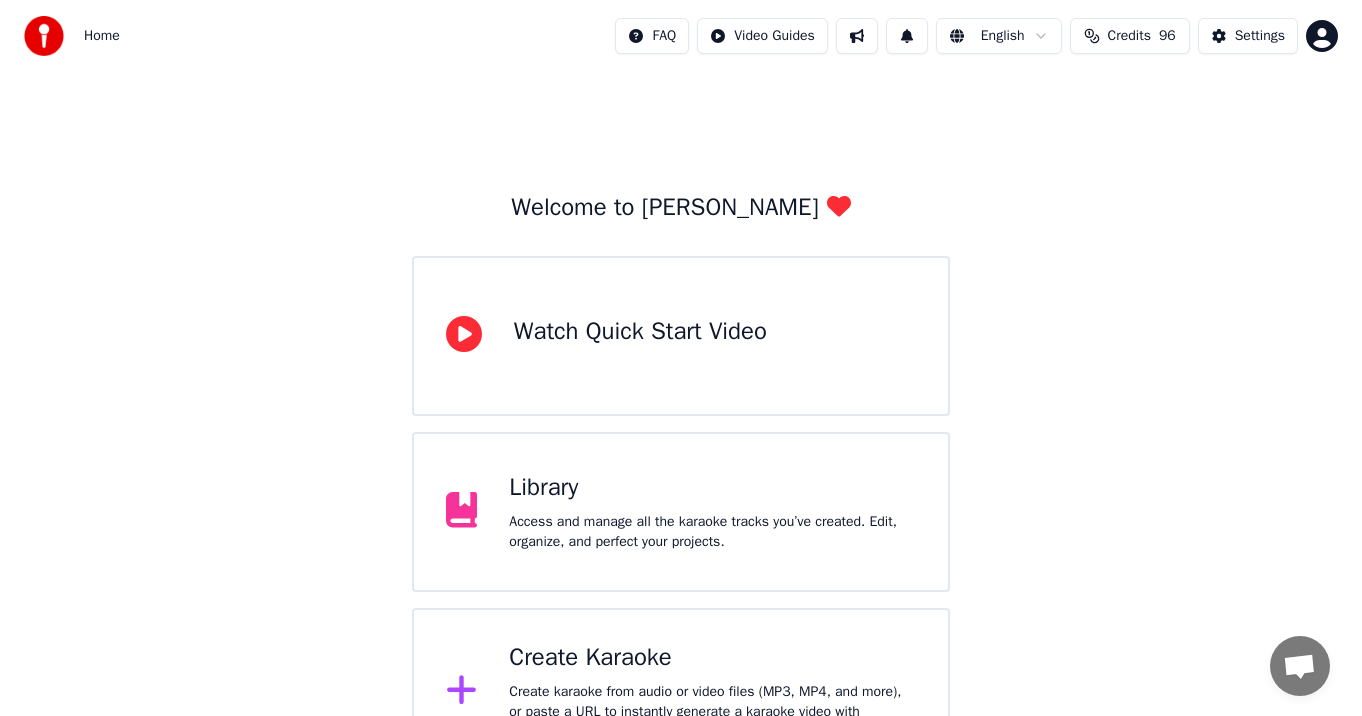 scroll, scrollTop: 0, scrollLeft: 0, axis: both 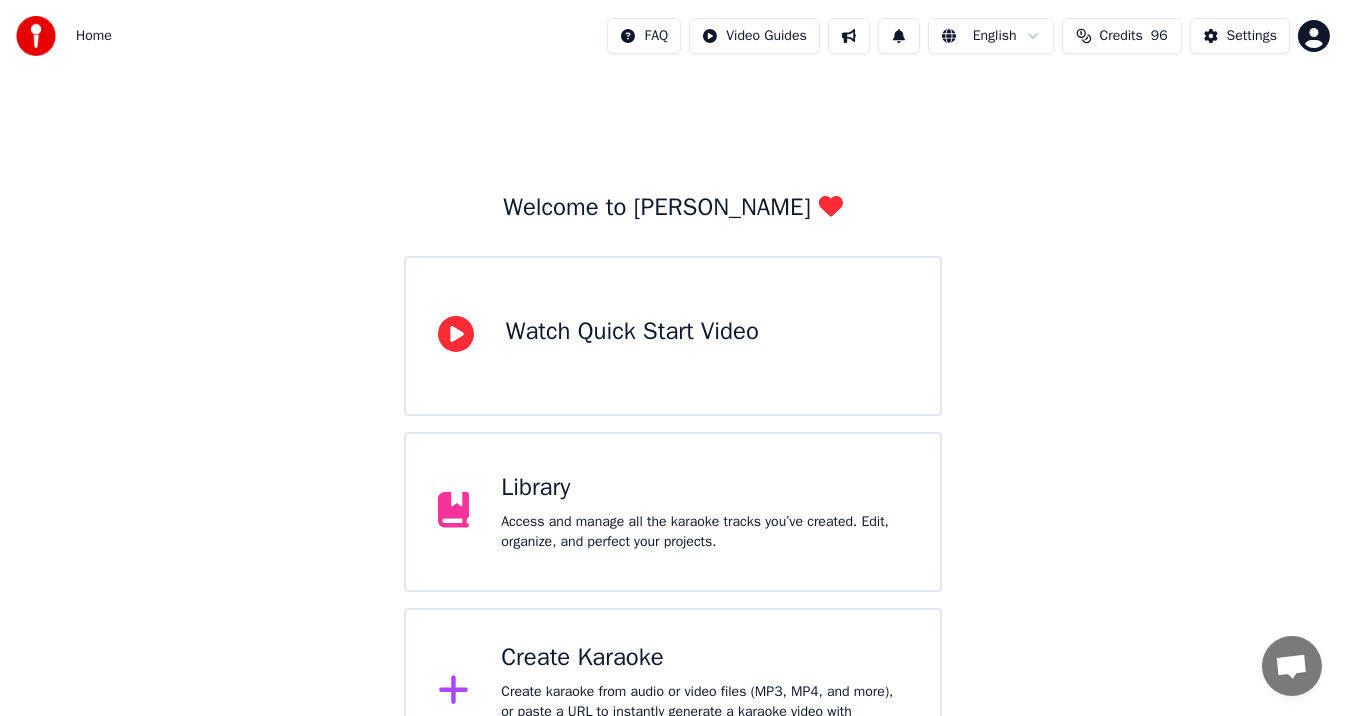 click on "Create Karaoke" at bounding box center (704, 658) 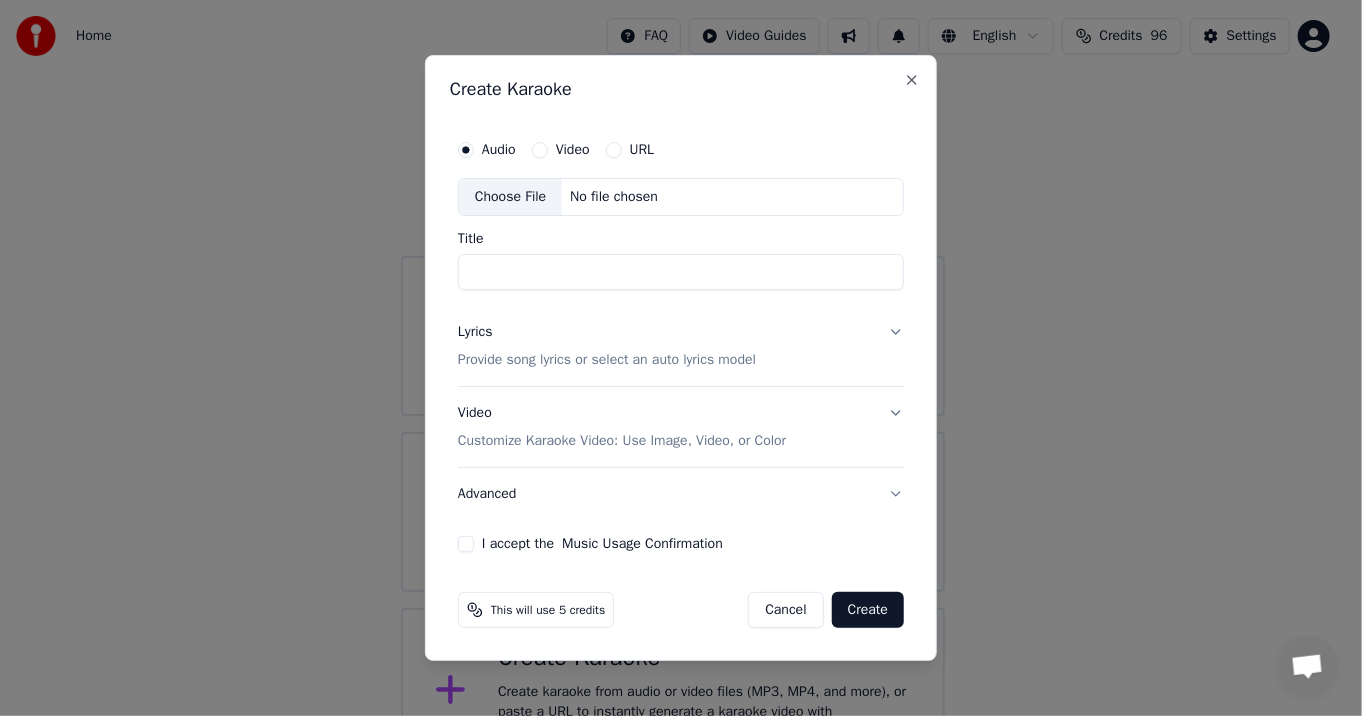 click on "Choose File" at bounding box center (510, 197) 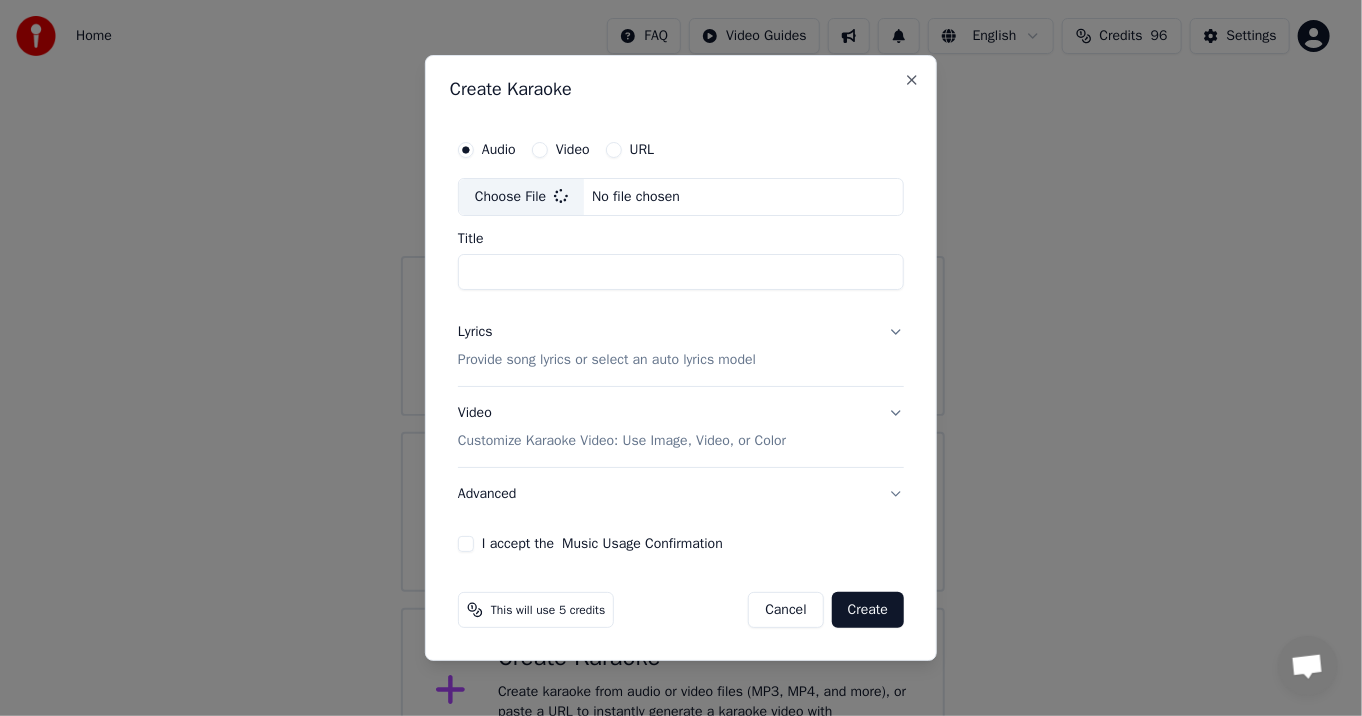 type on "**********" 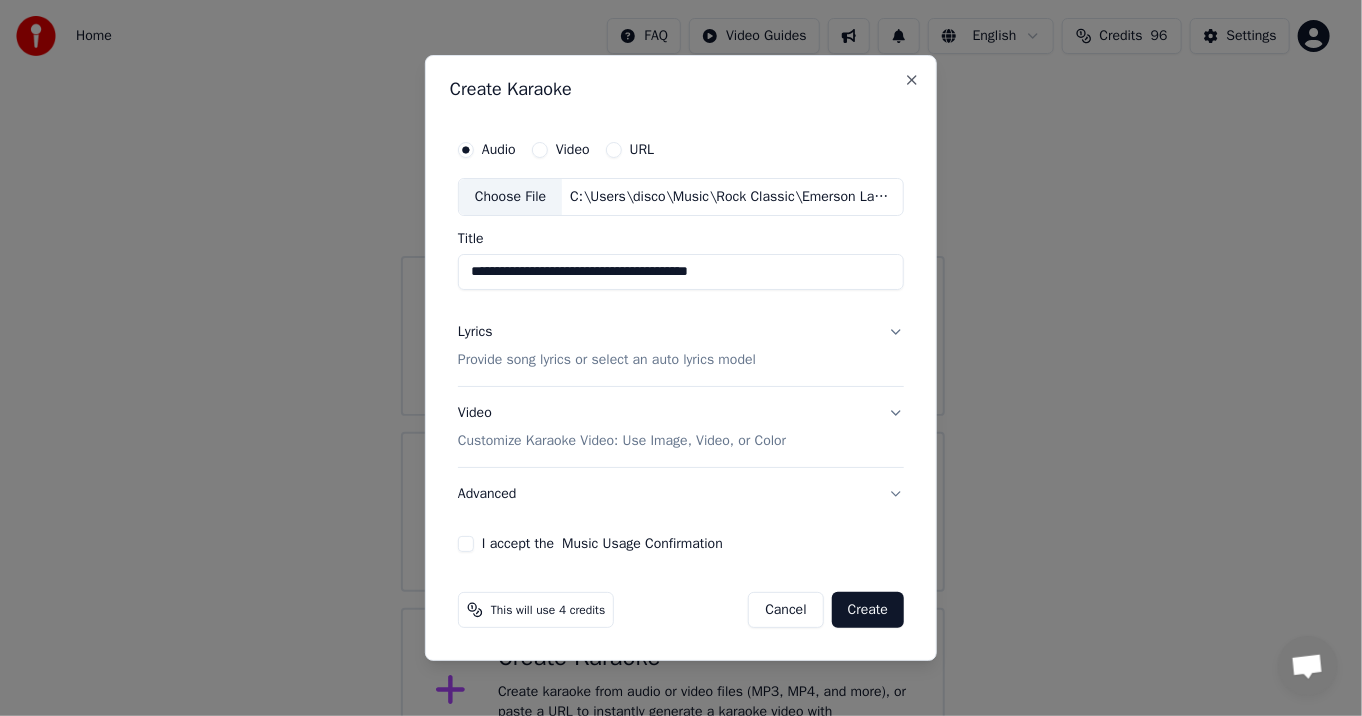 click on "Lyrics Provide song lyrics or select an auto lyrics model" at bounding box center (681, 346) 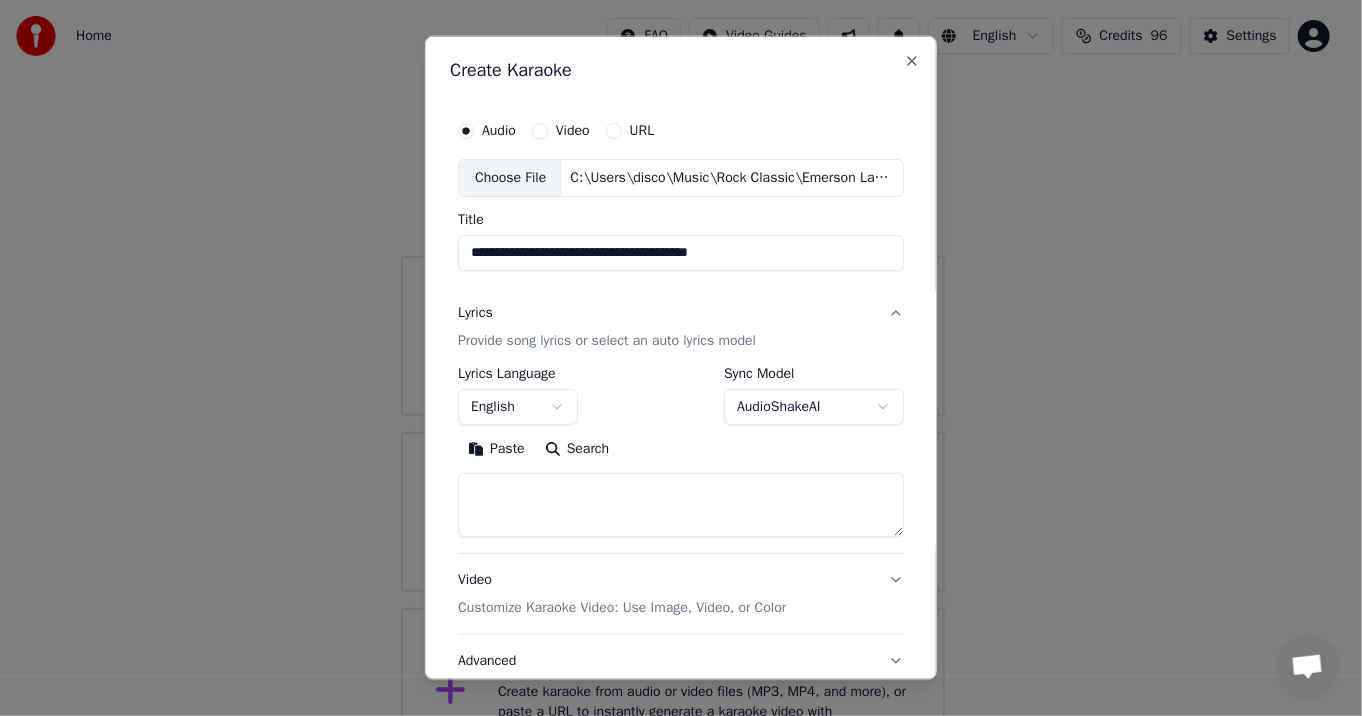 click on "Search" at bounding box center (577, 449) 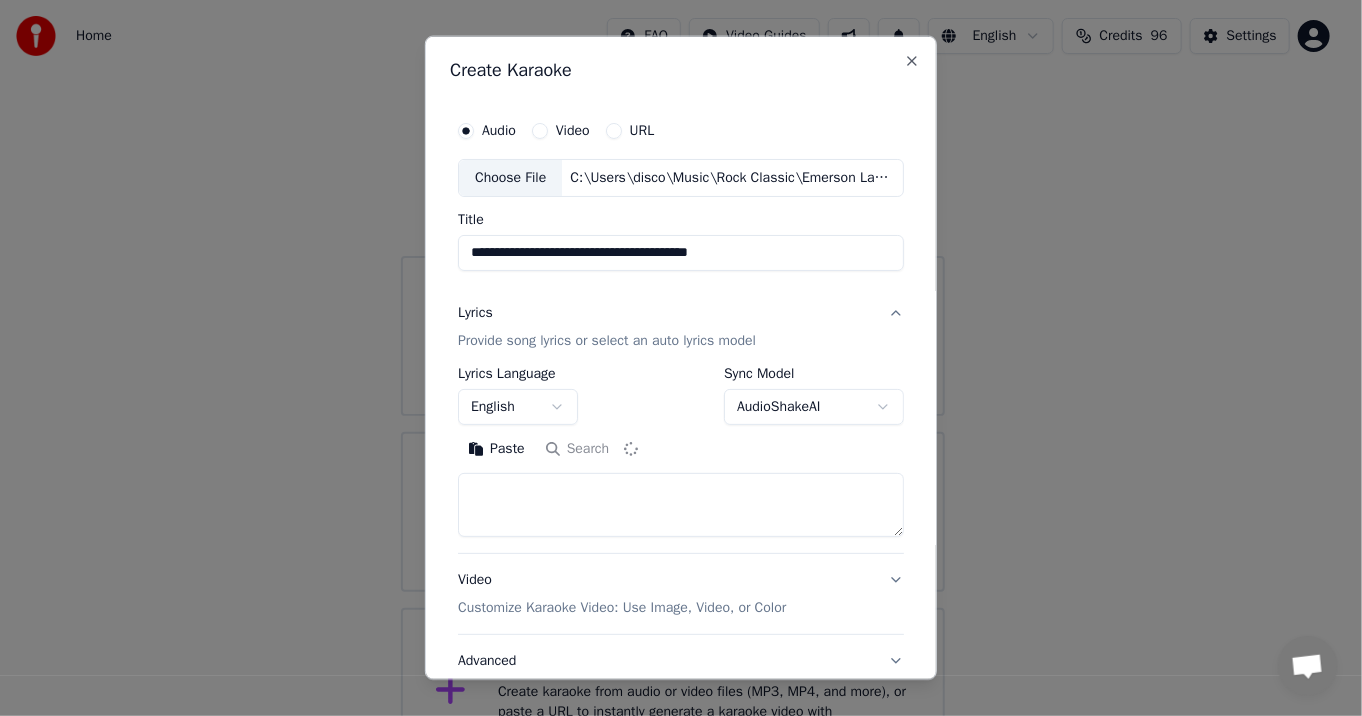 type on "**********" 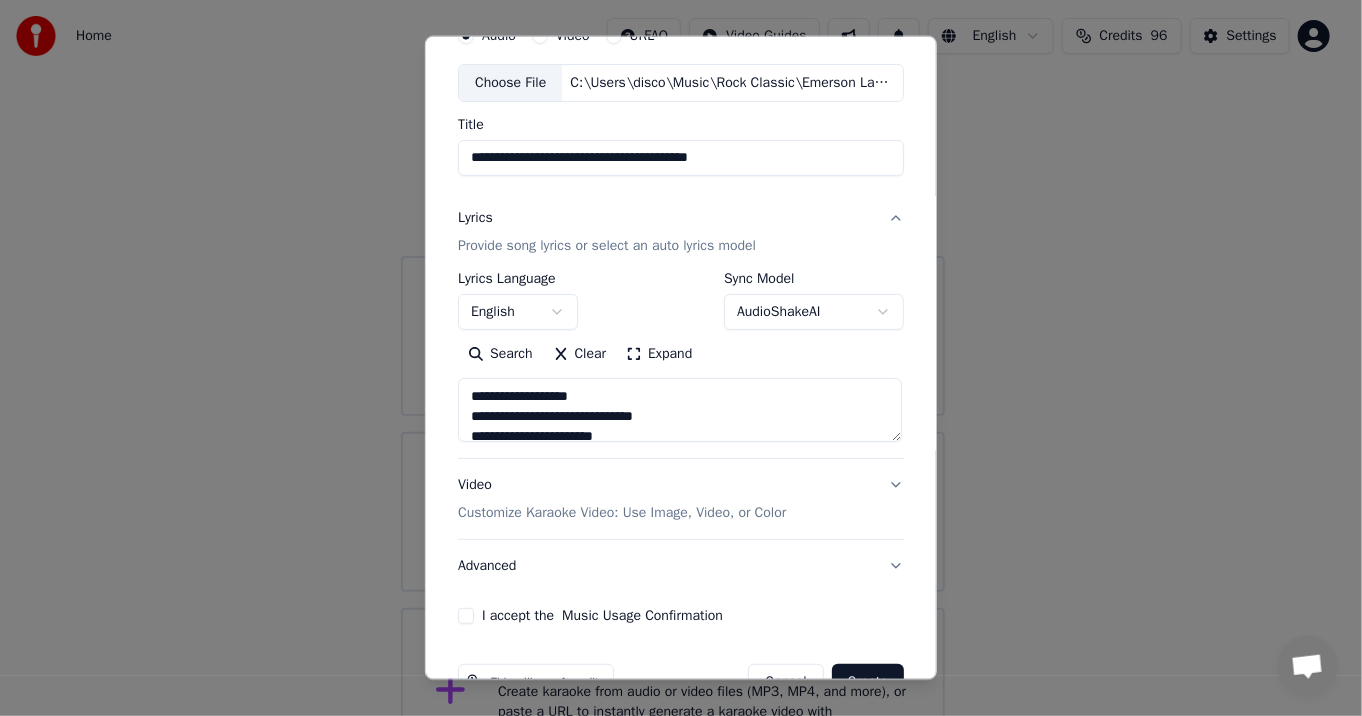 scroll, scrollTop: 100, scrollLeft: 0, axis: vertical 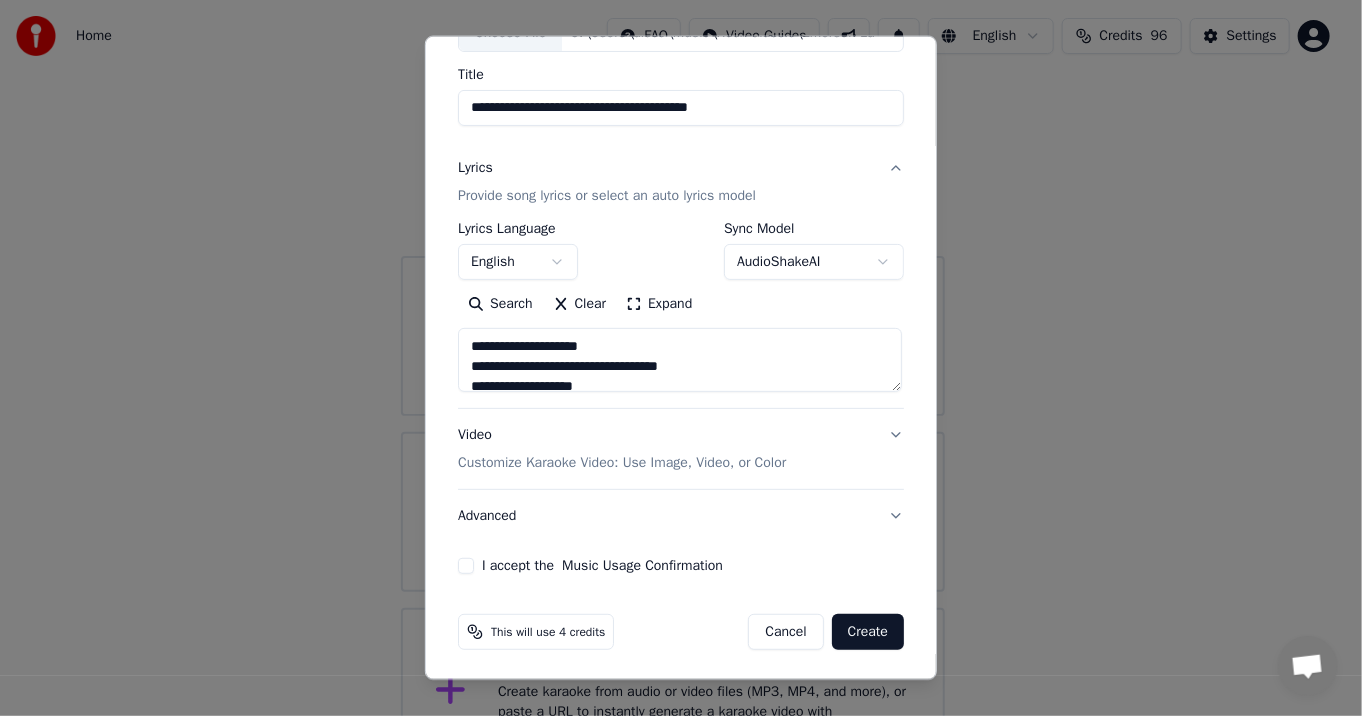 click on "Video Customize Karaoke Video: Use Image, Video, or Color" at bounding box center [681, 449] 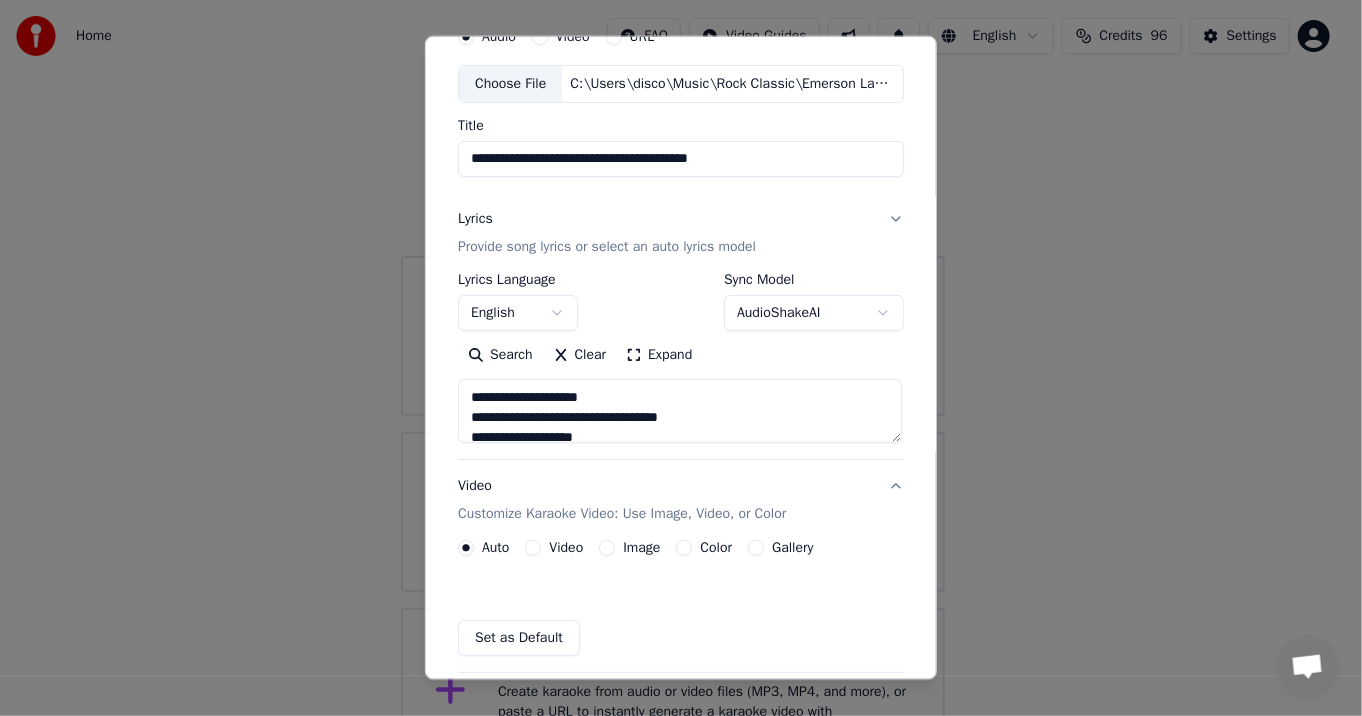scroll, scrollTop: 91, scrollLeft: 0, axis: vertical 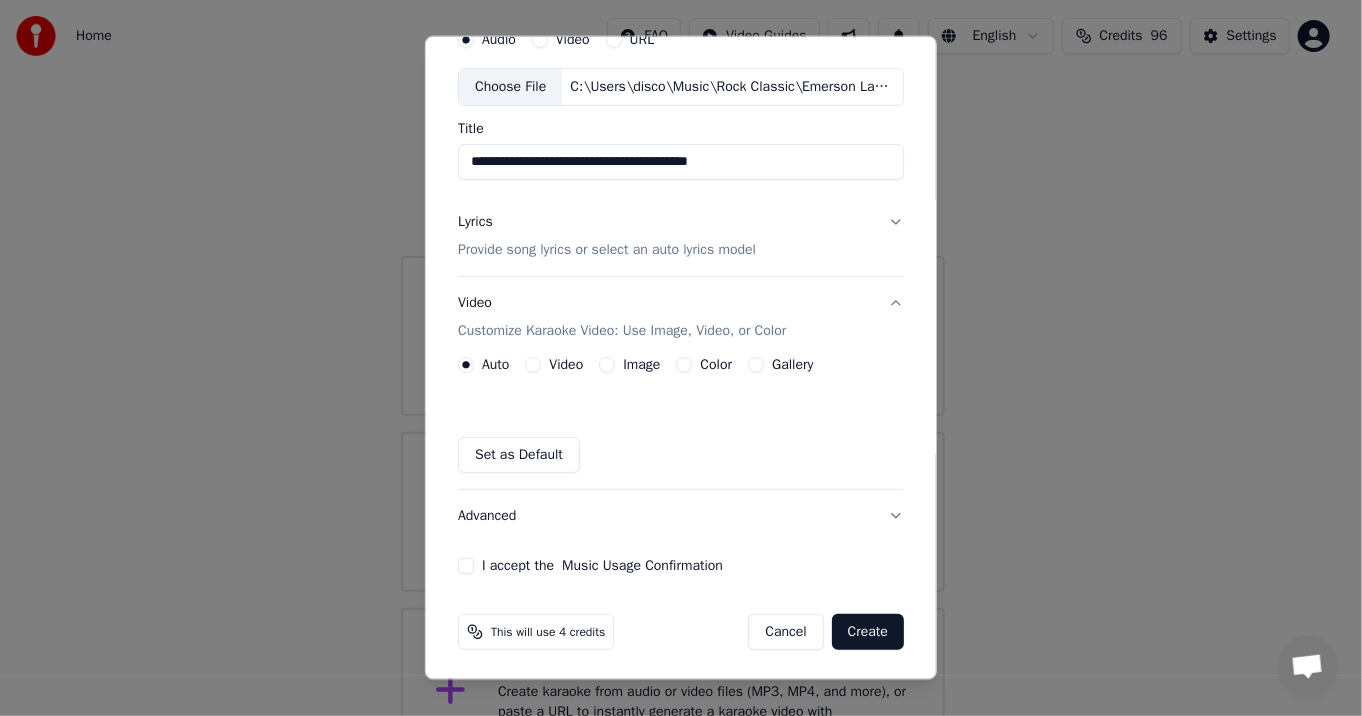click on "Set as Default" at bounding box center (519, 455) 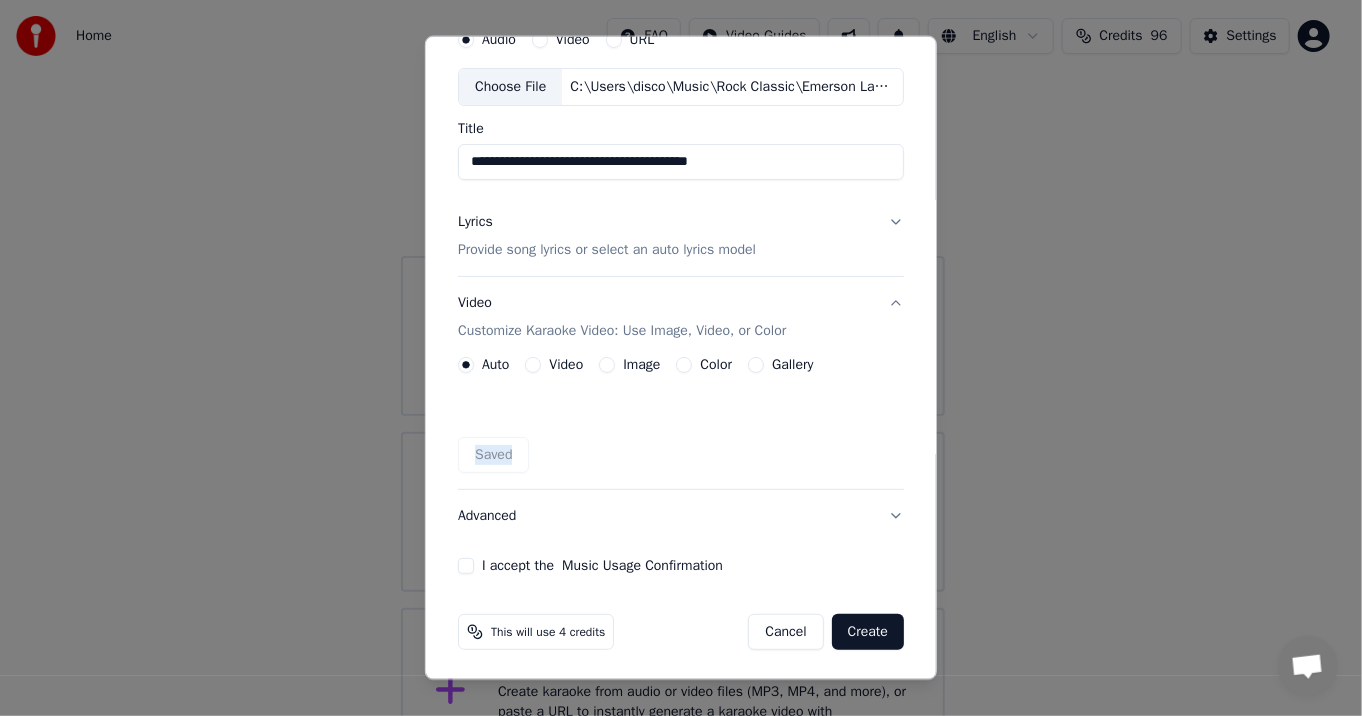drag, startPoint x: 490, startPoint y: 439, endPoint x: 507, endPoint y: 400, distance: 42.544094 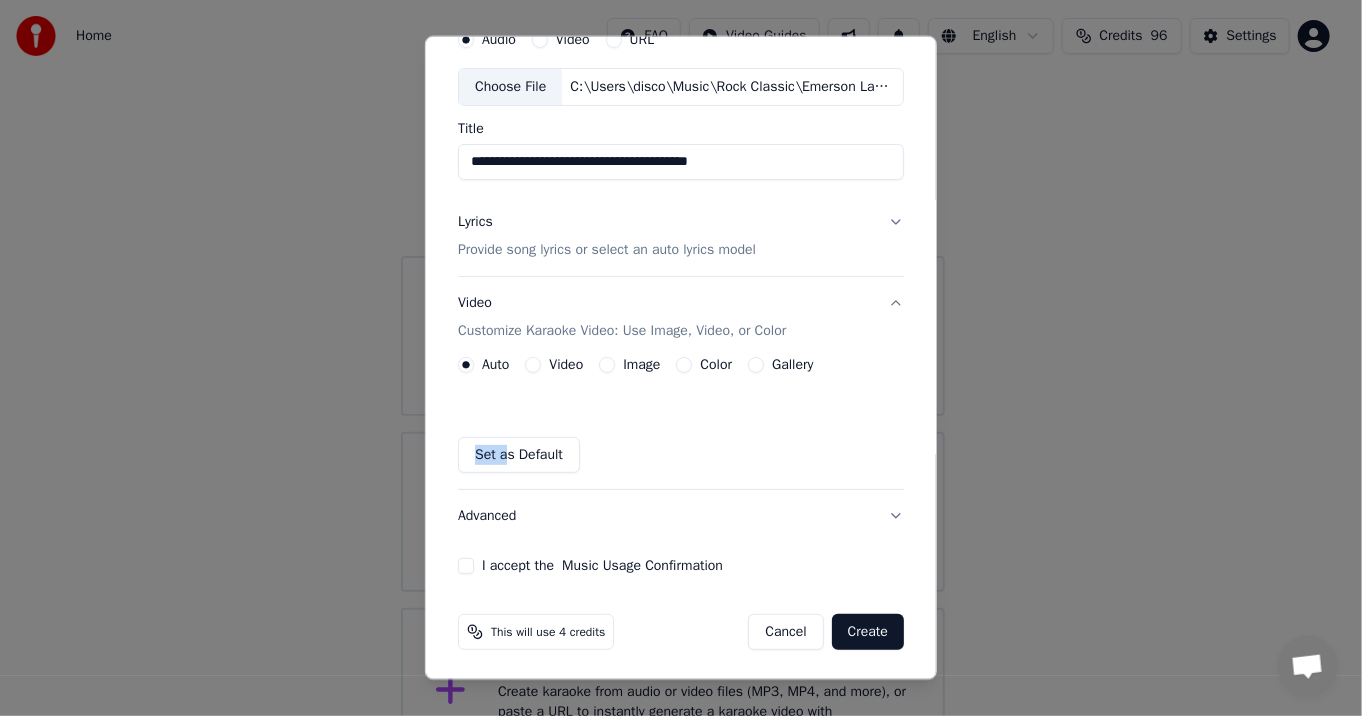 click on "Image" at bounding box center [641, 365] 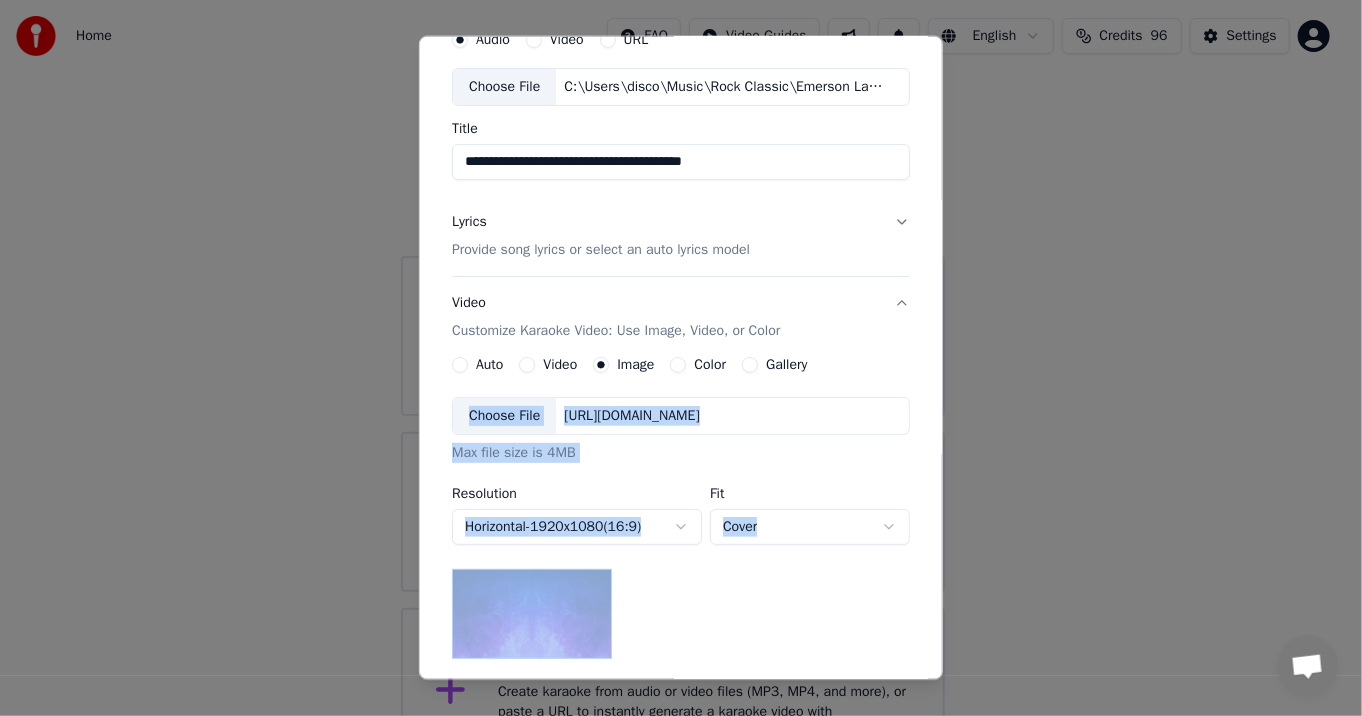 click on "Choose File" at bounding box center [504, 416] 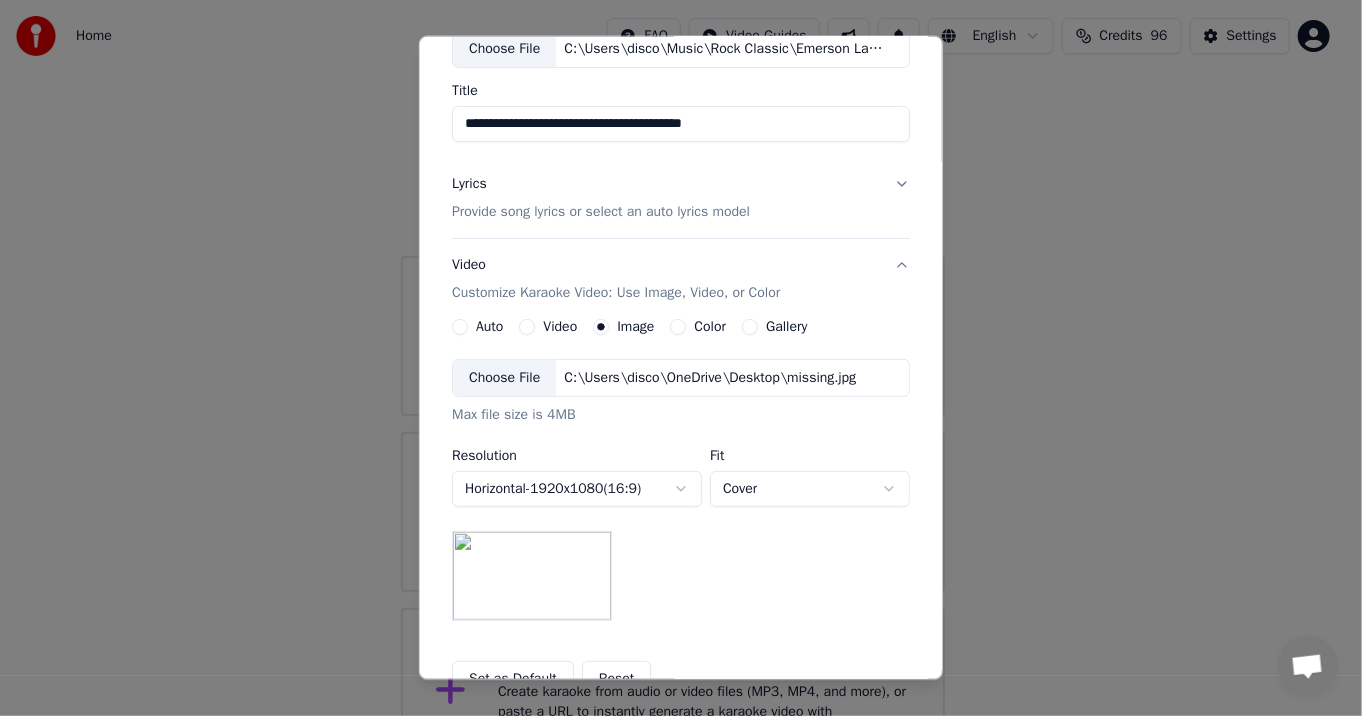 scroll, scrollTop: 191, scrollLeft: 0, axis: vertical 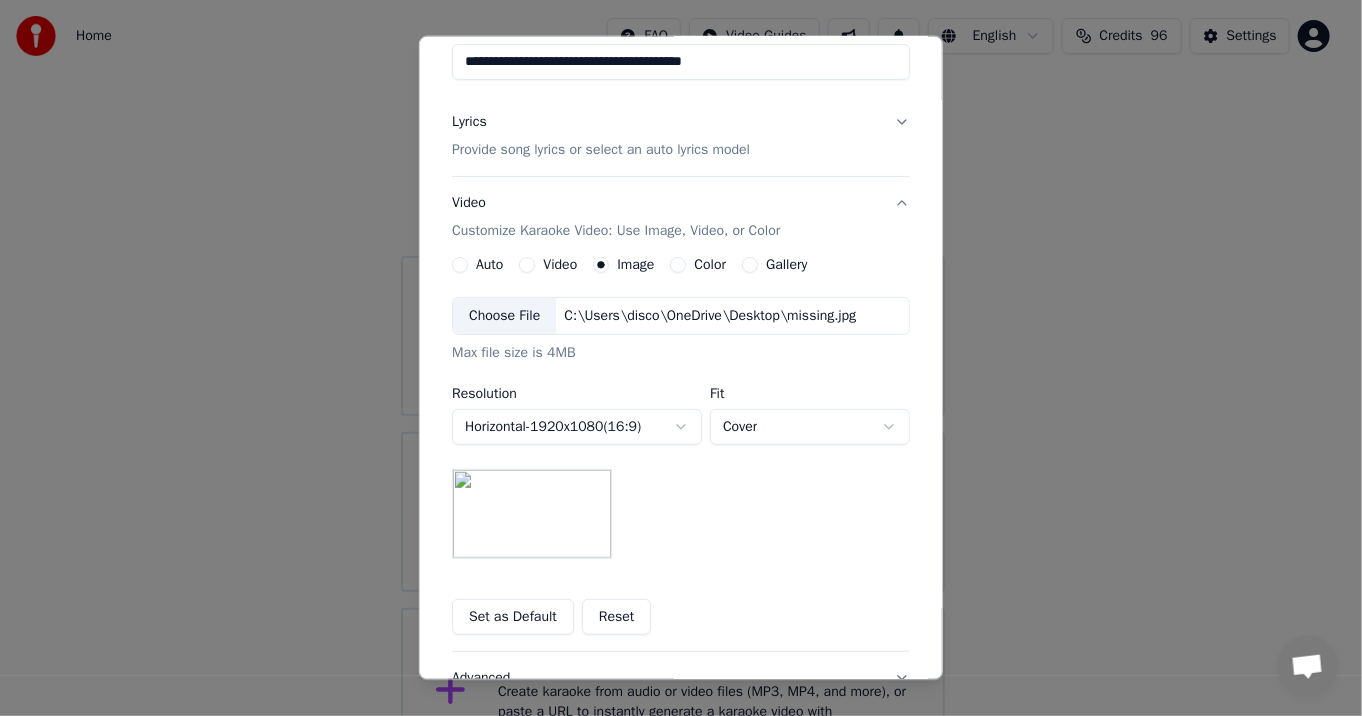 click on "**********" at bounding box center [673, 388] 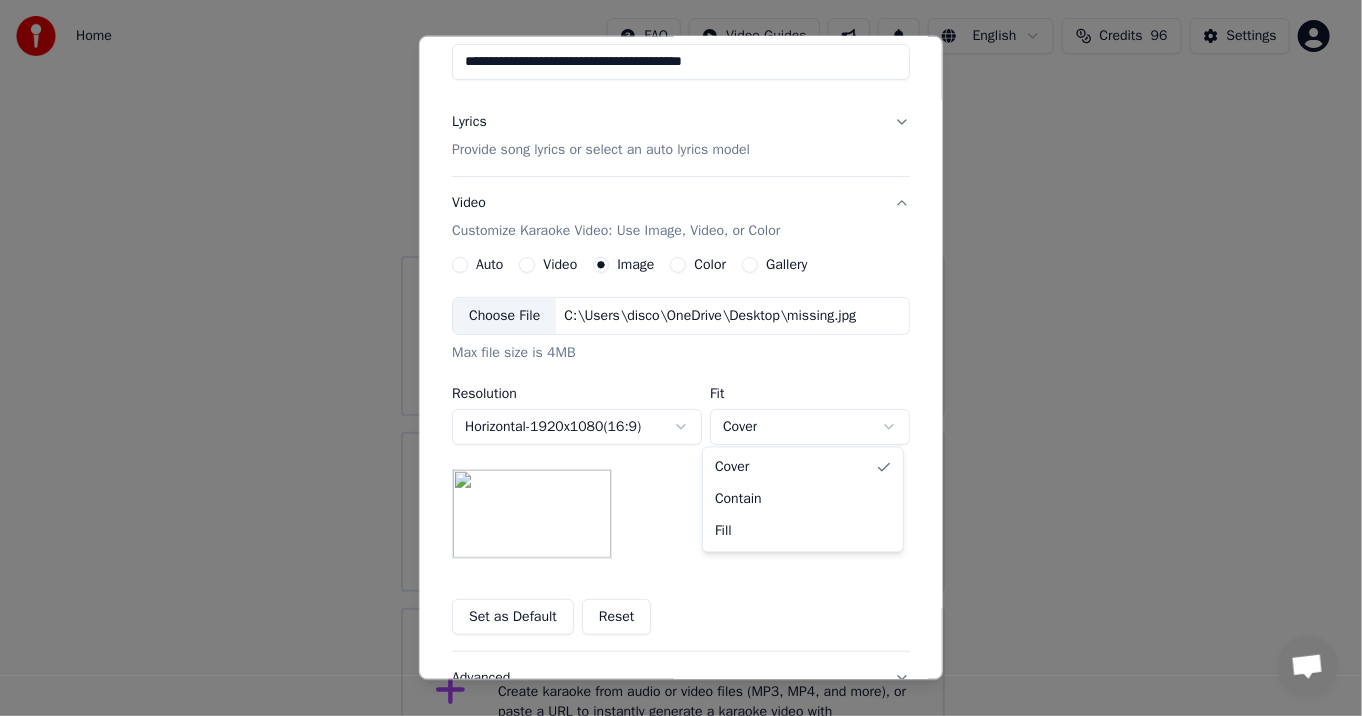 select on "****" 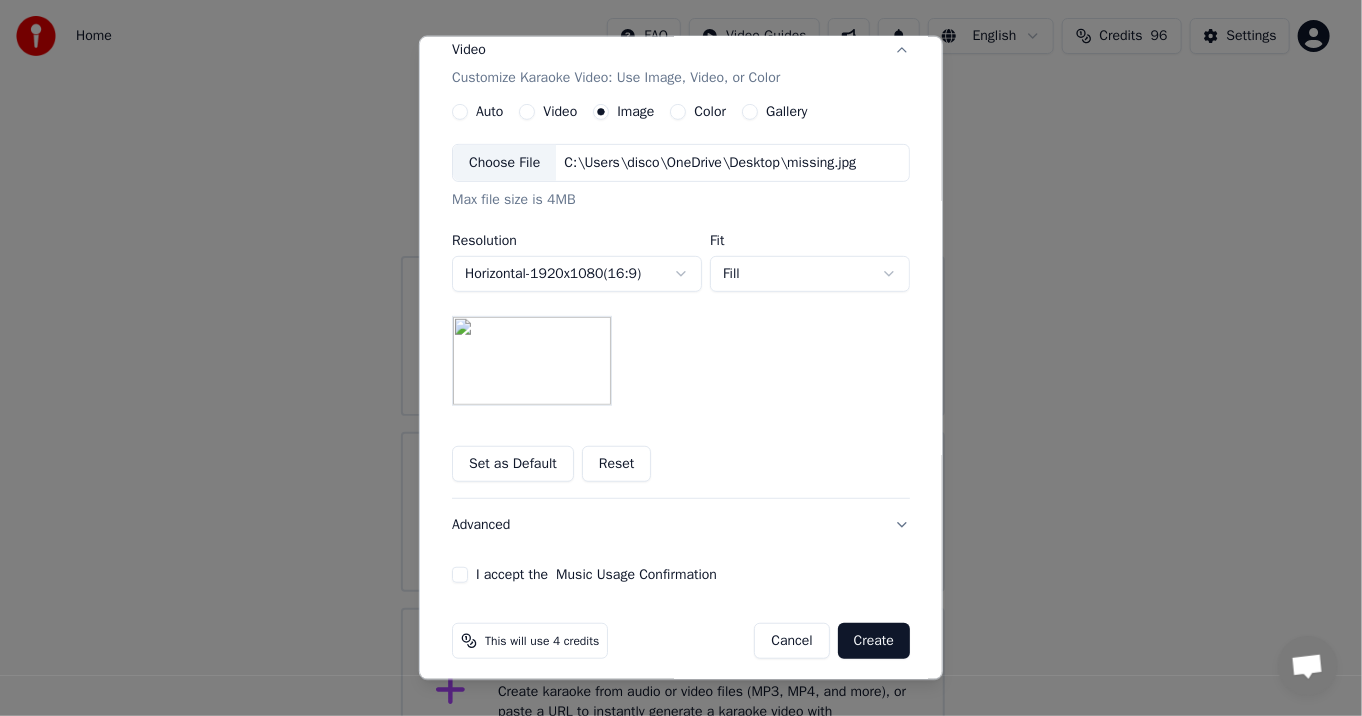 scroll, scrollTop: 352, scrollLeft: 0, axis: vertical 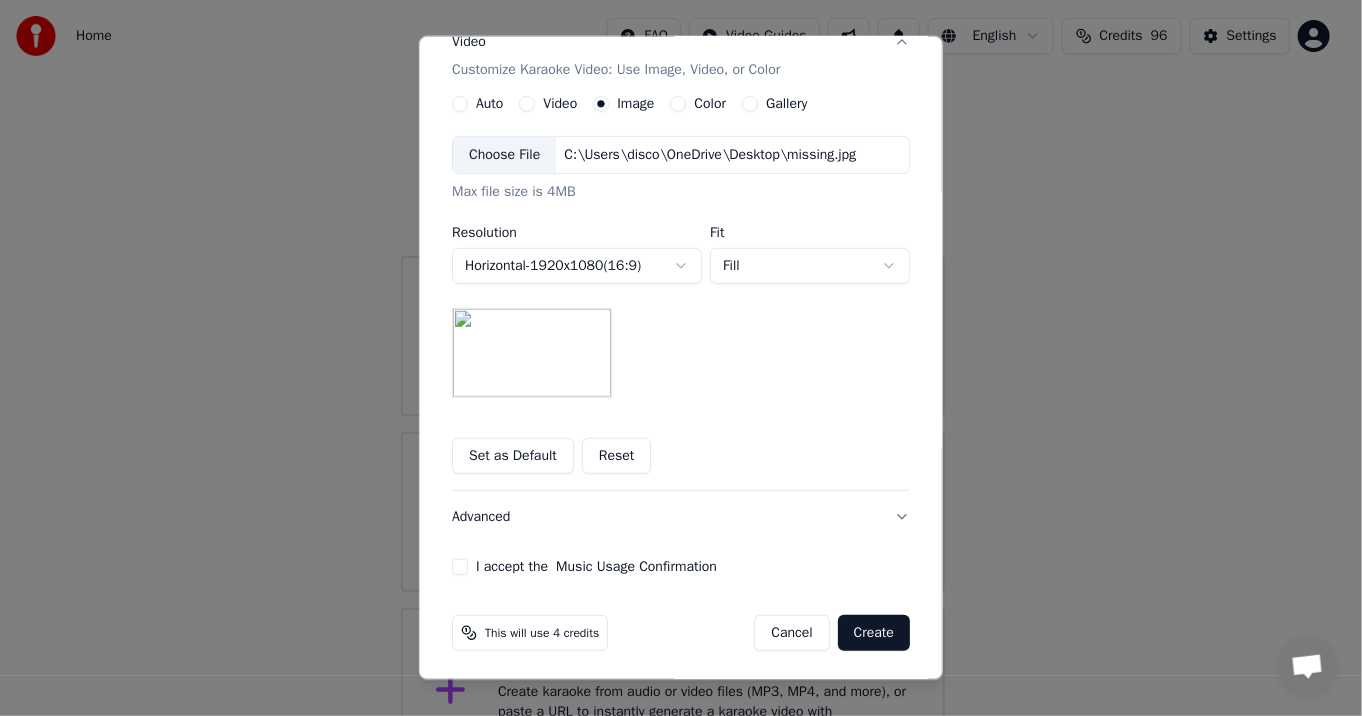 click on "I accept the   Music Usage Confirmation" at bounding box center [460, 567] 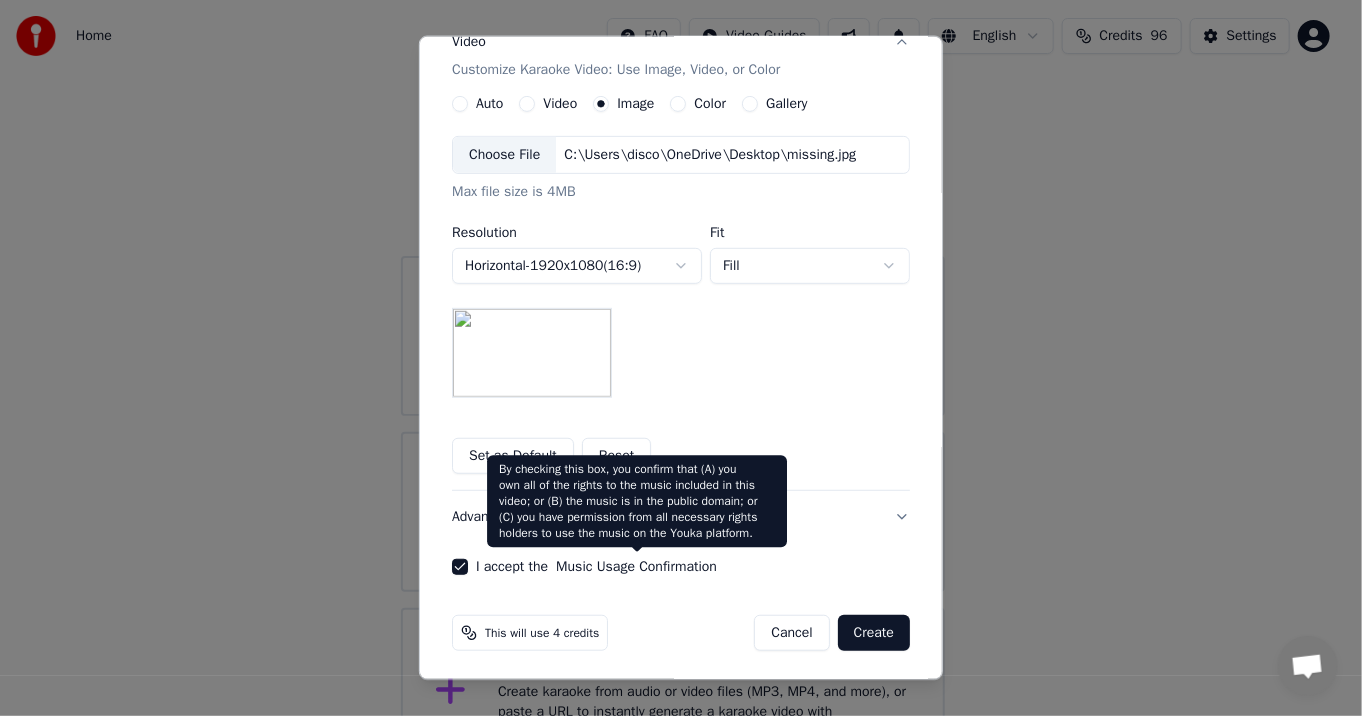 click on "Advanced" at bounding box center [681, 517] 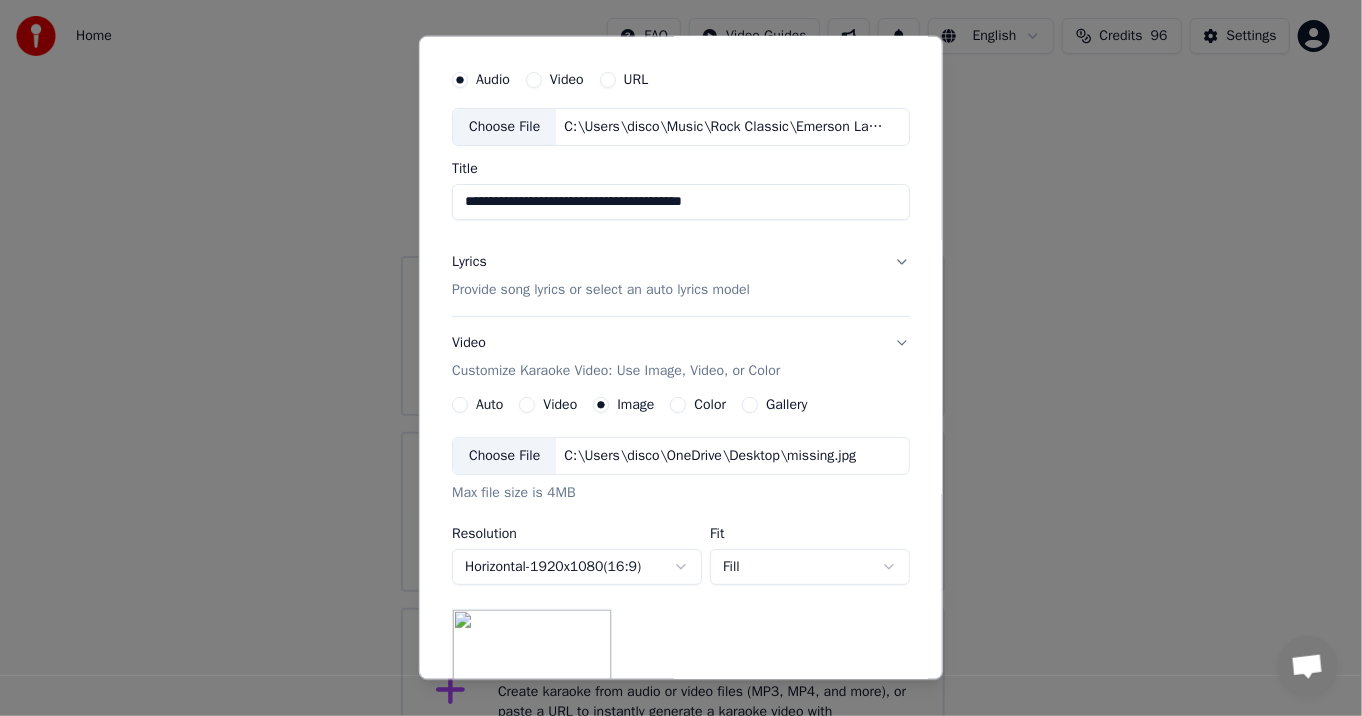 scroll, scrollTop: 33, scrollLeft: 0, axis: vertical 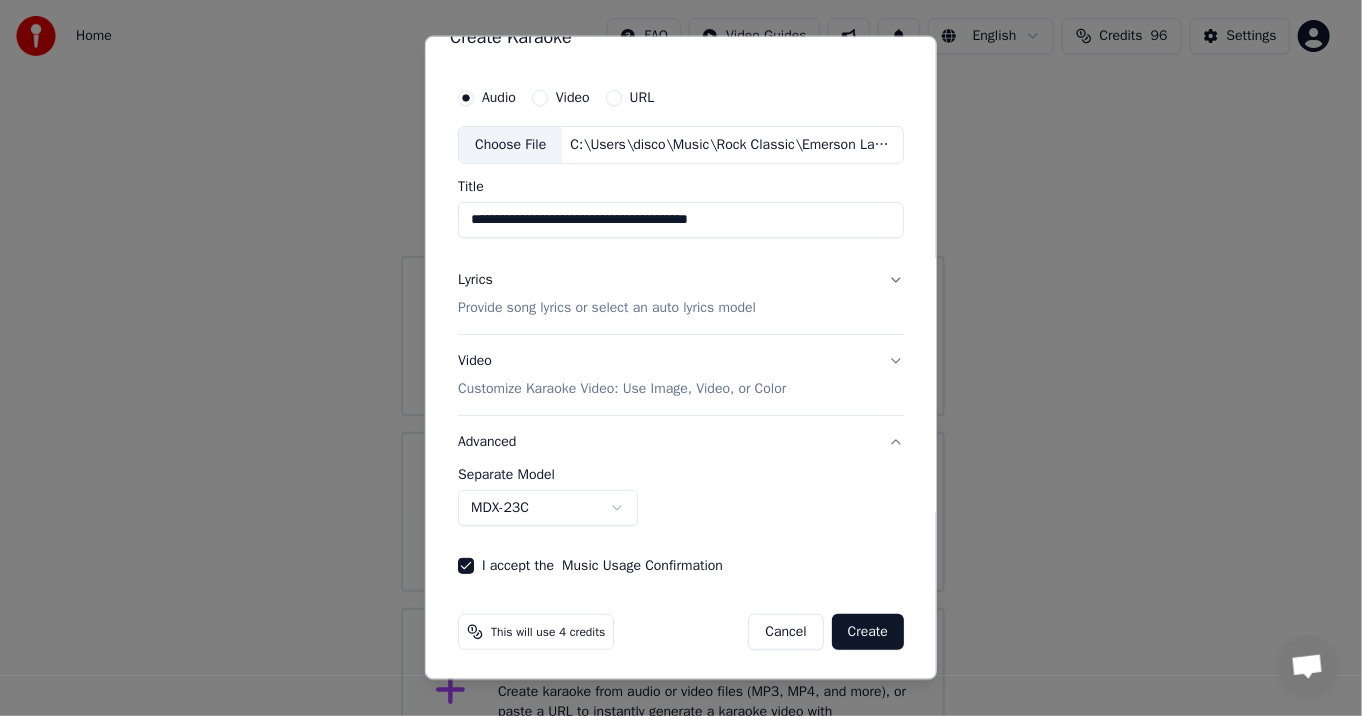 click on "**********" at bounding box center (673, 388) 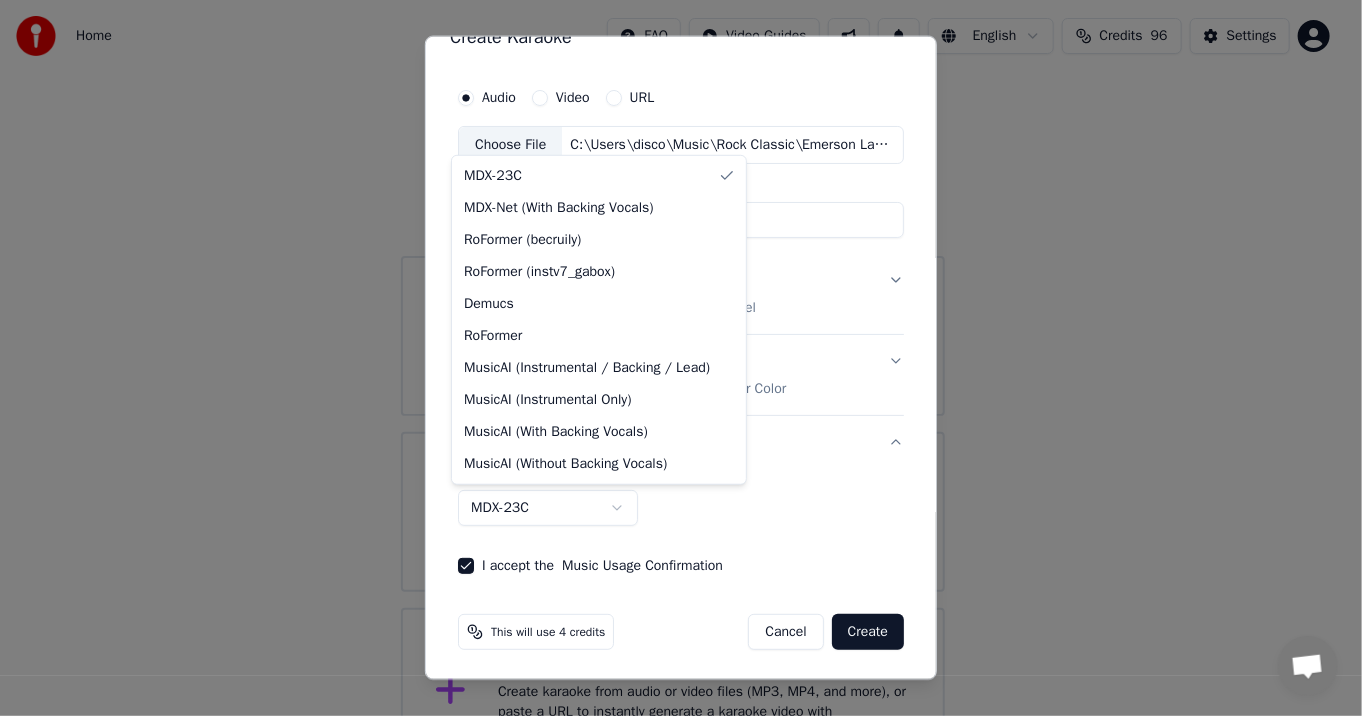 select on "**********" 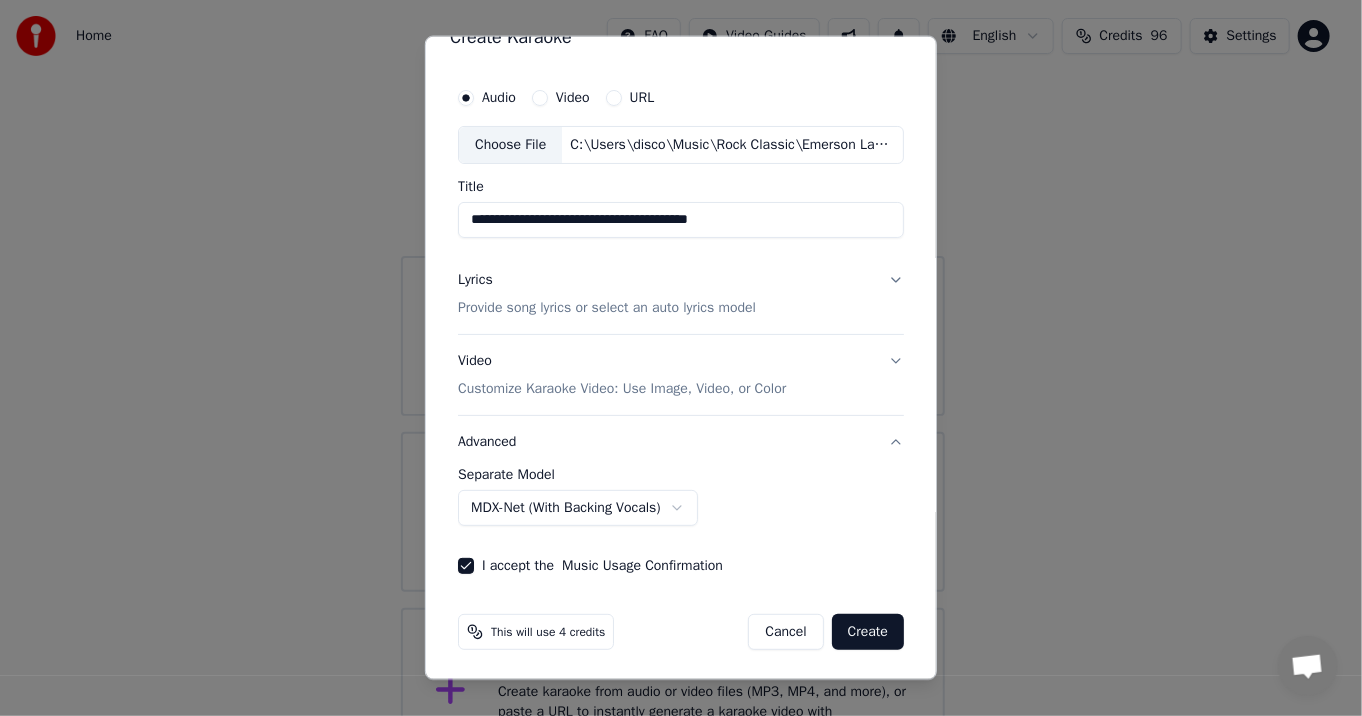 click on "Create" at bounding box center (868, 632) 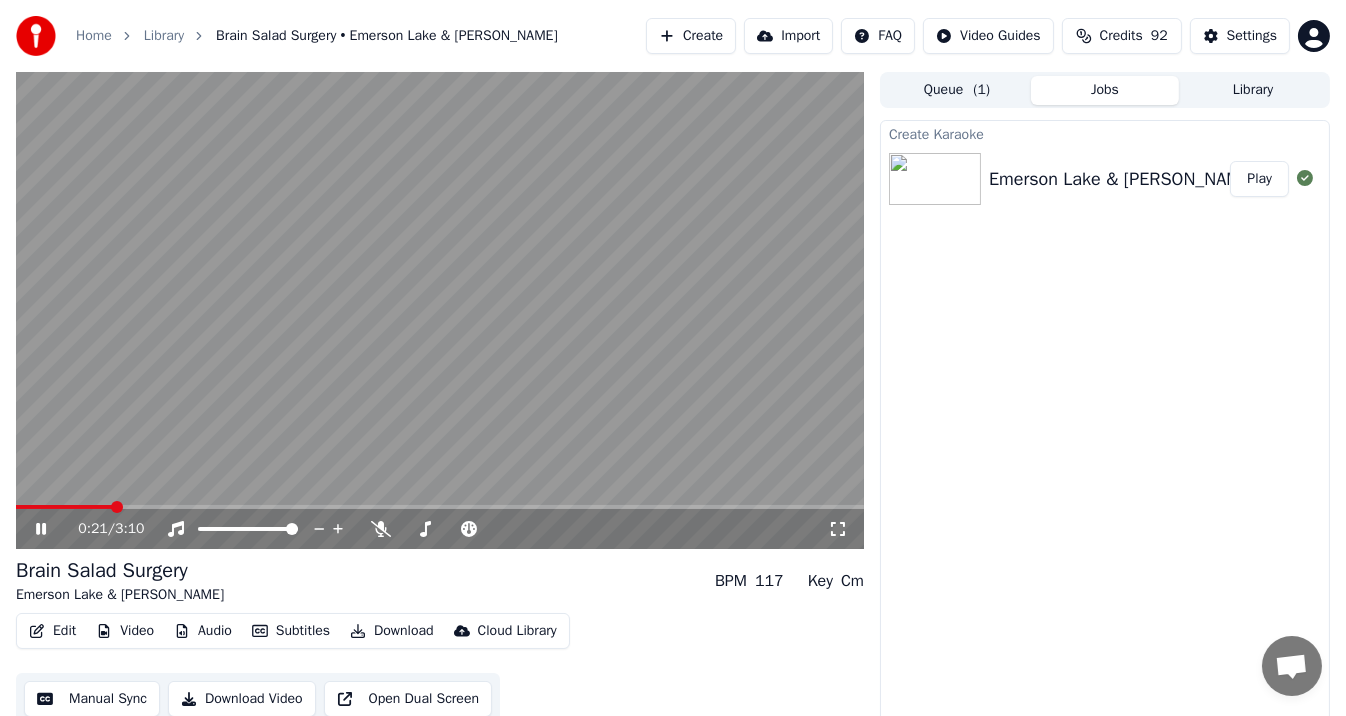 click at bounding box center [440, 310] 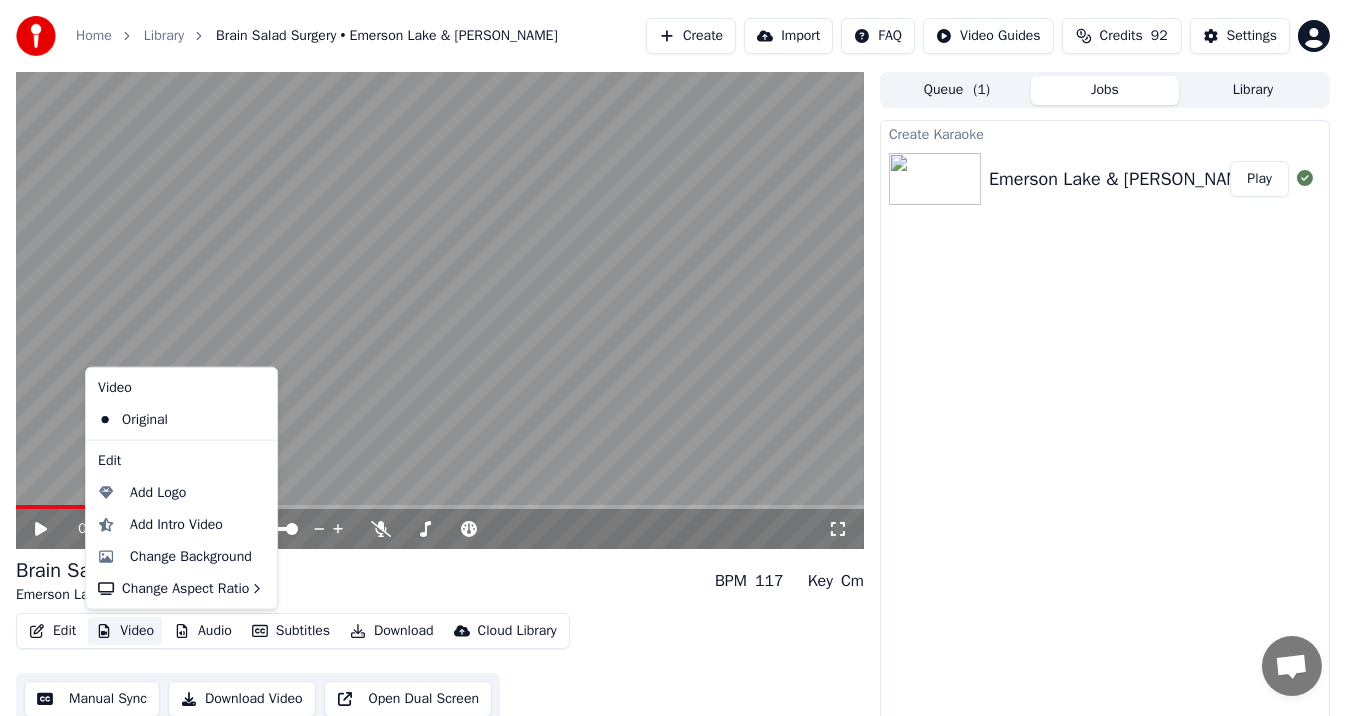 click on "Video" at bounding box center [125, 631] 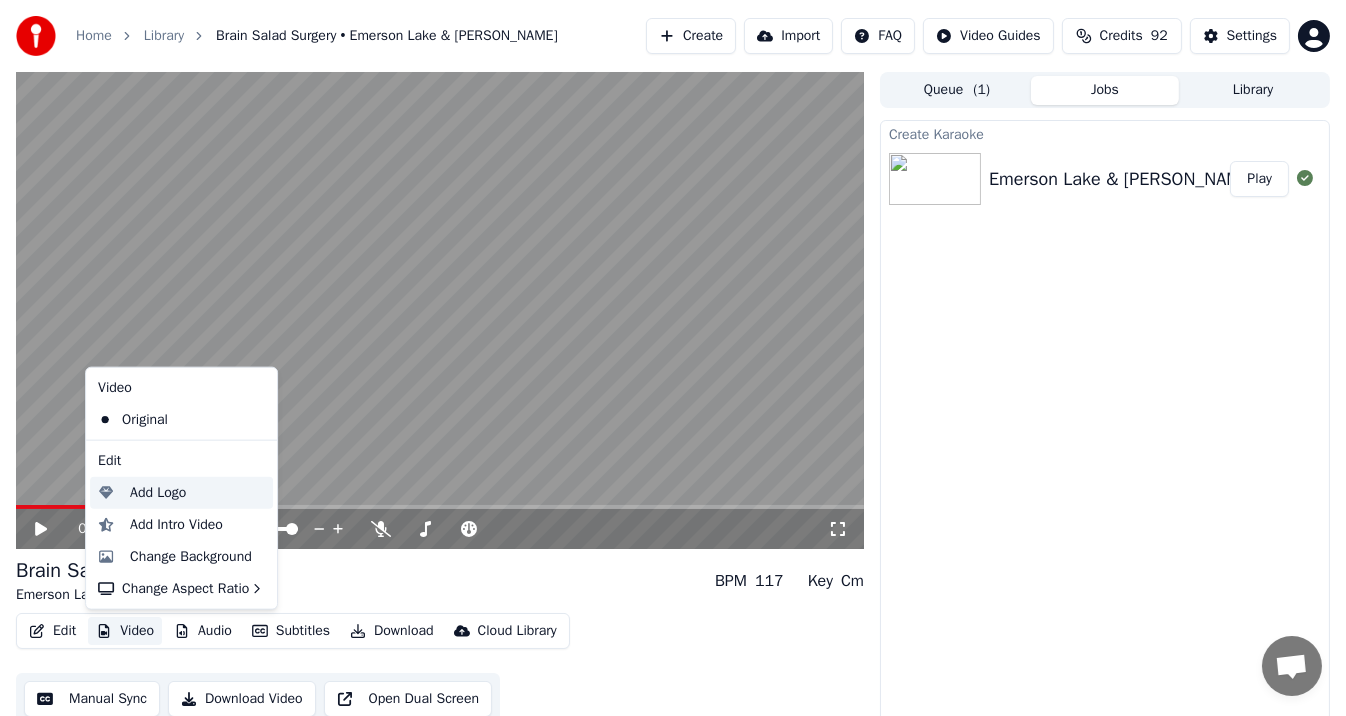 click on "Add Logo" at bounding box center (158, 493) 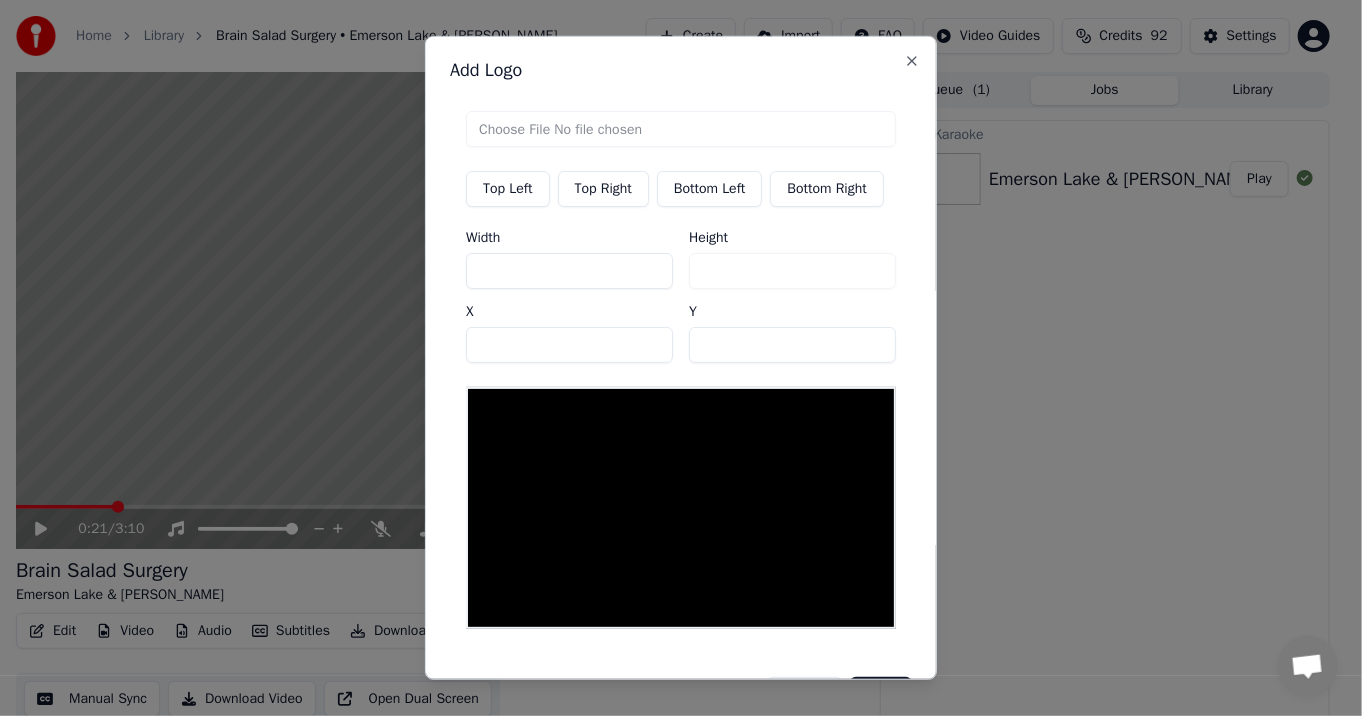 click at bounding box center (681, 129) 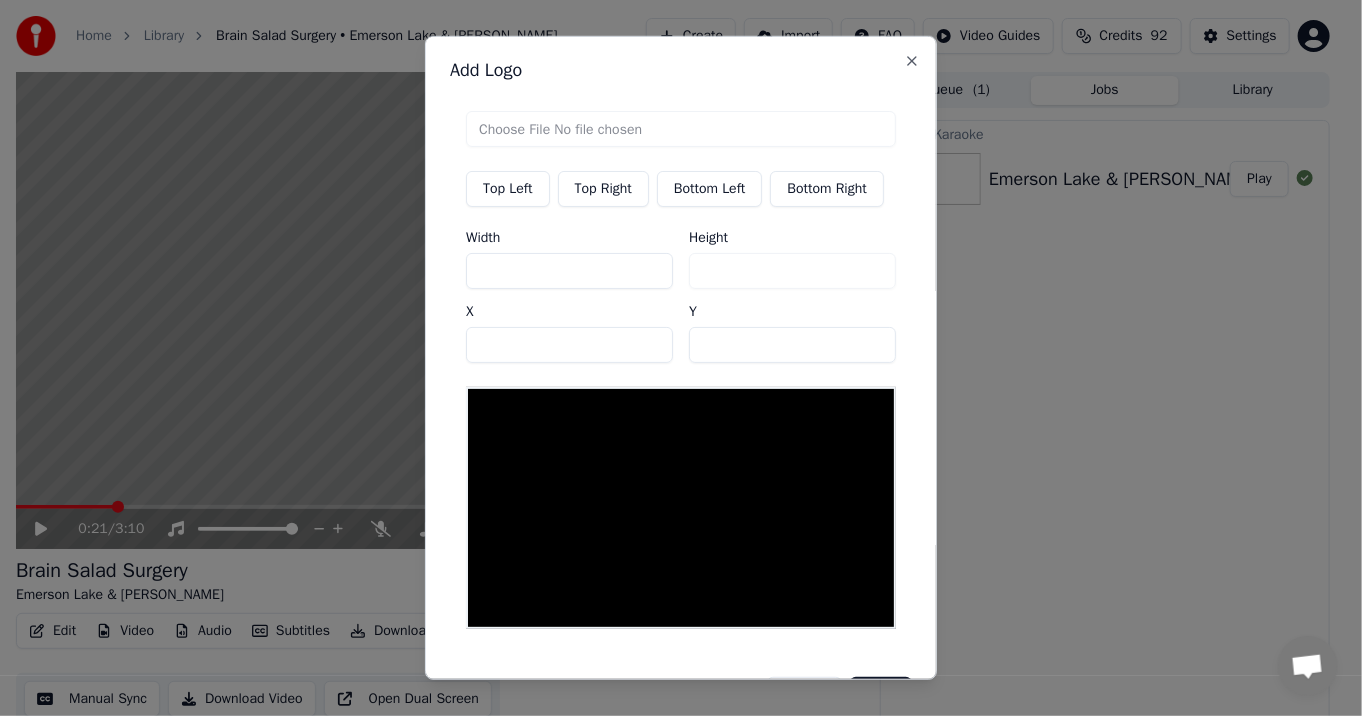 type on "**********" 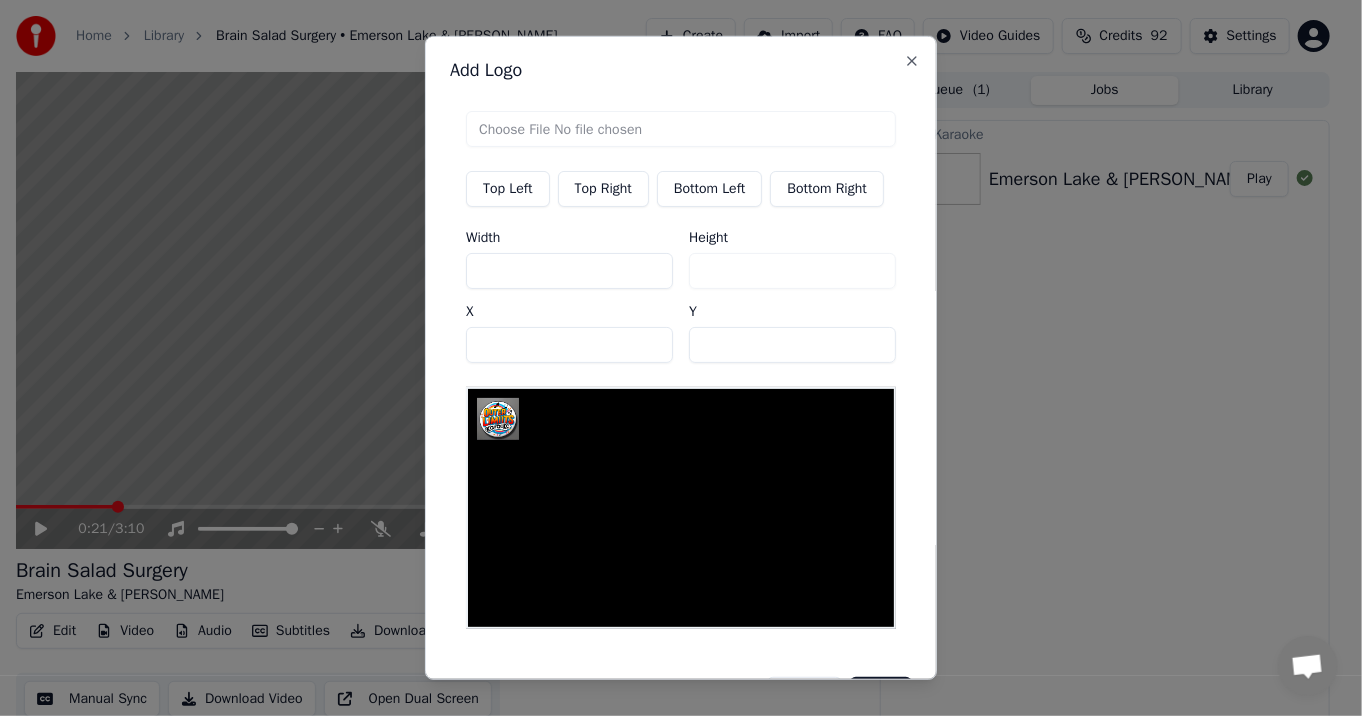 type on "***" 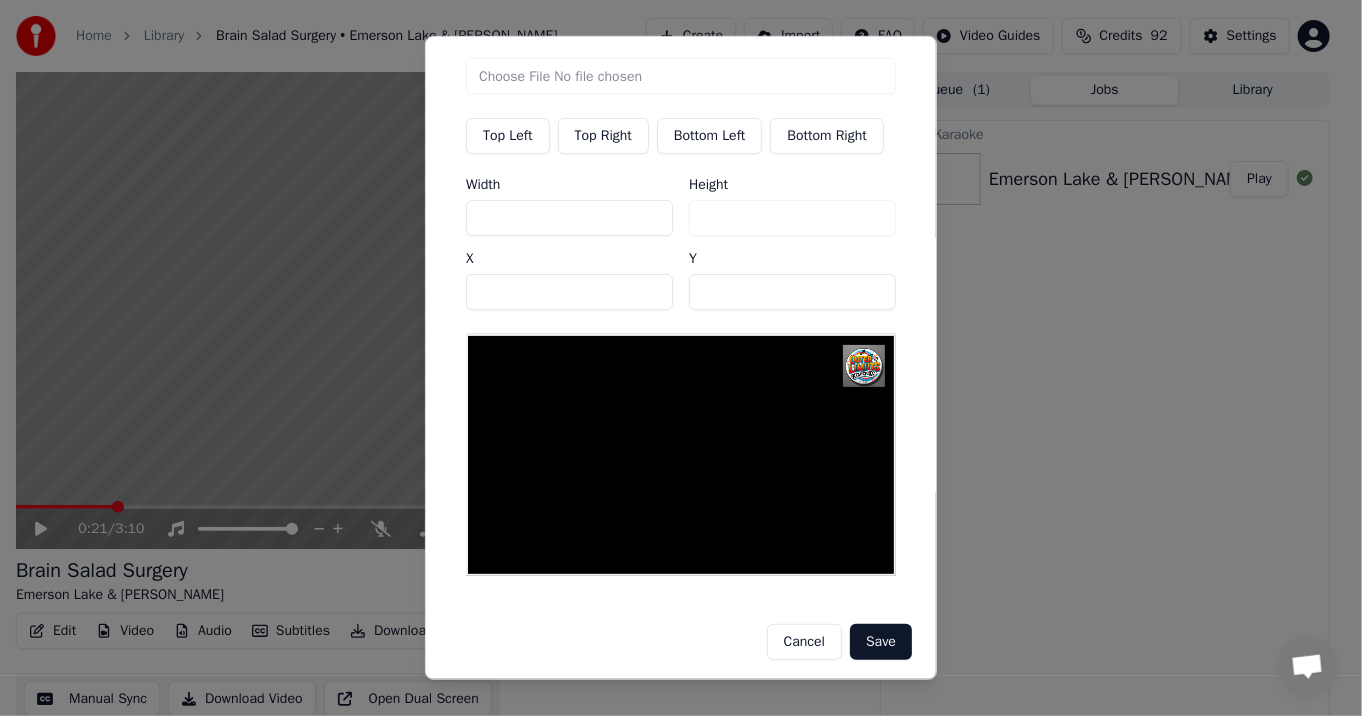 scroll, scrollTop: 57, scrollLeft: 0, axis: vertical 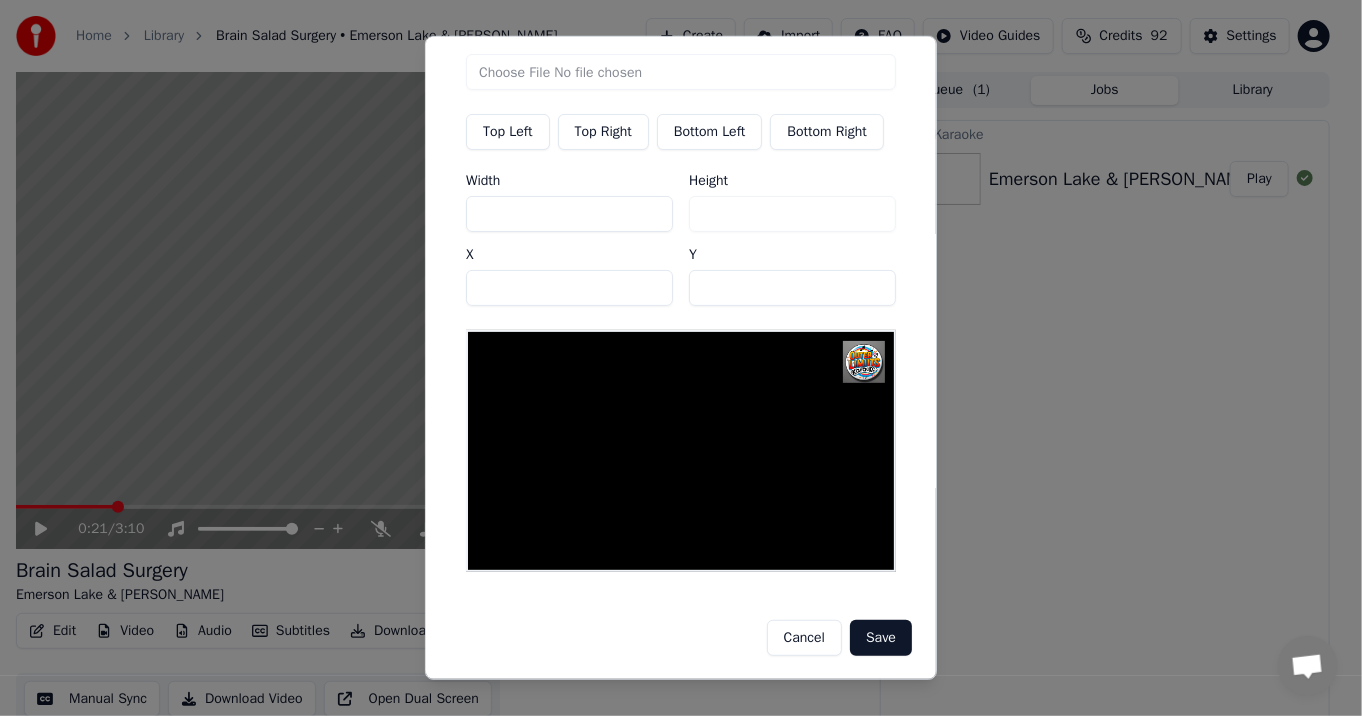 click on "Cancel Save" at bounding box center [681, 630] 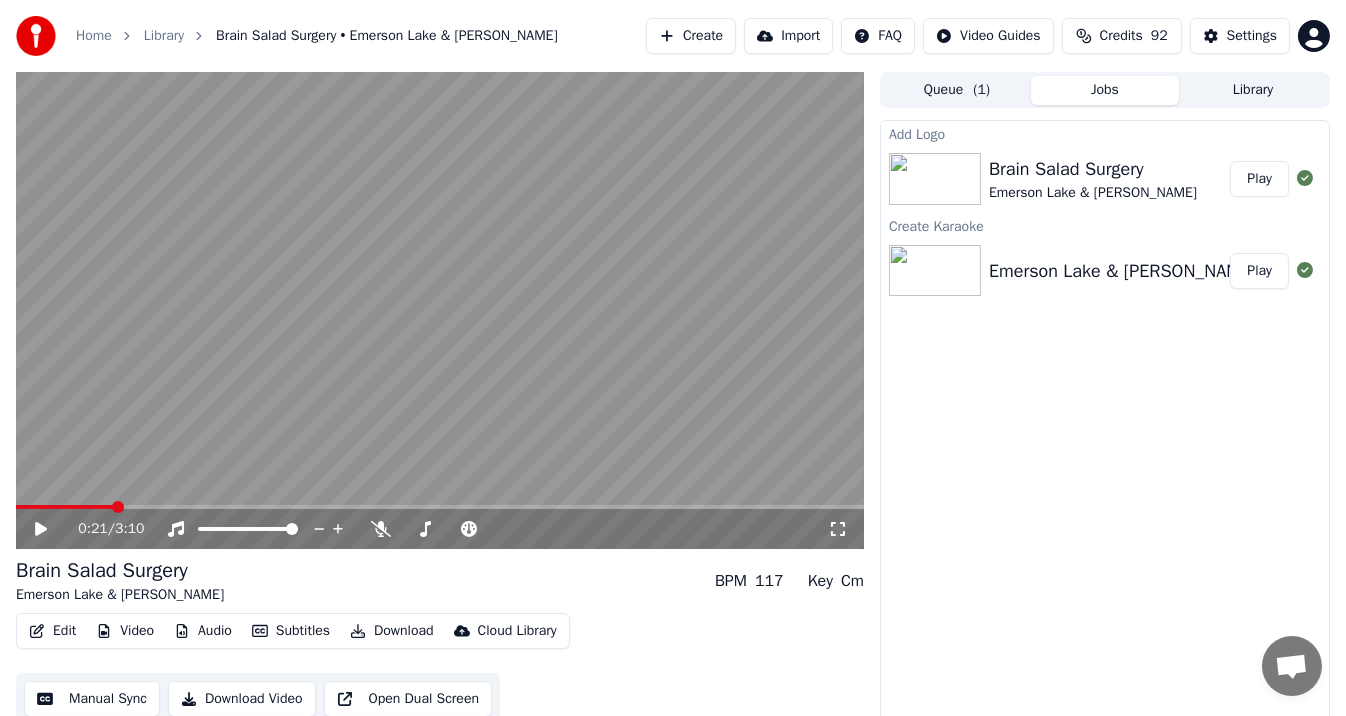 click at bounding box center [440, 310] 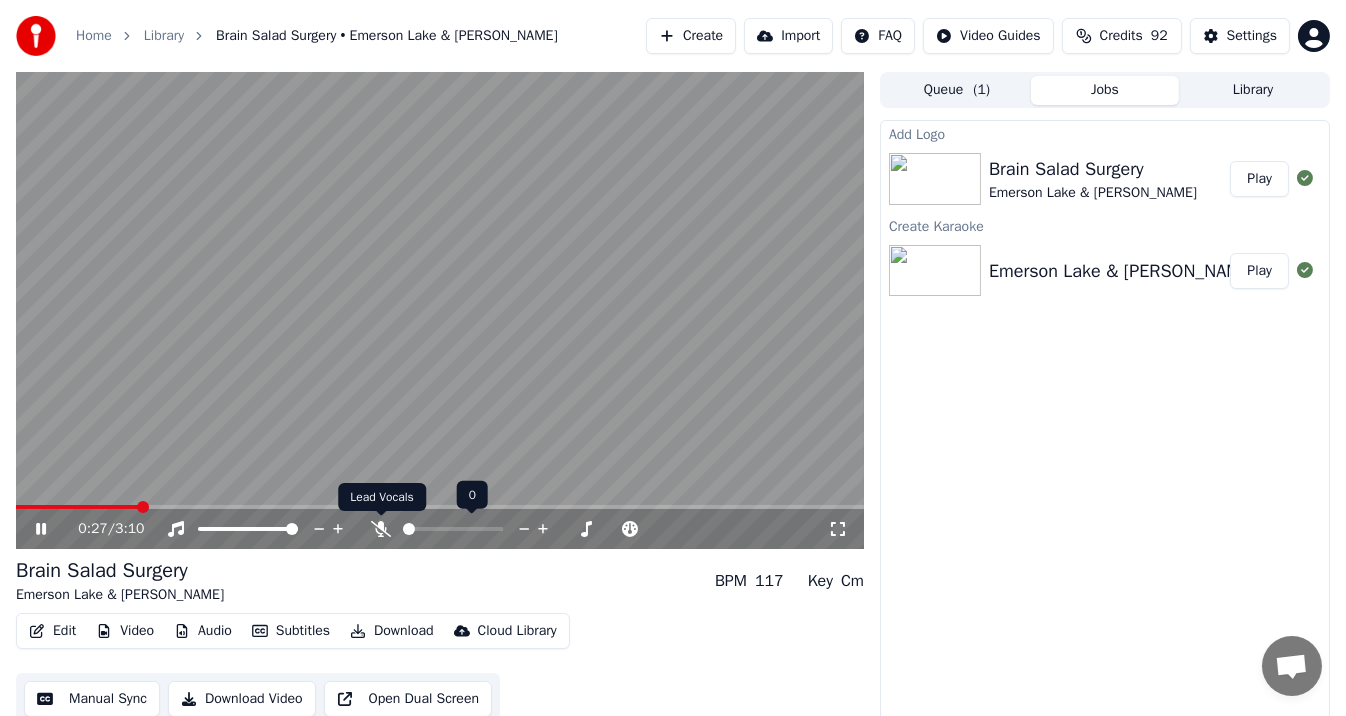 click 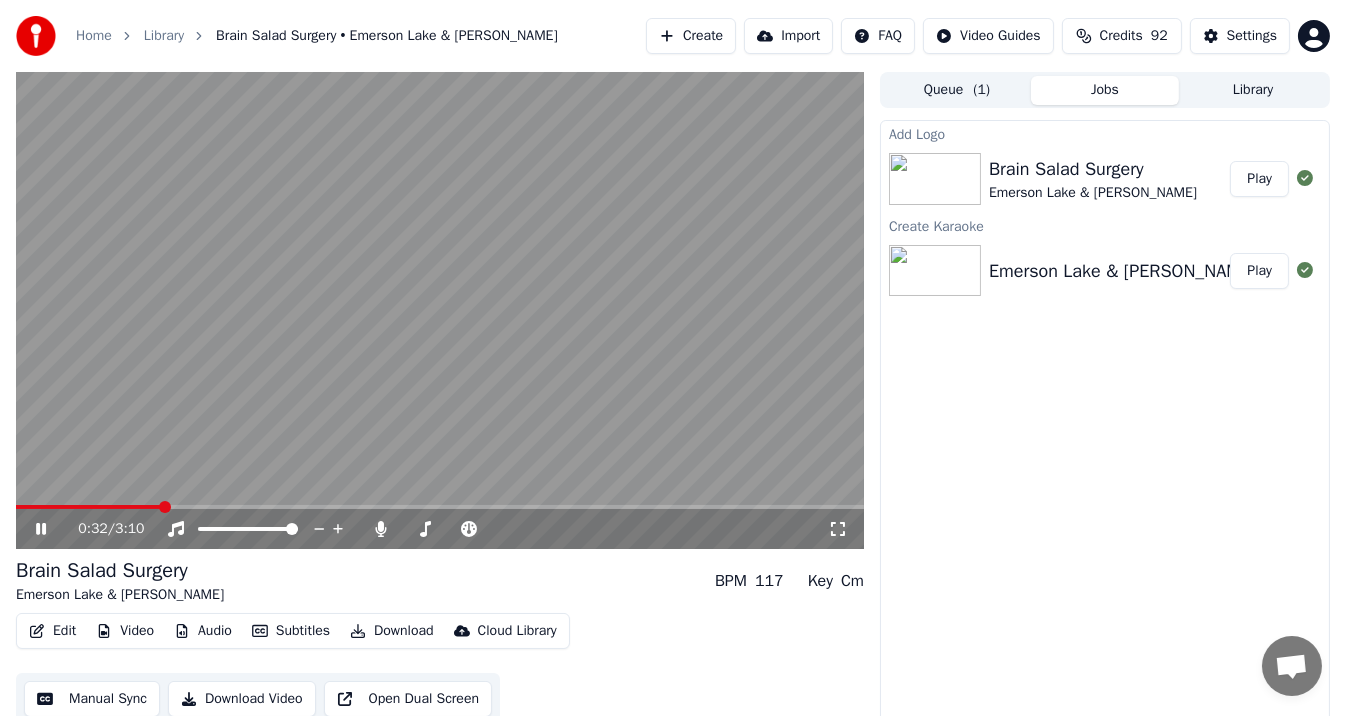 click at bounding box center [440, 507] 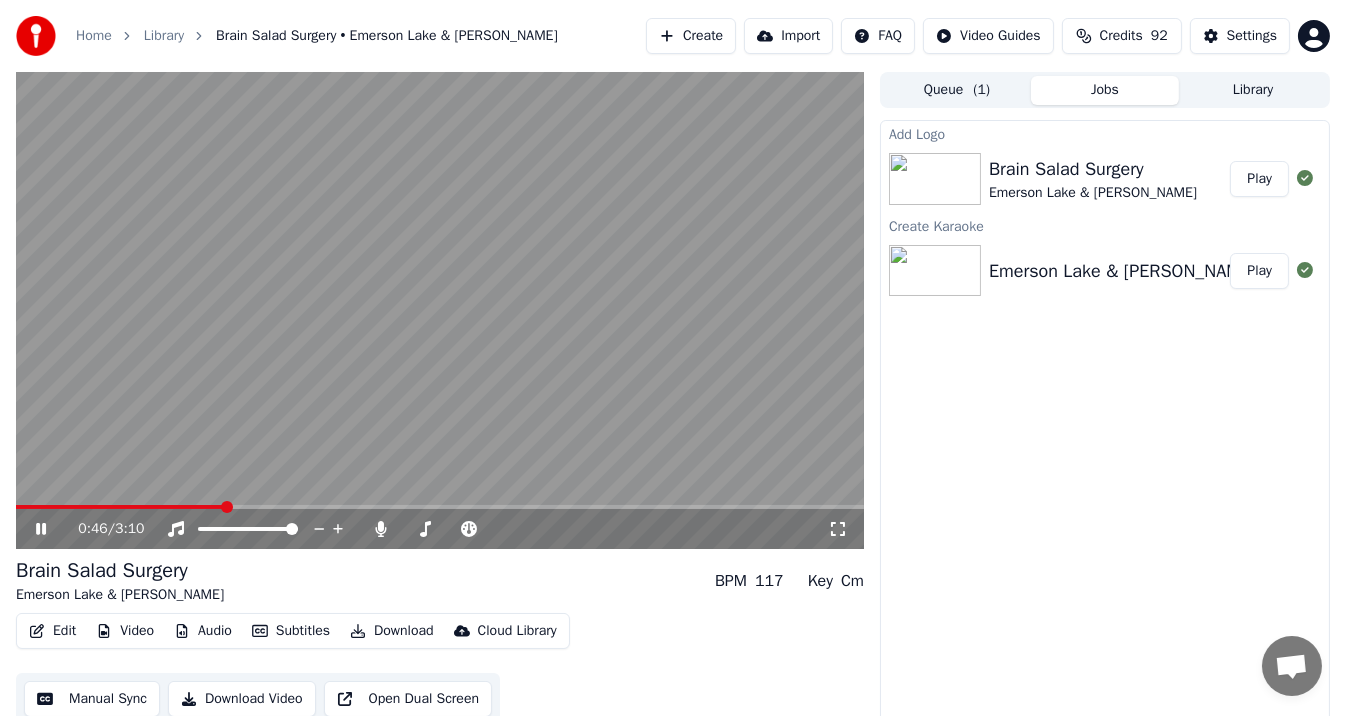 click at bounding box center [440, 507] 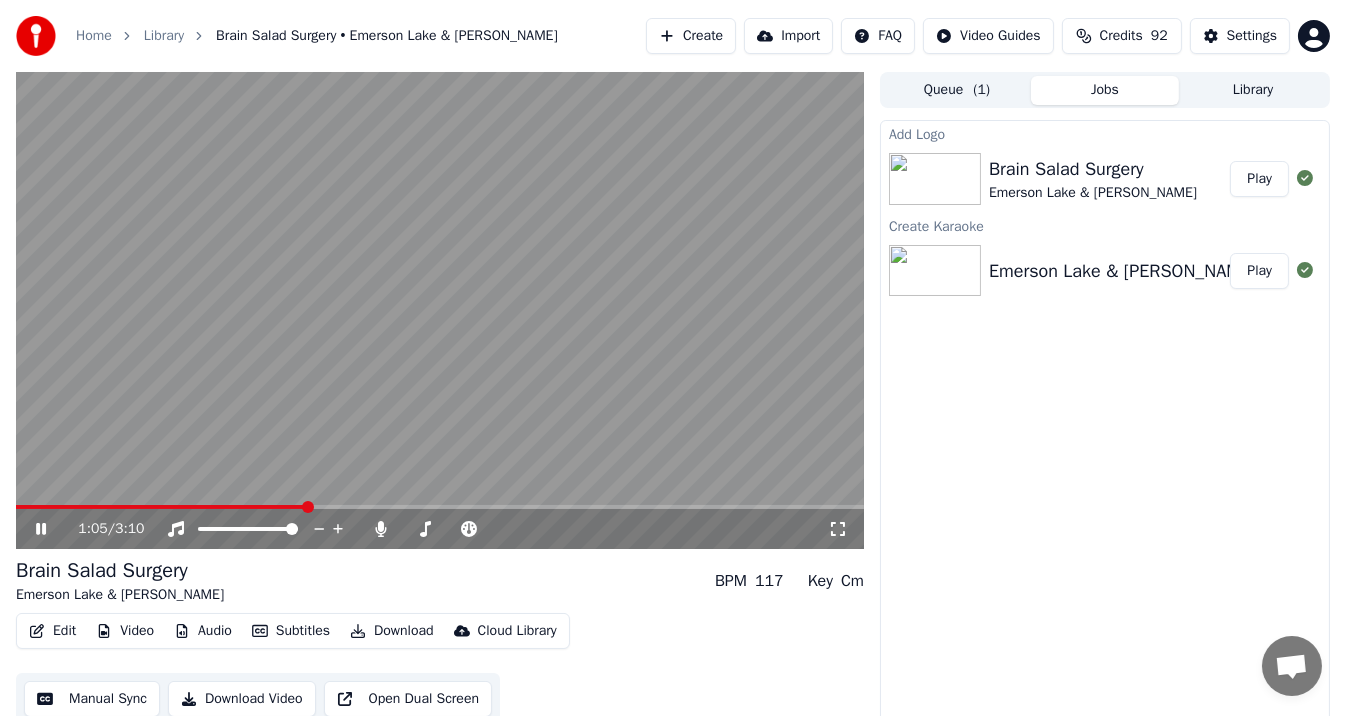 click at bounding box center [440, 507] 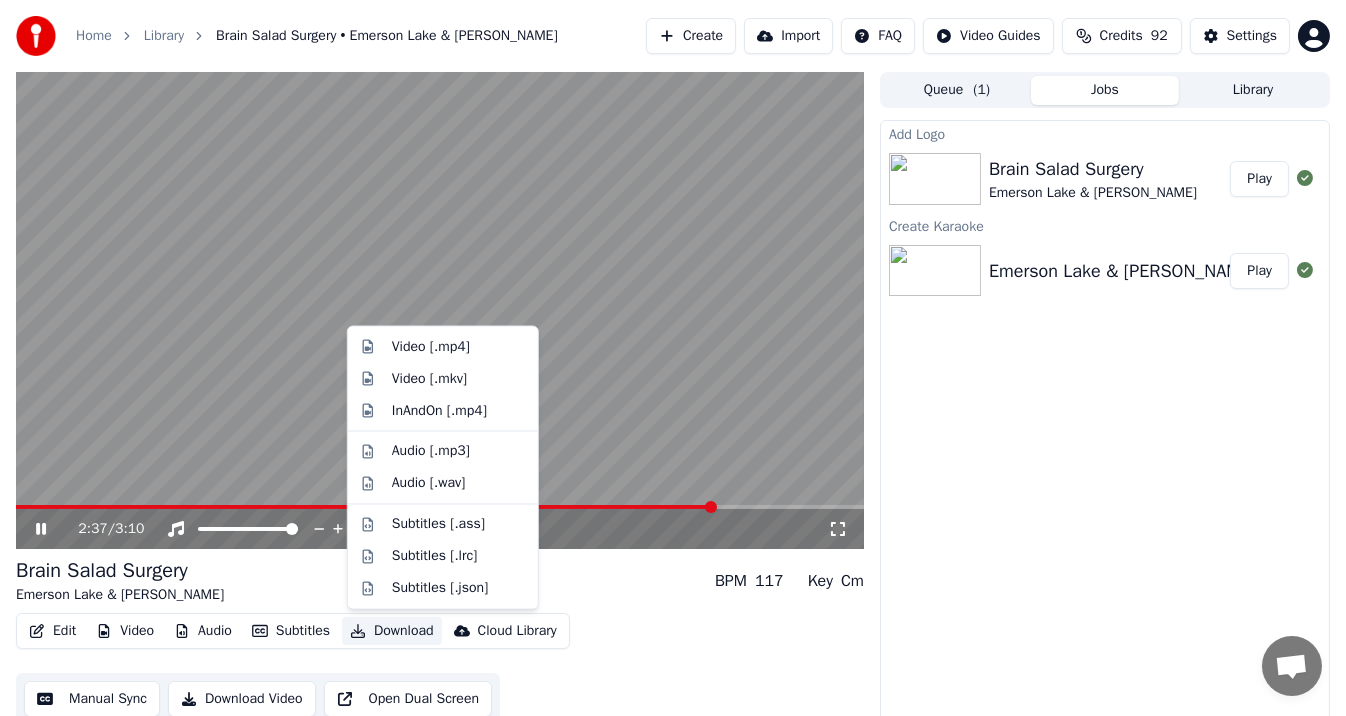 click on "Download" at bounding box center (392, 631) 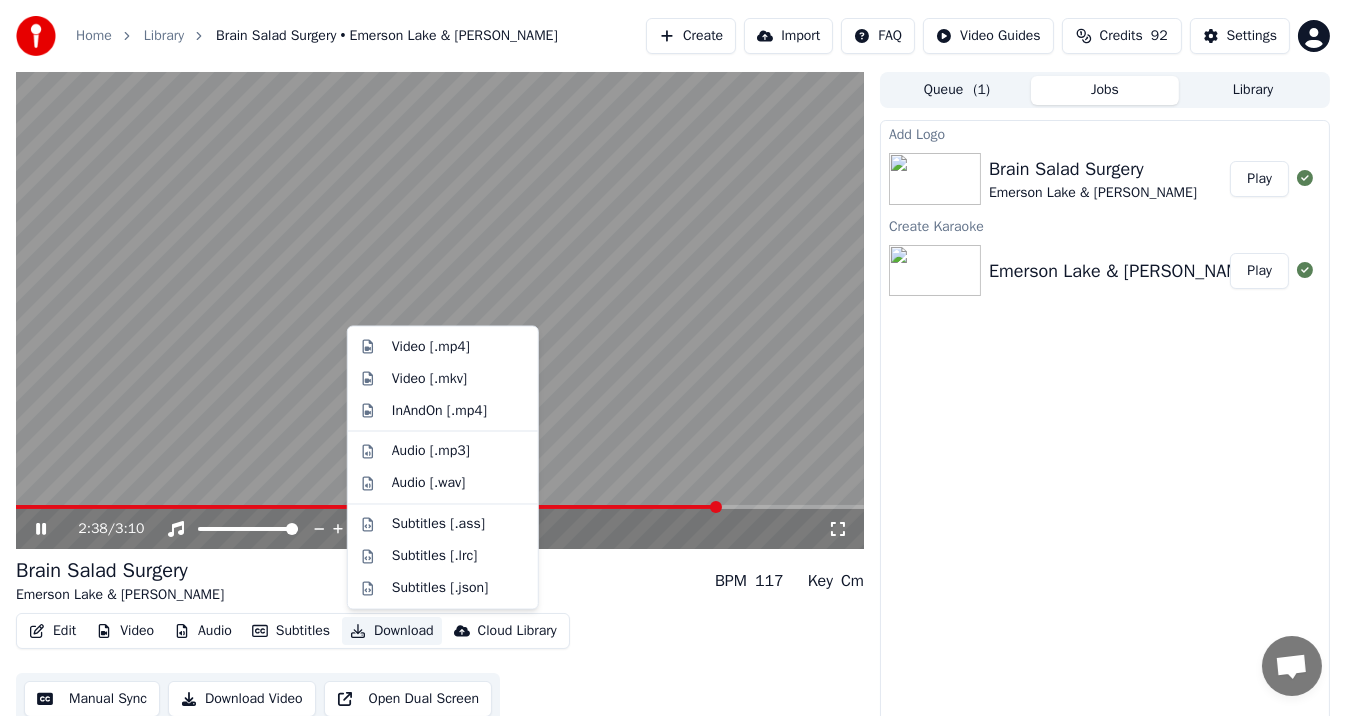 click on "Brain Salad Surgery Emerson Lake & [PERSON_NAME] BPM 117 Key Cm" at bounding box center (440, 581) 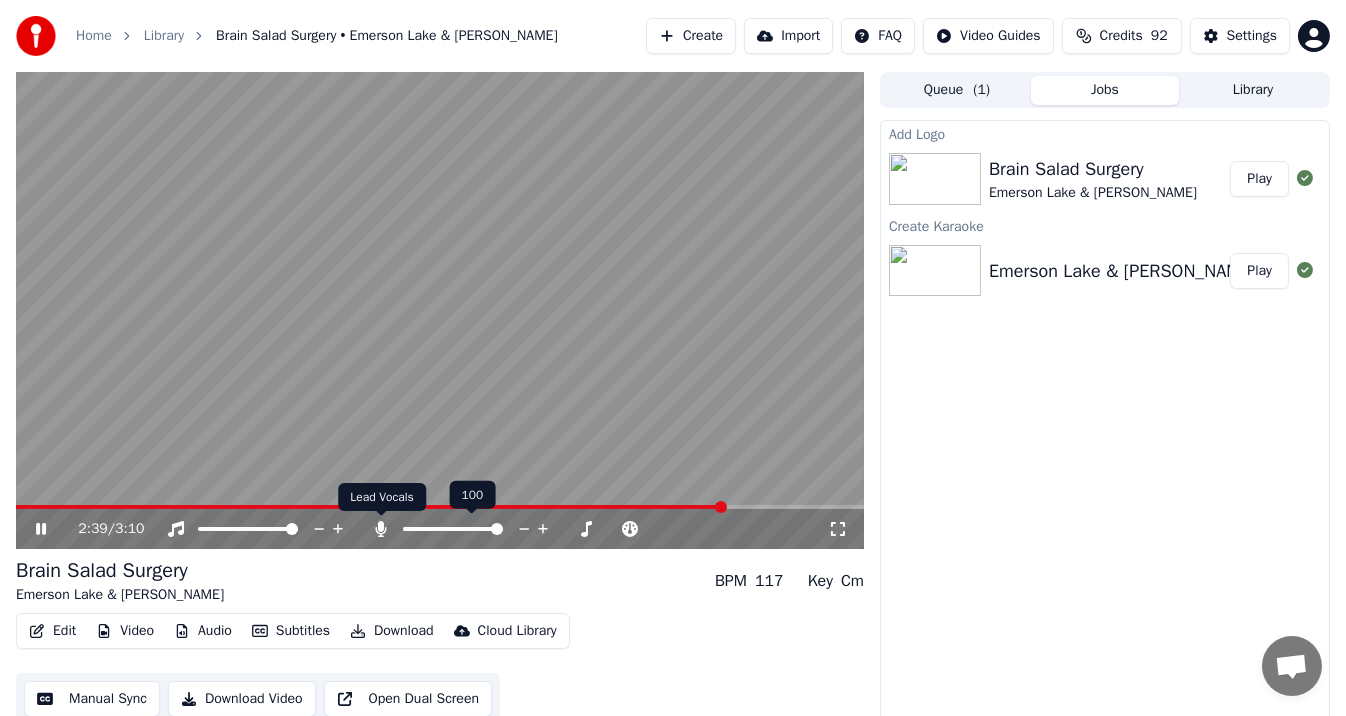 click 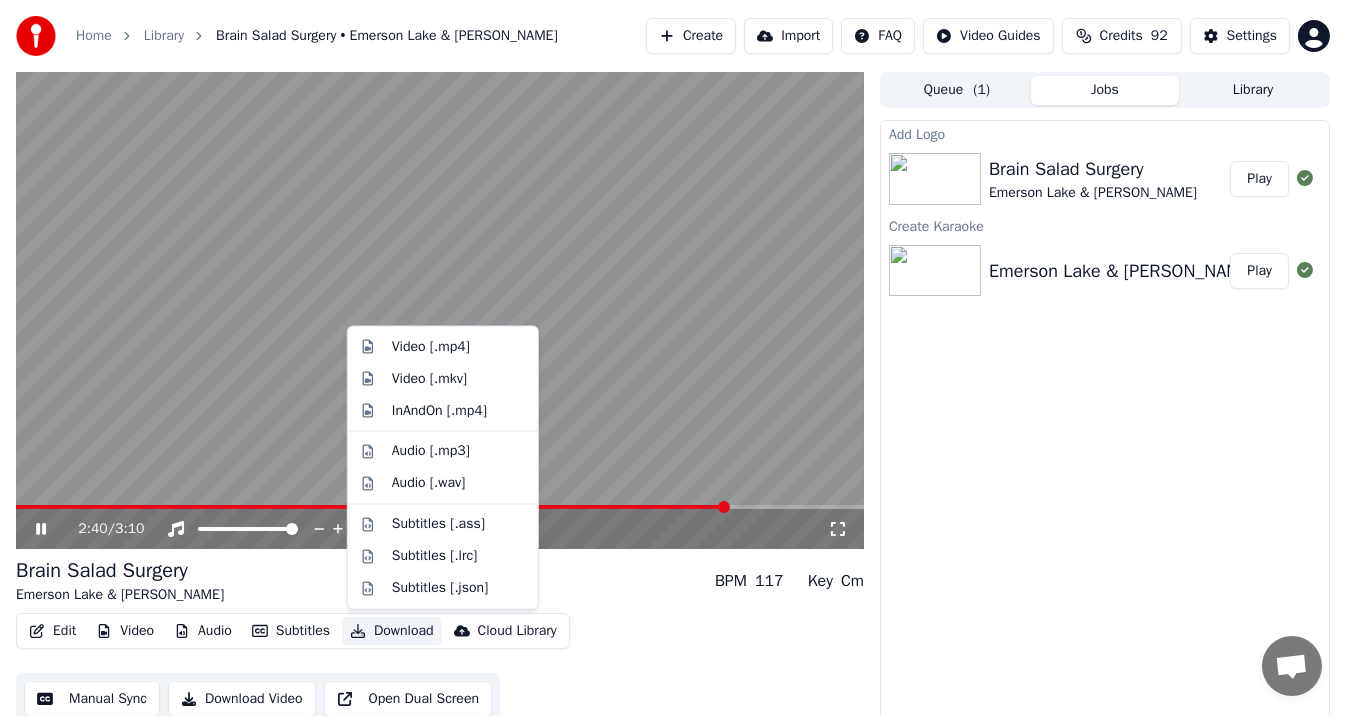 click on "Download" at bounding box center (392, 631) 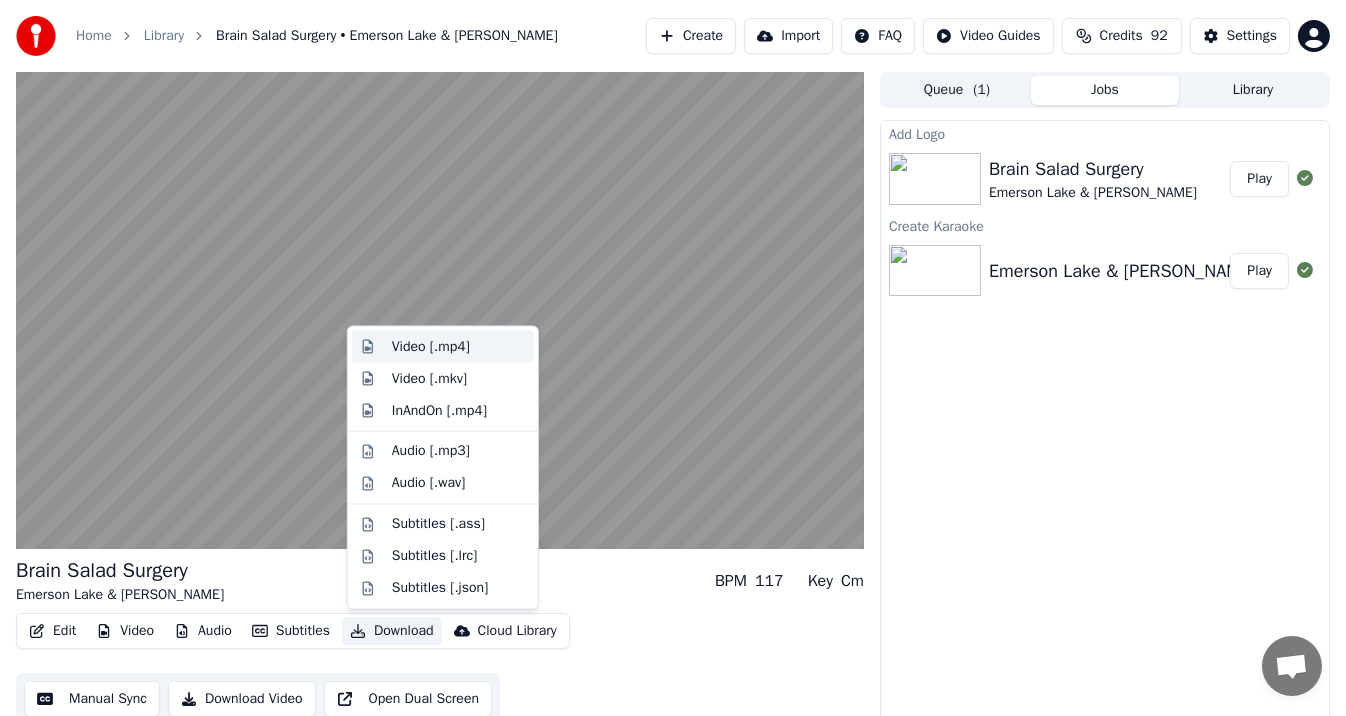 click on "Video [.mp4]" at bounding box center [459, 347] 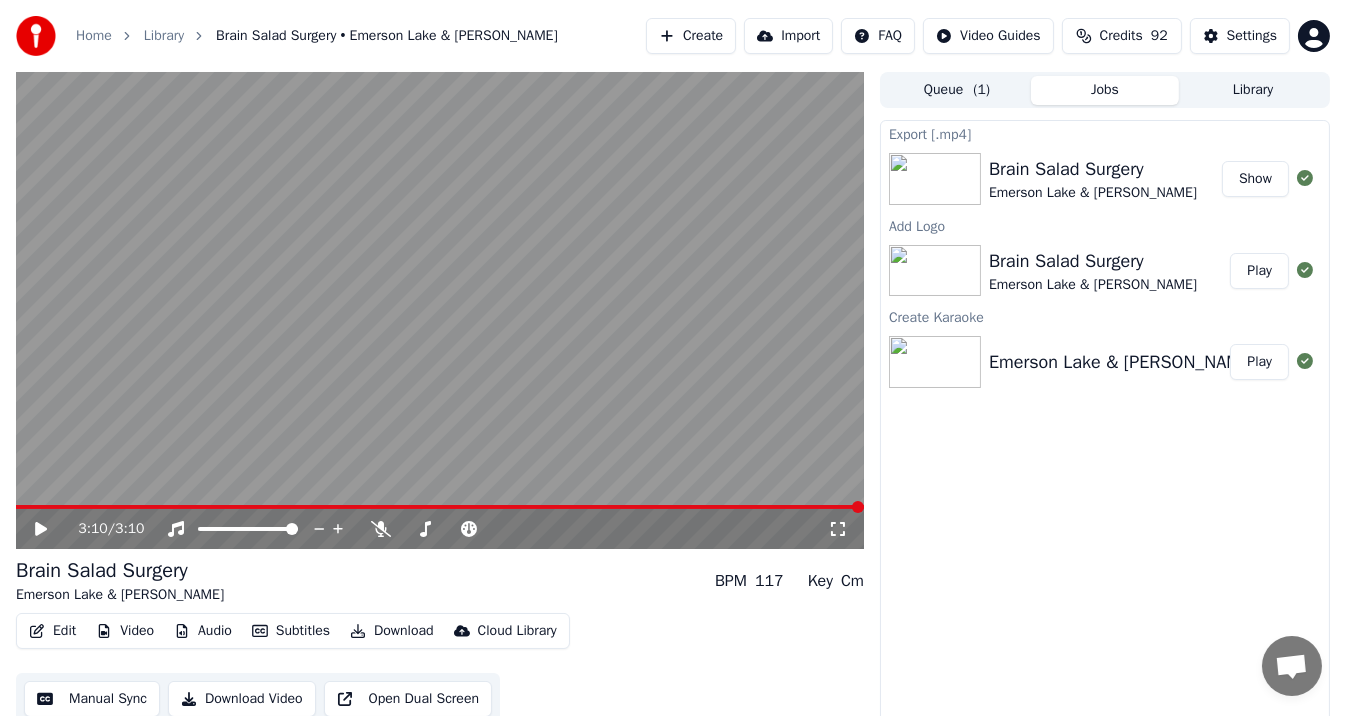 click on "Show" at bounding box center [1255, 179] 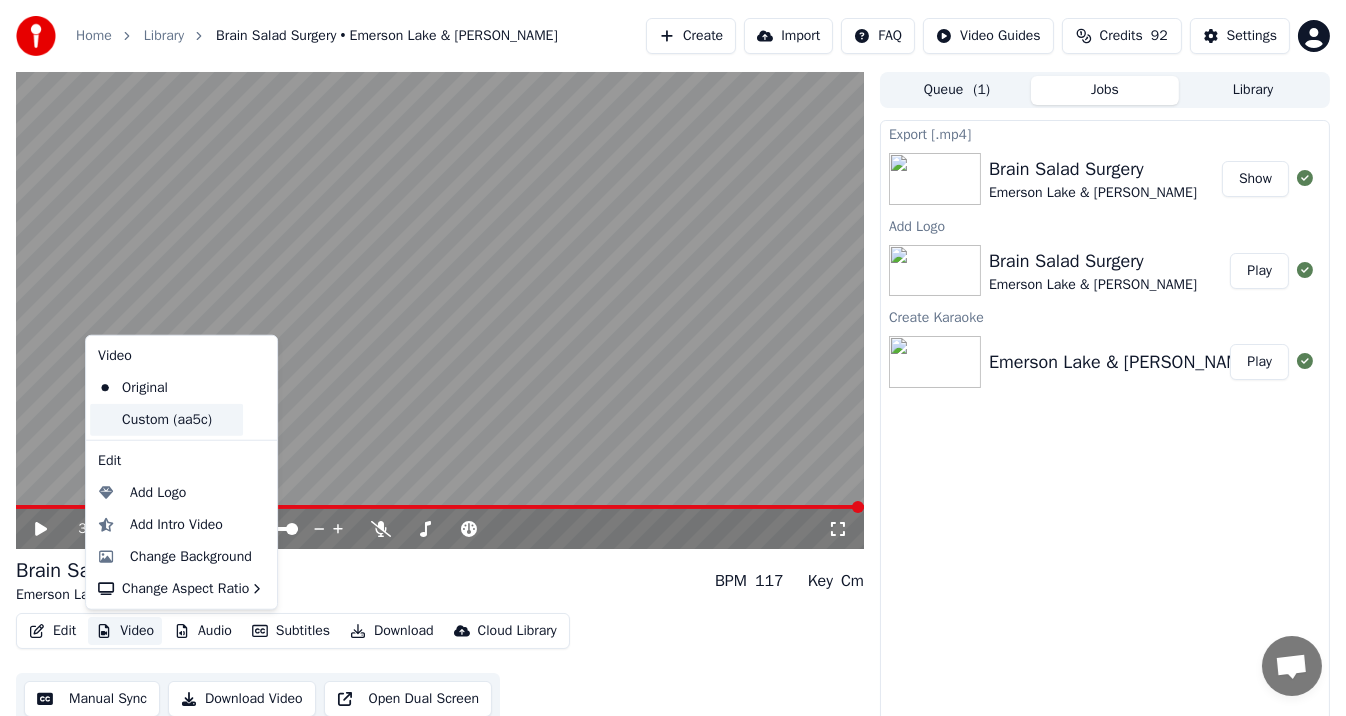 click on "Custom (aa5c)" at bounding box center (166, 420) 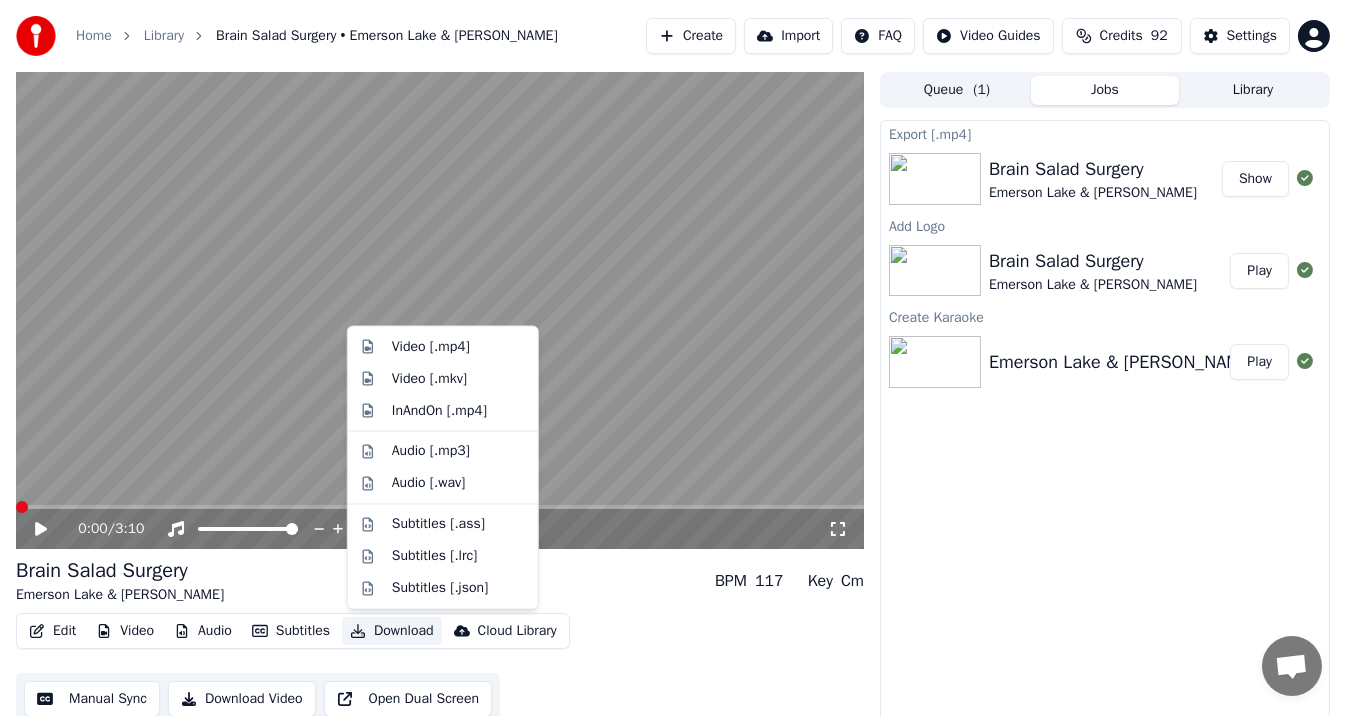 click on "Download" at bounding box center [392, 631] 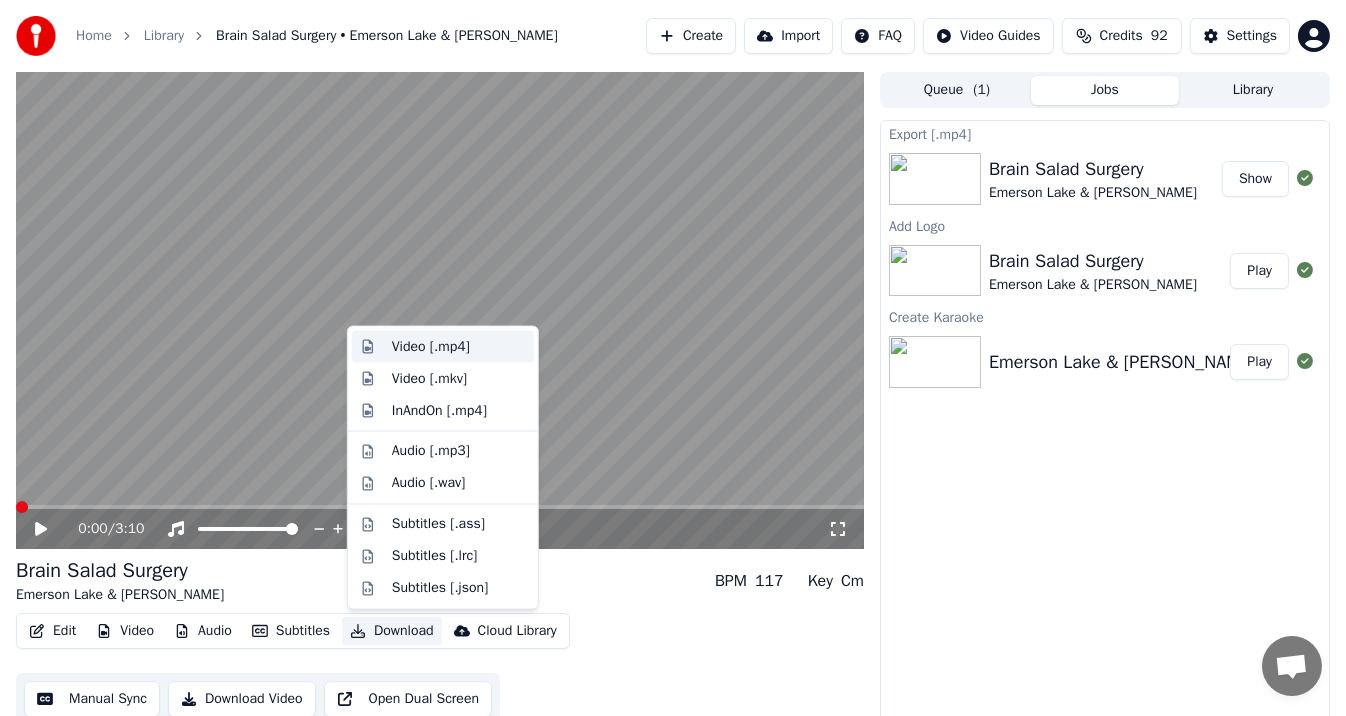 click on "Video [.mp4]" at bounding box center (431, 347) 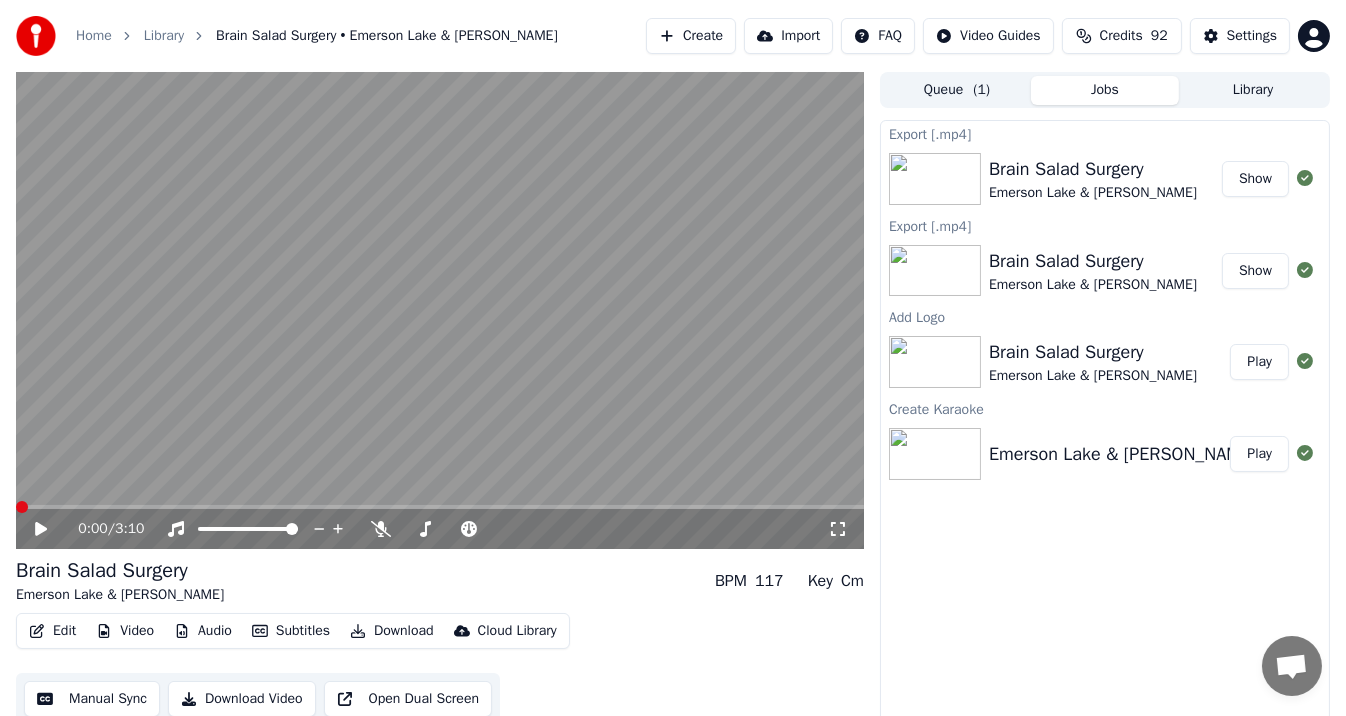 click on "Show" at bounding box center (1255, 179) 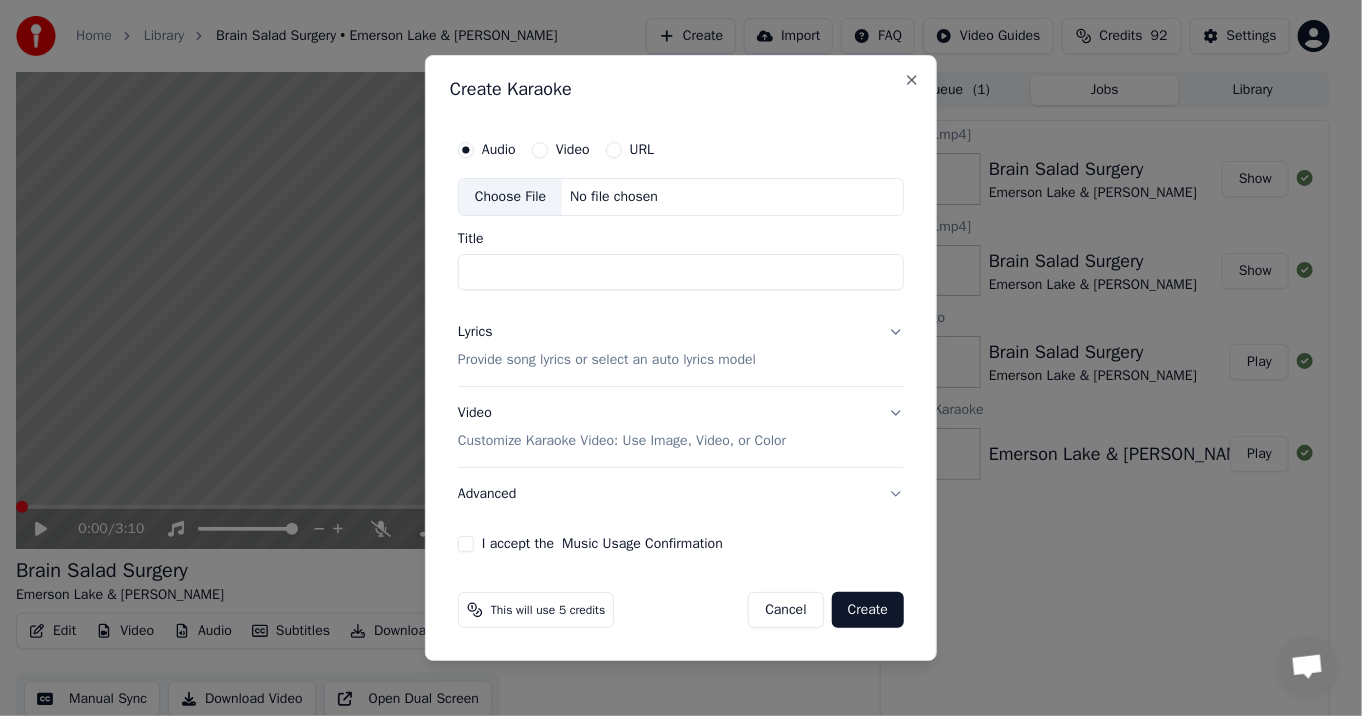 click on "Choose File" at bounding box center [510, 197] 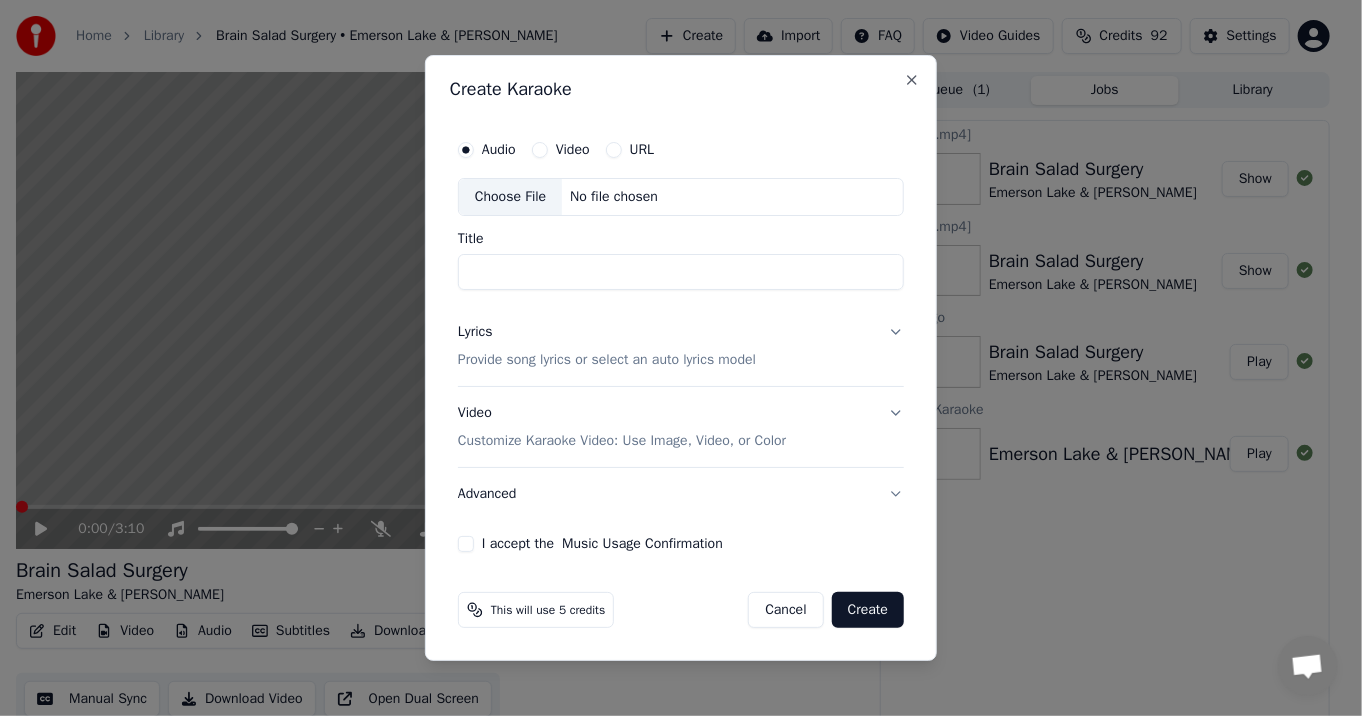 type on "**********" 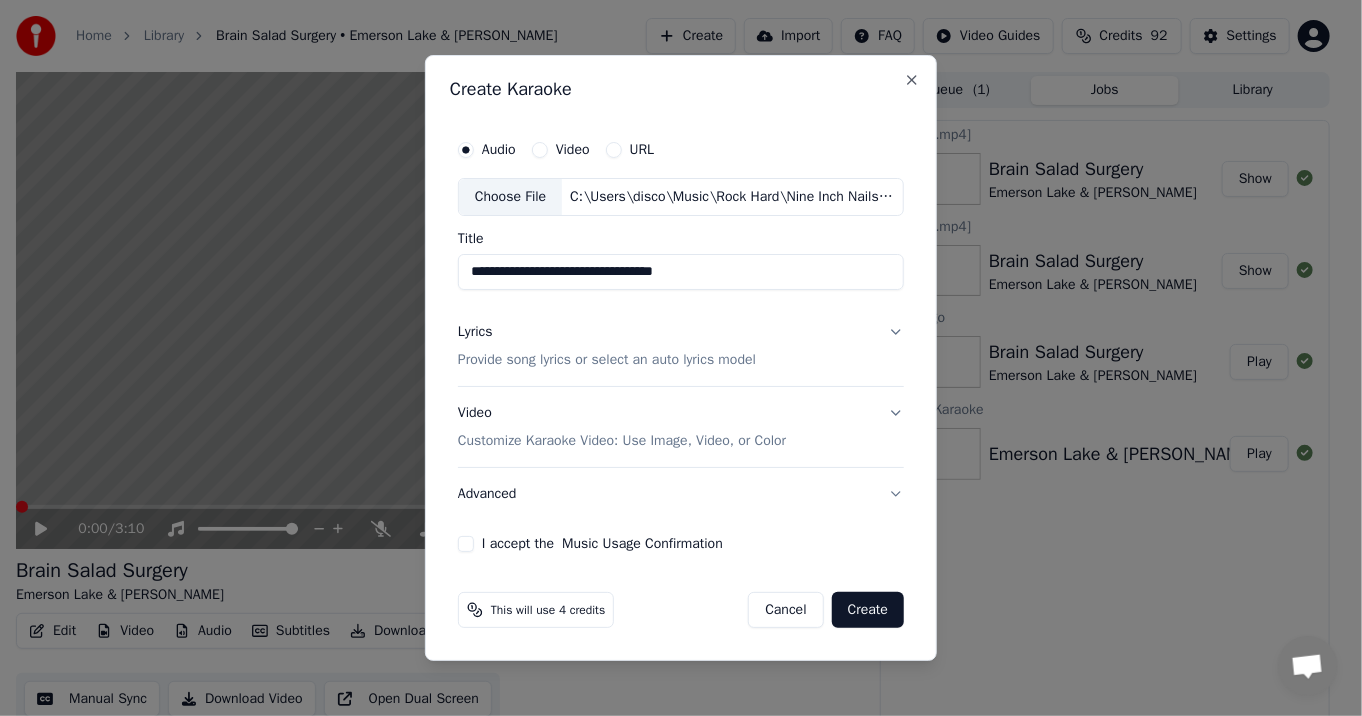 click on "Lyrics Provide song lyrics or select an auto lyrics model" at bounding box center (681, 346) 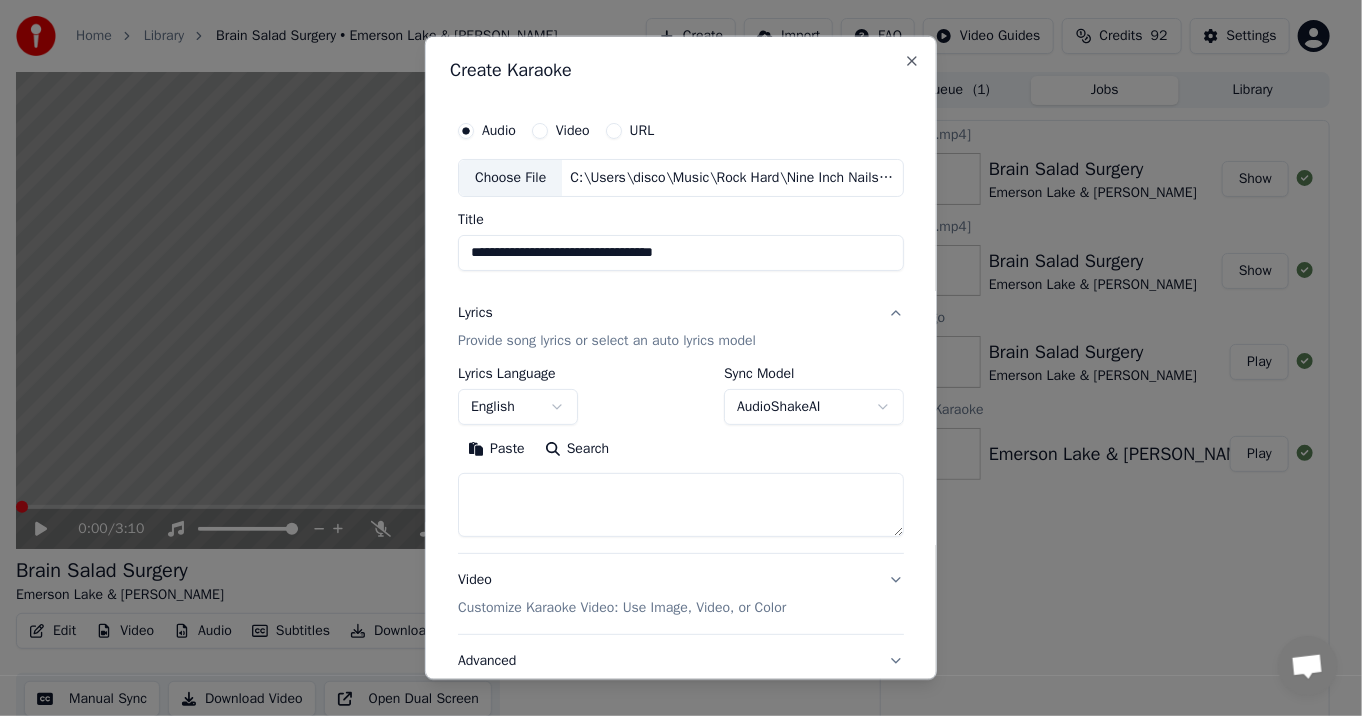 click on "Search" at bounding box center (577, 449) 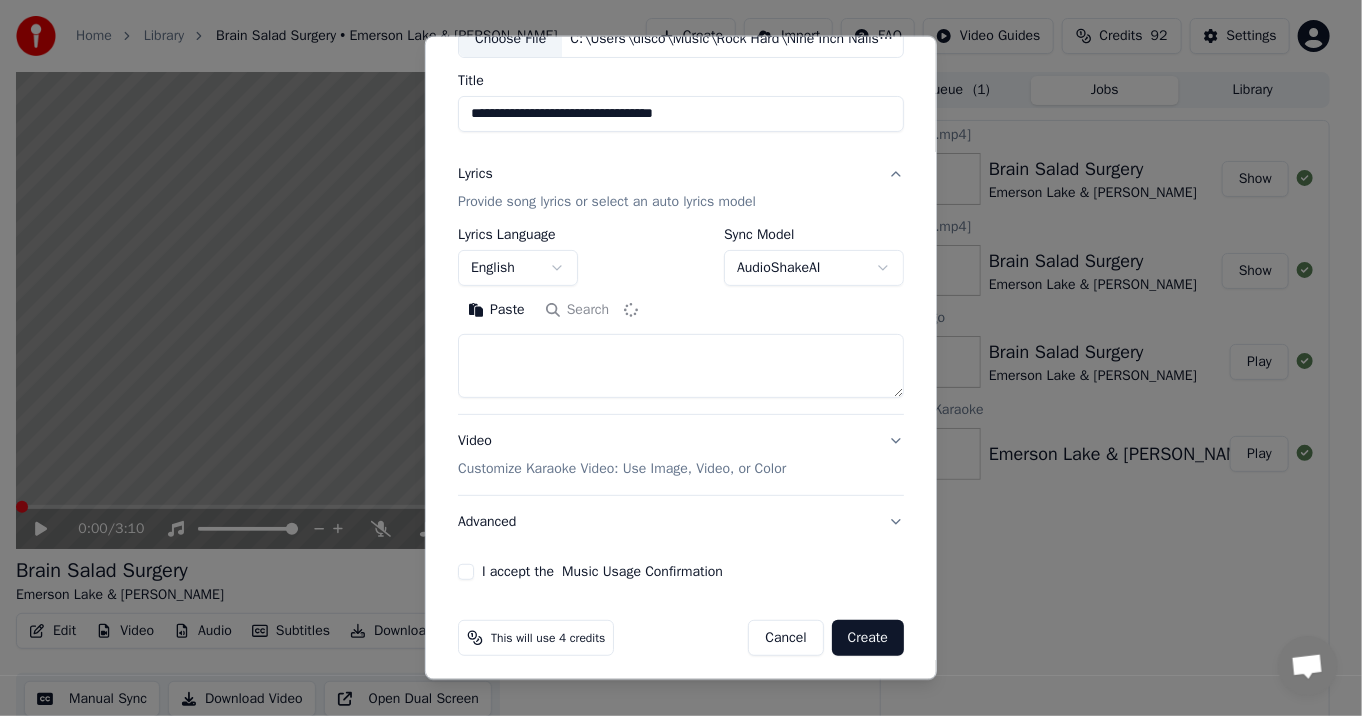 scroll, scrollTop: 145, scrollLeft: 0, axis: vertical 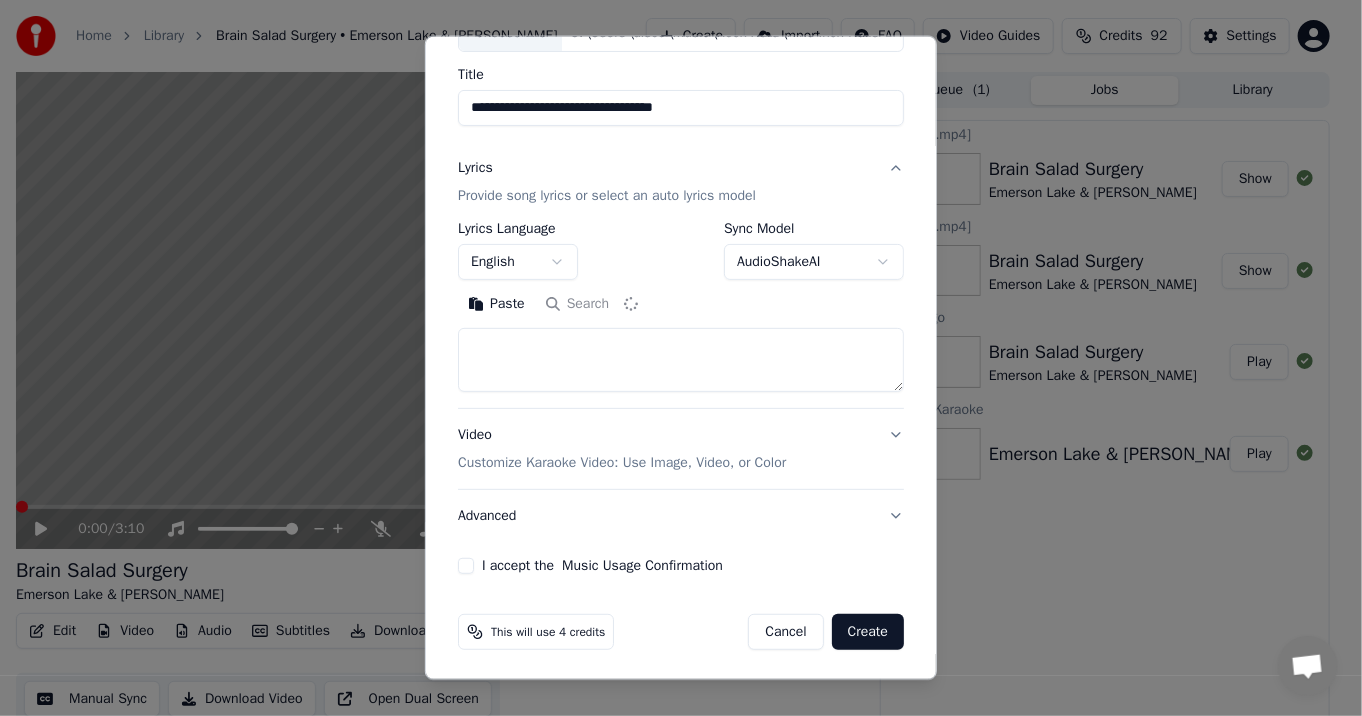 click on "Video Customize Karaoke Video: Use Image, Video, or Color" at bounding box center [681, 449] 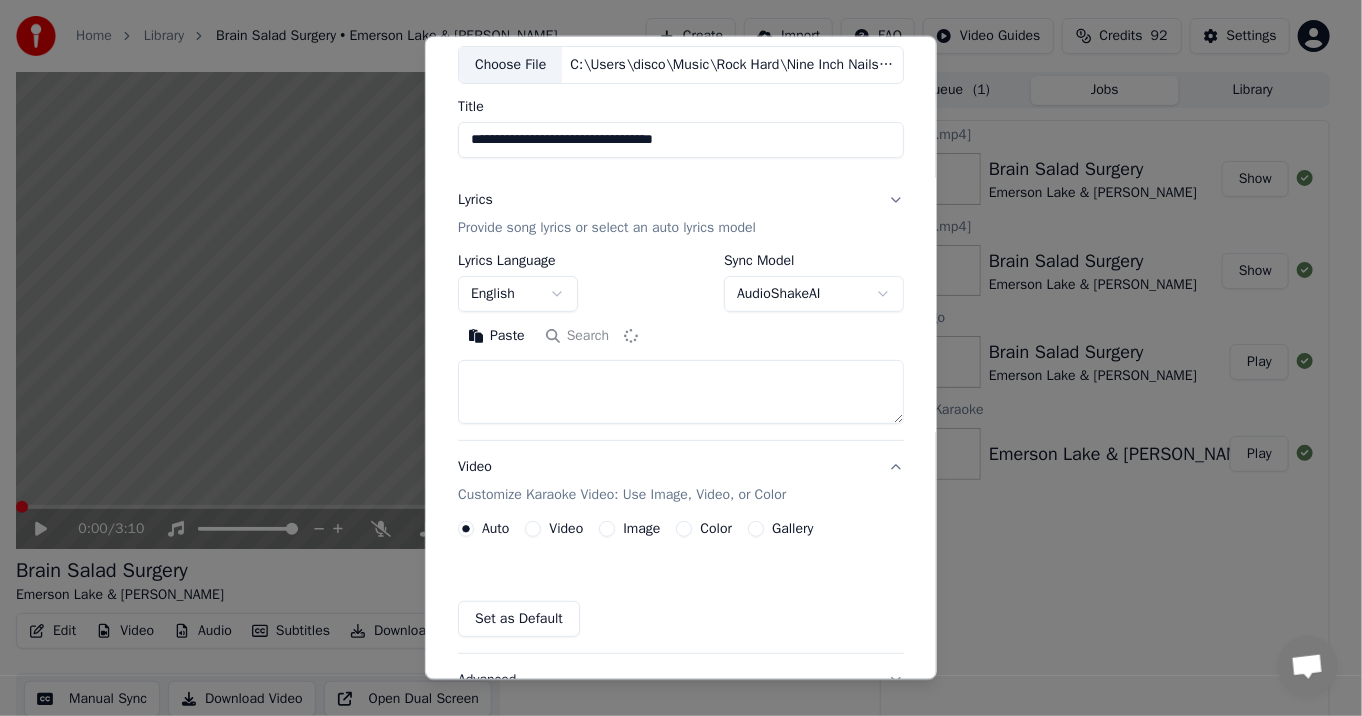 scroll, scrollTop: 91, scrollLeft: 0, axis: vertical 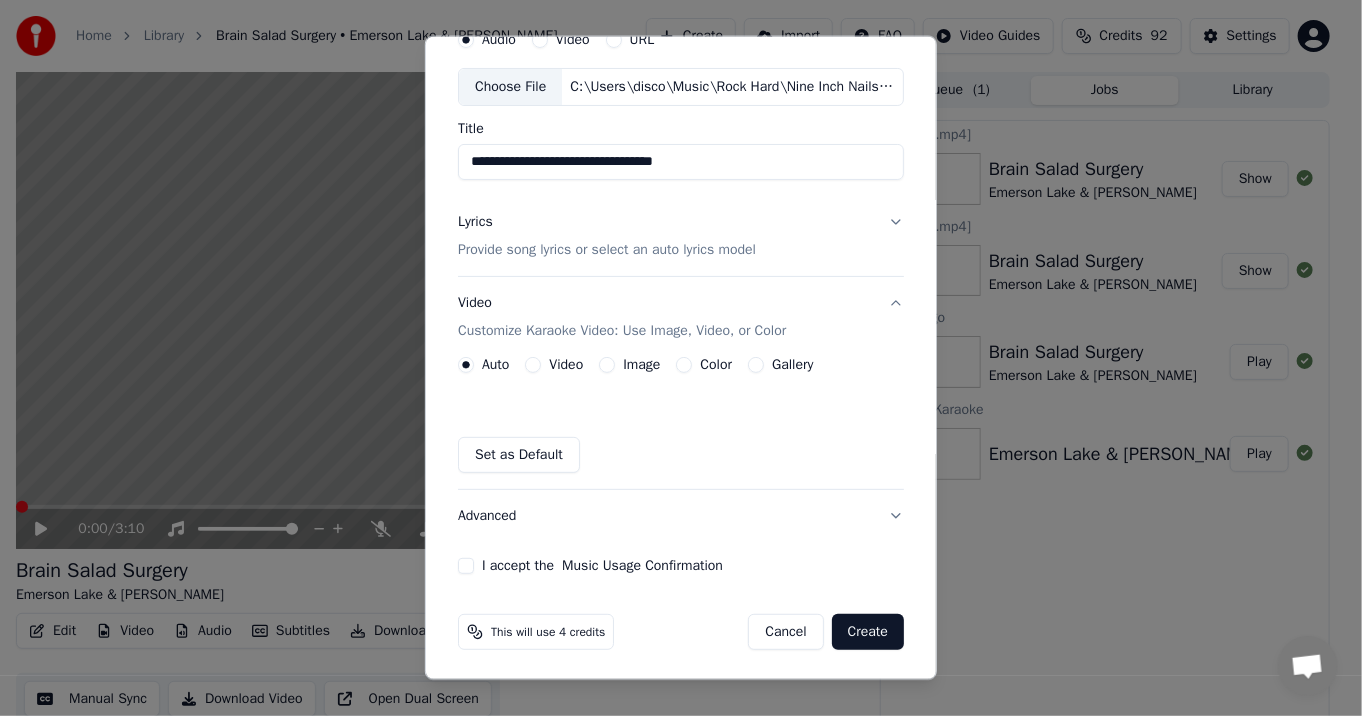 click on "Image" at bounding box center [607, 365] 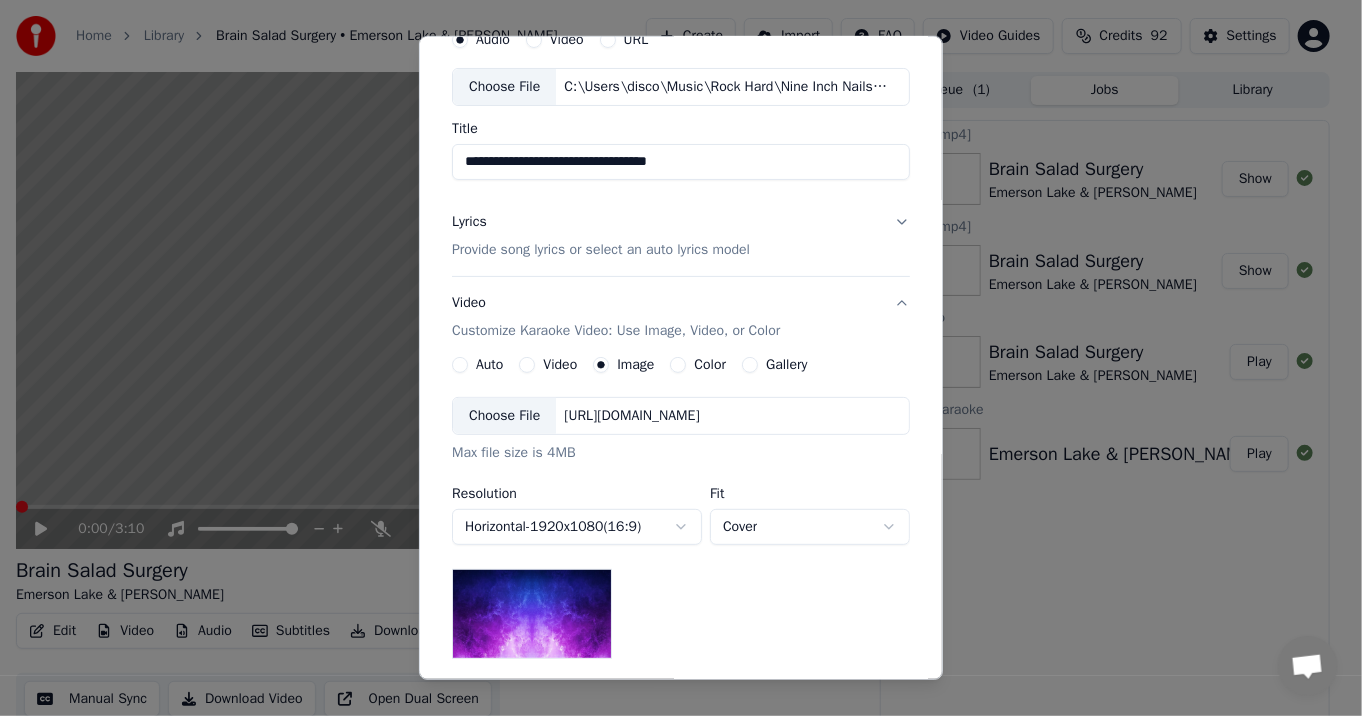 click on "Choose File" at bounding box center (504, 416) 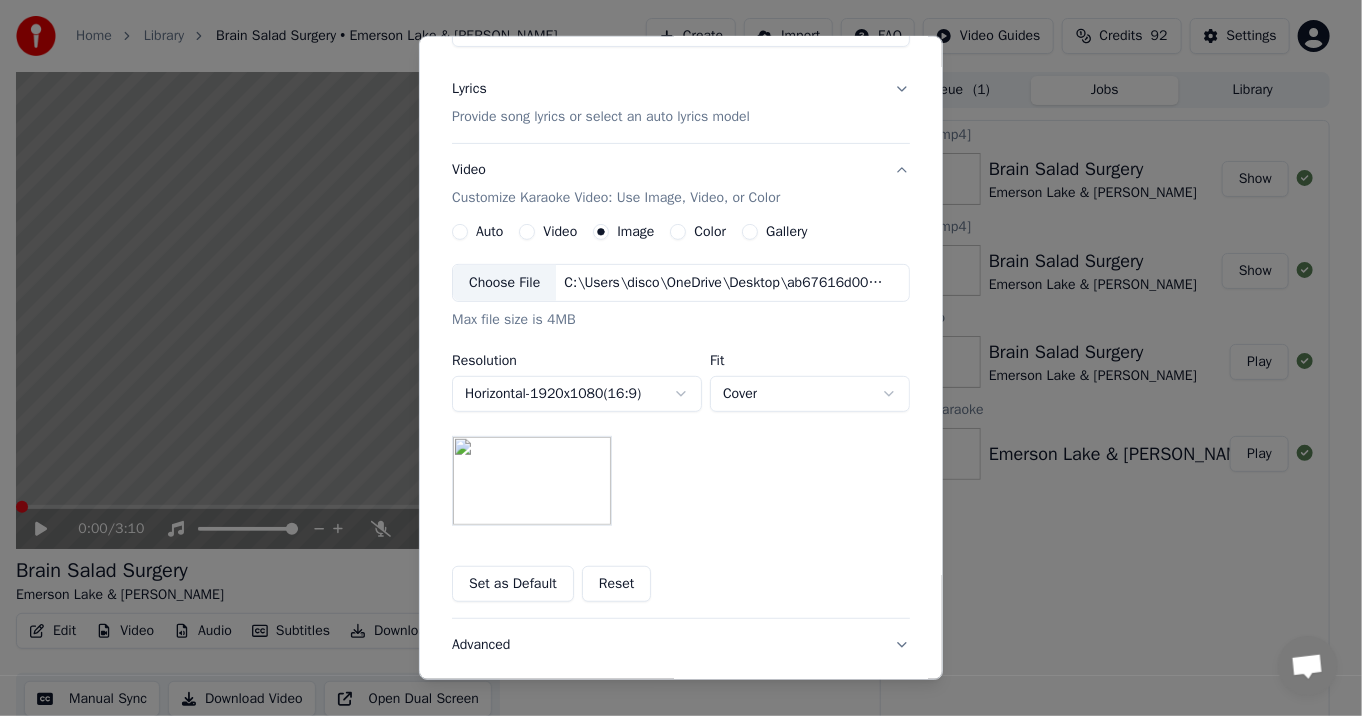 scroll, scrollTop: 352, scrollLeft: 0, axis: vertical 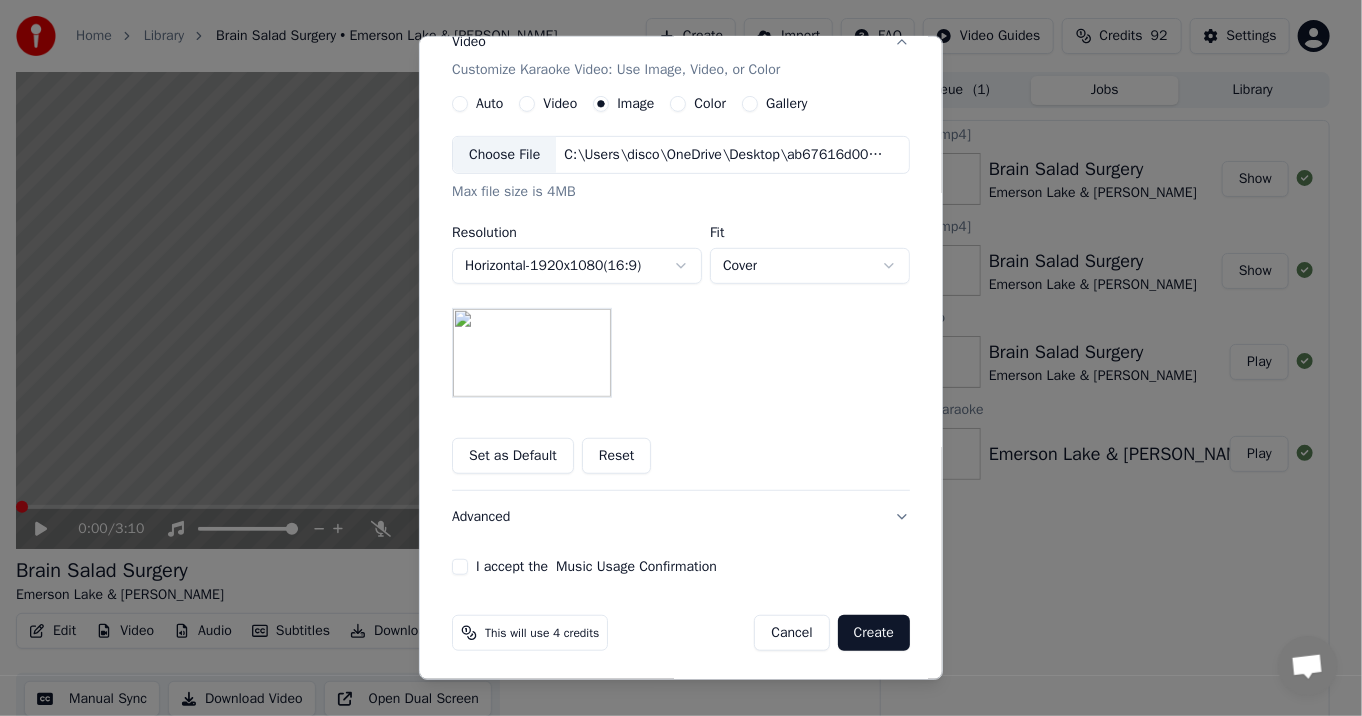click on "**********" at bounding box center (673, 358) 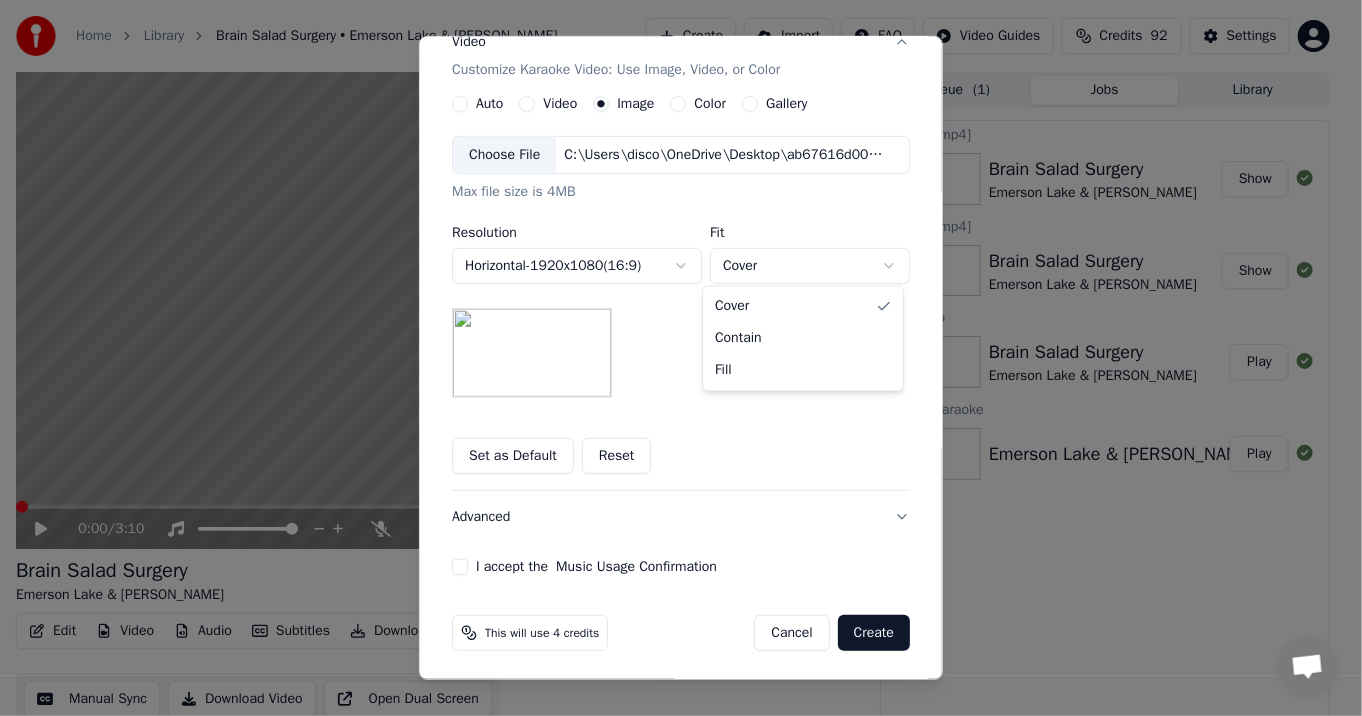 select on "****" 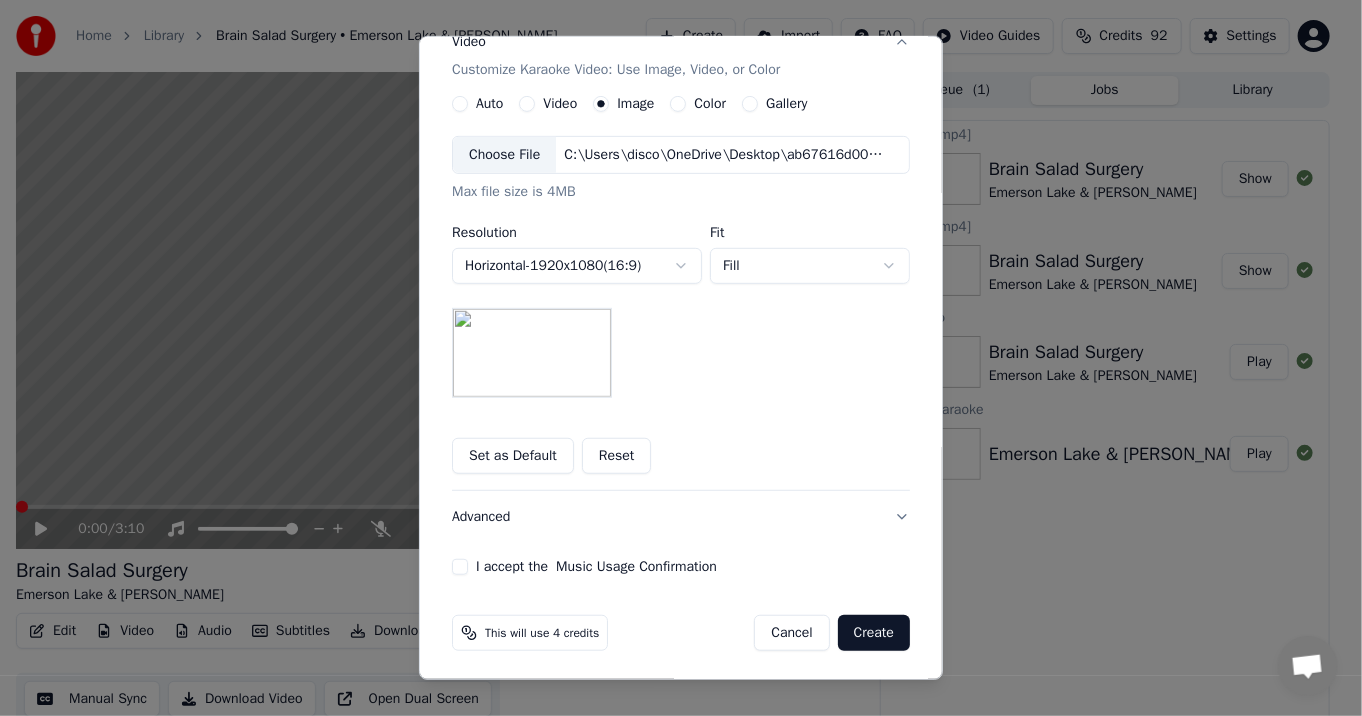 click on "I accept the   Music Usage Confirmation" at bounding box center (460, 567) 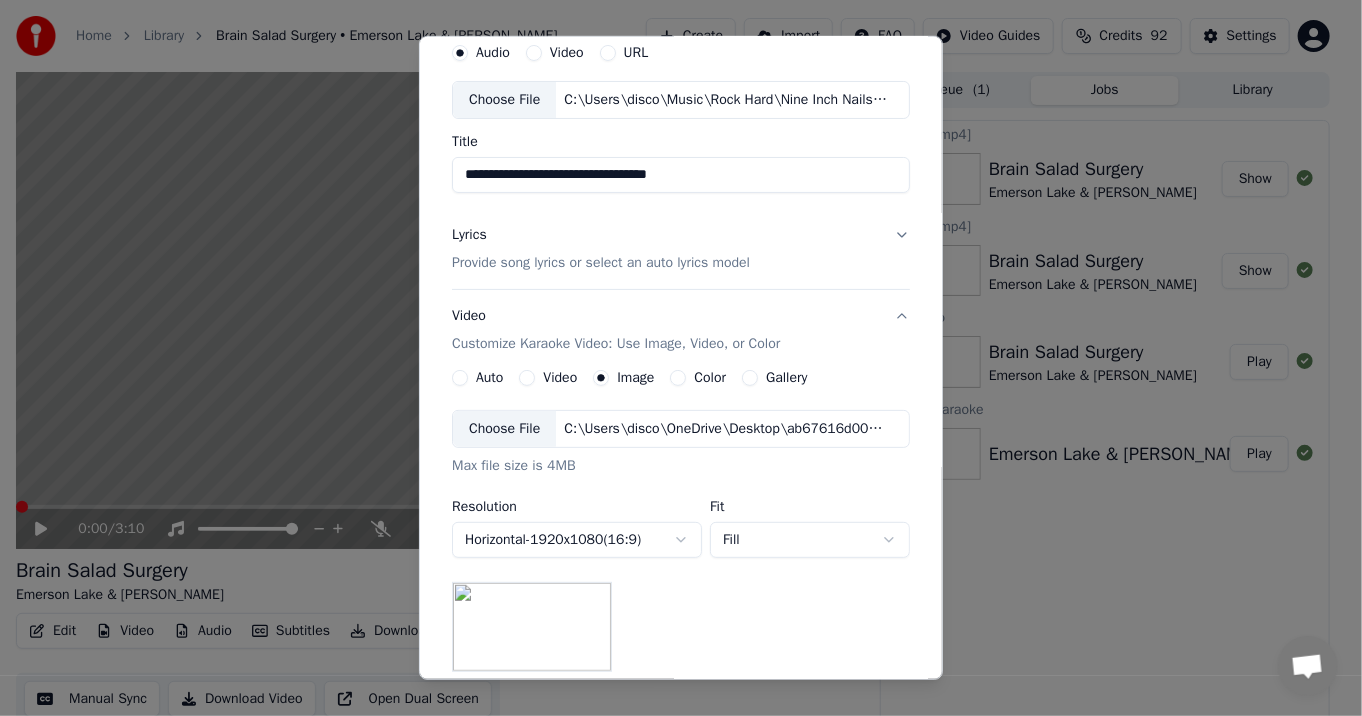 scroll, scrollTop: 52, scrollLeft: 0, axis: vertical 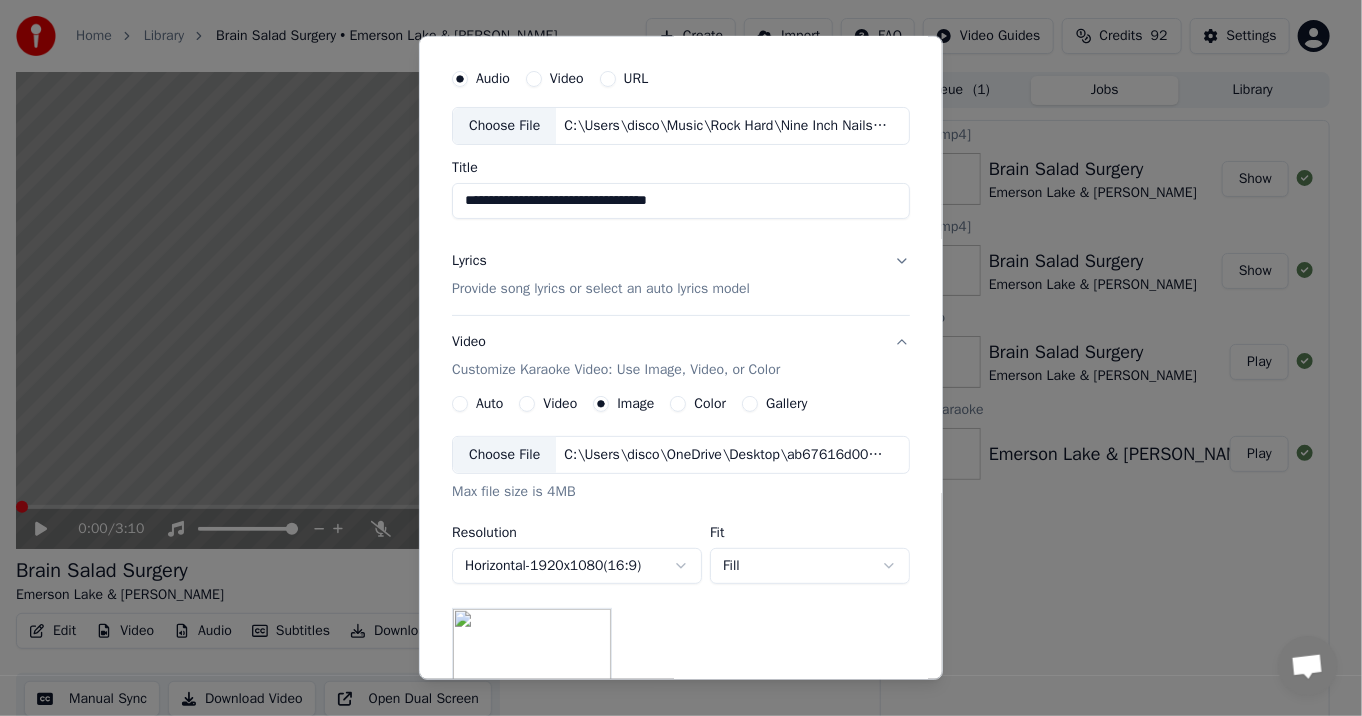 click on "Lyrics Provide song lyrics or select an auto lyrics model" at bounding box center [681, 275] 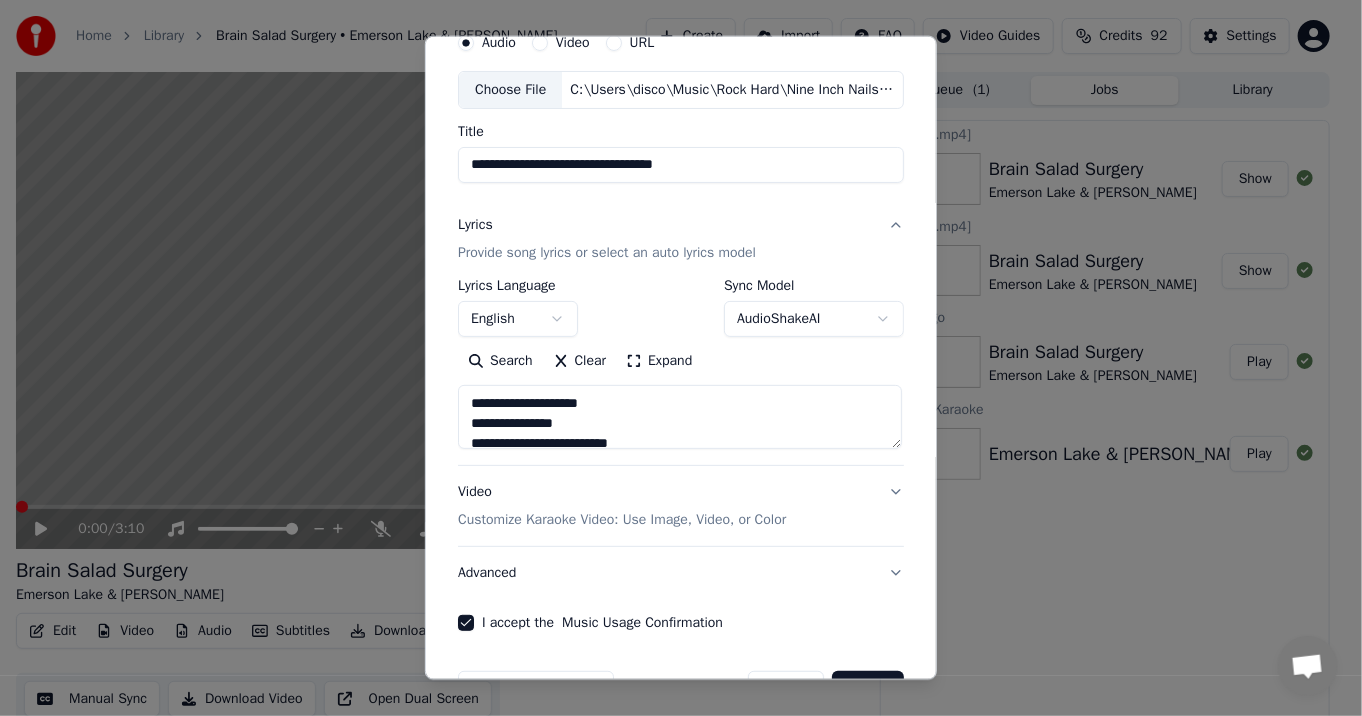 scroll, scrollTop: 145, scrollLeft: 0, axis: vertical 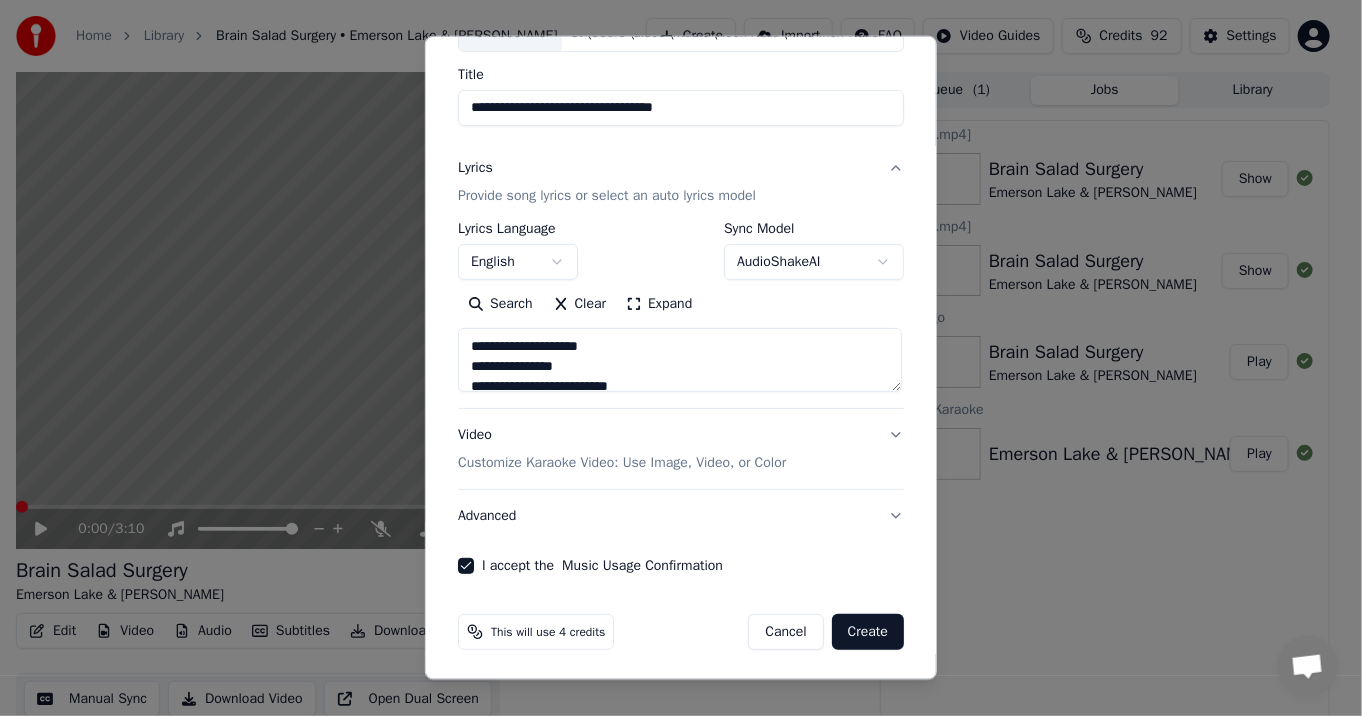 click on "Create" at bounding box center [868, 632] 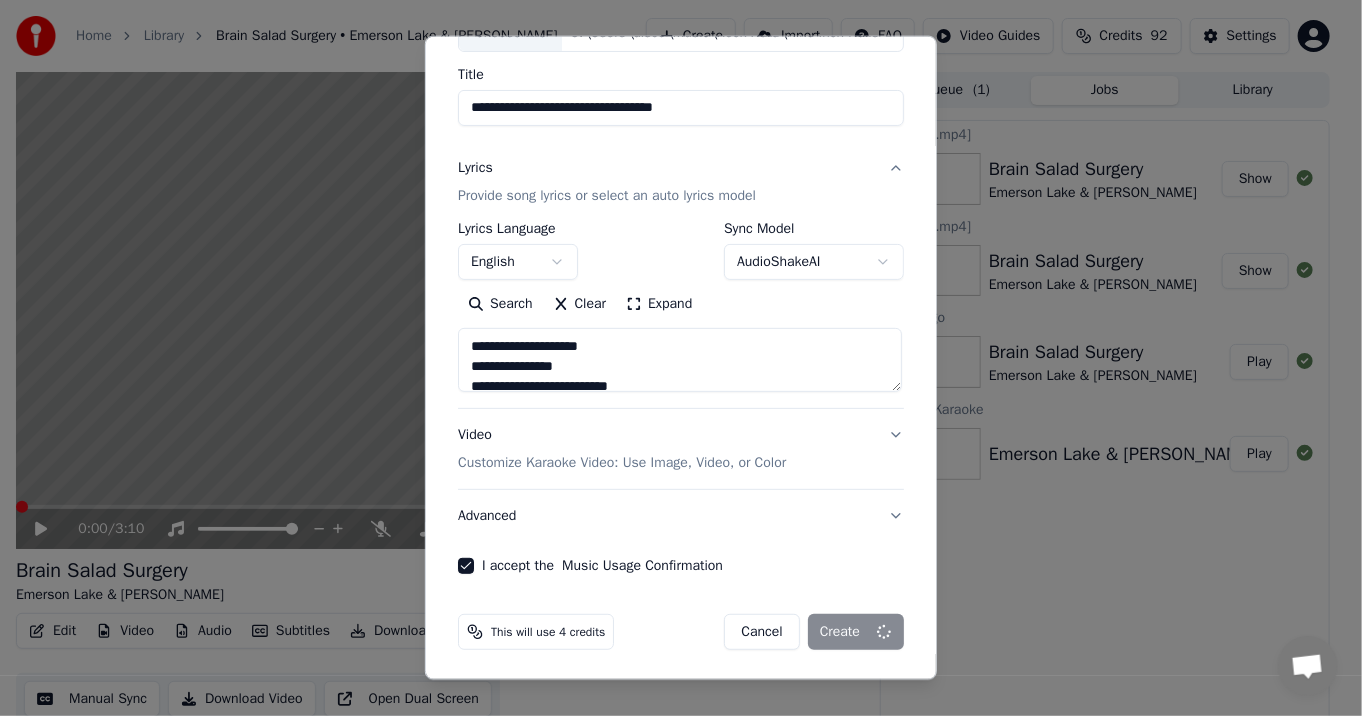 select 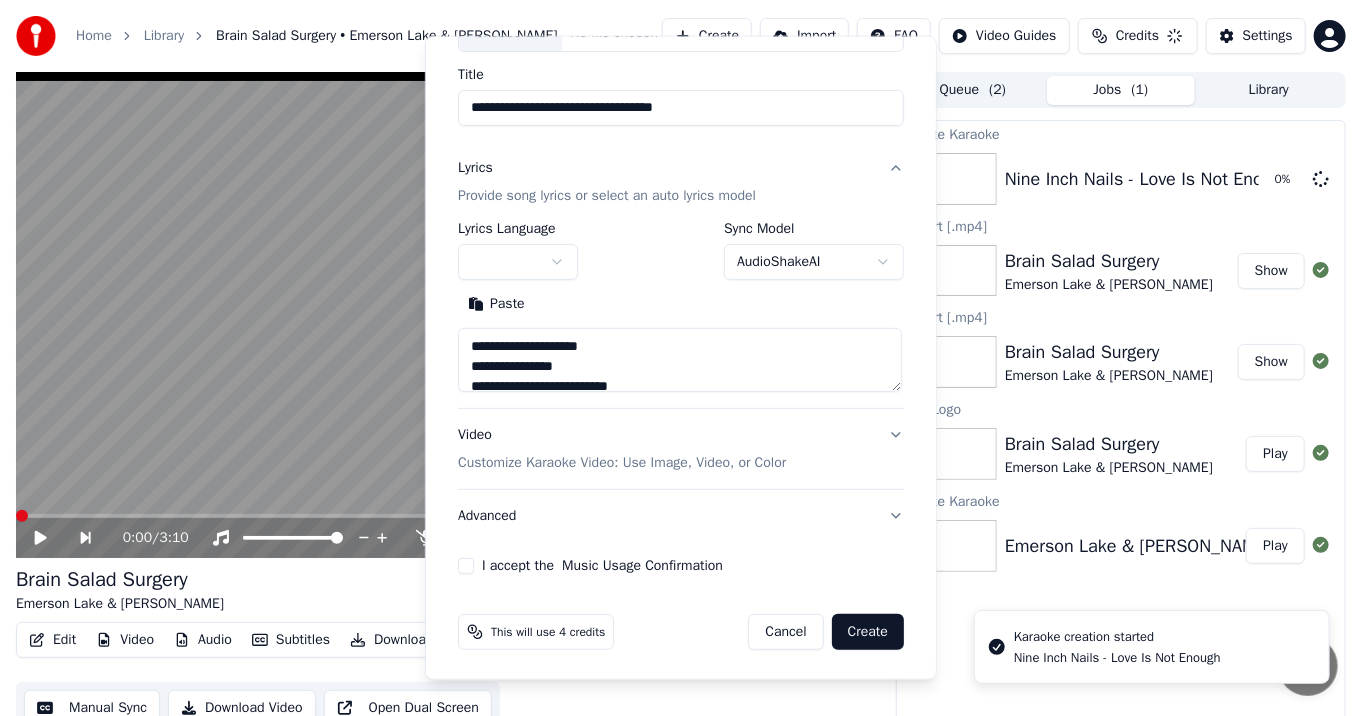 type 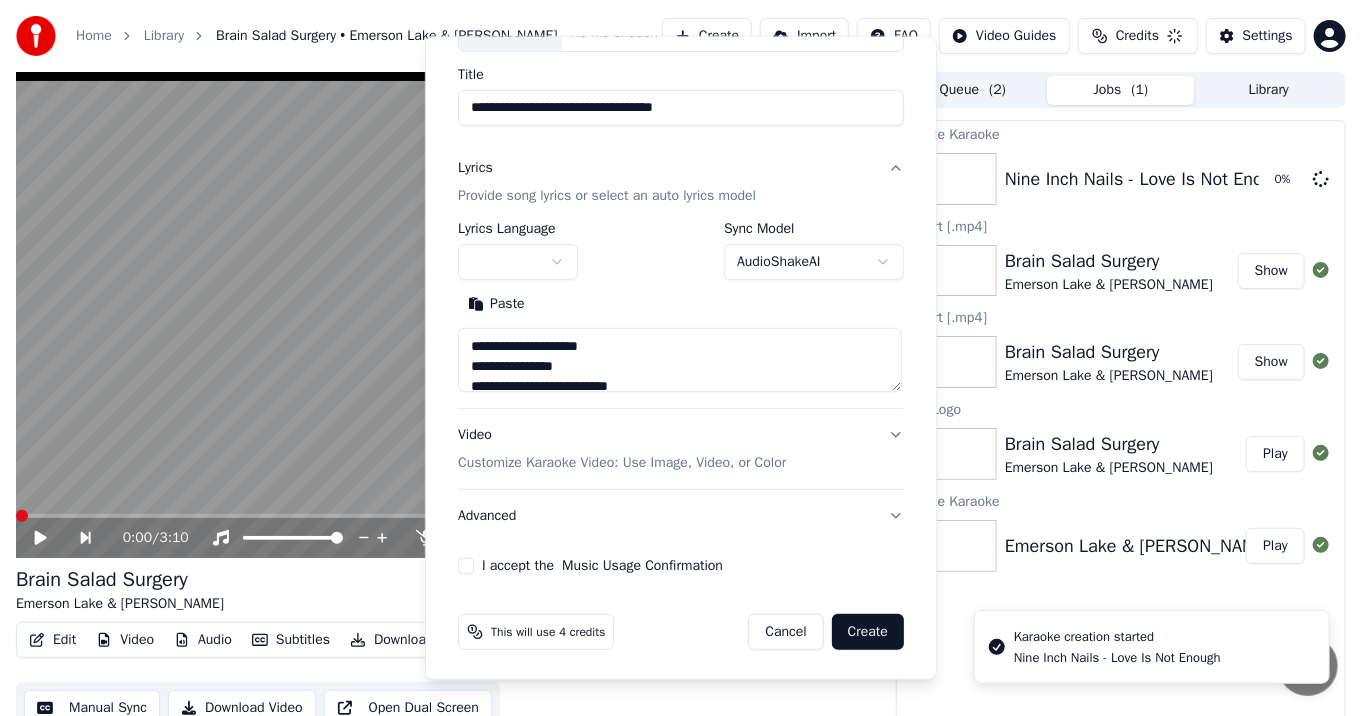 type 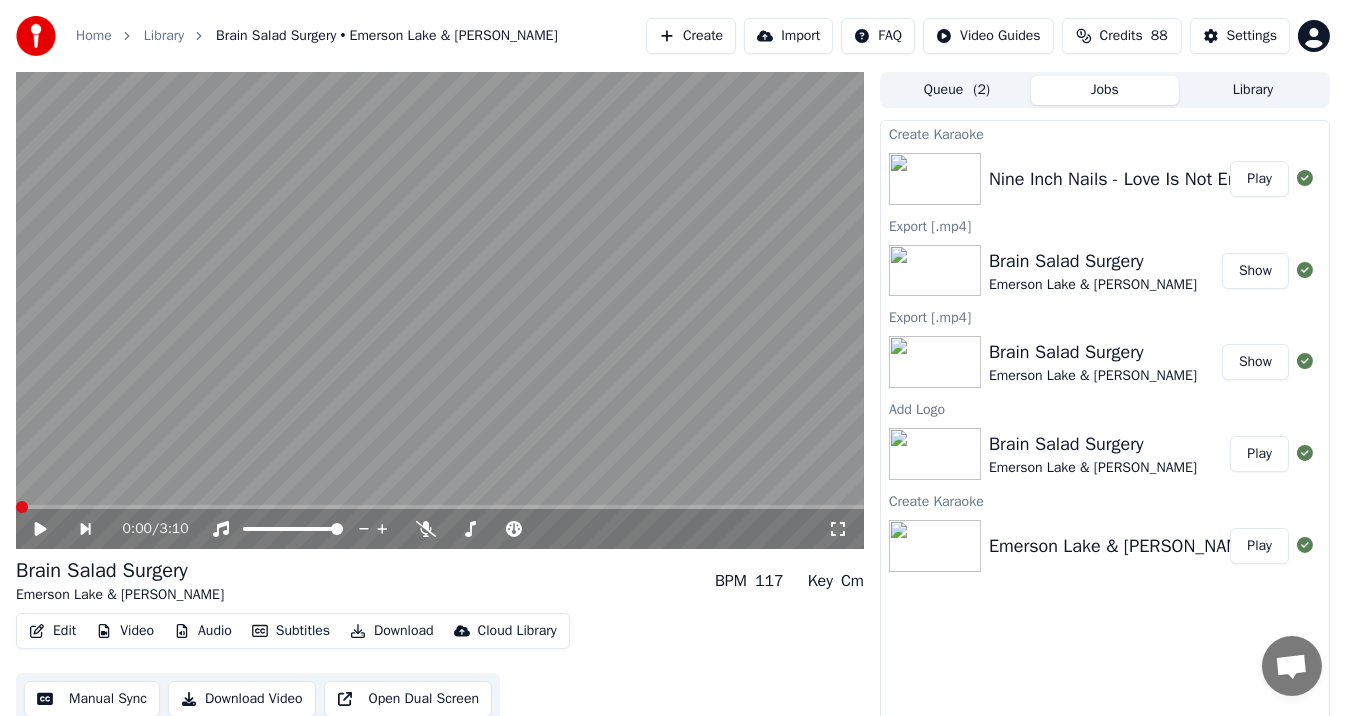 click on "Library" at bounding box center (1253, 90) 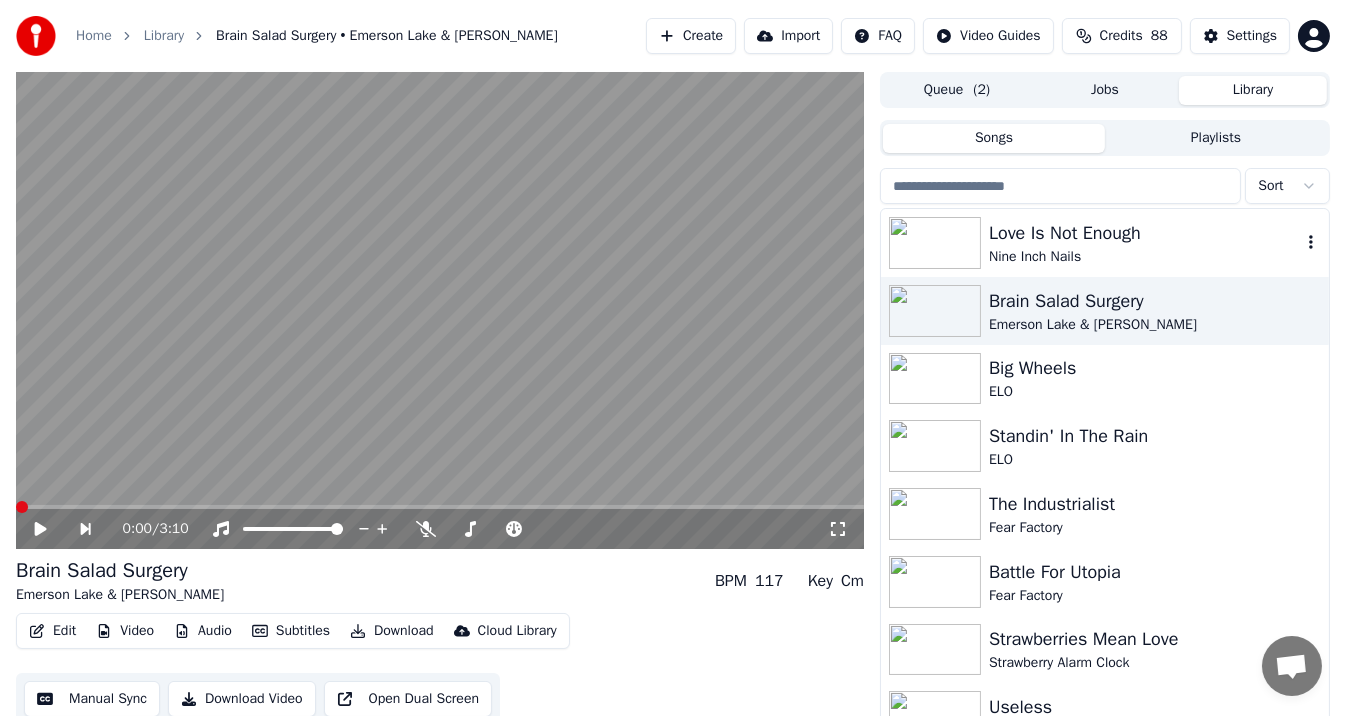 click on "Nine Inch Nails" at bounding box center [1145, 257] 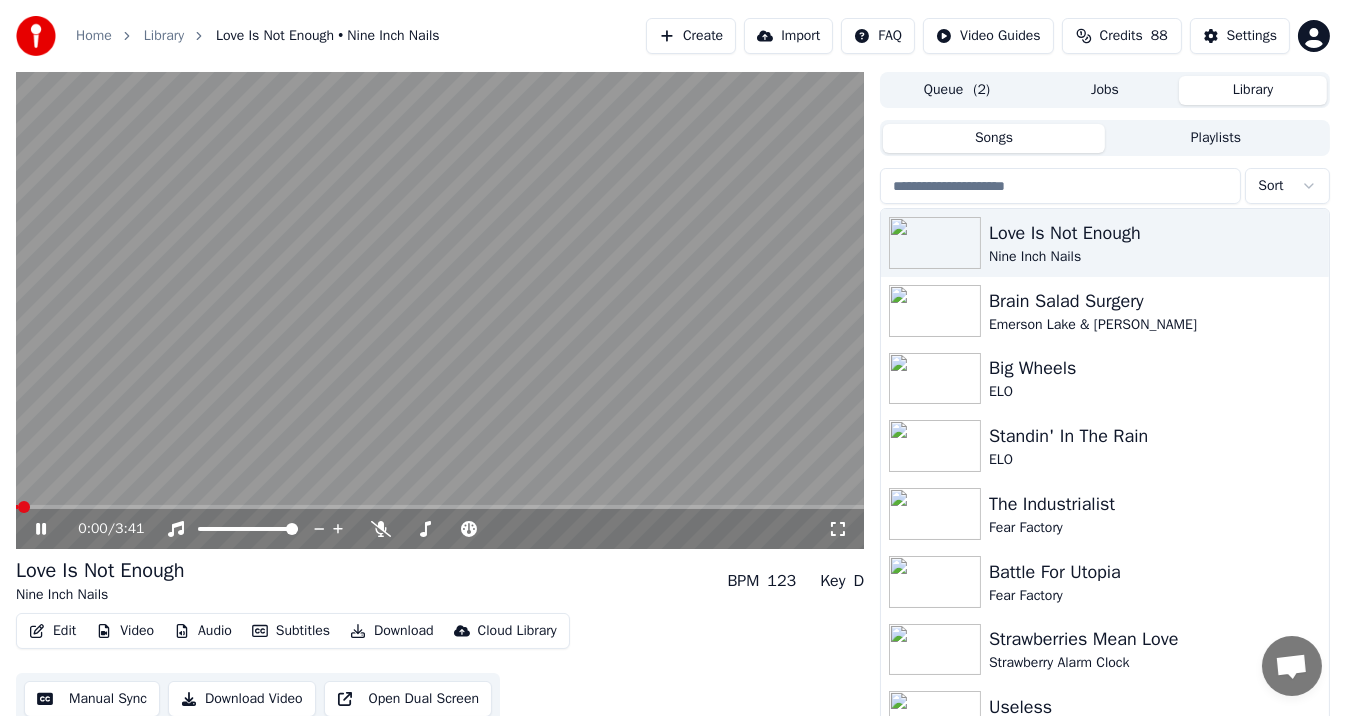 click on "Edit Video Audio Subtitles Download Cloud Library Manual Sync Download Video Open Dual Screen" at bounding box center (440, 669) 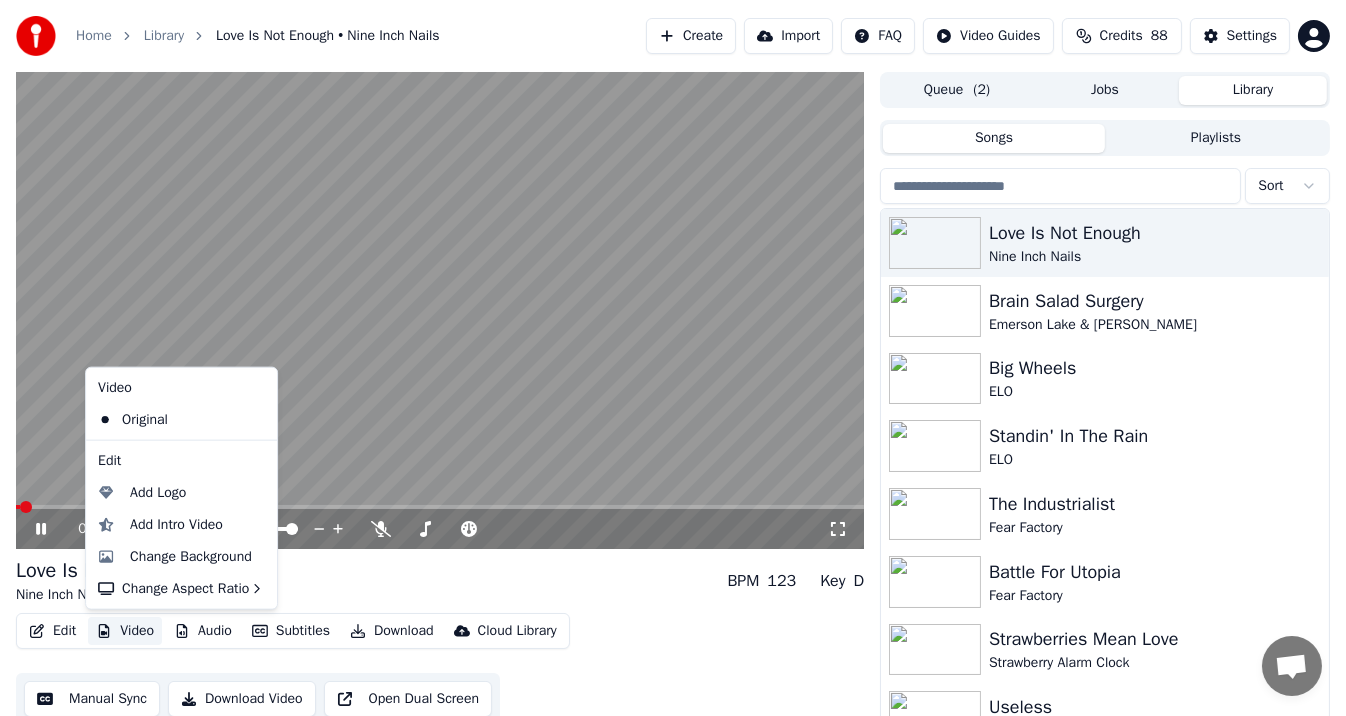 click on "Video" at bounding box center (125, 631) 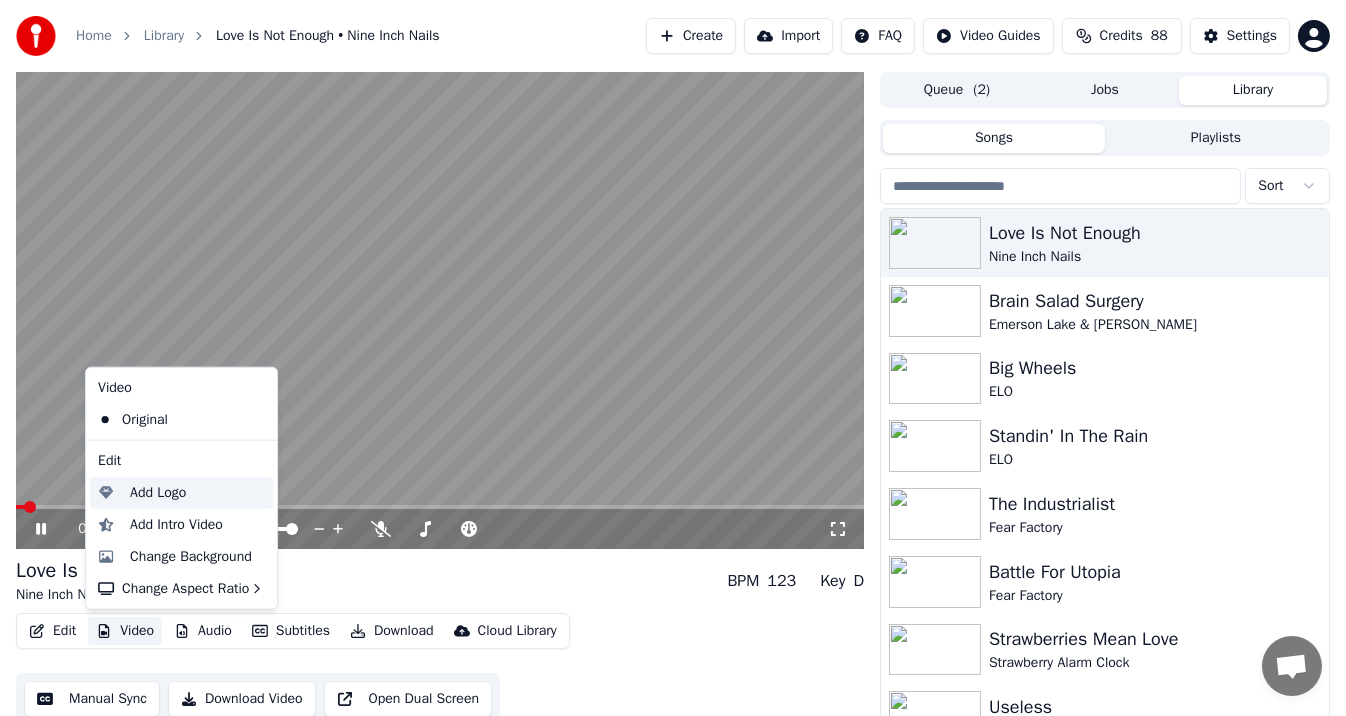 click on "Add Logo" at bounding box center (158, 493) 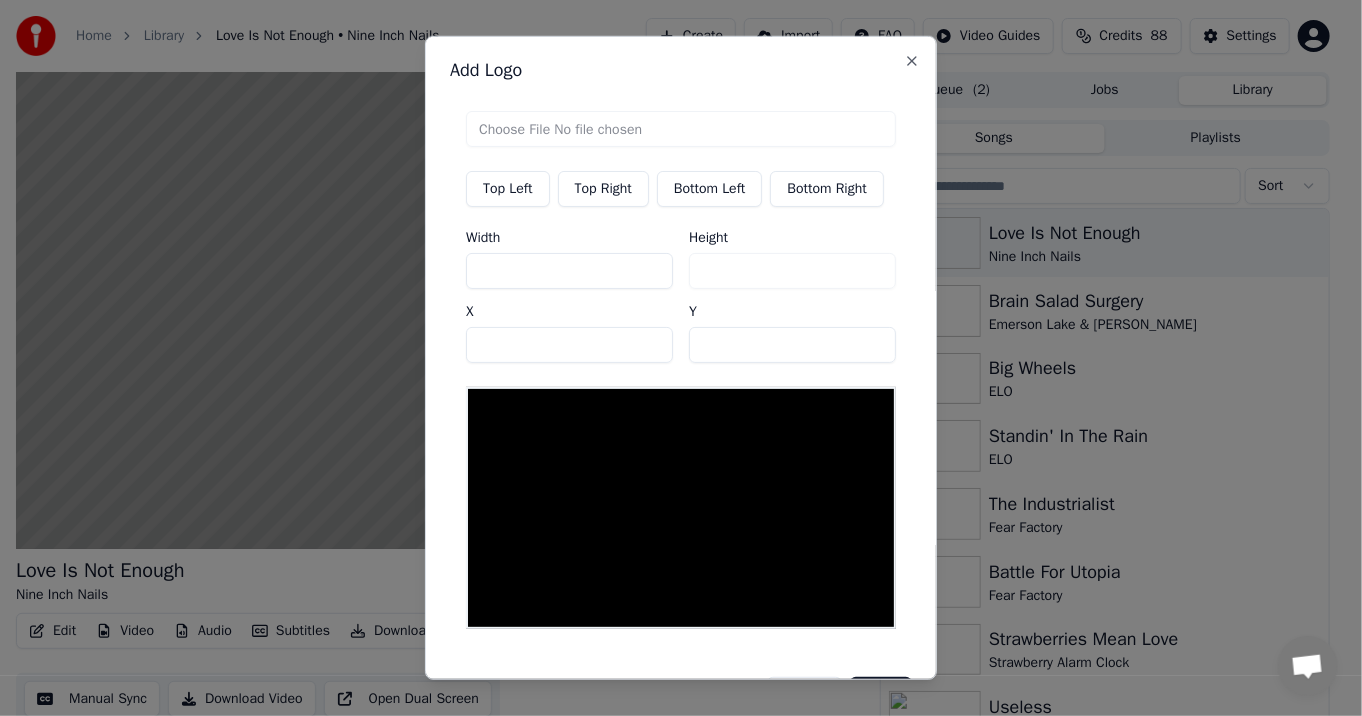 click at bounding box center [681, 129] 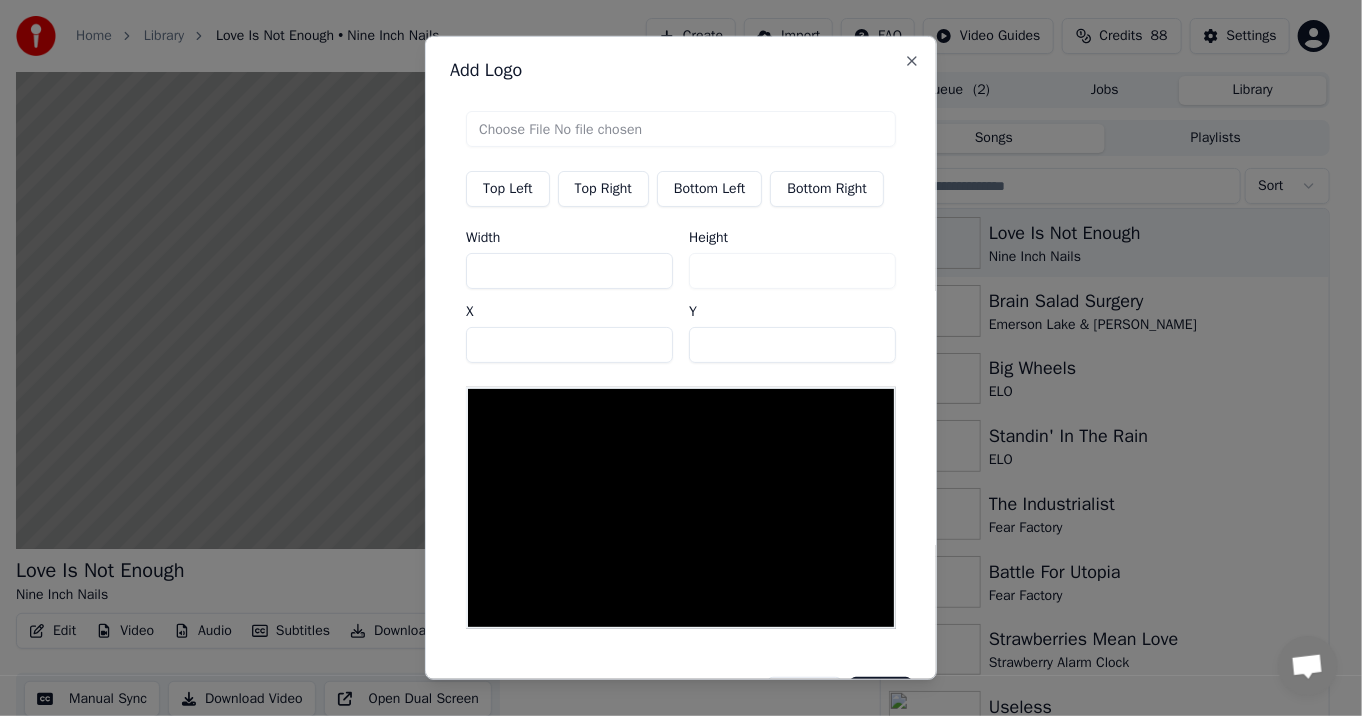 type on "**********" 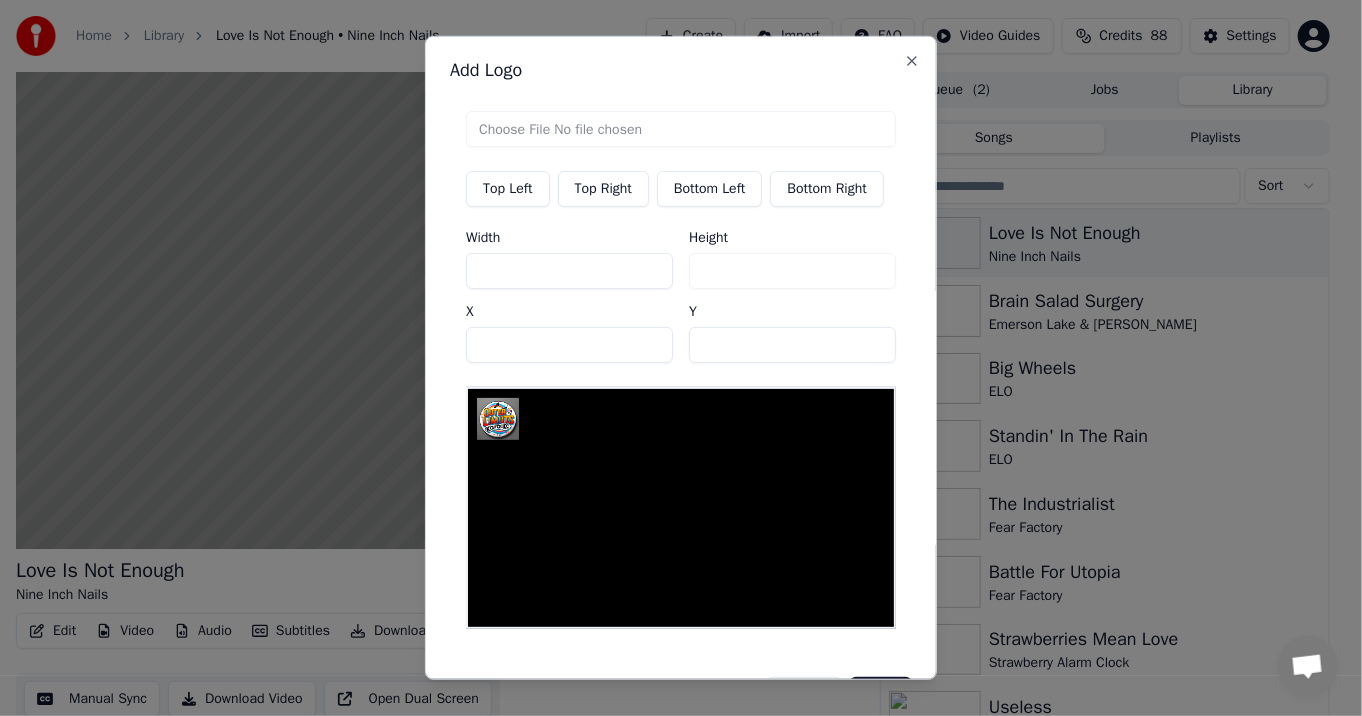 click on "Top Right" at bounding box center [603, 189] 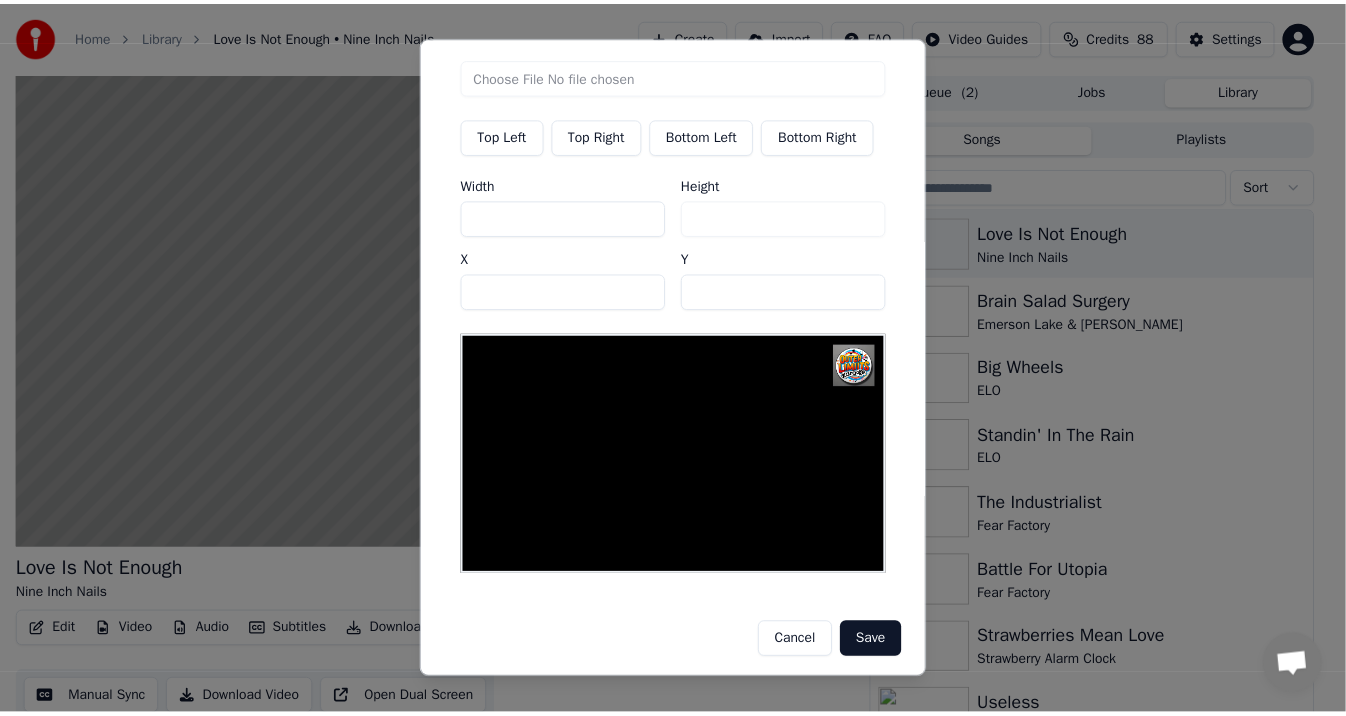 scroll, scrollTop: 57, scrollLeft: 0, axis: vertical 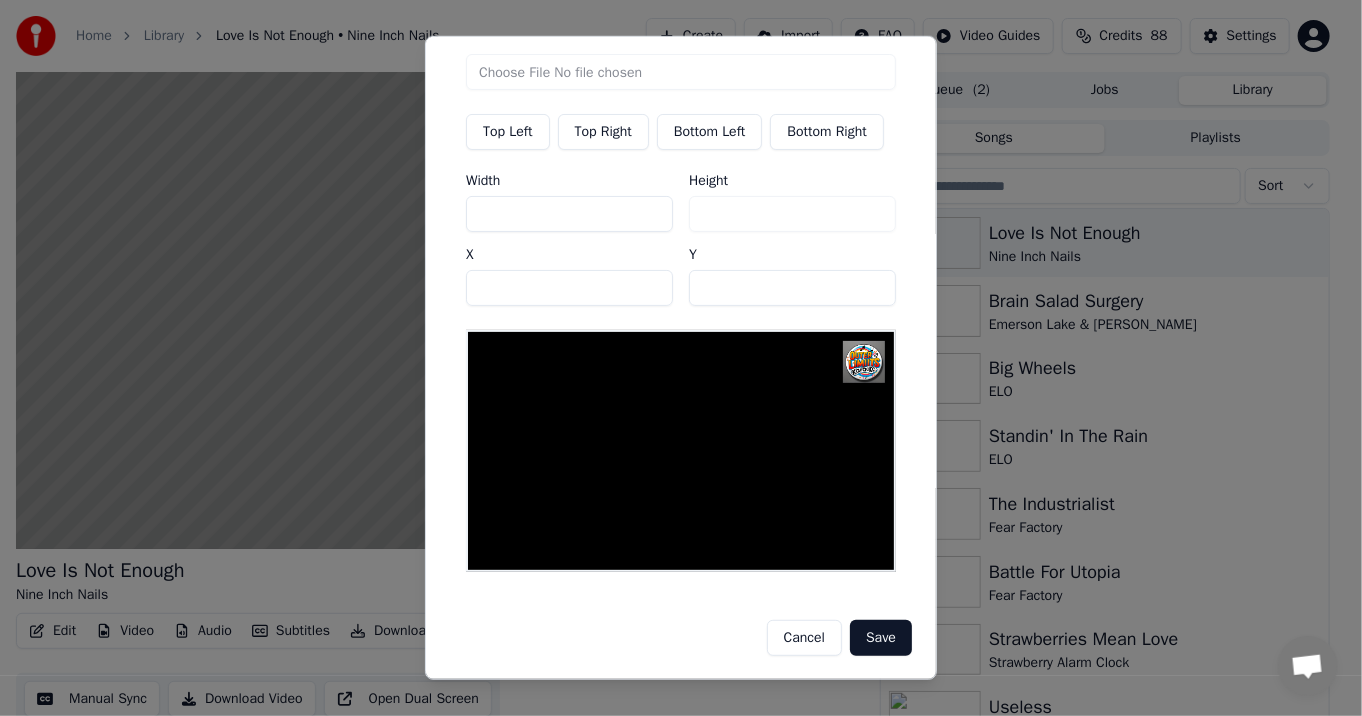 click on "Cancel Save" at bounding box center (681, 630) 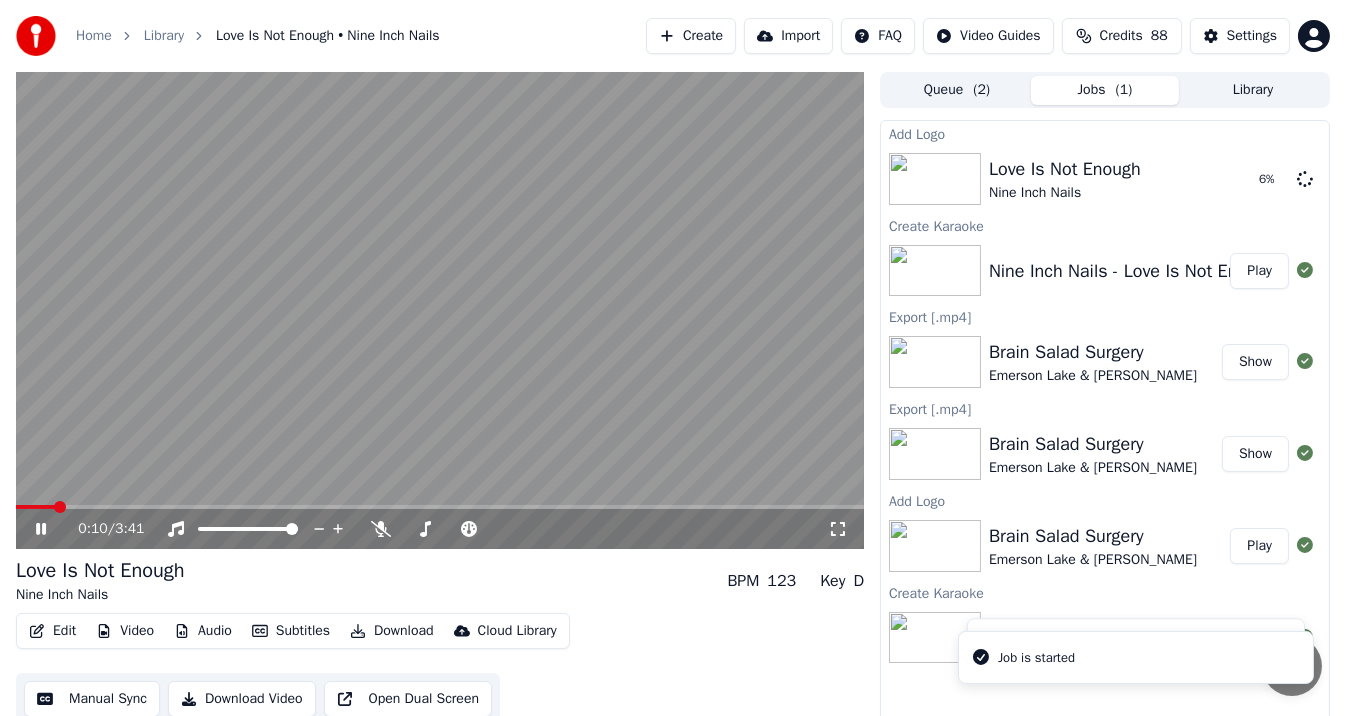 click 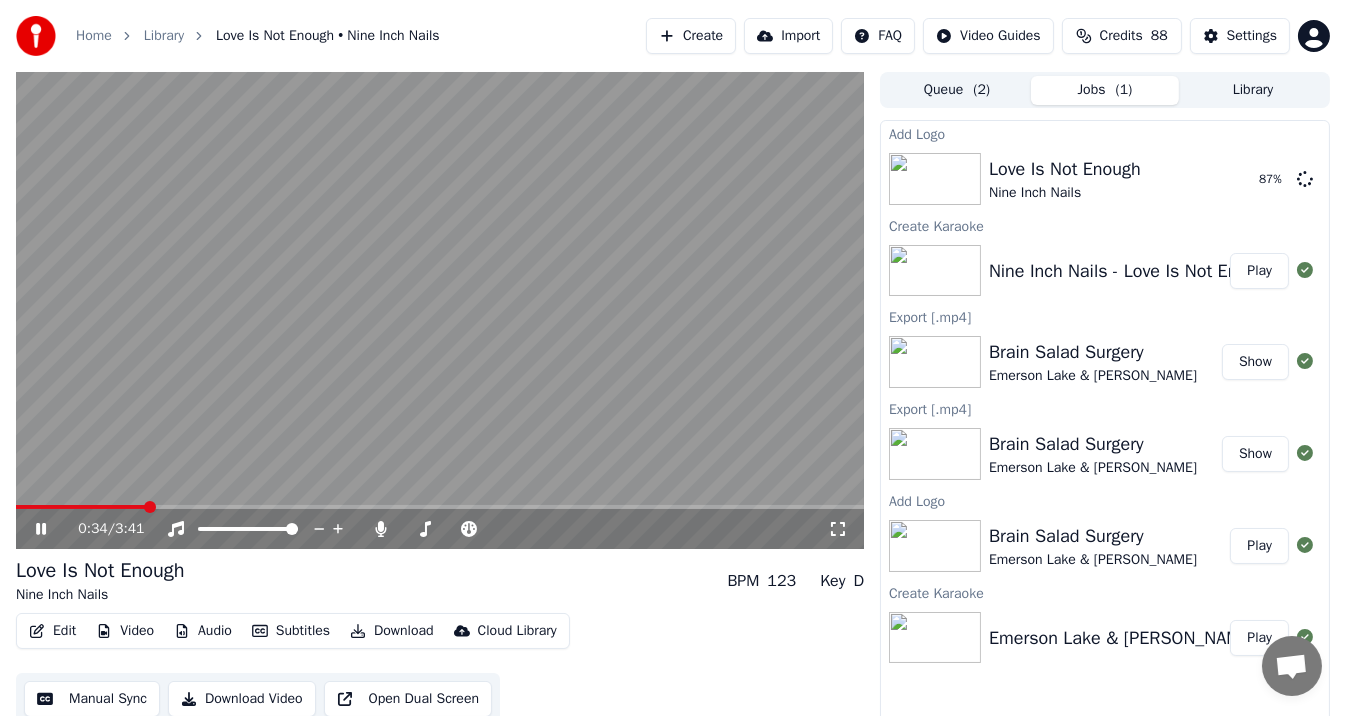 click on "Edit" at bounding box center (52, 631) 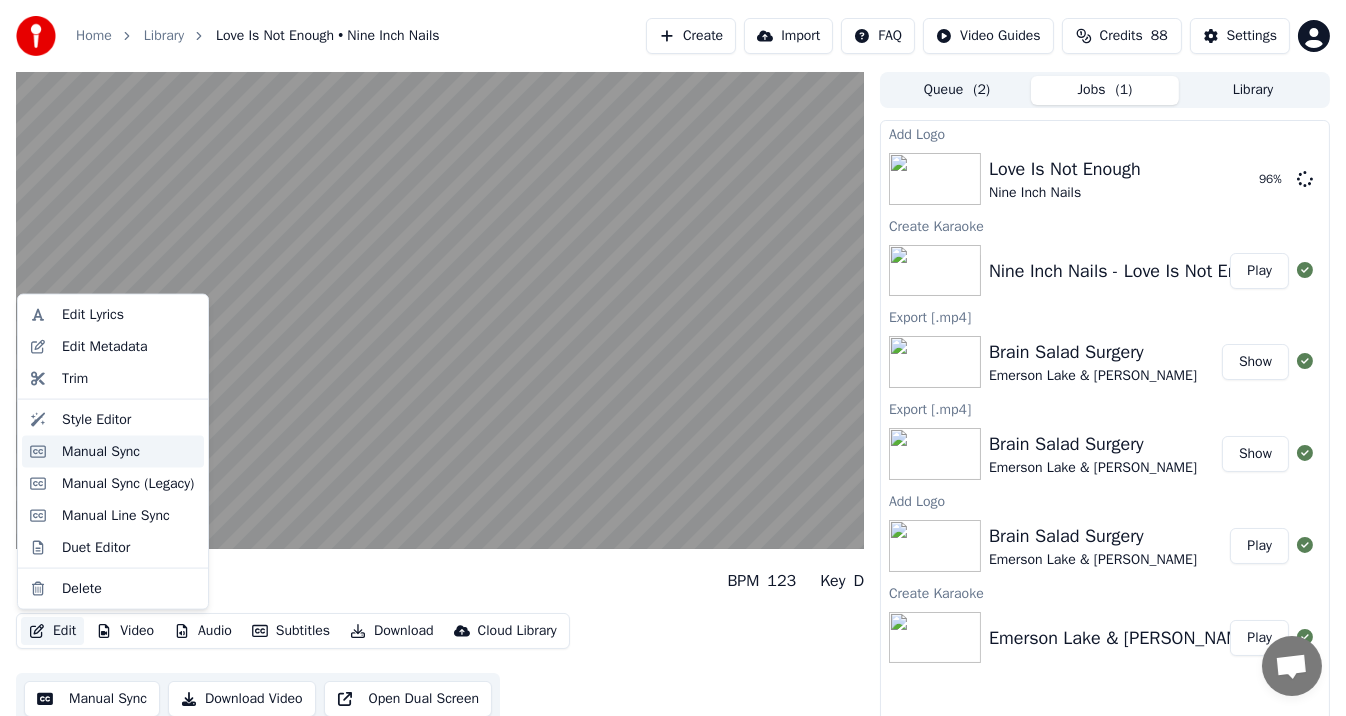 click on "Manual Sync" at bounding box center (101, 452) 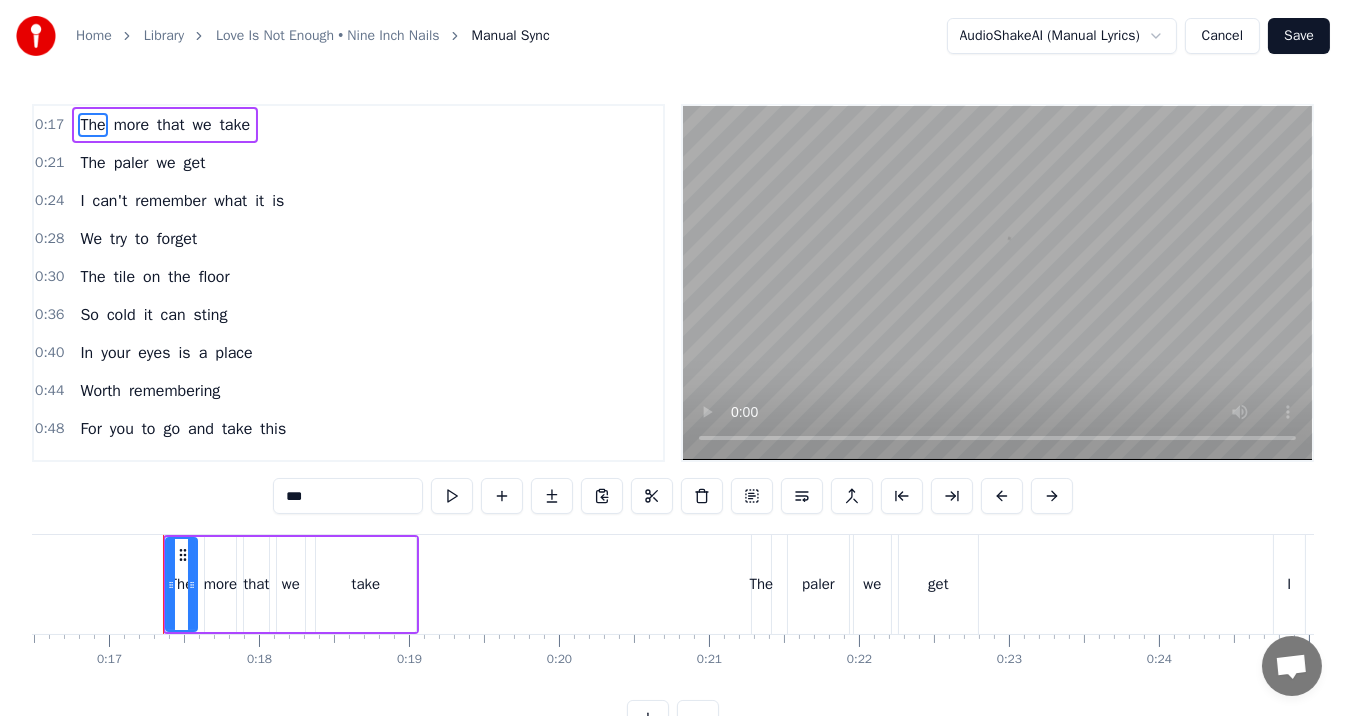 scroll, scrollTop: 0, scrollLeft: 2503, axis: horizontal 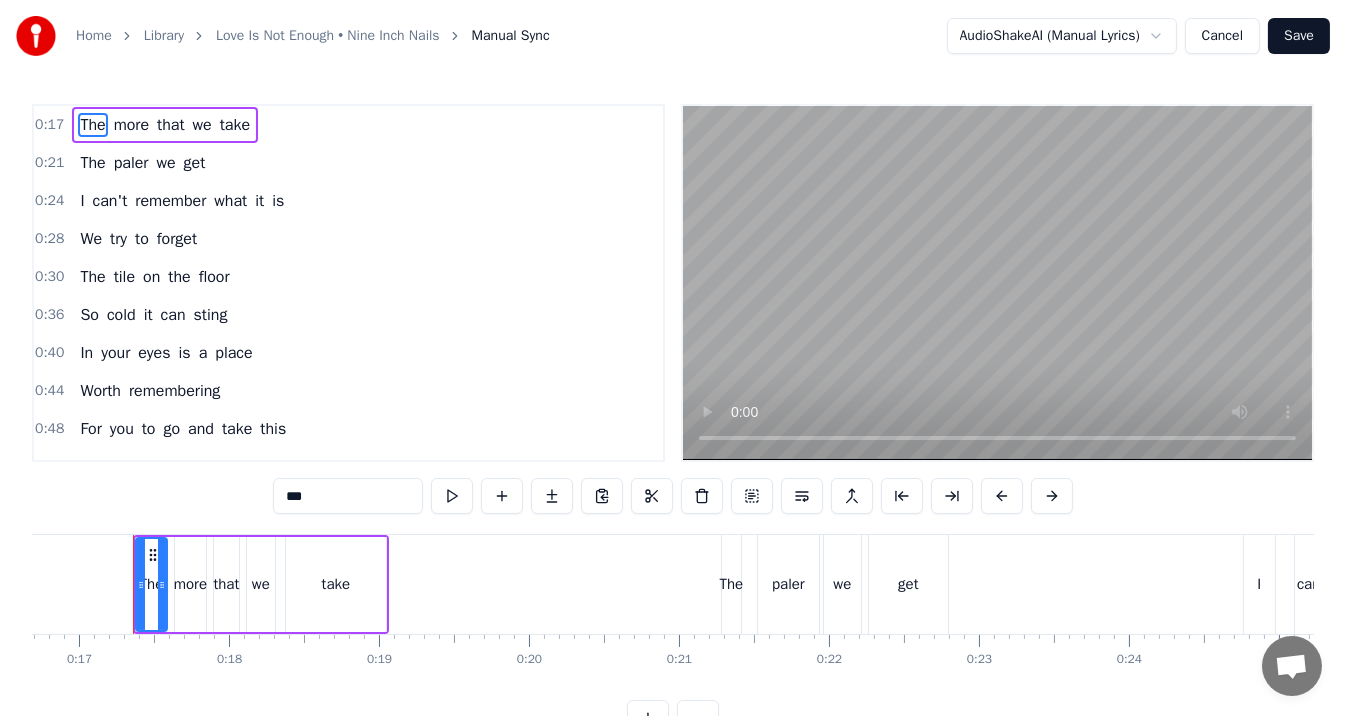 click on "The tile on the floor" at bounding box center [154, 277] 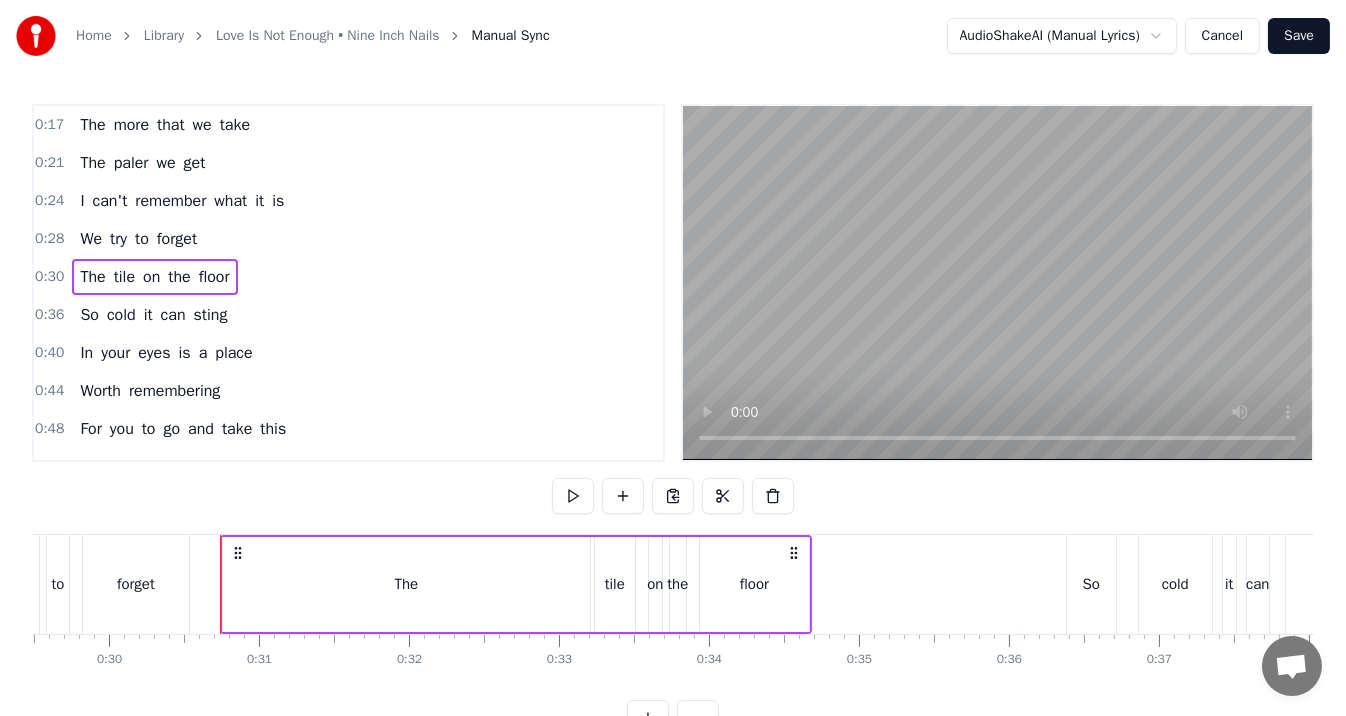 scroll, scrollTop: 0, scrollLeft: 4510, axis: horizontal 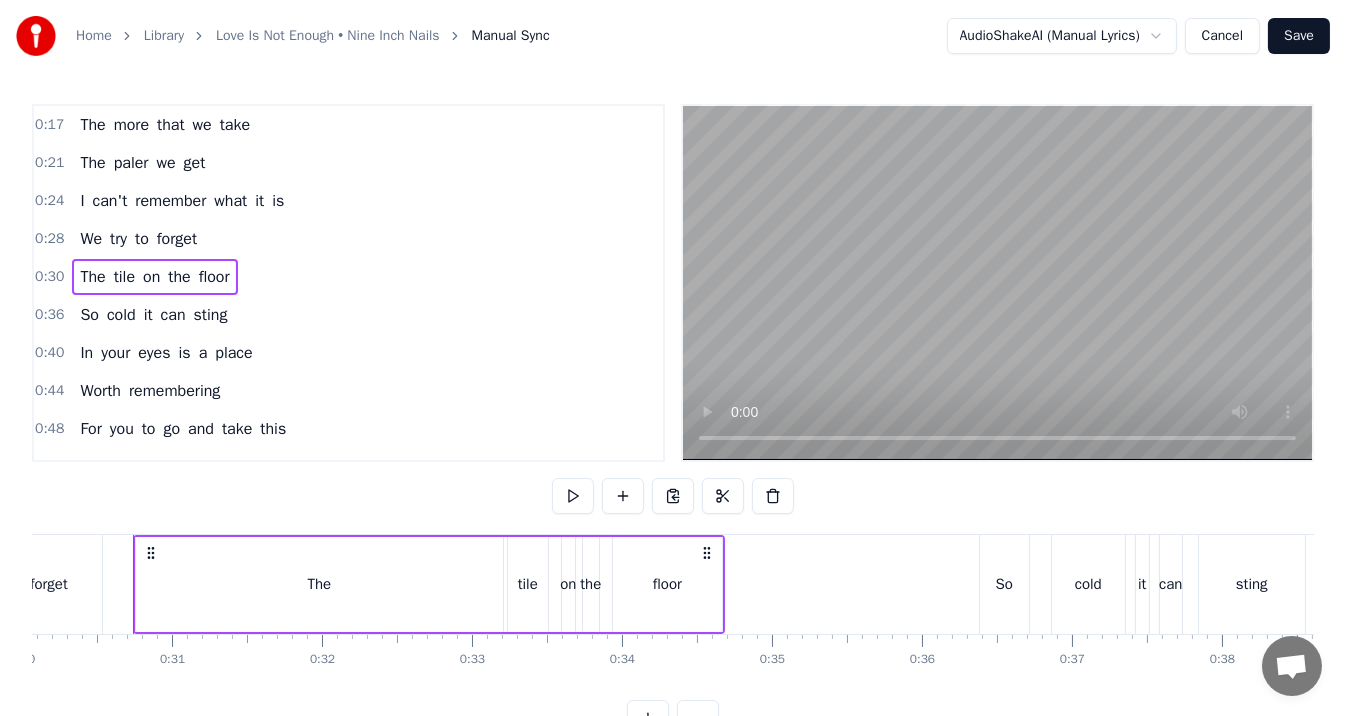 click on "The" at bounding box center (319, 584) 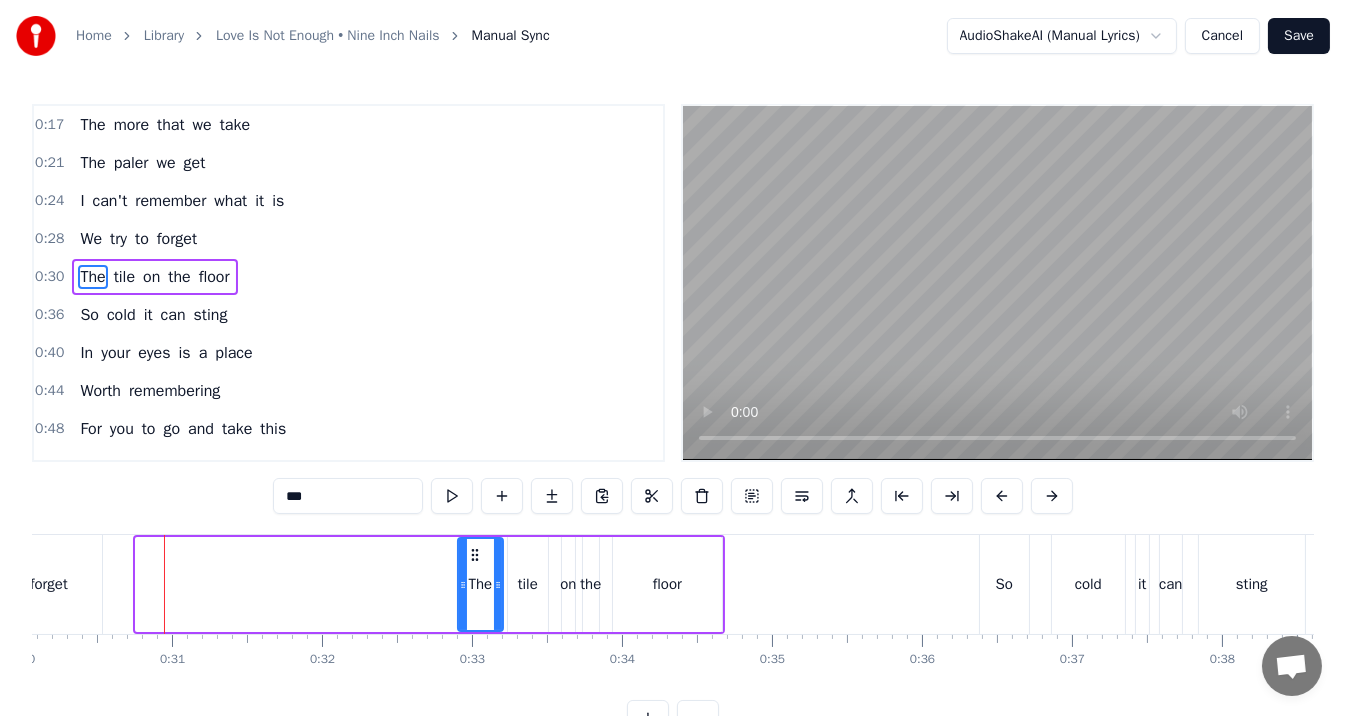 drag, startPoint x: 139, startPoint y: 567, endPoint x: 461, endPoint y: 566, distance: 322.00156 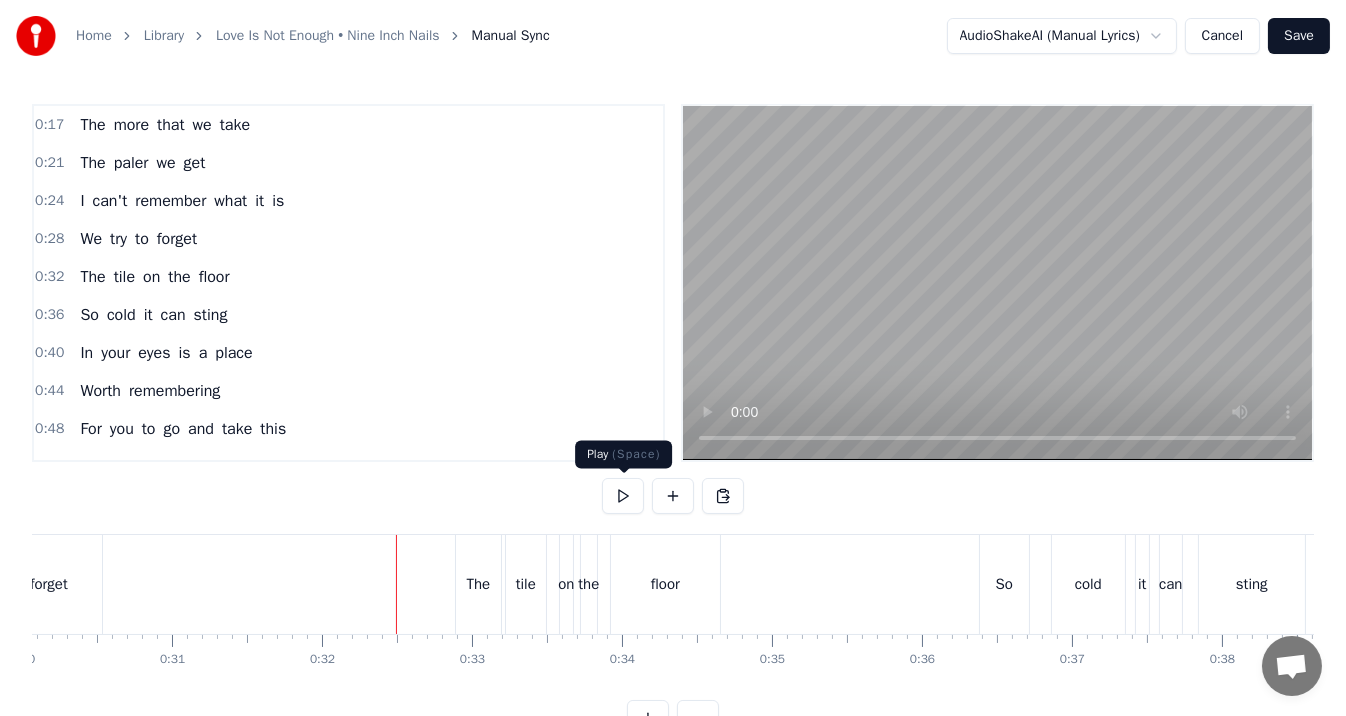 click at bounding box center (623, 496) 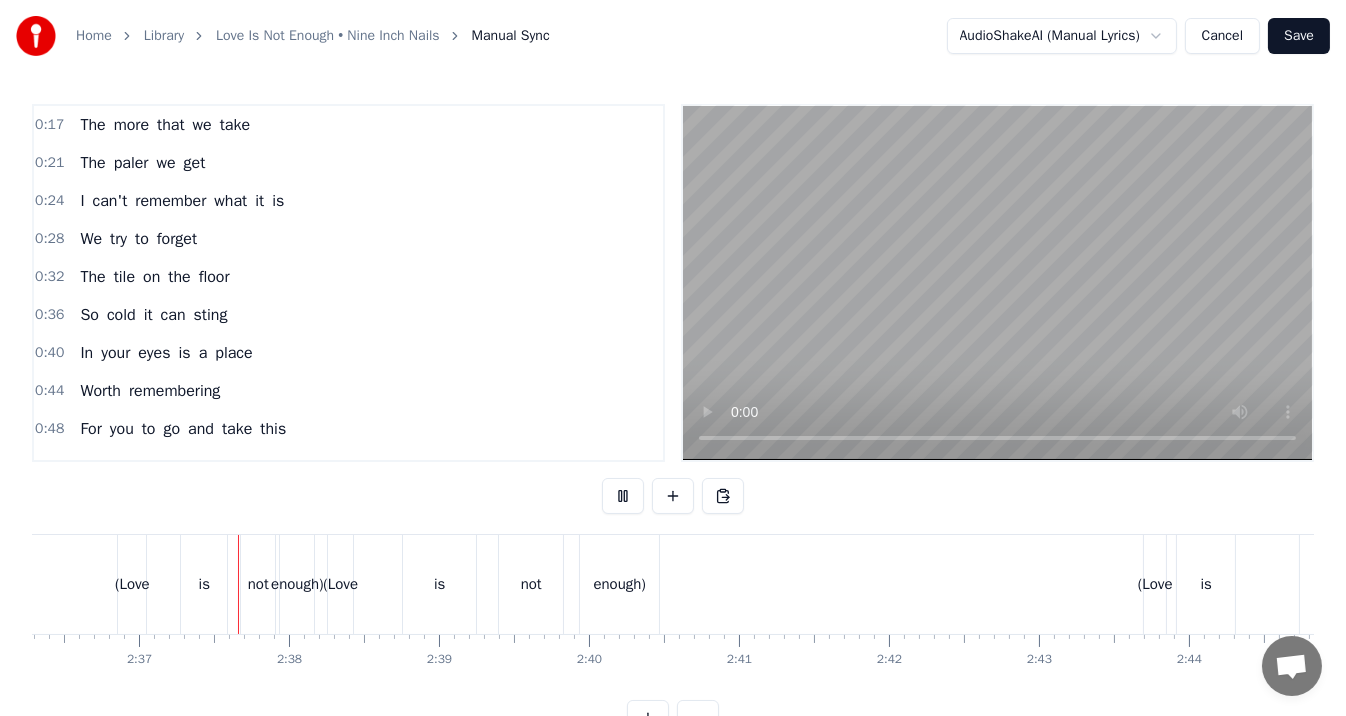 scroll, scrollTop: 0, scrollLeft: 23453, axis: horizontal 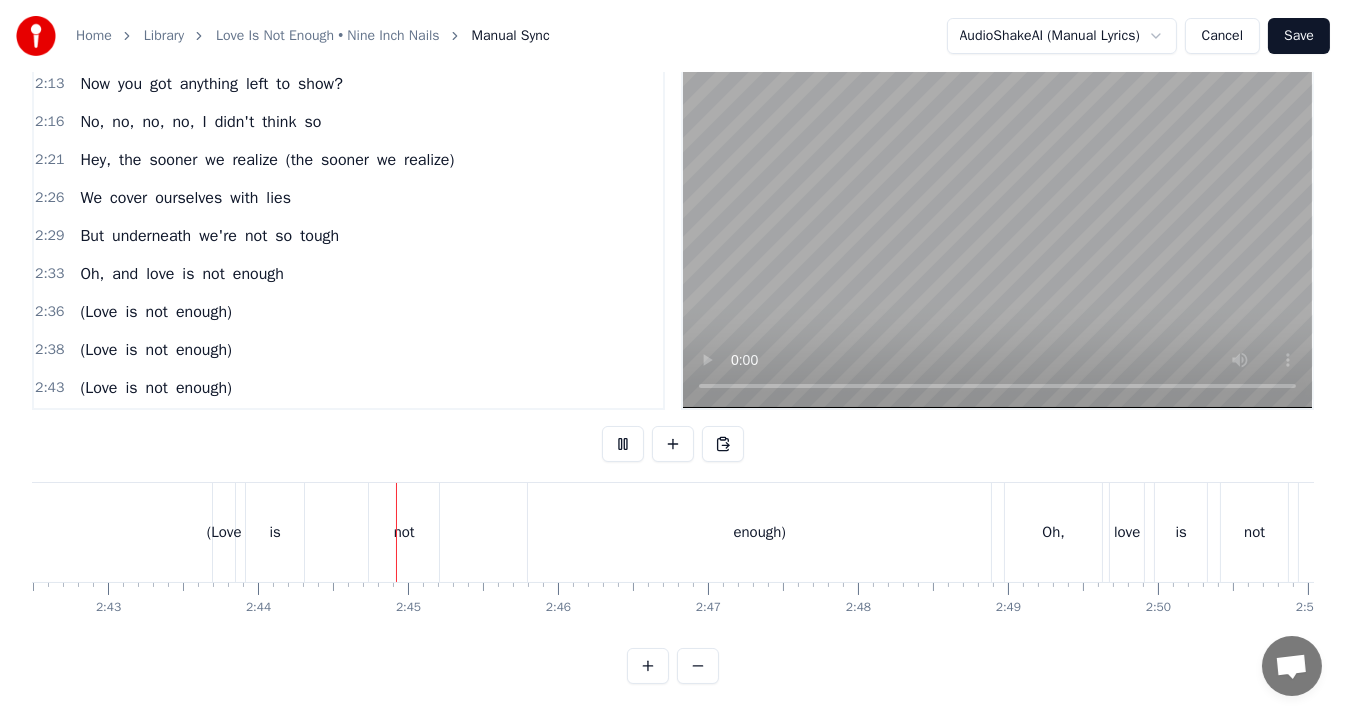 click on "(Love is not enough)" at bounding box center (156, 312) 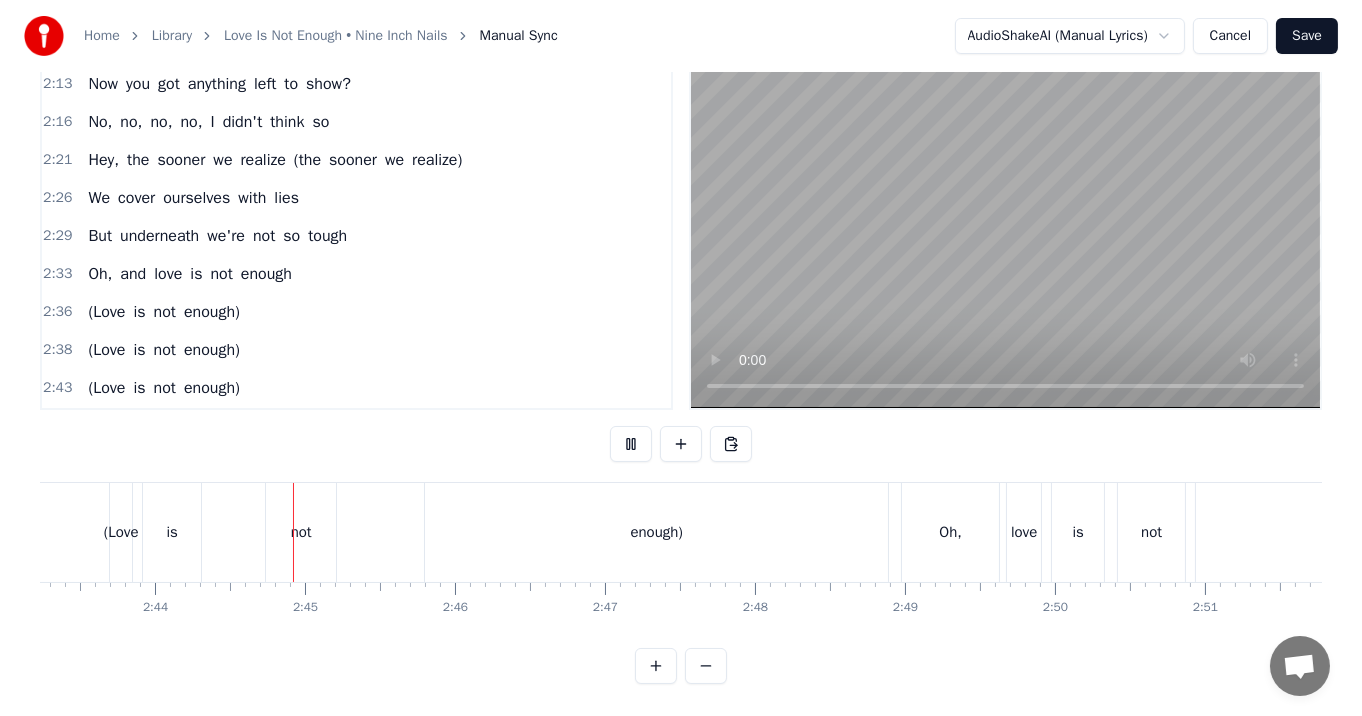 scroll, scrollTop: 0, scrollLeft: 24568, axis: horizontal 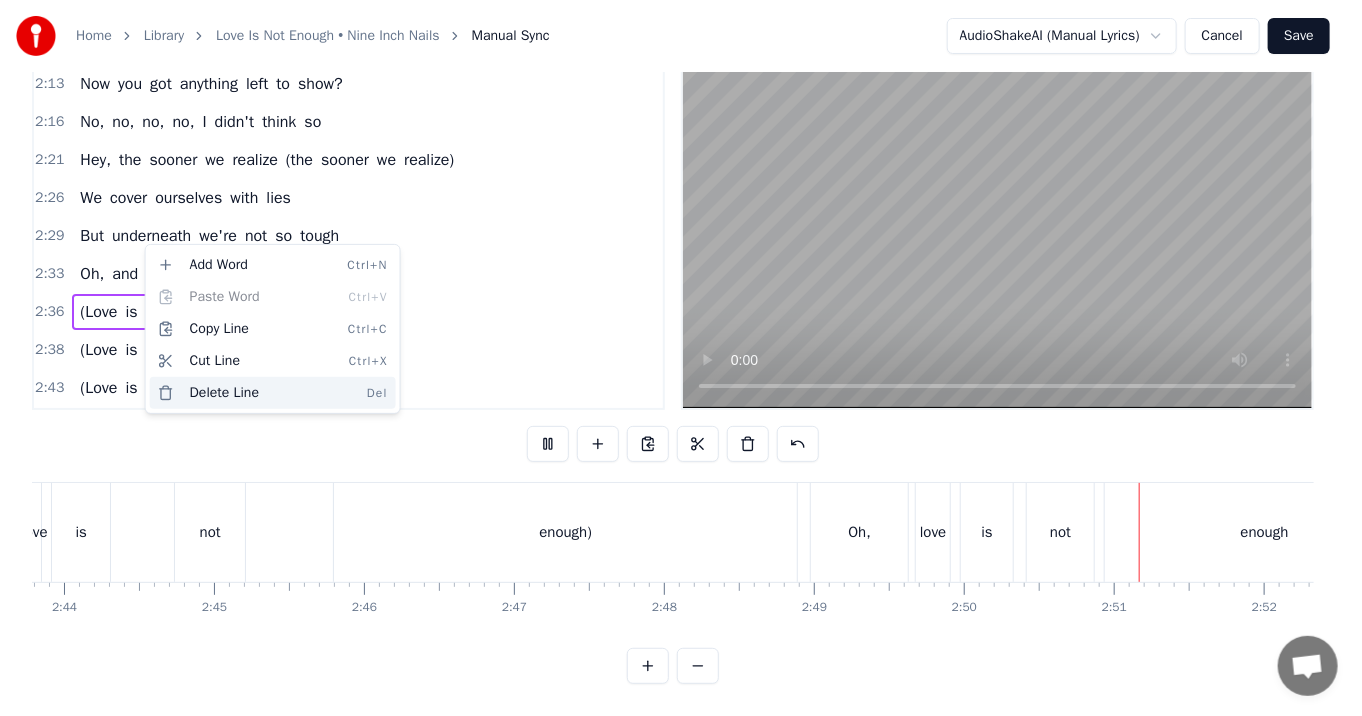 click on "Delete Line Del" at bounding box center [273, 393] 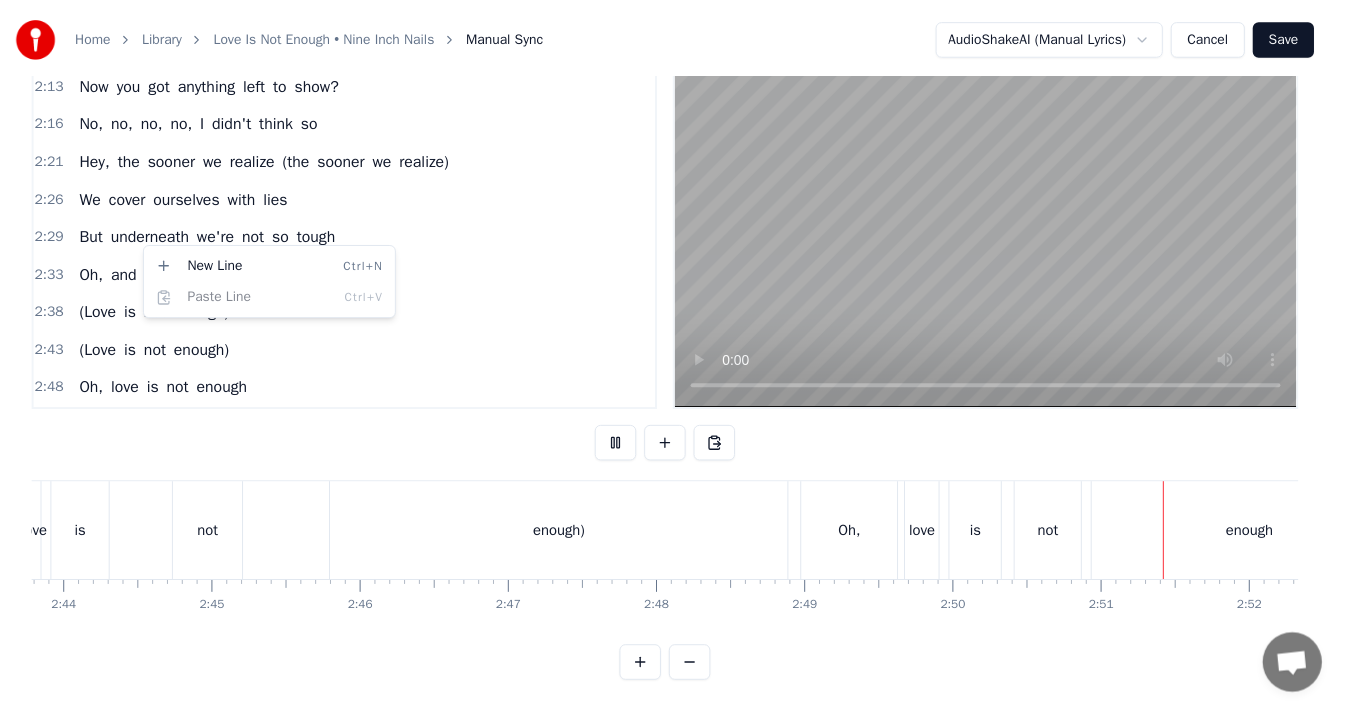 scroll, scrollTop: 1094, scrollLeft: 0, axis: vertical 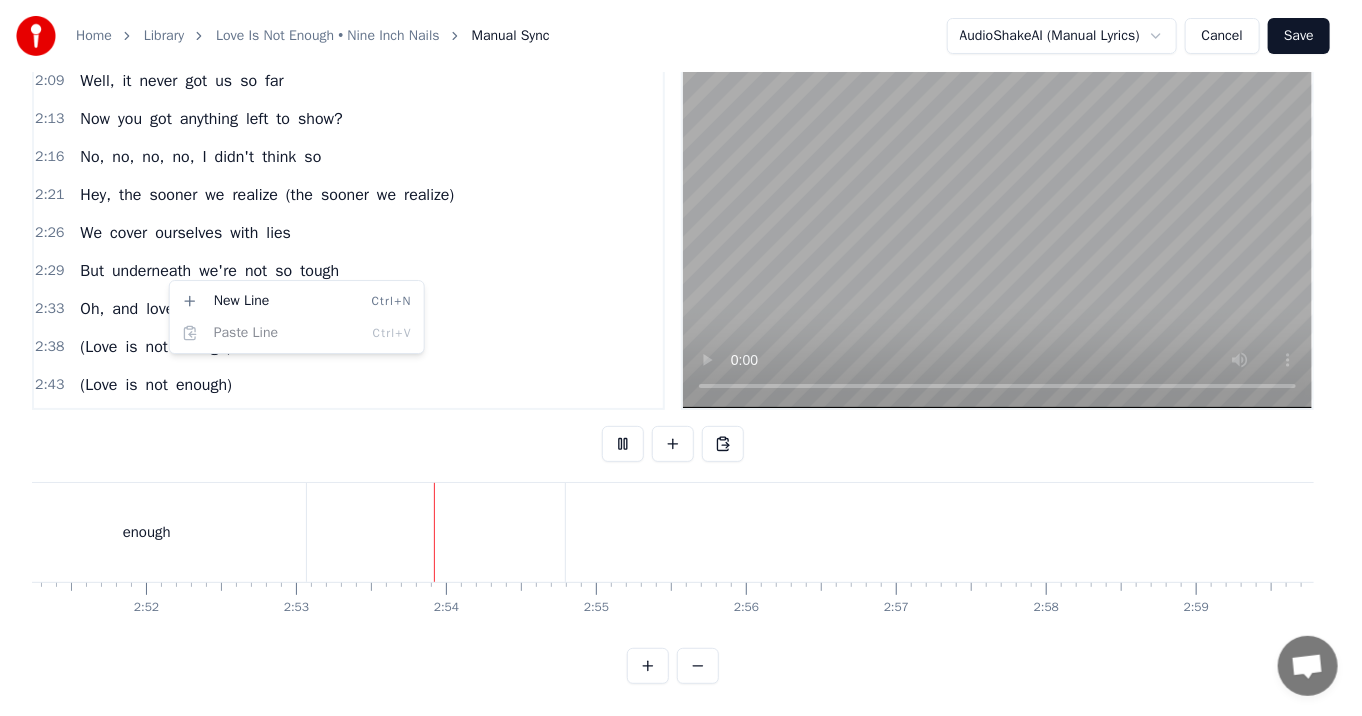 click on "Home Library Love Is Not Enough • Nine Inch Nails Manual Sync AudioShakeAI (Manual Lyrics) Cancel Save 0:17 The more that we take 0:21 The paler we get 0:24 I can't remember what it is 0:28 We try to forget 0:32 The tile on the floor 0:36 So cold it can sting 0:40 In your eyes is a place 0:44 Worth remembering 0:48 For you to go and take this 0:52 And smash it apart 0:55 I've gone all this fuckin' way 0:59 To wind up back at, back at the start 1:03 Hey, the closer we think we are 1:07 Well, it only got us so far 1:11 Now you got anything left to show? 1:15 No, no, I didn't think so 1:19 Hey, the sooner we realize 1:23 We cover ourselves with lies 1:27 But underneath we're not so tough 1:31 And love is not enough 1:34 Well, it hides in the dark 1:38 Like the witherin' vein 1:42 We didn't give it a mouth 1:46 So it cannot complain 1:50 It never really had a chance 1:54 We never really make it through 1:58 I never think I'd believe 2:02 I believed I could get better with you 2:06 Hey, the closer we think we it" at bounding box center [681, 332] 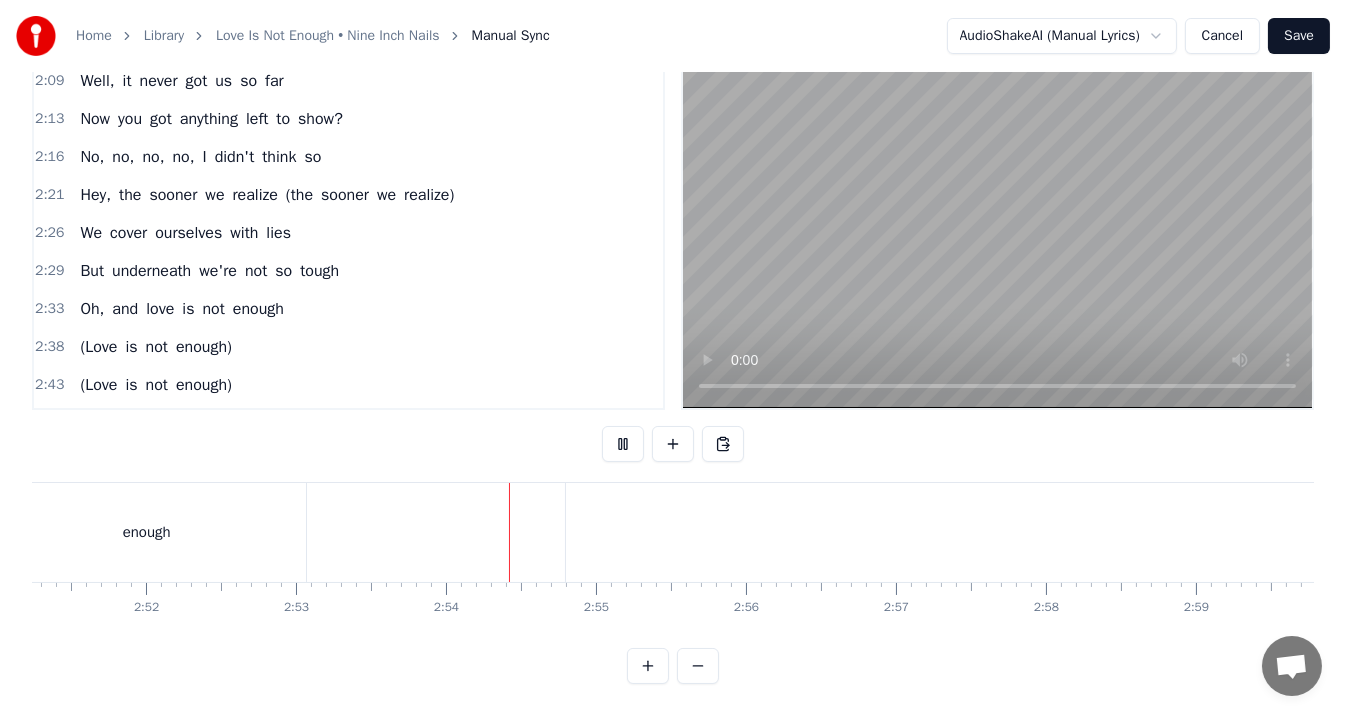 click on "(Love is not enough)" at bounding box center (156, 347) 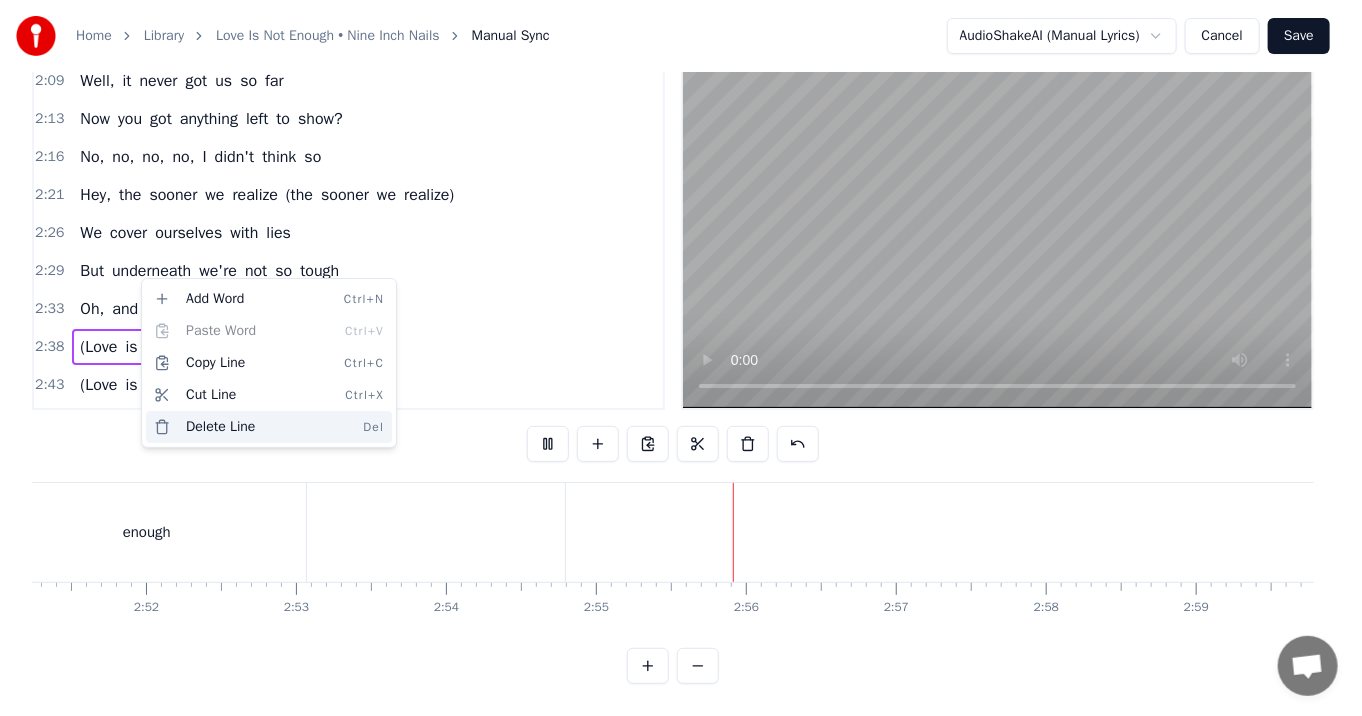 click on "Delete Line Del" at bounding box center [269, 427] 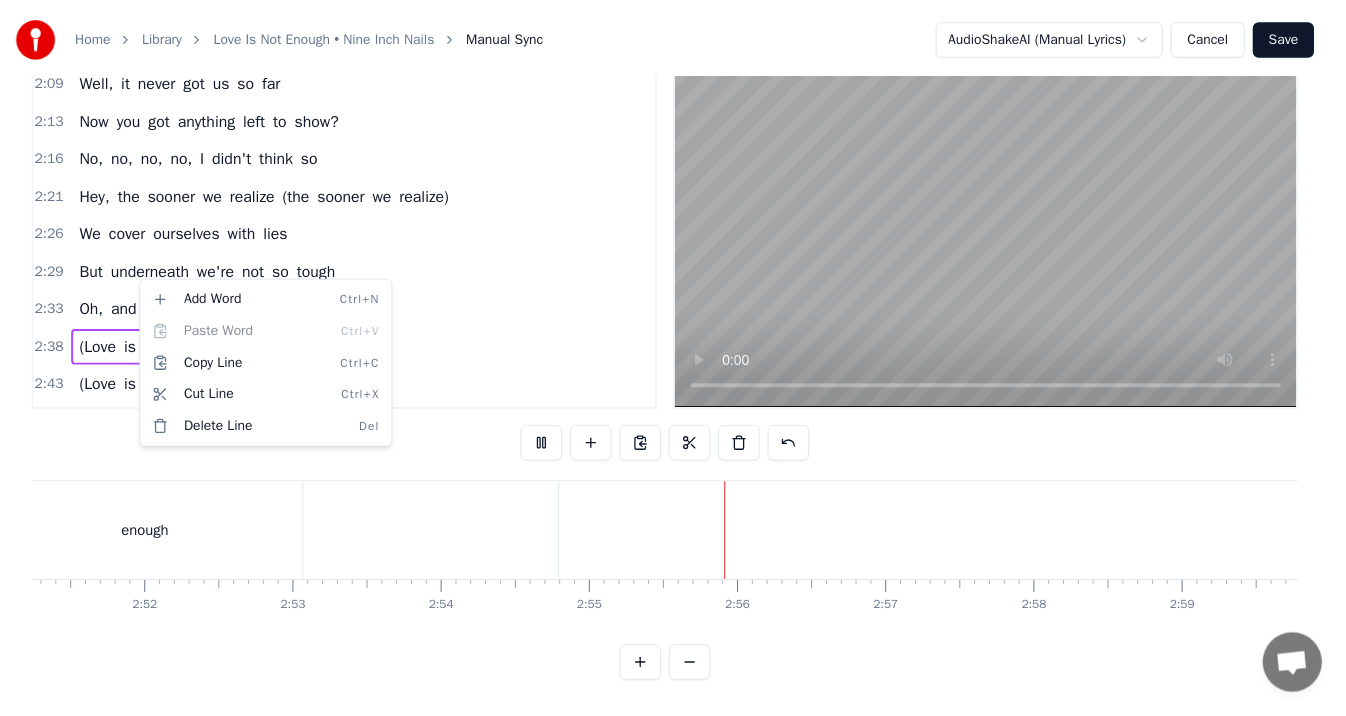 scroll, scrollTop: 1058, scrollLeft: 0, axis: vertical 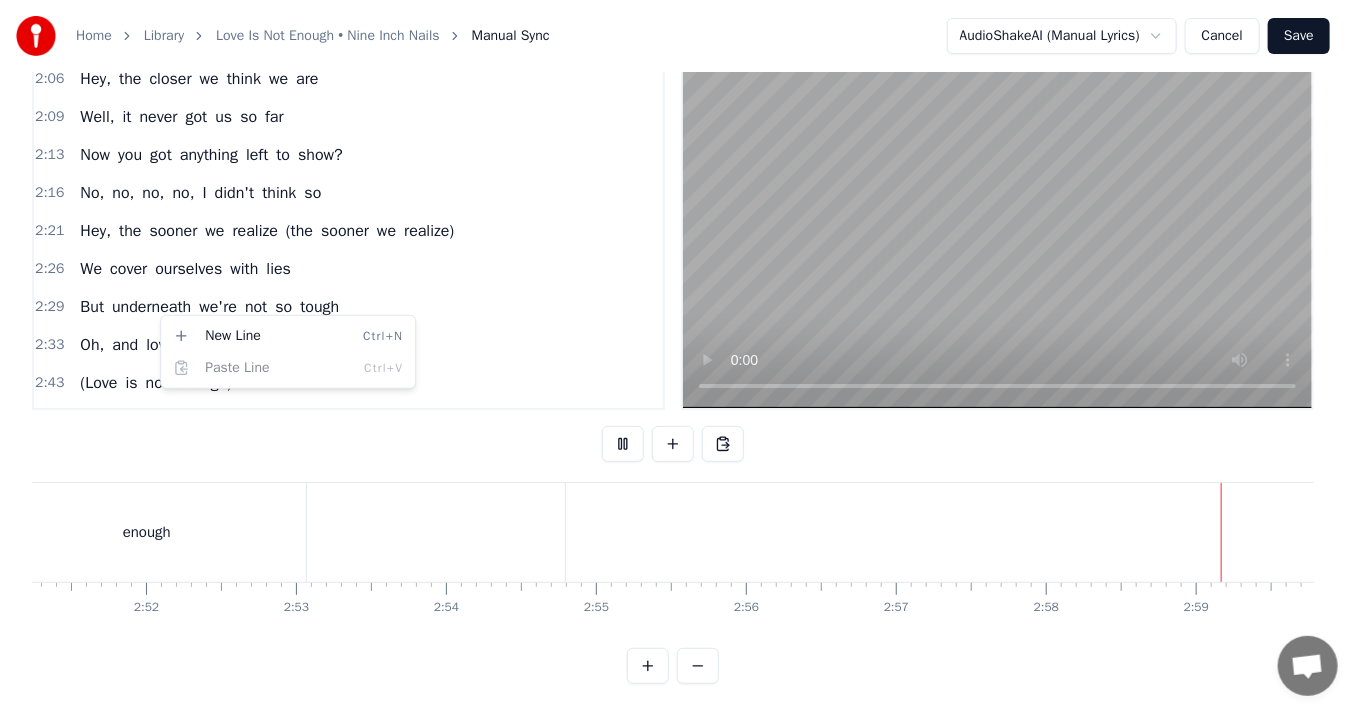 click on "Home Library Love Is Not Enough • Nine Inch Nails Manual Sync AudioShakeAI (Manual Lyrics) Cancel Save 0:17 The more that we take 0:21 The paler we get 0:24 I can't remember what it is 0:28 We try to forget 0:32 The tile on the floor 0:36 So cold it can sting 0:40 In your eyes is a place 0:44 Worth remembering 0:48 For you to go and take this 0:52 And smash it apart 0:55 I've gone all this fuckin' way 0:59 To wind up back at, back at the start 1:03 Hey, the closer we think we are 1:07 Well, it only got us so far 1:11 Now you got anything left to show? 1:15 No, no, I didn't think so 1:19 Hey, the sooner we realize 1:23 We cover ourselves with lies 1:27 But underneath we're not so tough 1:31 And love is not enough 1:34 Well, it hides in the dark 1:38 Like the witherin' vein 1:42 We didn't give it a mouth 1:46 So it cannot complain 1:50 It never really had a chance 1:54 We never really make it through 1:58 I never think I'd believe 2:02 I believed I could get better with you 2:06 Hey, the closer we think we it" at bounding box center [681, 332] 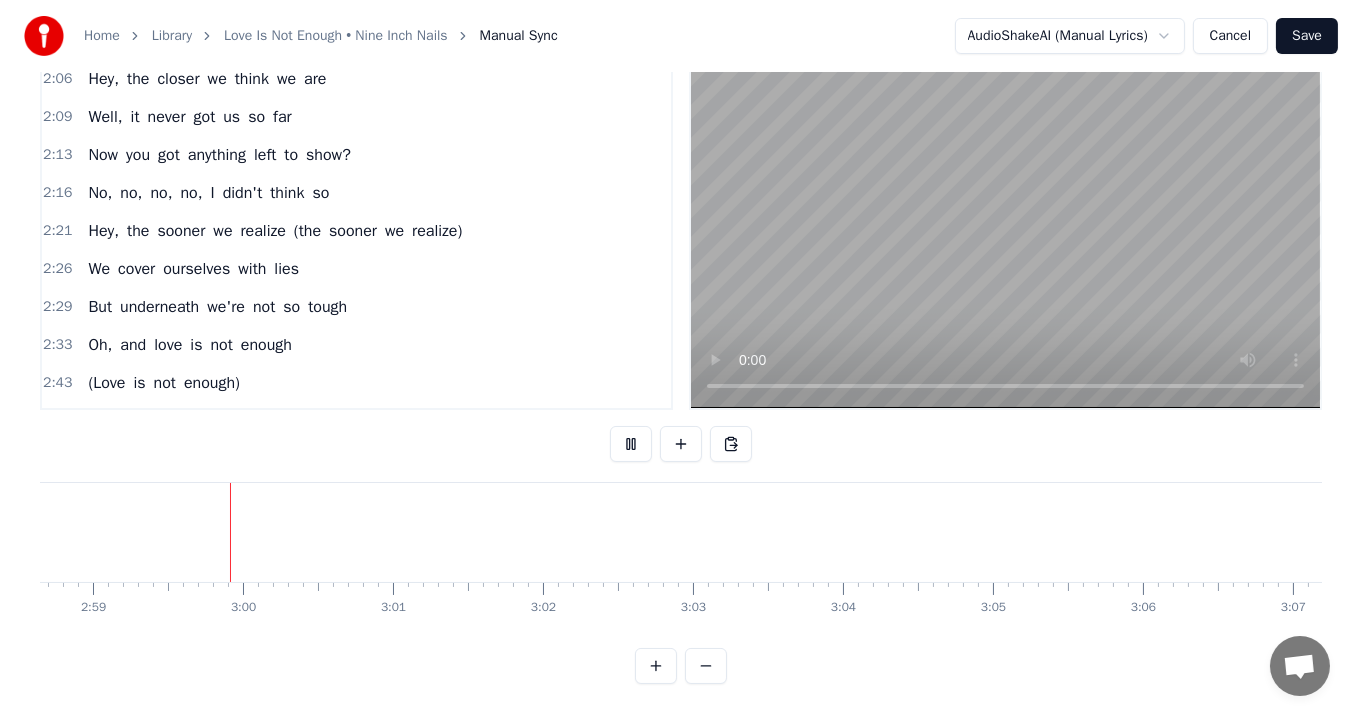 scroll, scrollTop: 0, scrollLeft: 26807, axis: horizontal 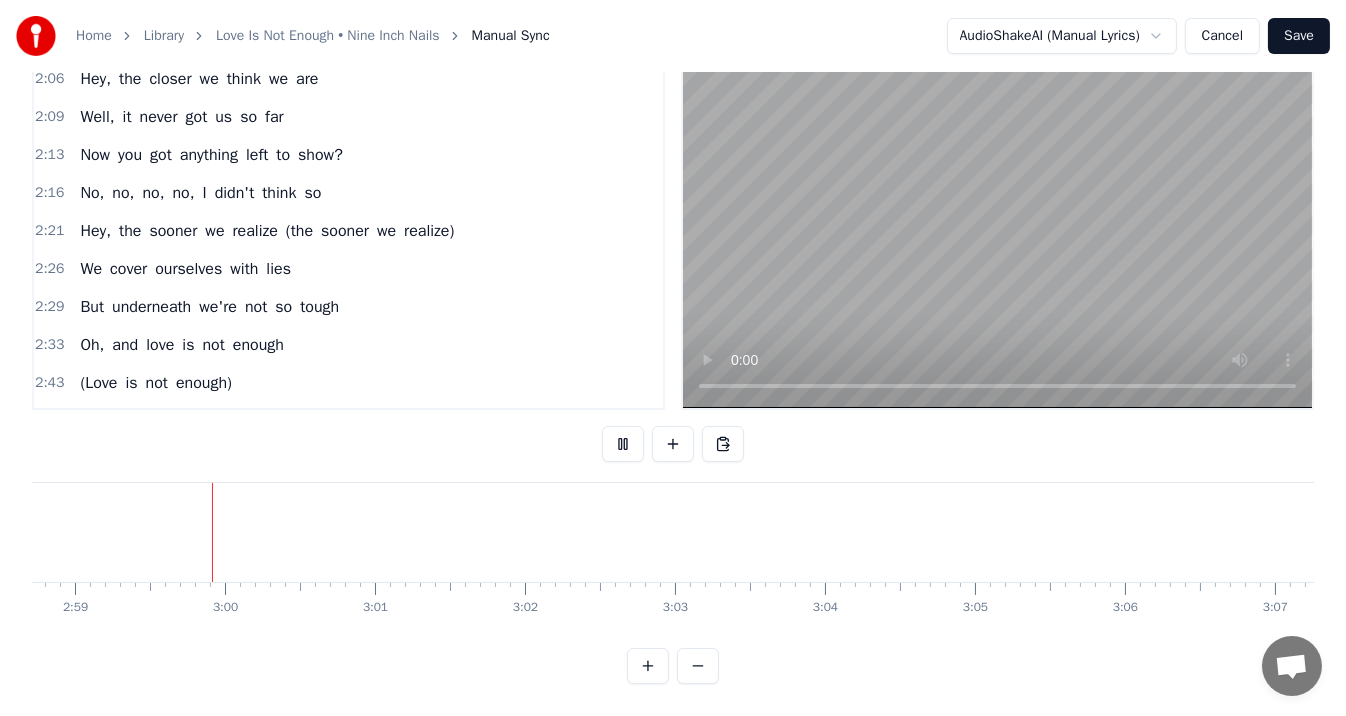 click on "(Love is not enough)" at bounding box center [156, 383] 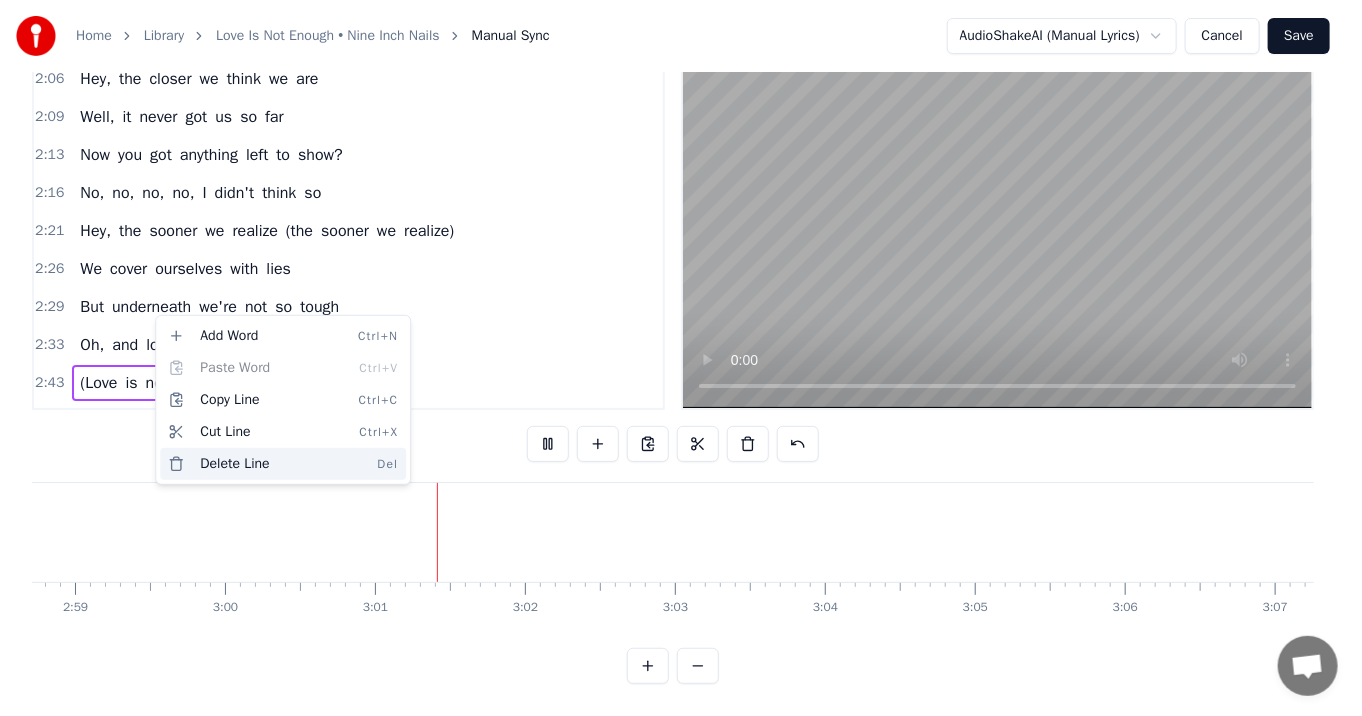 click on "Delete Line Del" at bounding box center [283, 464] 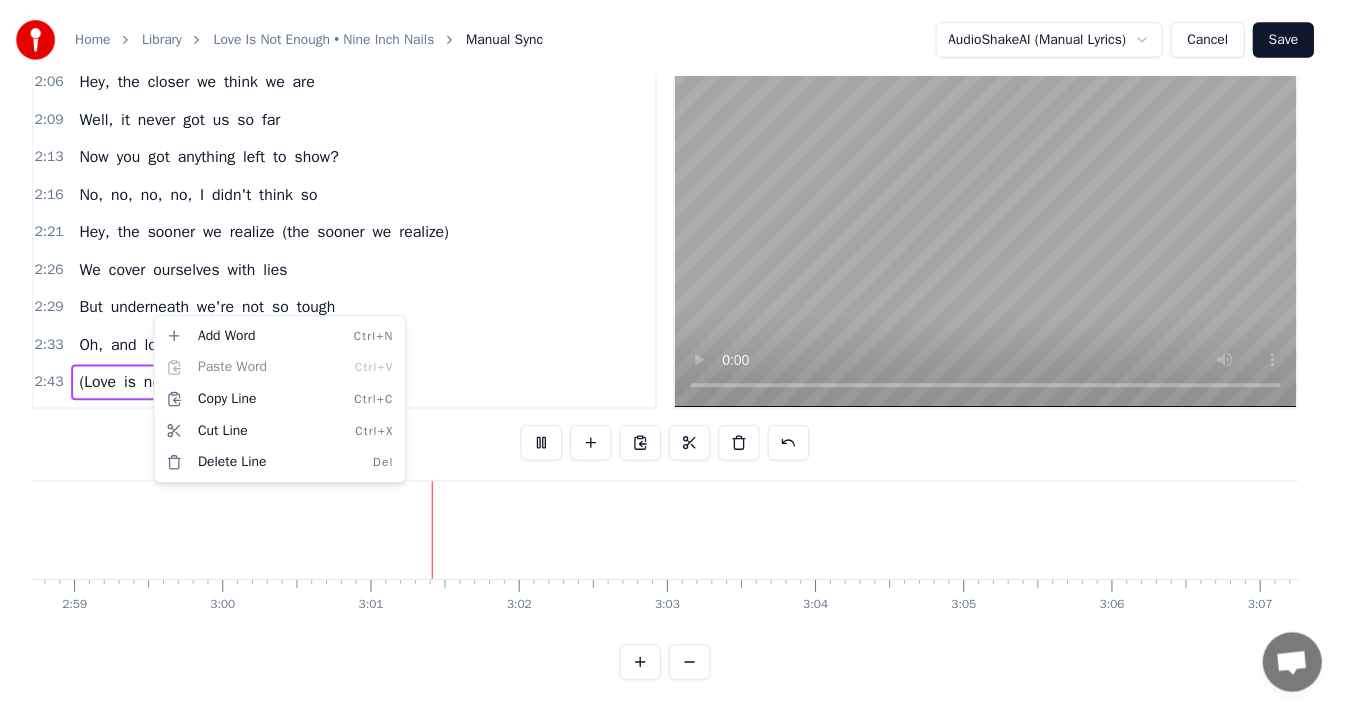 scroll, scrollTop: 1021, scrollLeft: 0, axis: vertical 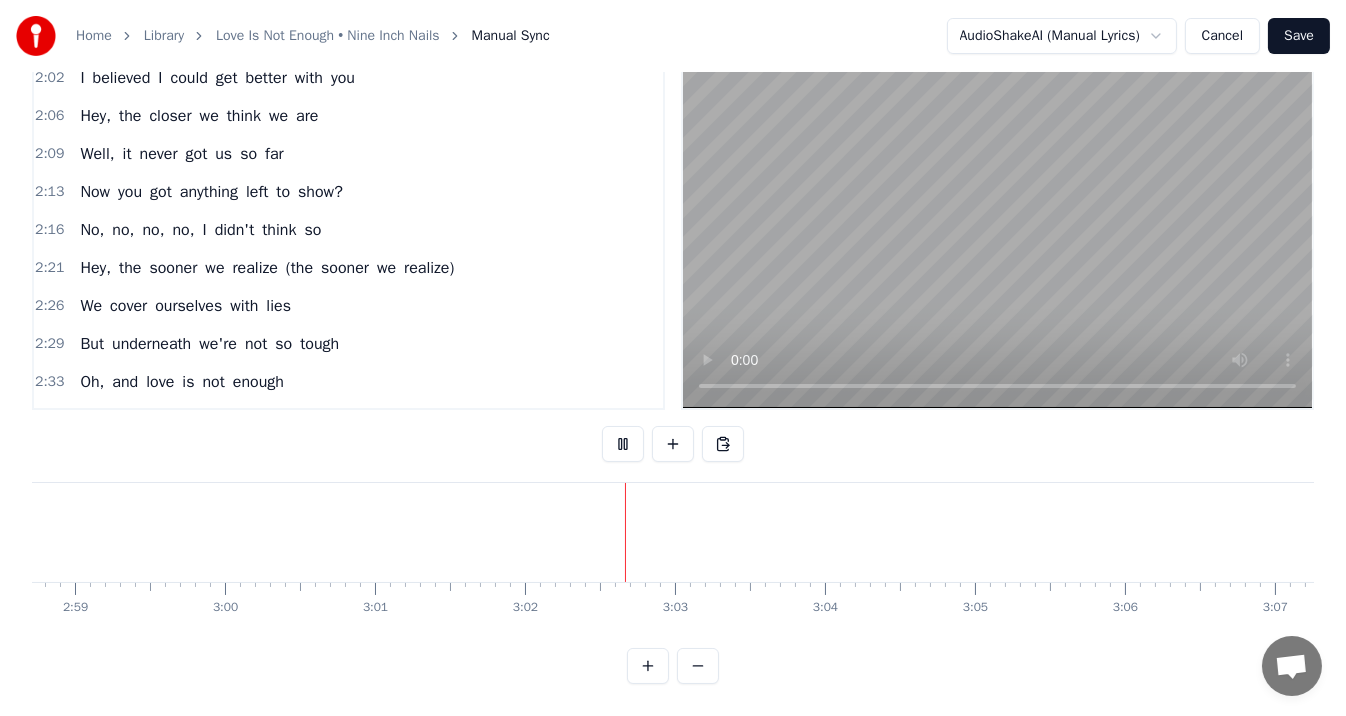 click on "Oh, love is not enough" at bounding box center [165, 420] 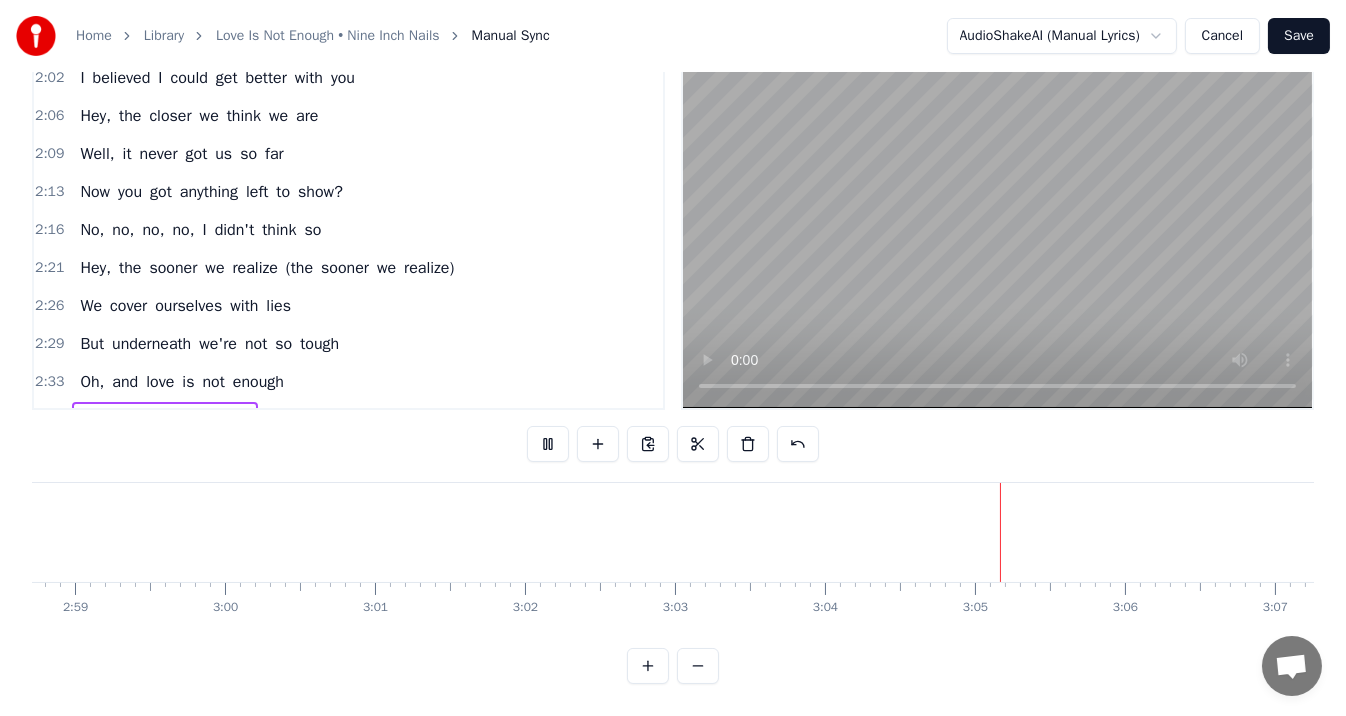 click at bounding box center (548, 444) 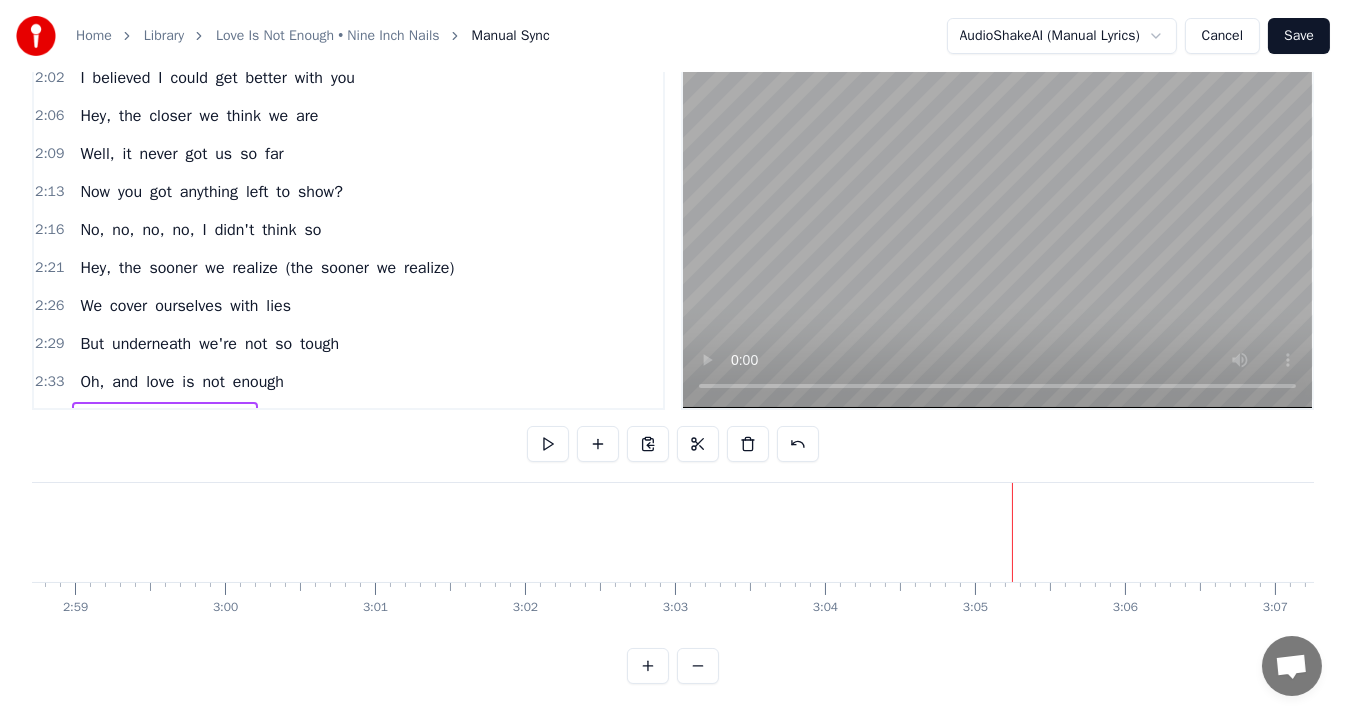 click on "Oh, love is not enough" at bounding box center [165, 420] 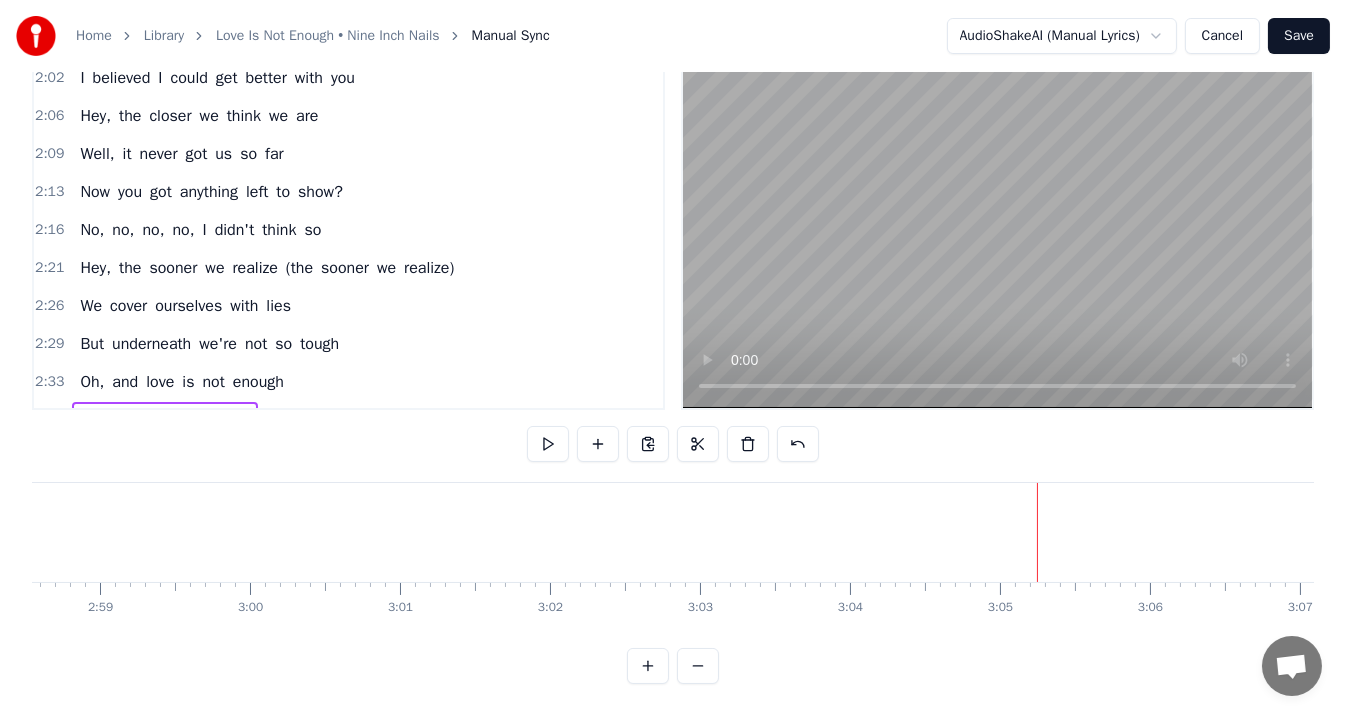 click on "Oh, love is not enough" at bounding box center [165, 420] 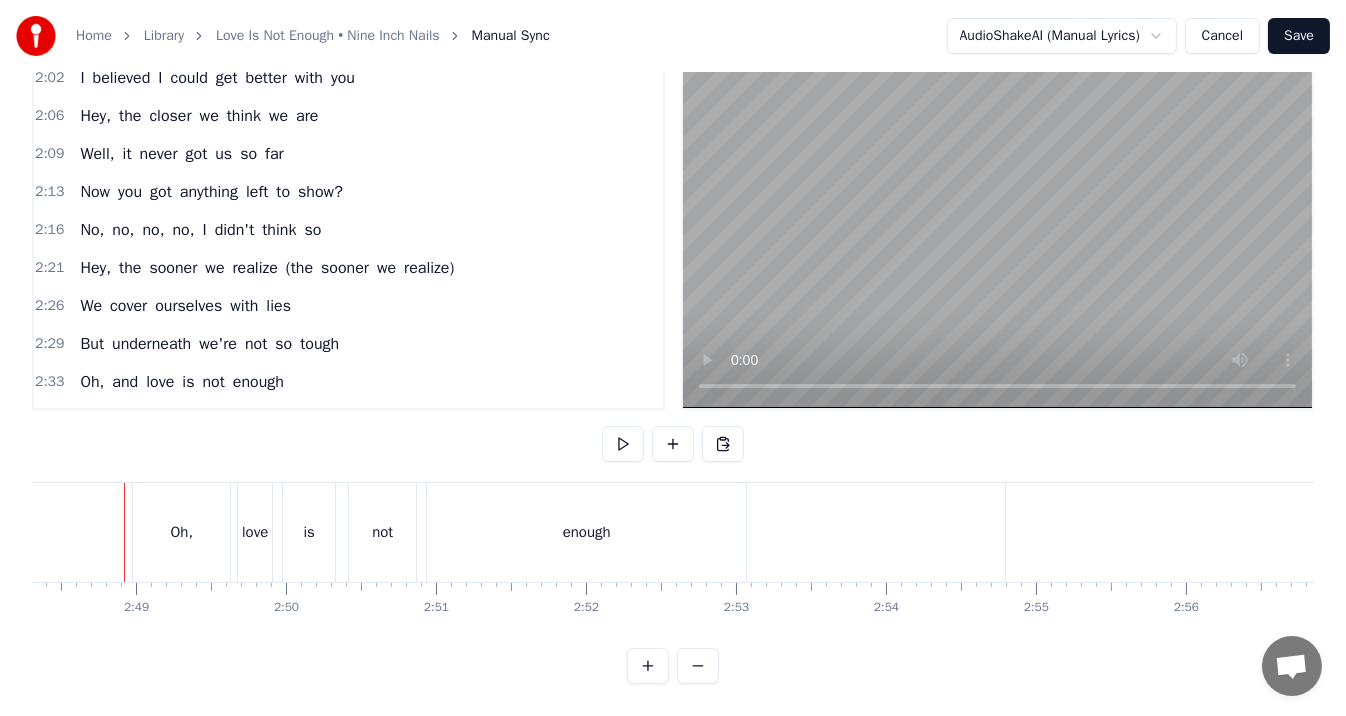 scroll, scrollTop: 0, scrollLeft: 25237, axis: horizontal 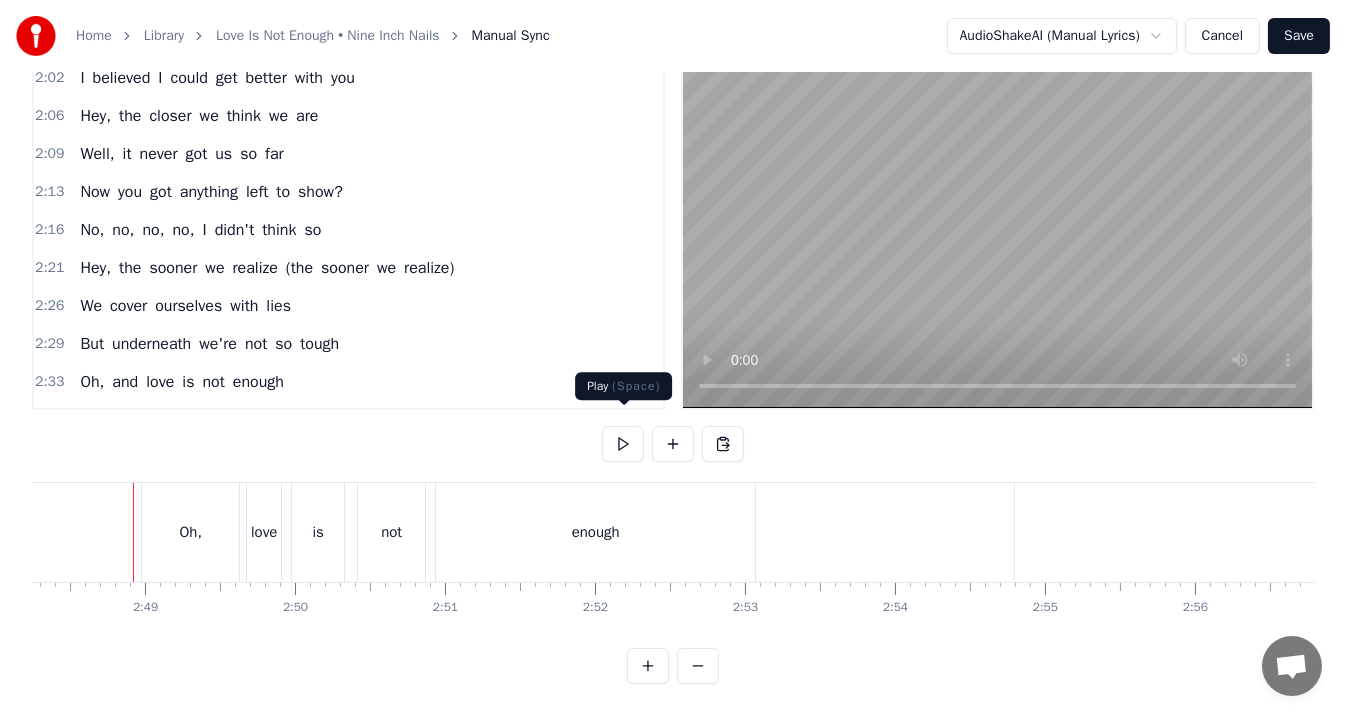 click at bounding box center (623, 444) 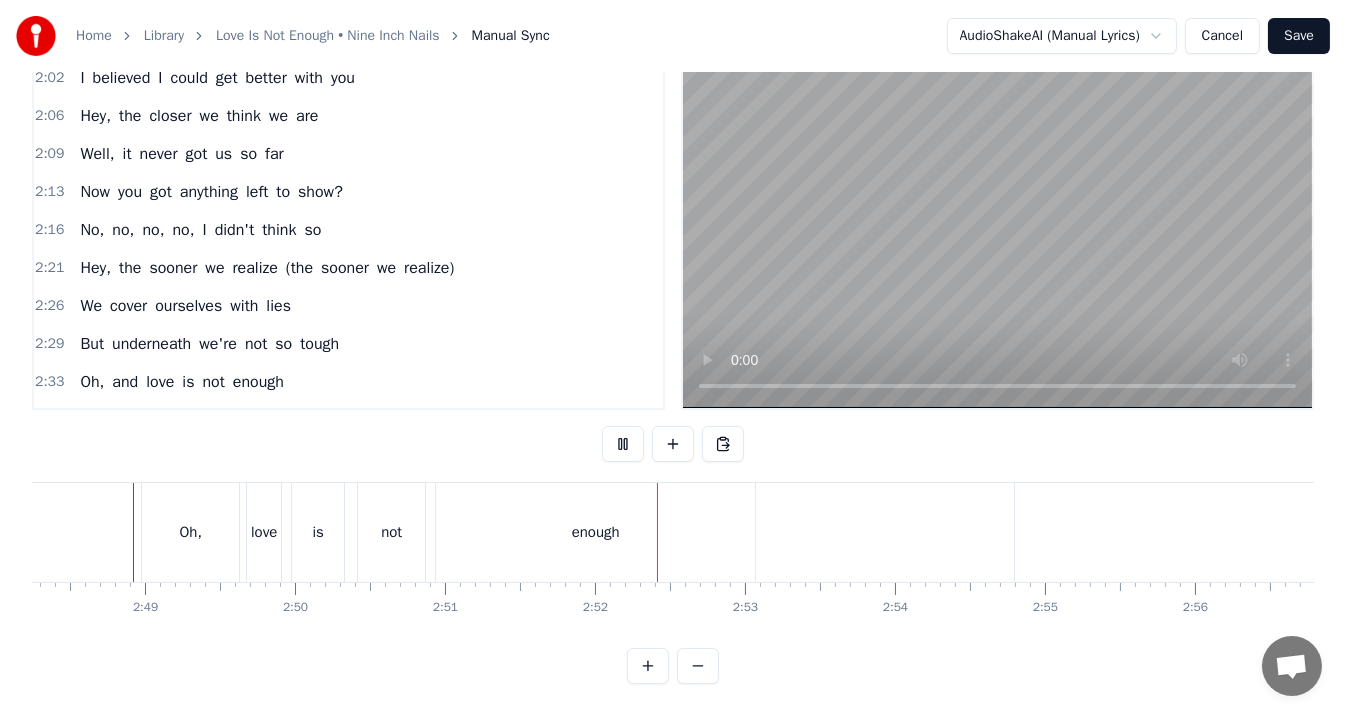 click at bounding box center (623, 444) 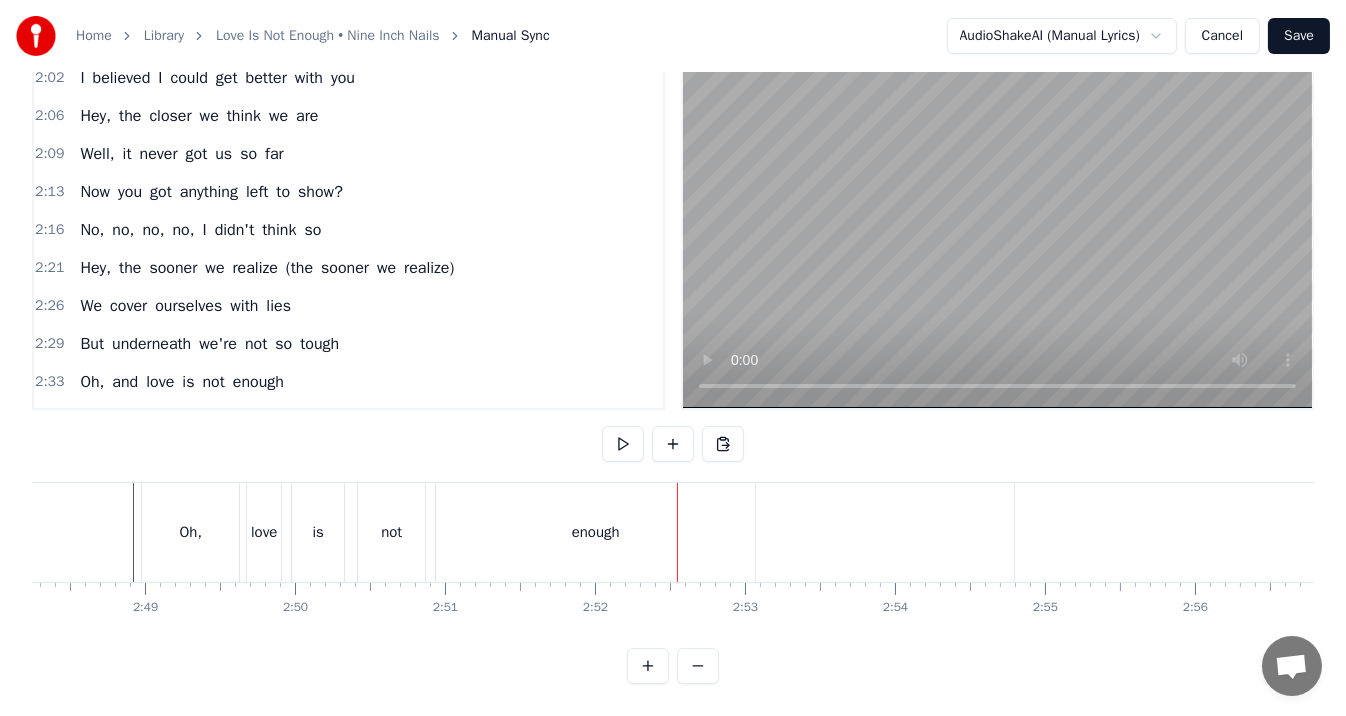 click on "enough" at bounding box center [595, 532] 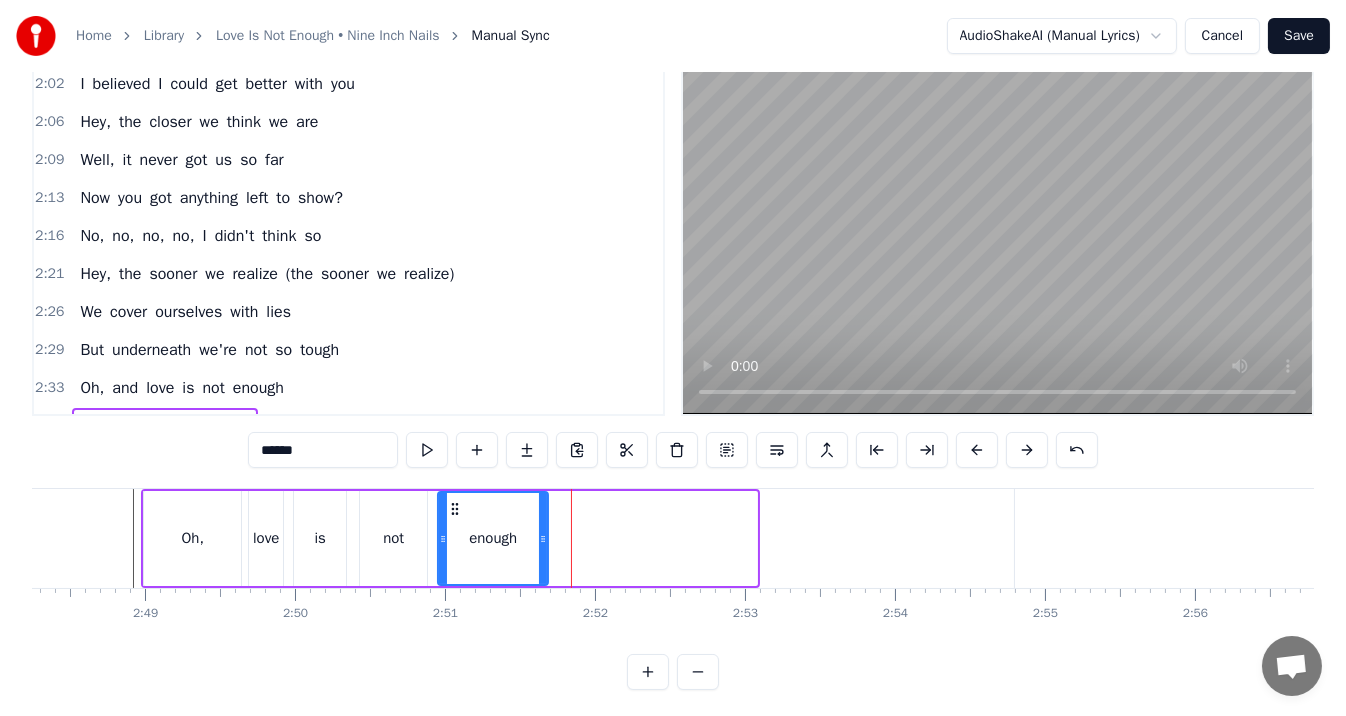 drag, startPoint x: 754, startPoint y: 536, endPoint x: 545, endPoint y: 539, distance: 209.02153 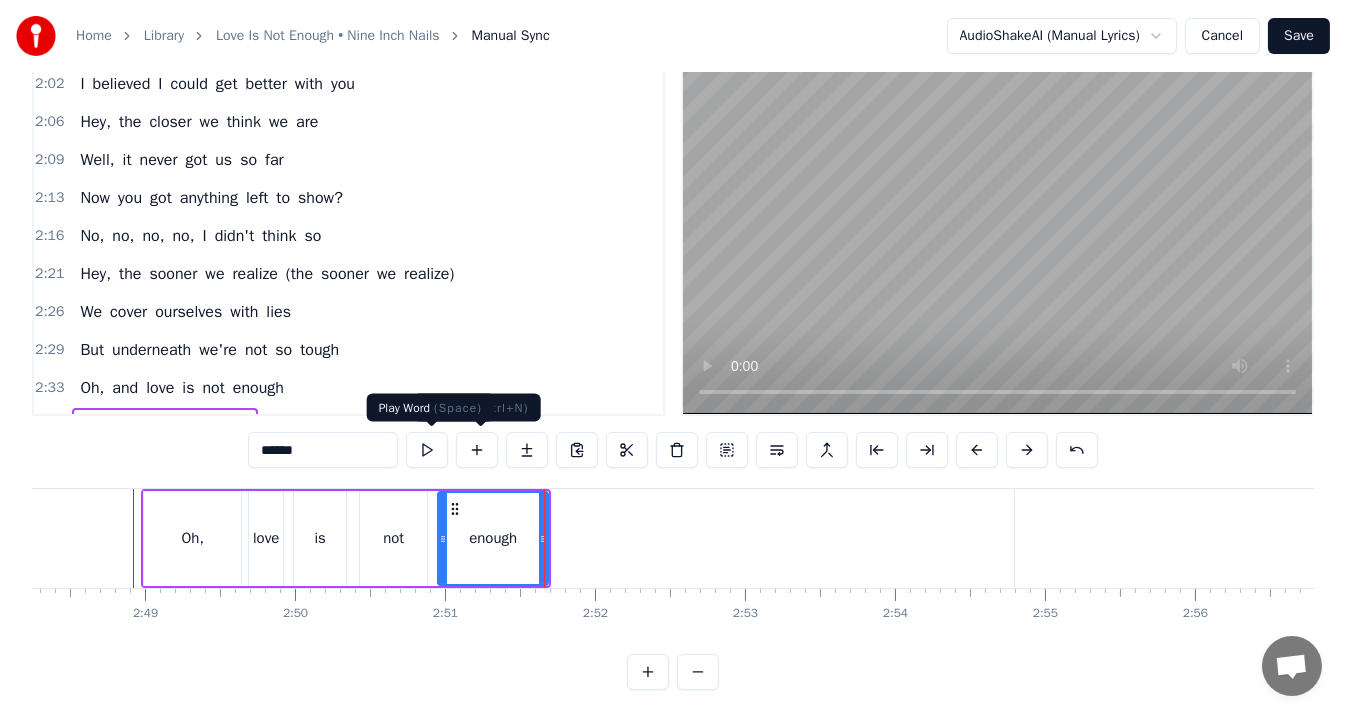 click at bounding box center [427, 450] 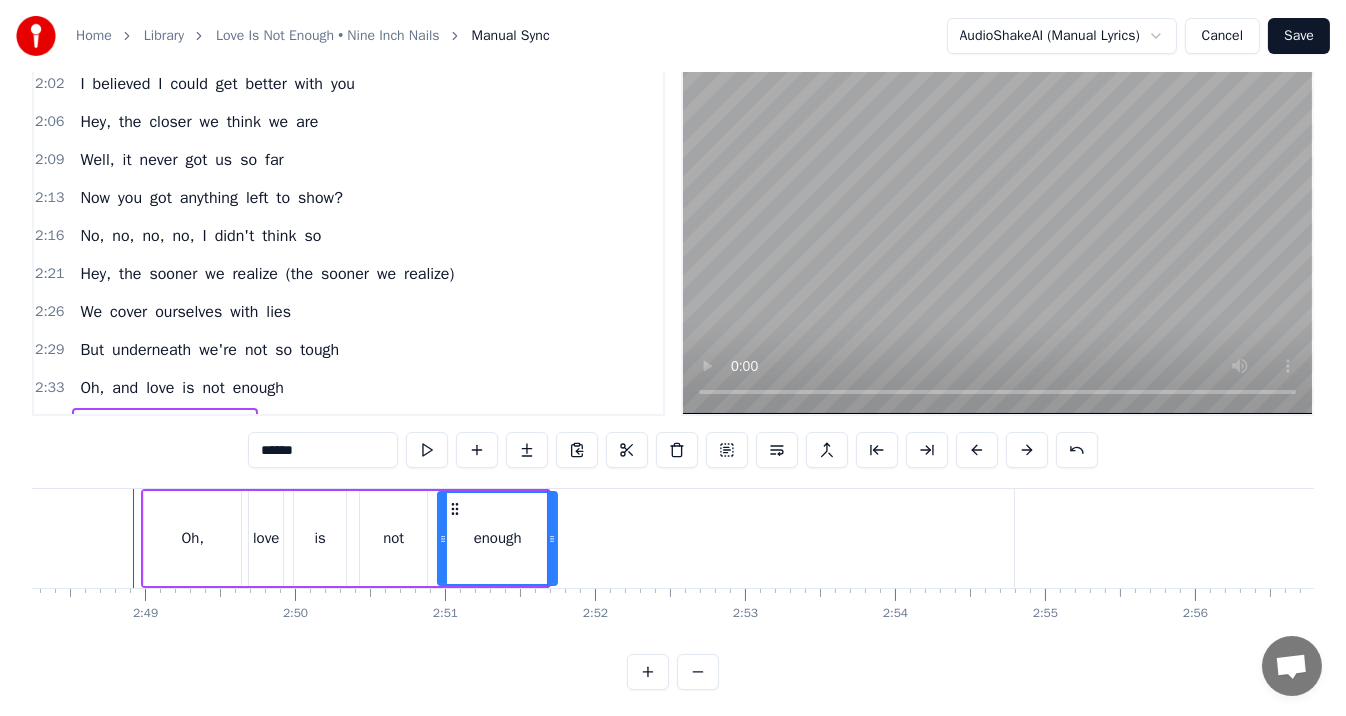 drag, startPoint x: 542, startPoint y: 530, endPoint x: 553, endPoint y: 534, distance: 11.7046995 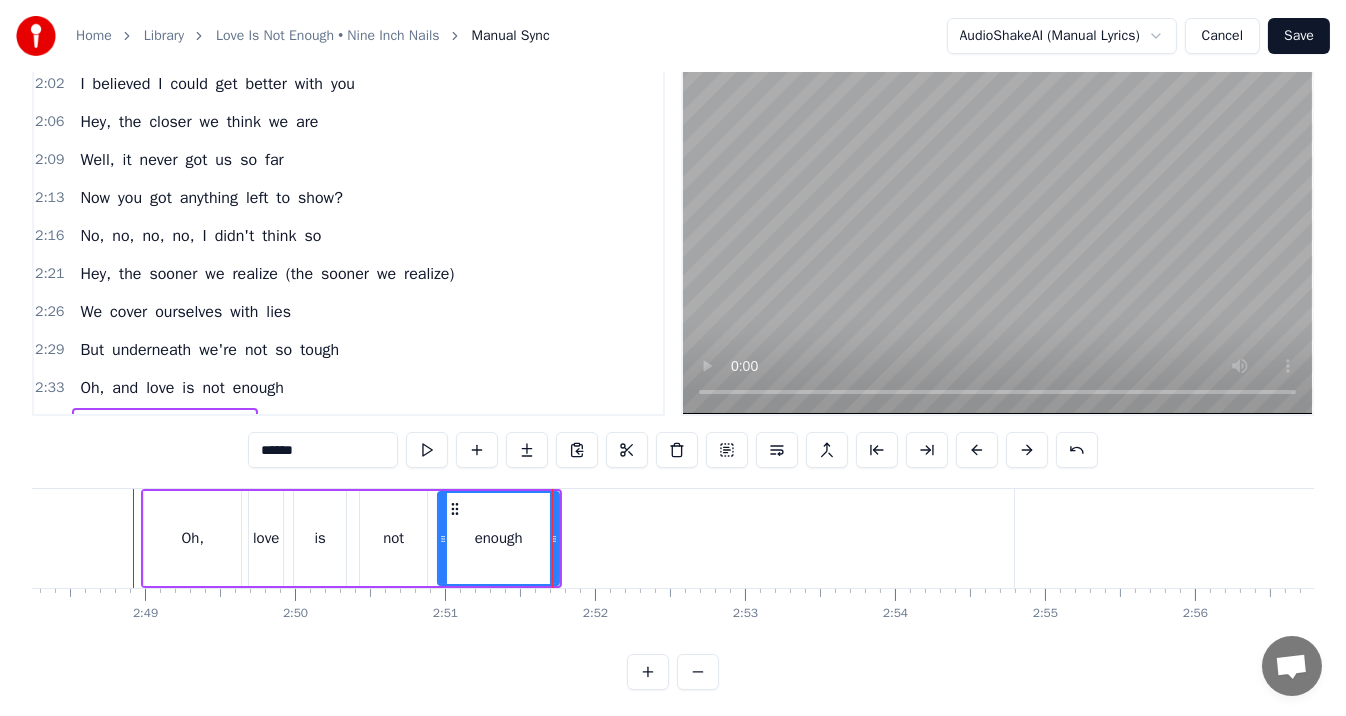 click on "Oh, love is not enough" at bounding box center (351, 538) 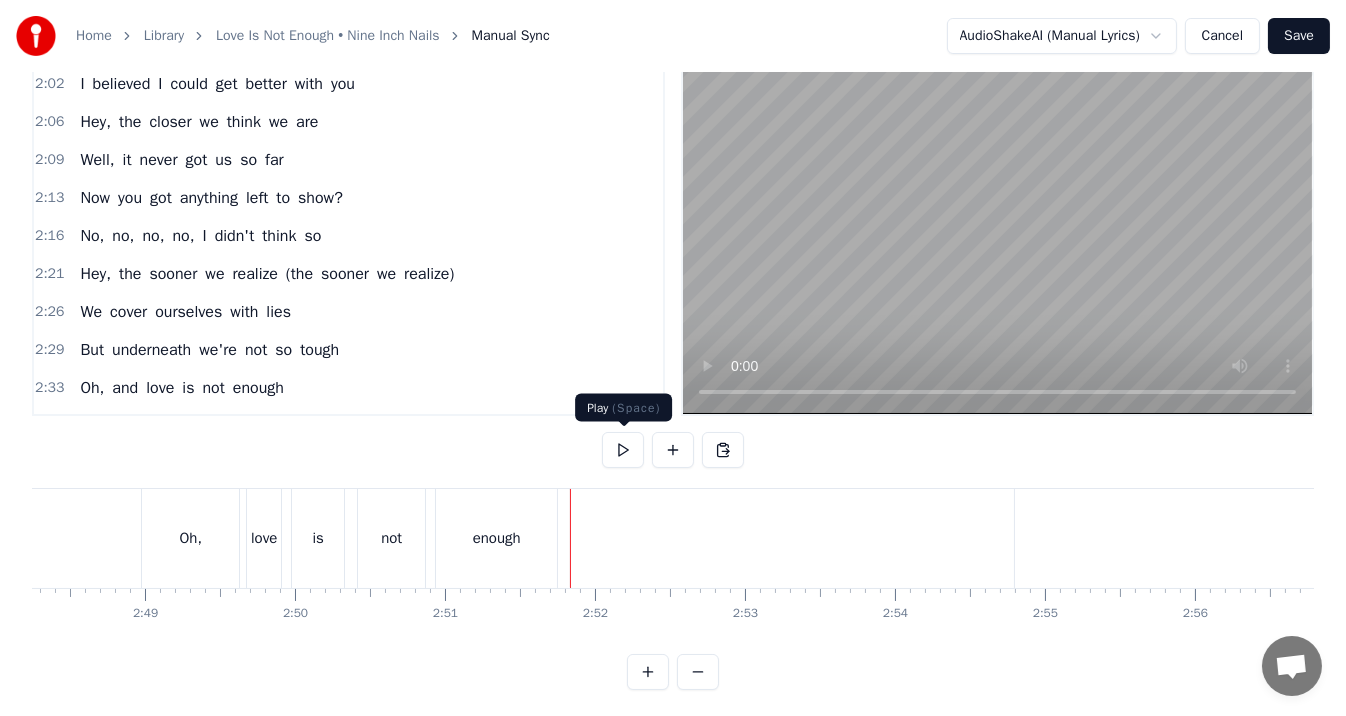 click at bounding box center (623, 450) 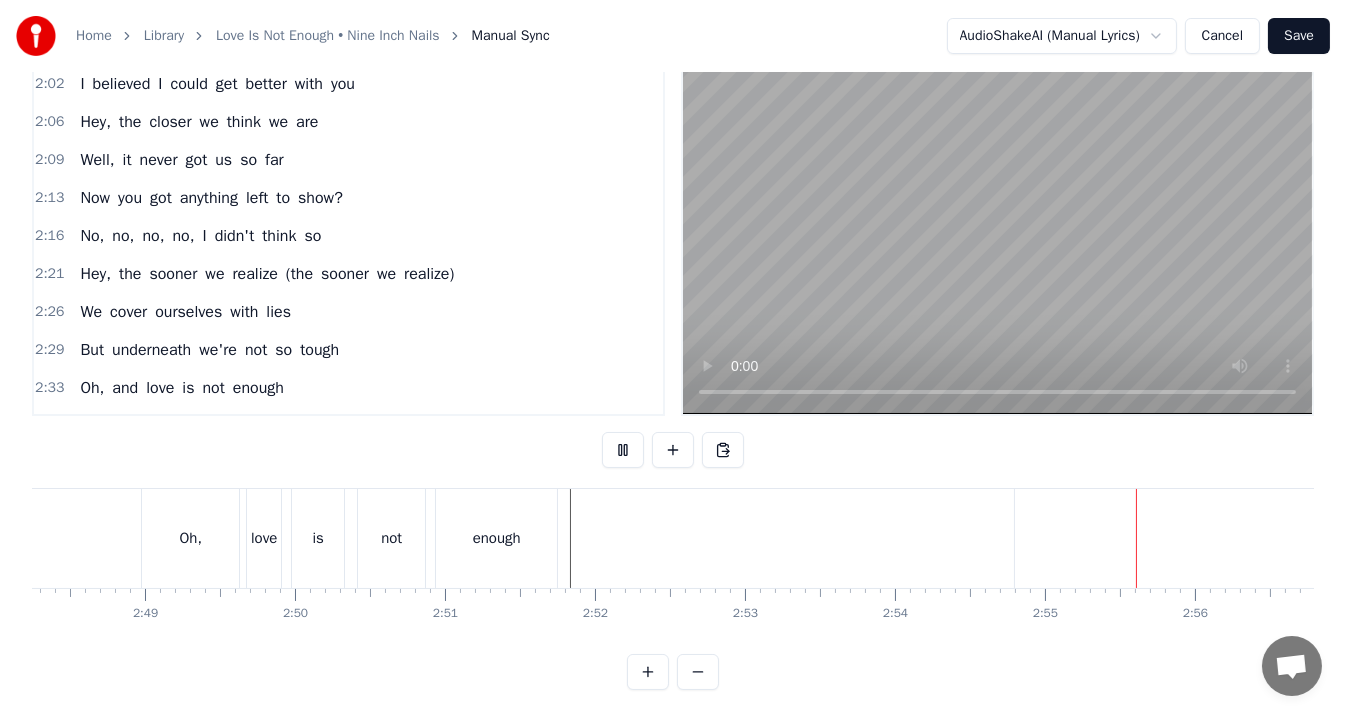click at bounding box center [623, 450] 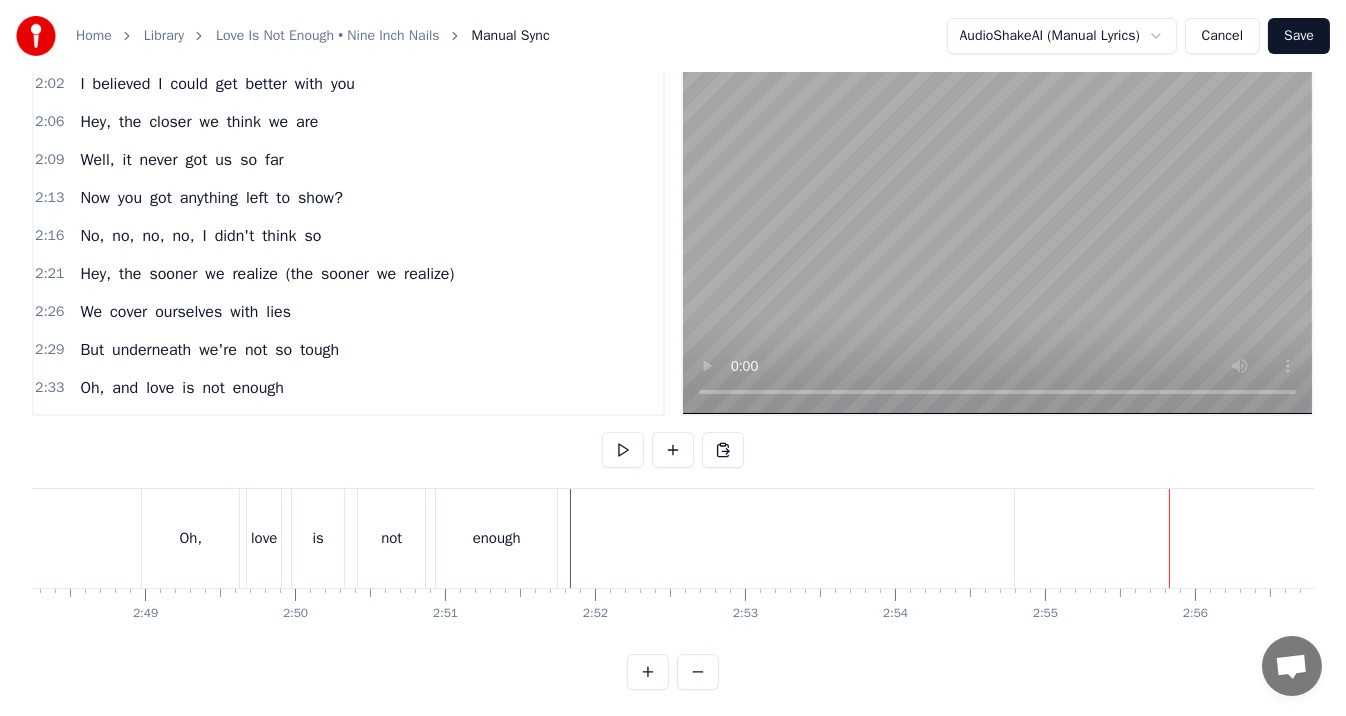 click on "Hey!" at bounding box center [4084, 538] 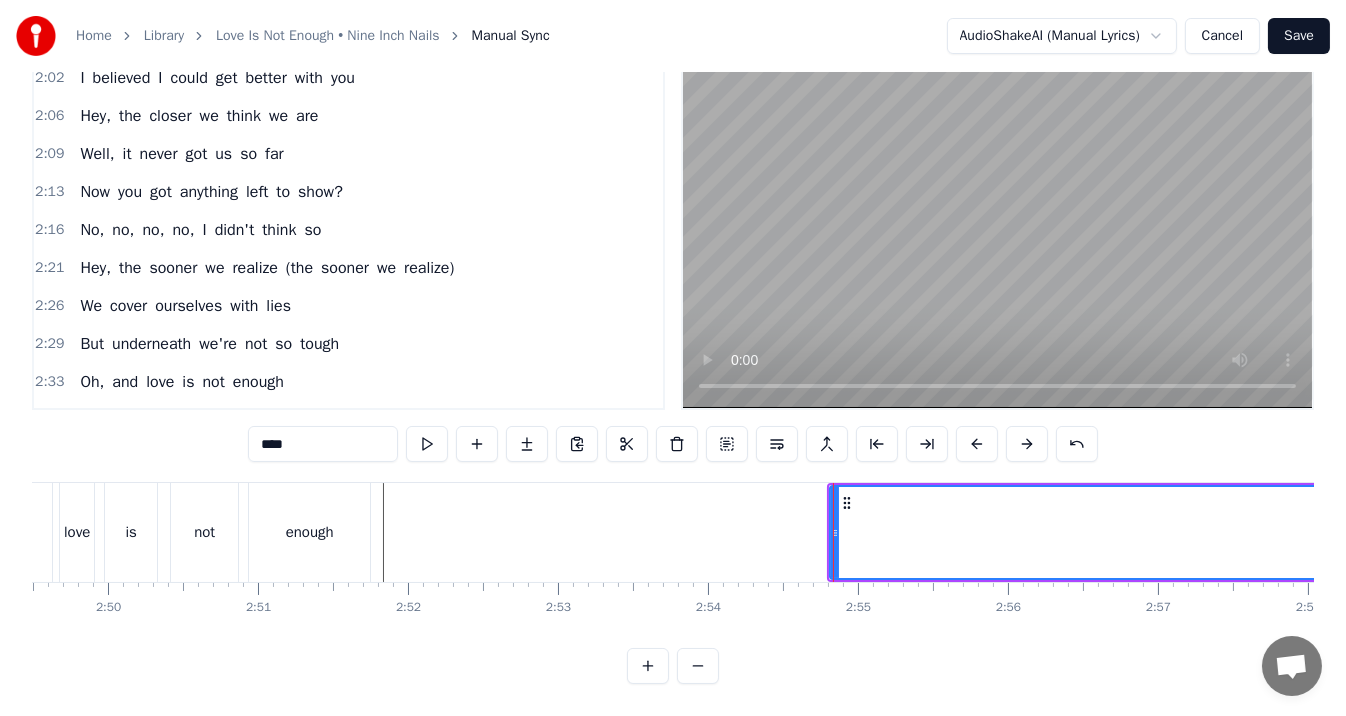 scroll, scrollTop: 0, scrollLeft: 25480, axis: horizontal 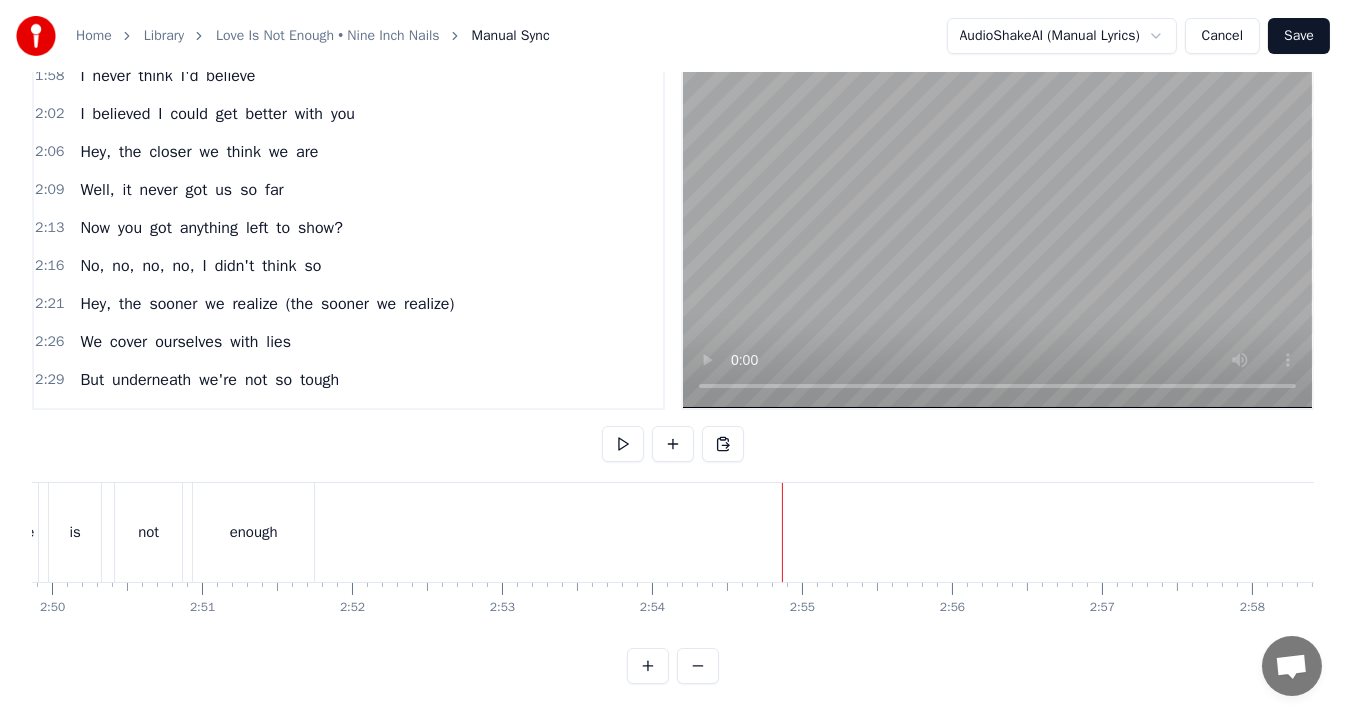 click at bounding box center [-8844, 532] 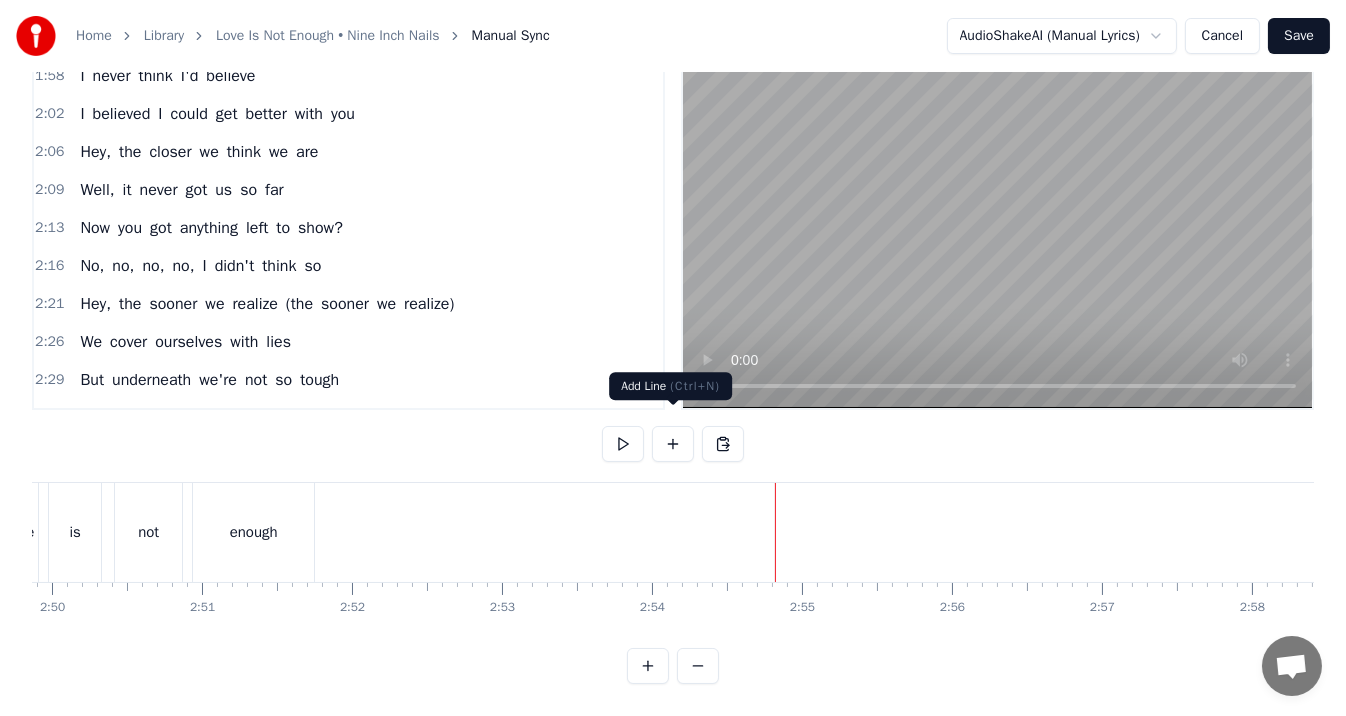 click at bounding box center [673, 444] 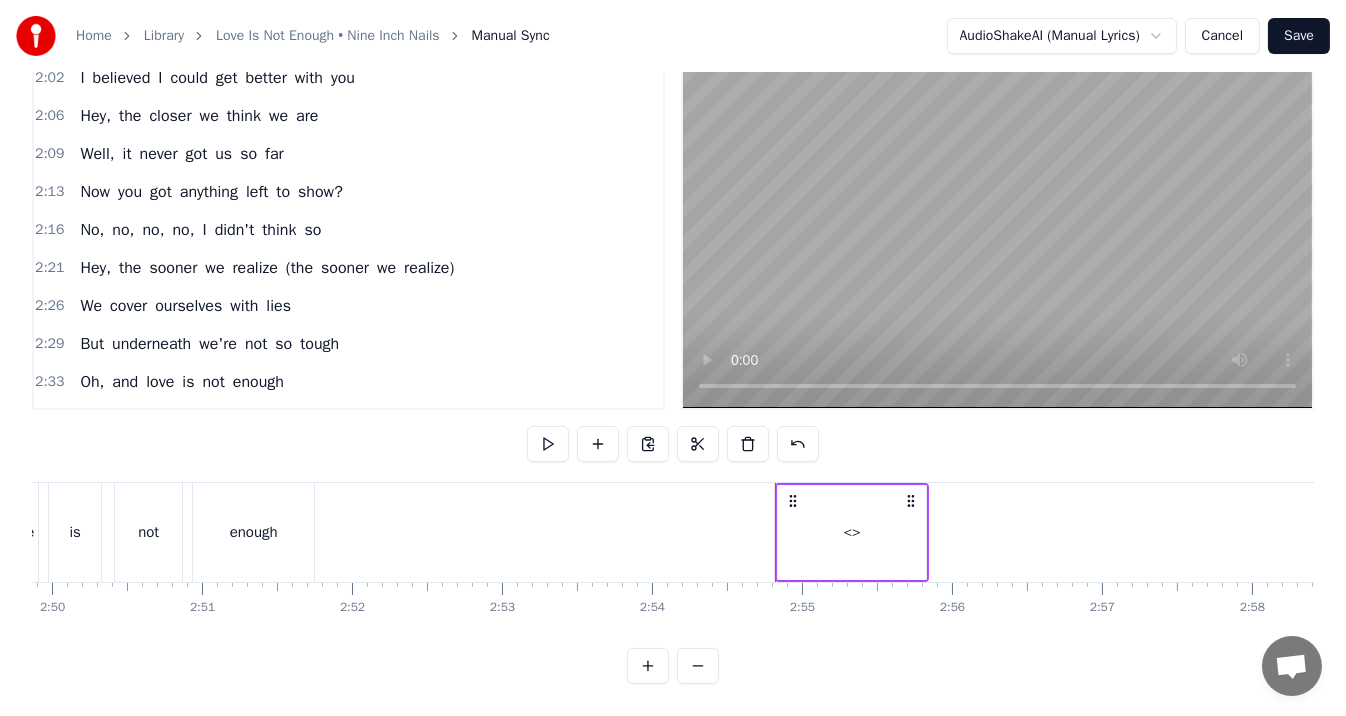 click on "<>" at bounding box center [852, 532] 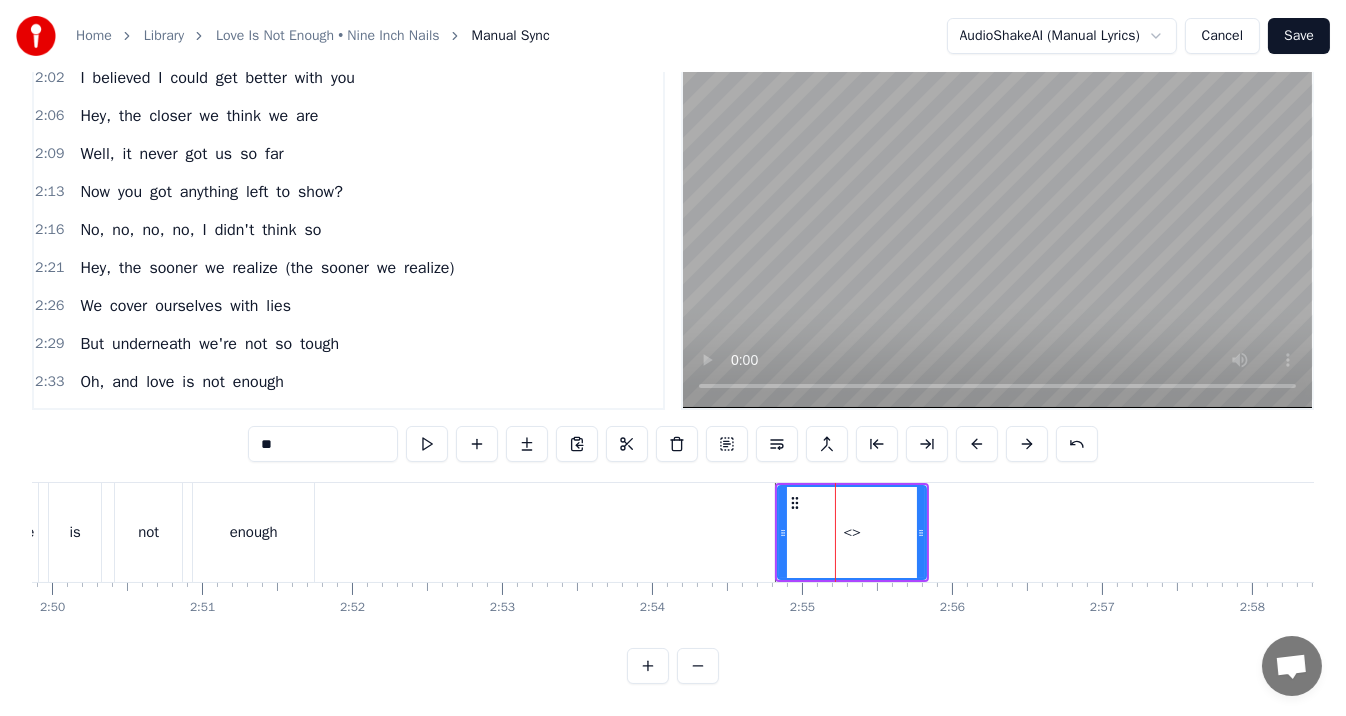 drag, startPoint x: 356, startPoint y: 435, endPoint x: 0, endPoint y: 429, distance: 356.05057 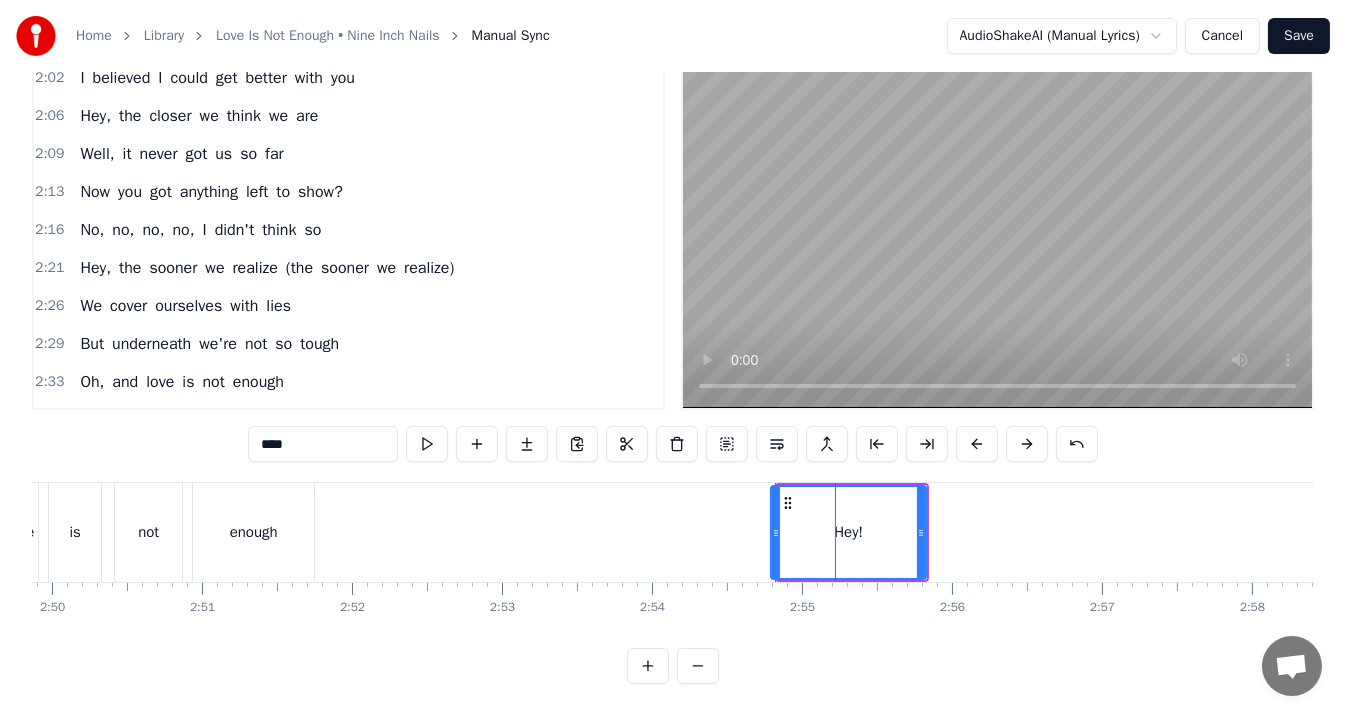 click at bounding box center [776, 532] 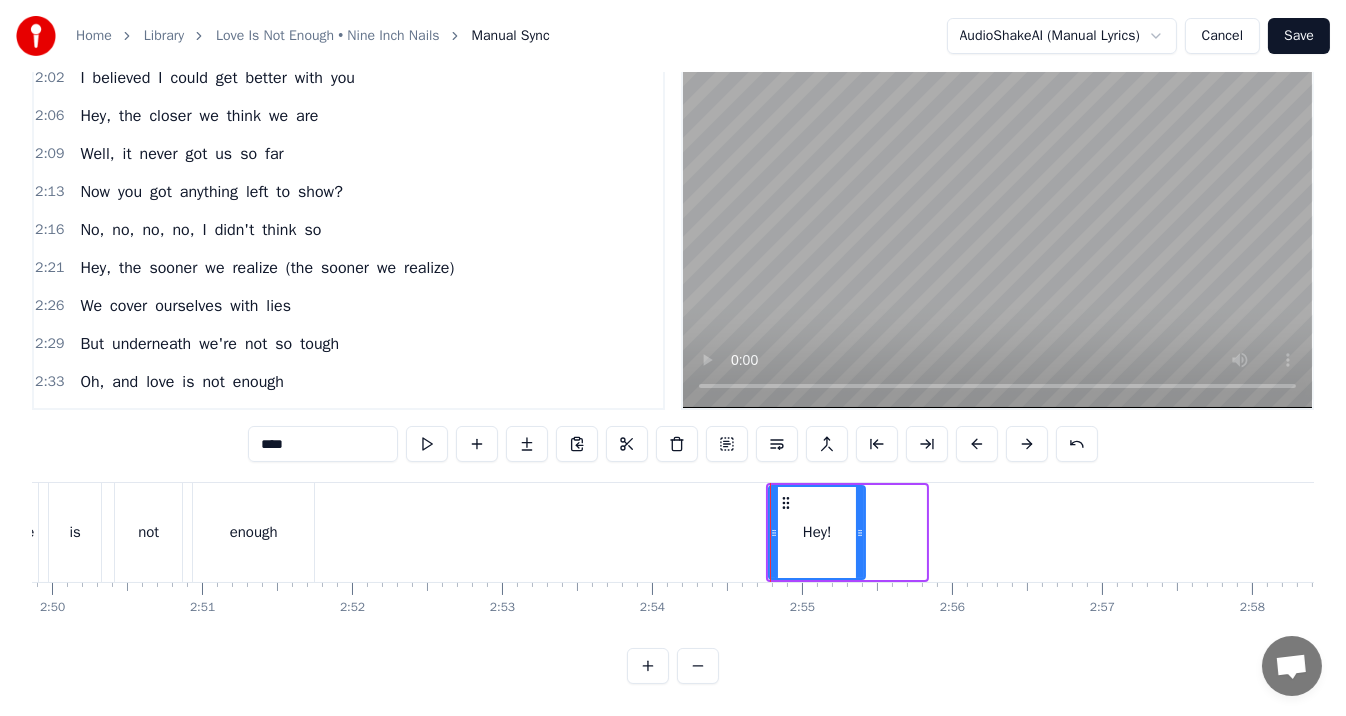 drag, startPoint x: 921, startPoint y: 515, endPoint x: 853, endPoint y: 510, distance: 68.18358 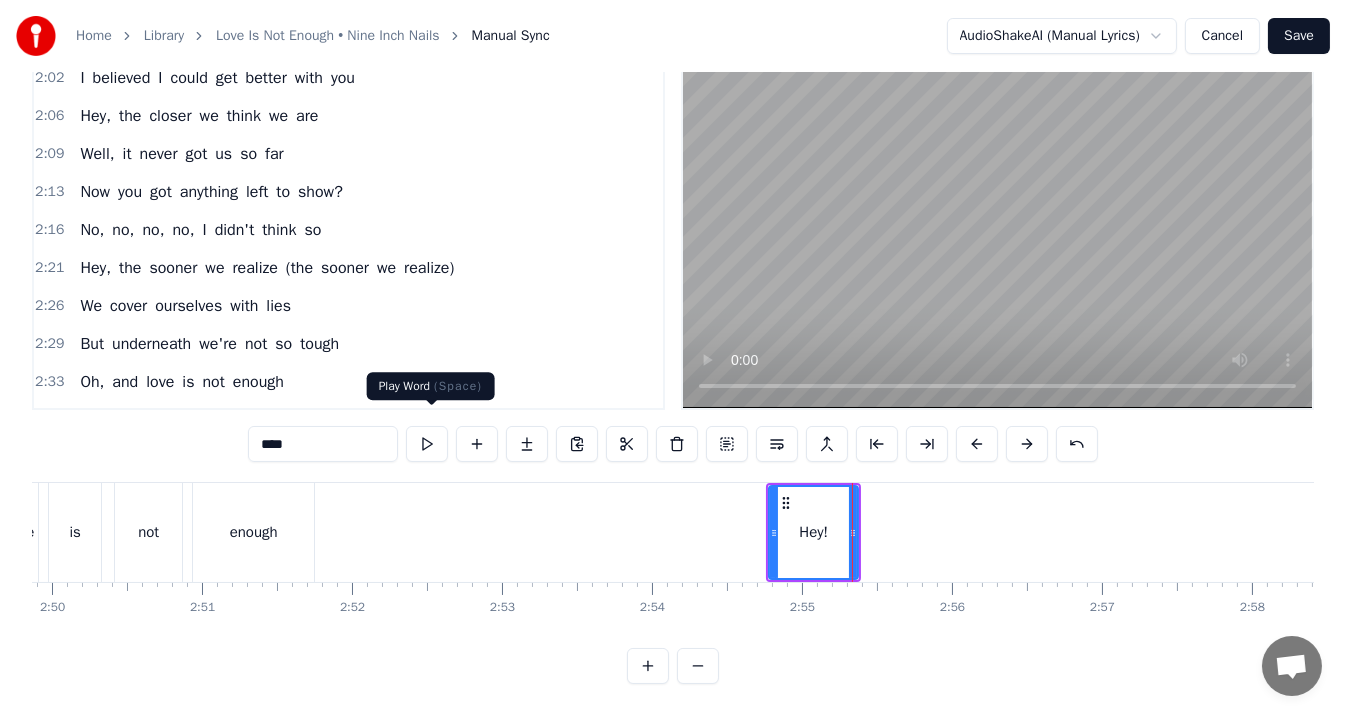 type on "****" 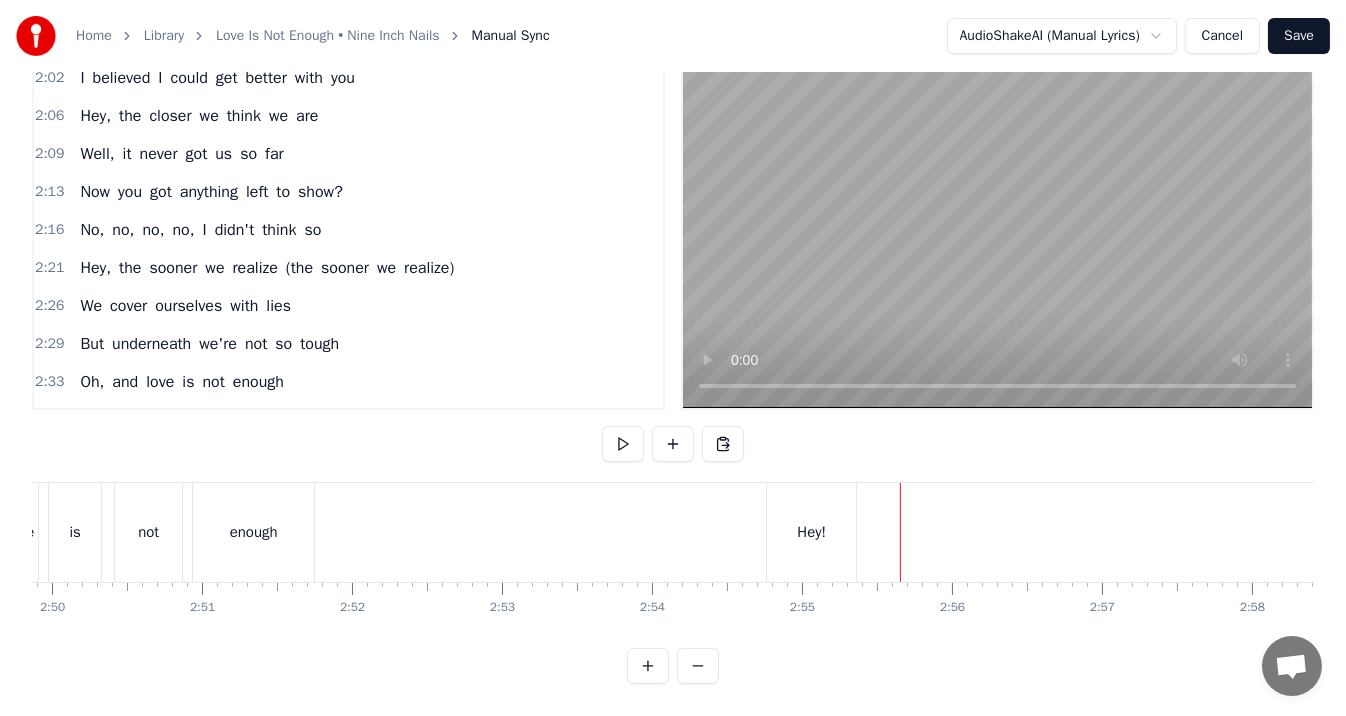 click on "0:17 The more that we take 0:21 The paler we get 0:24 I can't remember what it is 0:28 We try to forget 0:32 The tile on the floor 0:36 So cold it can sting 0:40 In your eyes is a place 0:44 Worth remembering 0:48 For you to go and take this 0:52 And smash it apart 0:55 I've gone all this fuckin' way 0:59 To wind up back at, back at the start 1:03 Hey, the closer we think we are 1:07 Well, it only got us so far 1:11 Now you got anything left to show? 1:15 No, no, I didn't think so 1:19 Hey, the sooner we realize 1:23 We cover ourselves with lies 1:27 But underneath we're not so tough 1:31 And love is not enough 1:34 Well, it hides in the dark 1:38 Like the witherin' vein 1:42 We didn't give it a mouth 1:46 So it cannot complain 1:50 It never really had a chance 1:54 We never really make it through 1:58 I never think I'd believe 2:02 I believed I could get better with you 2:06 Hey, the closer we think we are 2:09 Well, it never got us so far 2:13 Now you got anything left to show? 2:16 No, no, no, no, I didn't" at bounding box center [673, 368] 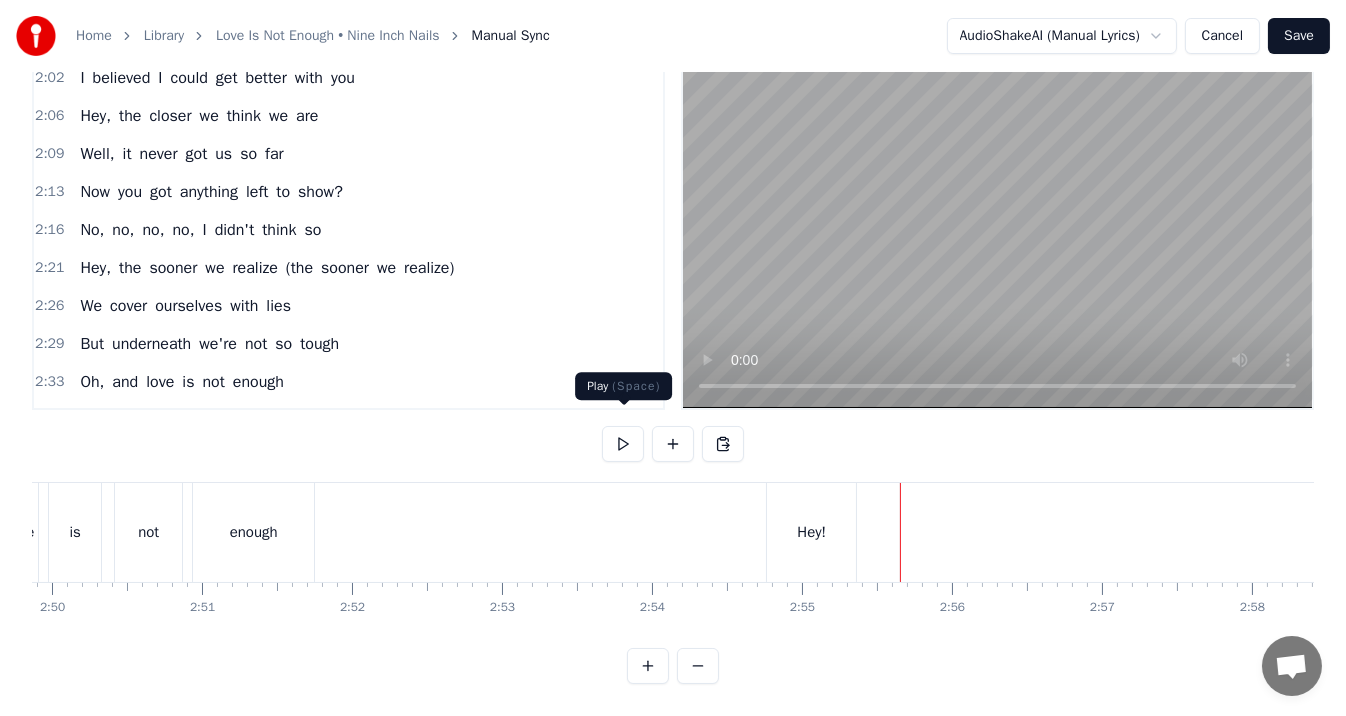 click at bounding box center (623, 444) 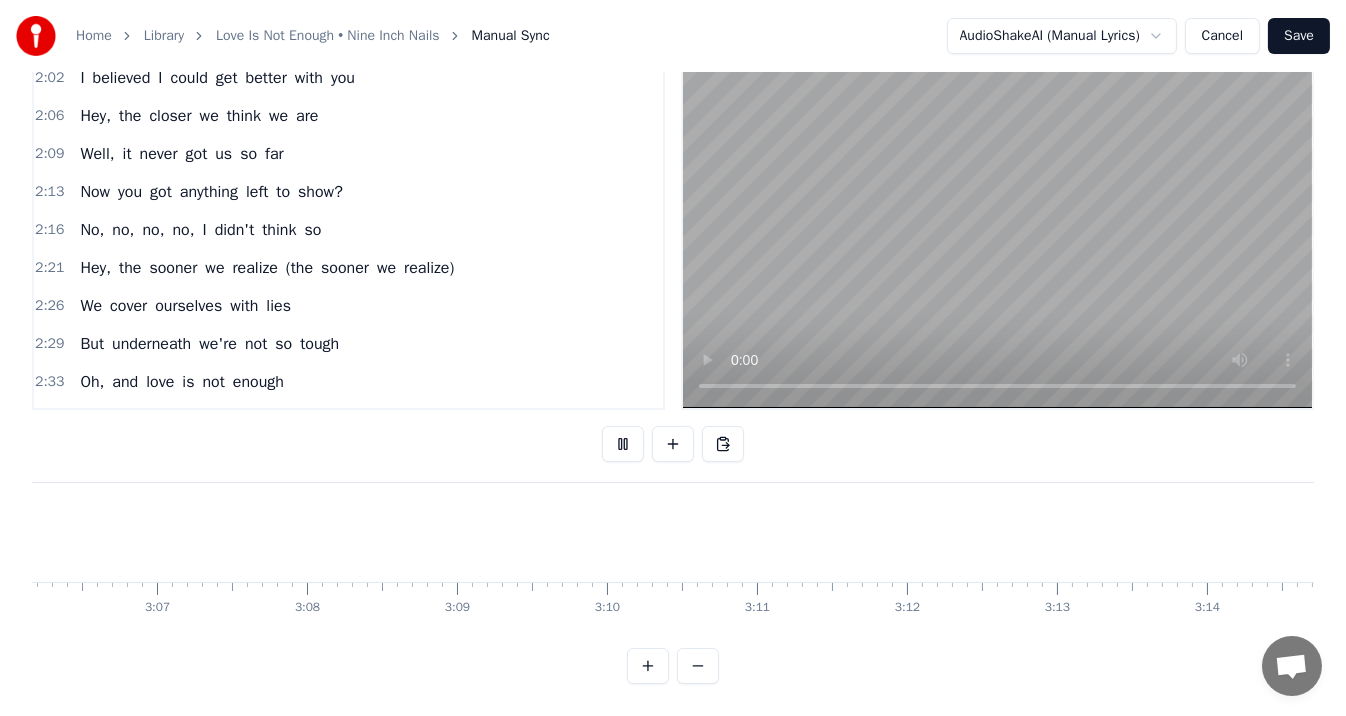 scroll, scrollTop: 0, scrollLeft: 27791, axis: horizontal 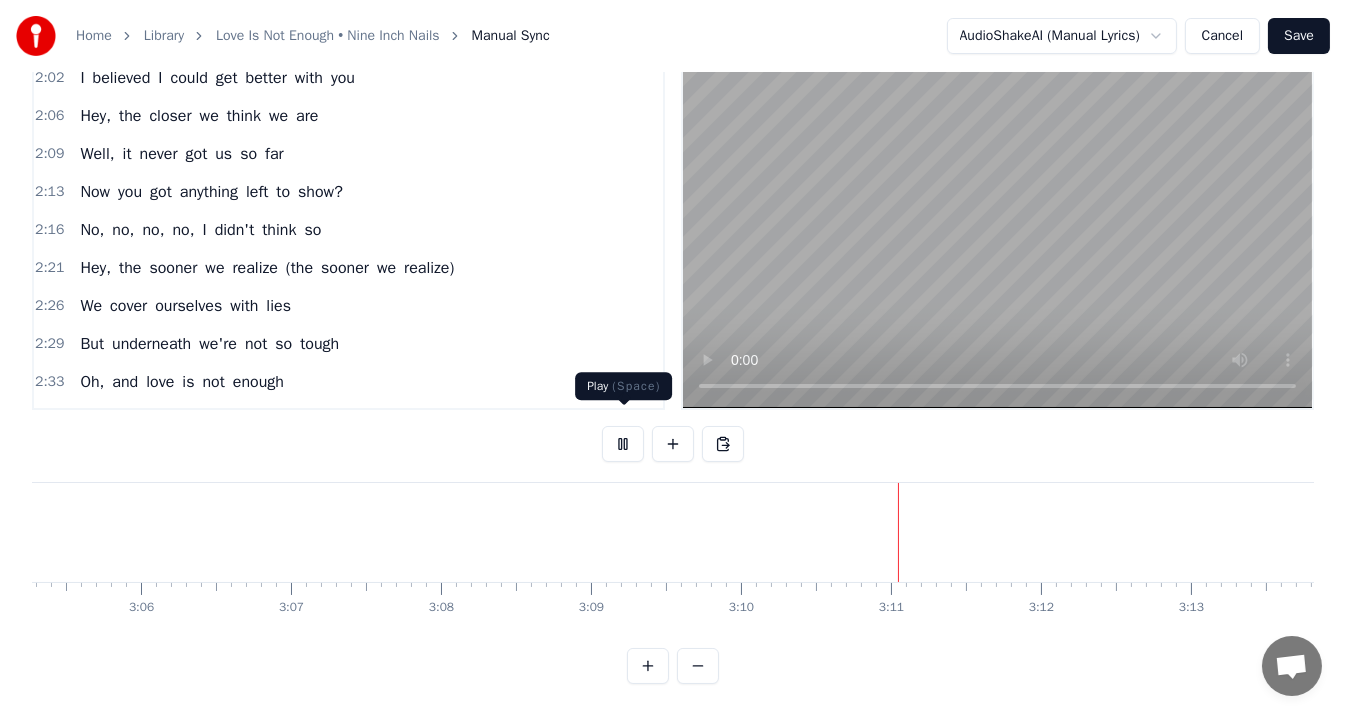 click at bounding box center [623, 444] 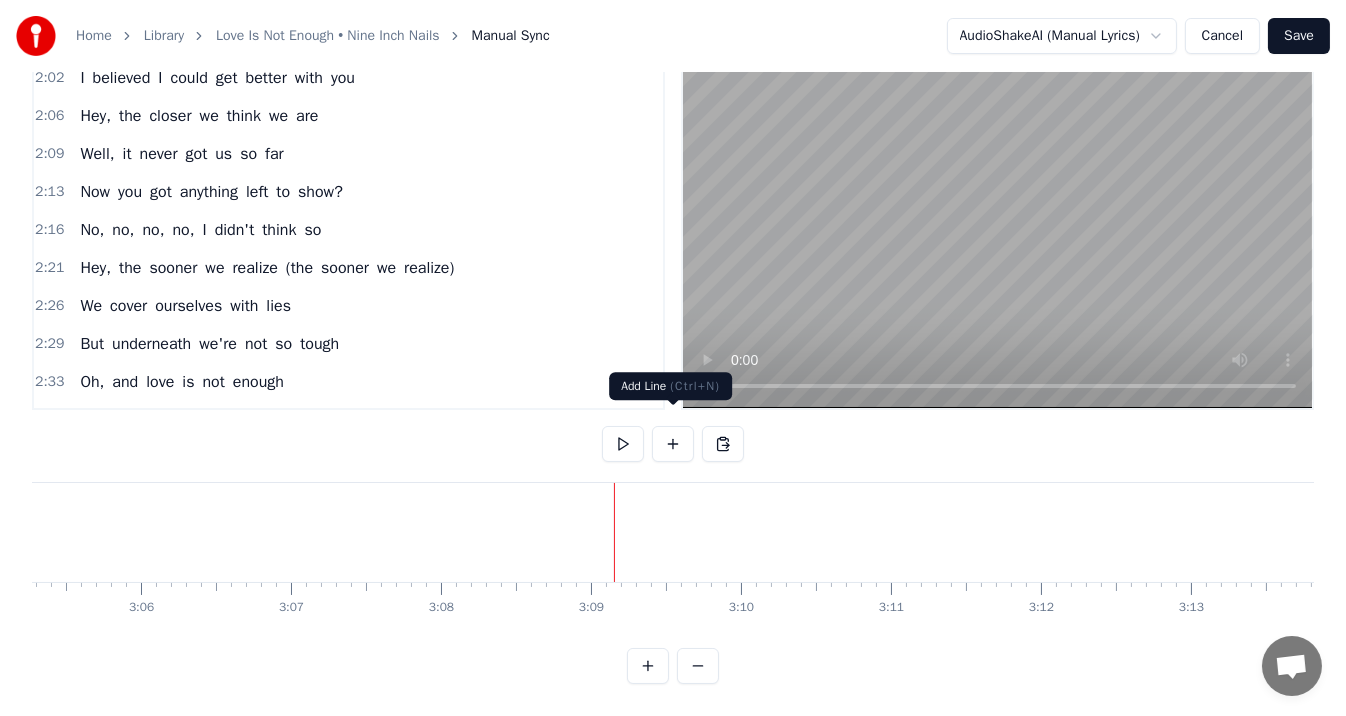 click at bounding box center (673, 444) 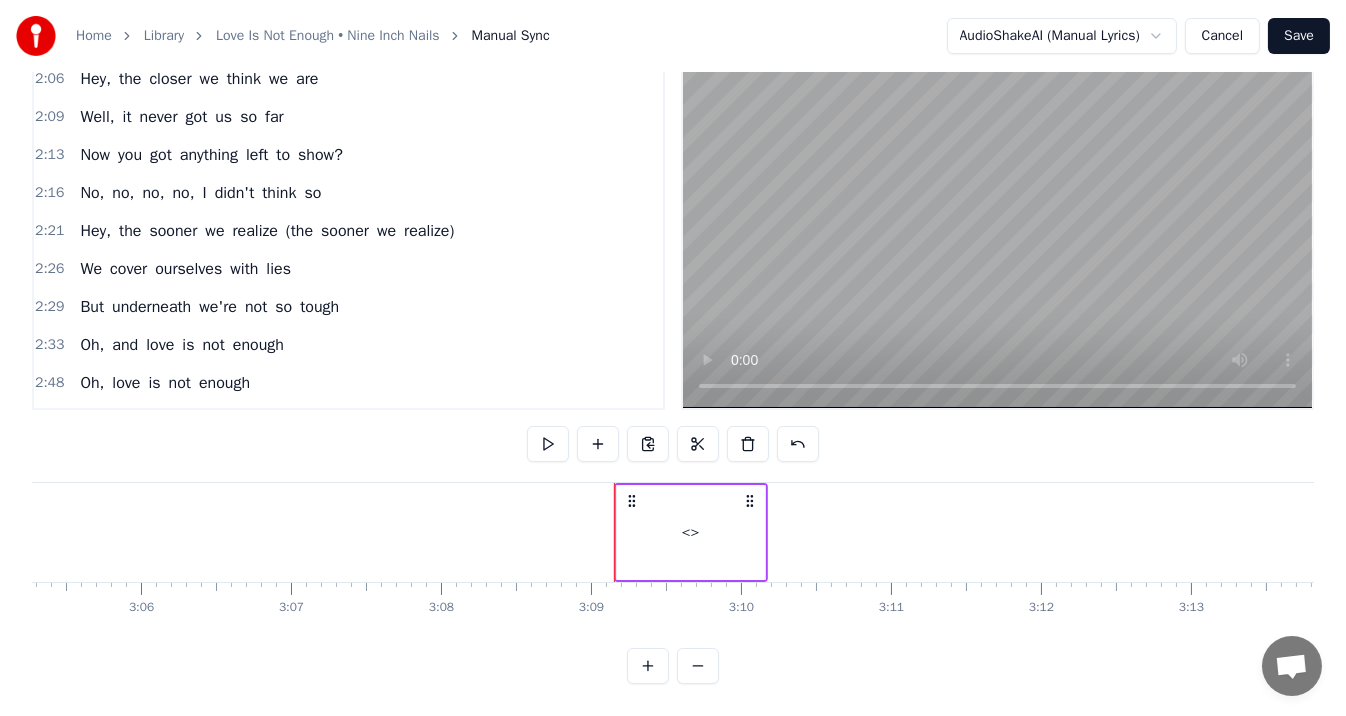 click 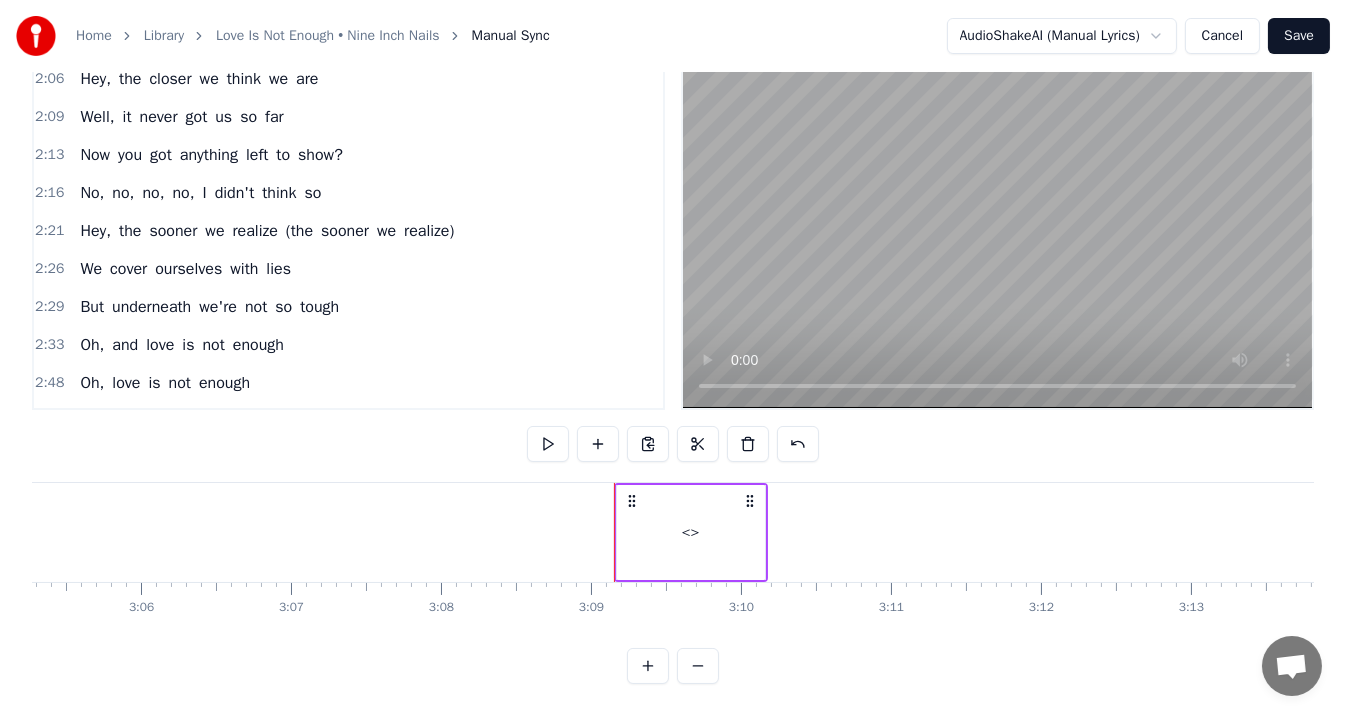 click on "<>" at bounding box center [691, 532] 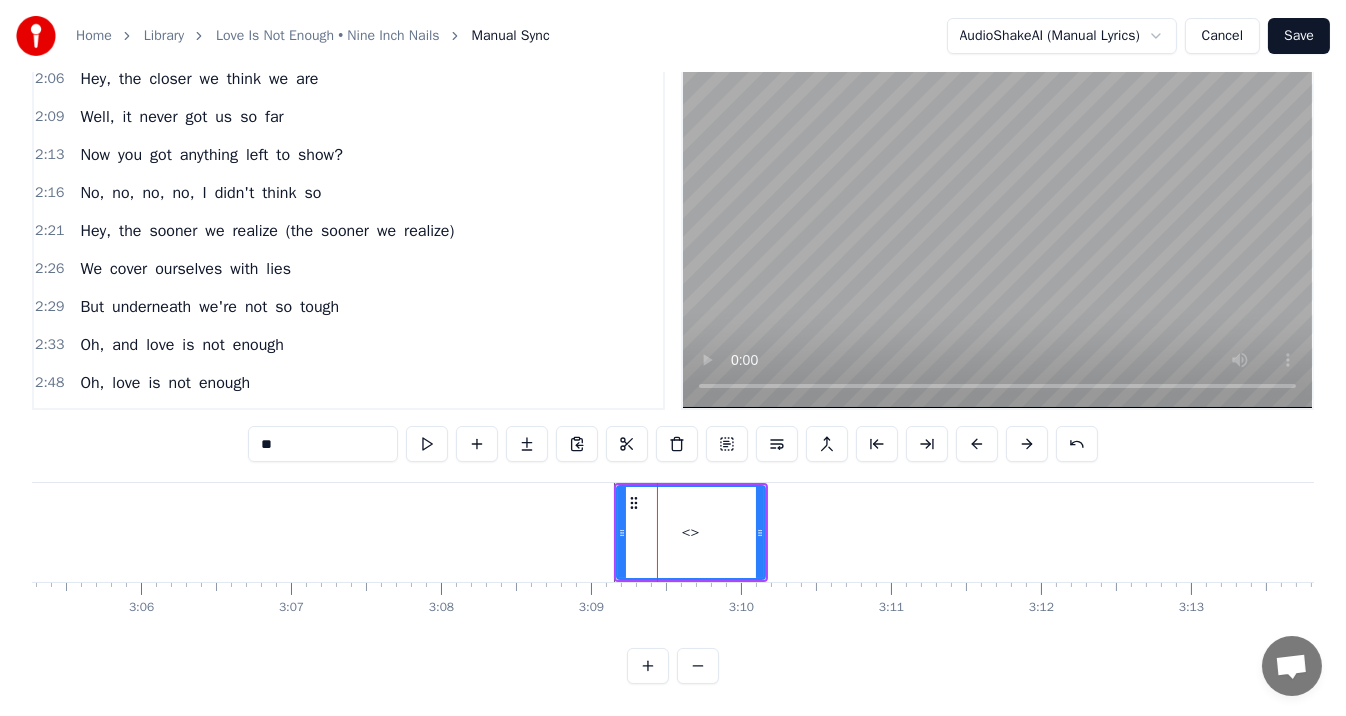 drag, startPoint x: 363, startPoint y: 431, endPoint x: 0, endPoint y: 427, distance: 363.02203 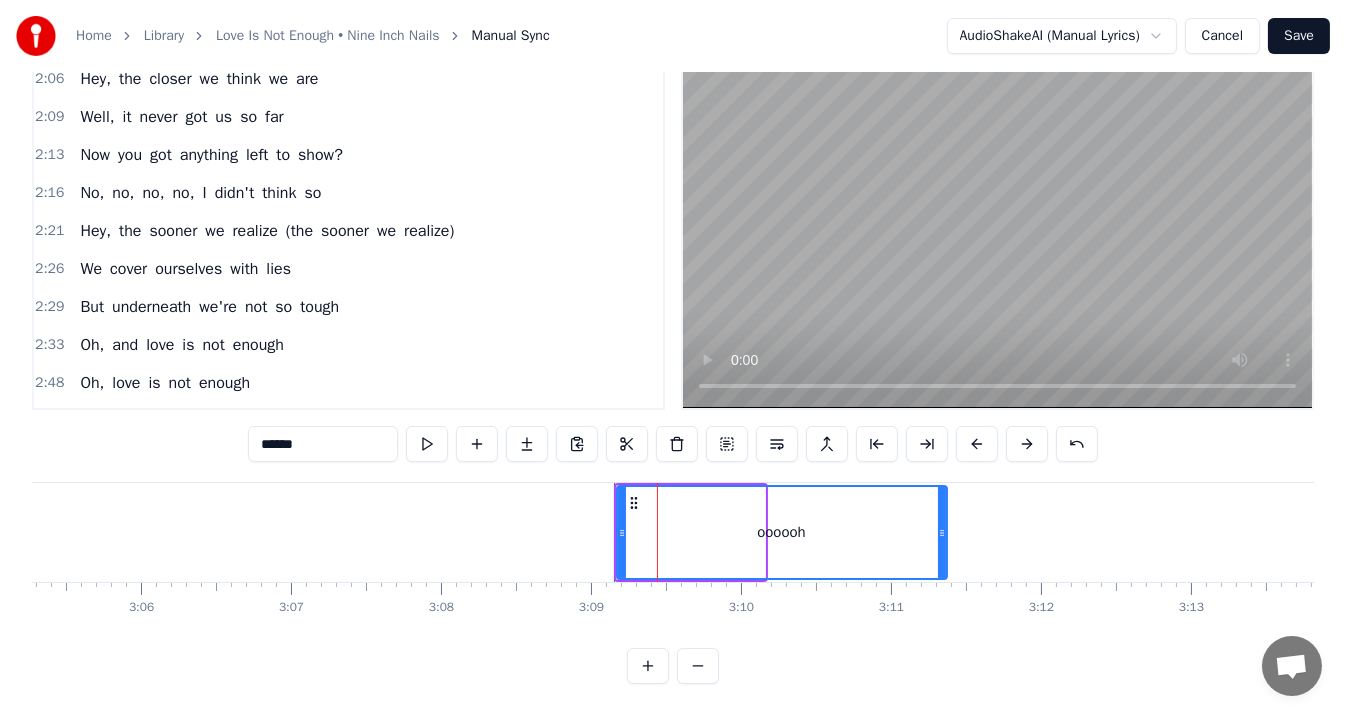 drag, startPoint x: 760, startPoint y: 514, endPoint x: 942, endPoint y: 512, distance: 182.01099 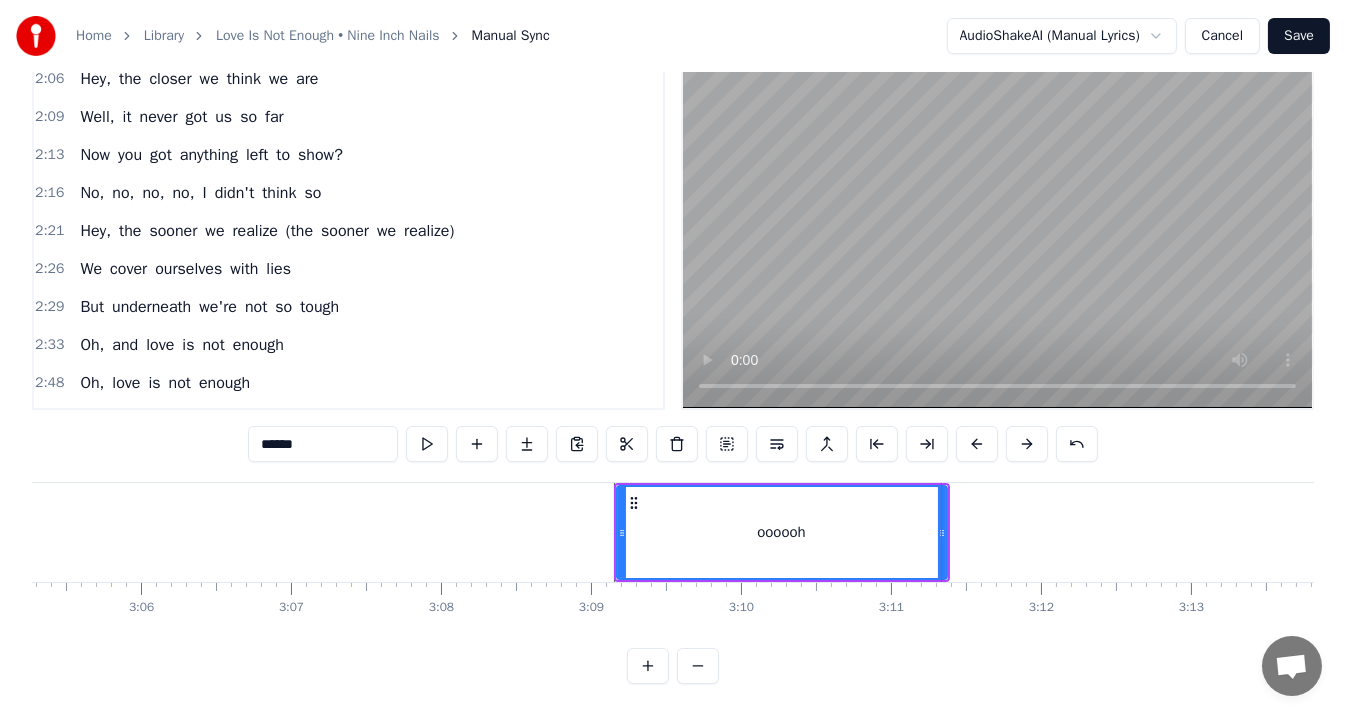 type on "******" 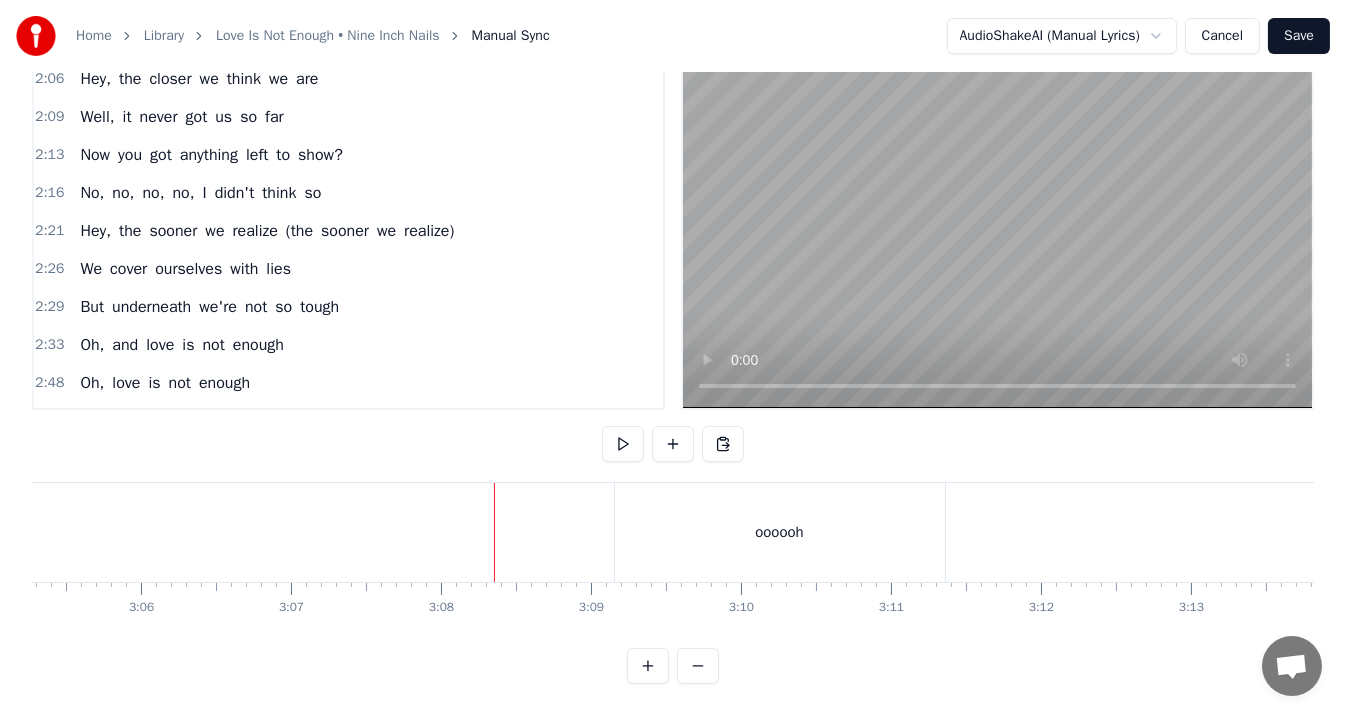click on "oooooh" at bounding box center [780, 532] 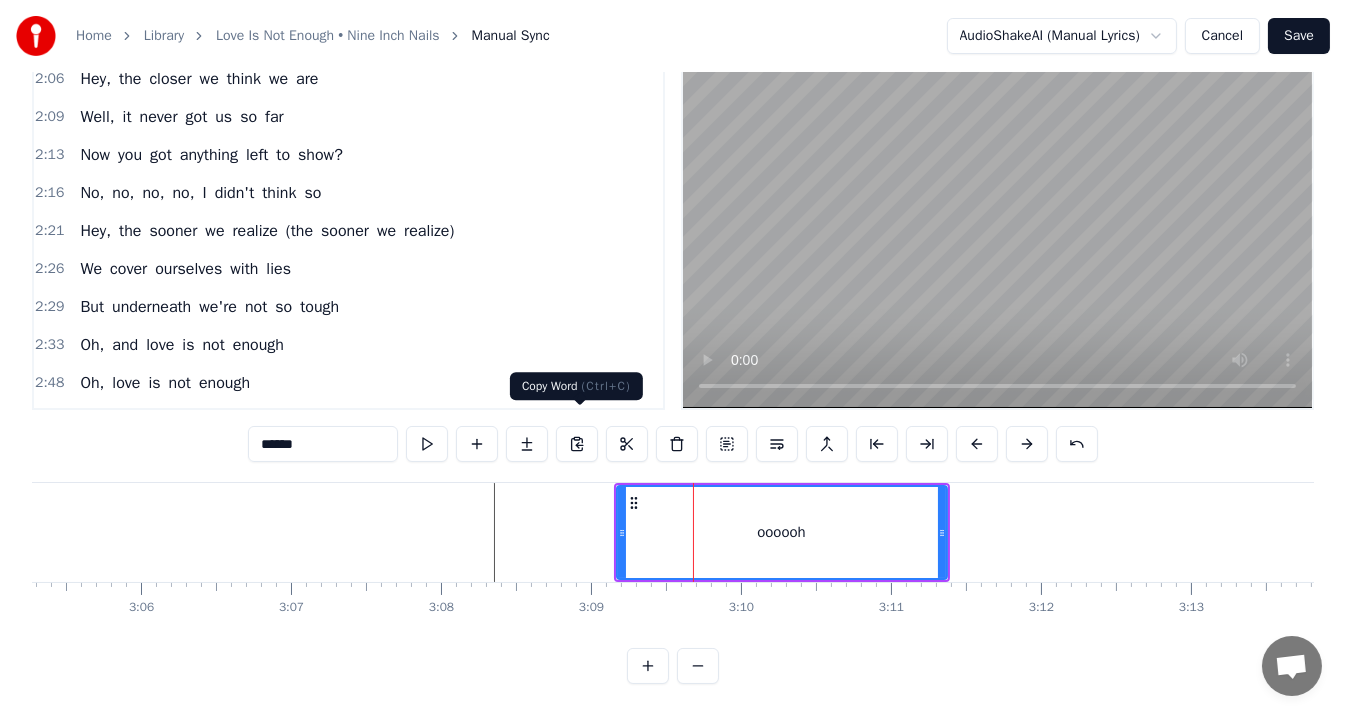 click at bounding box center (577, 444) 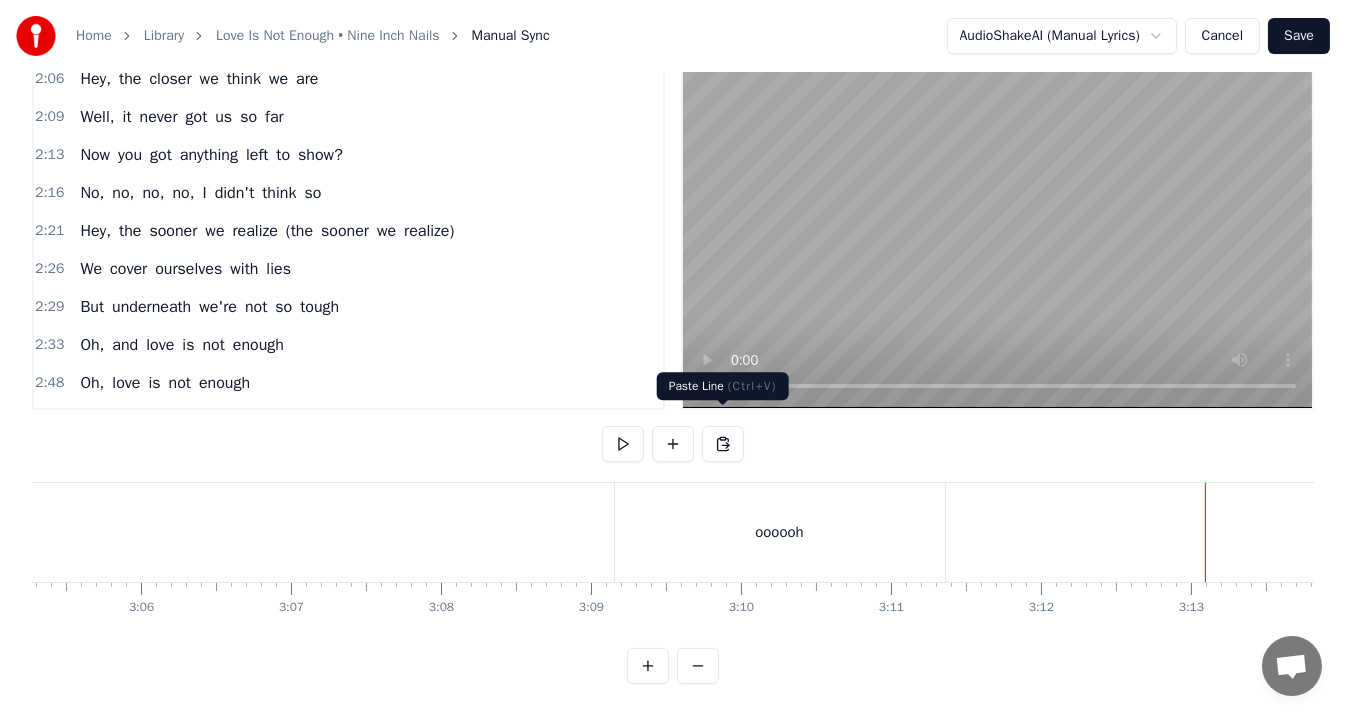 click at bounding box center [723, 444] 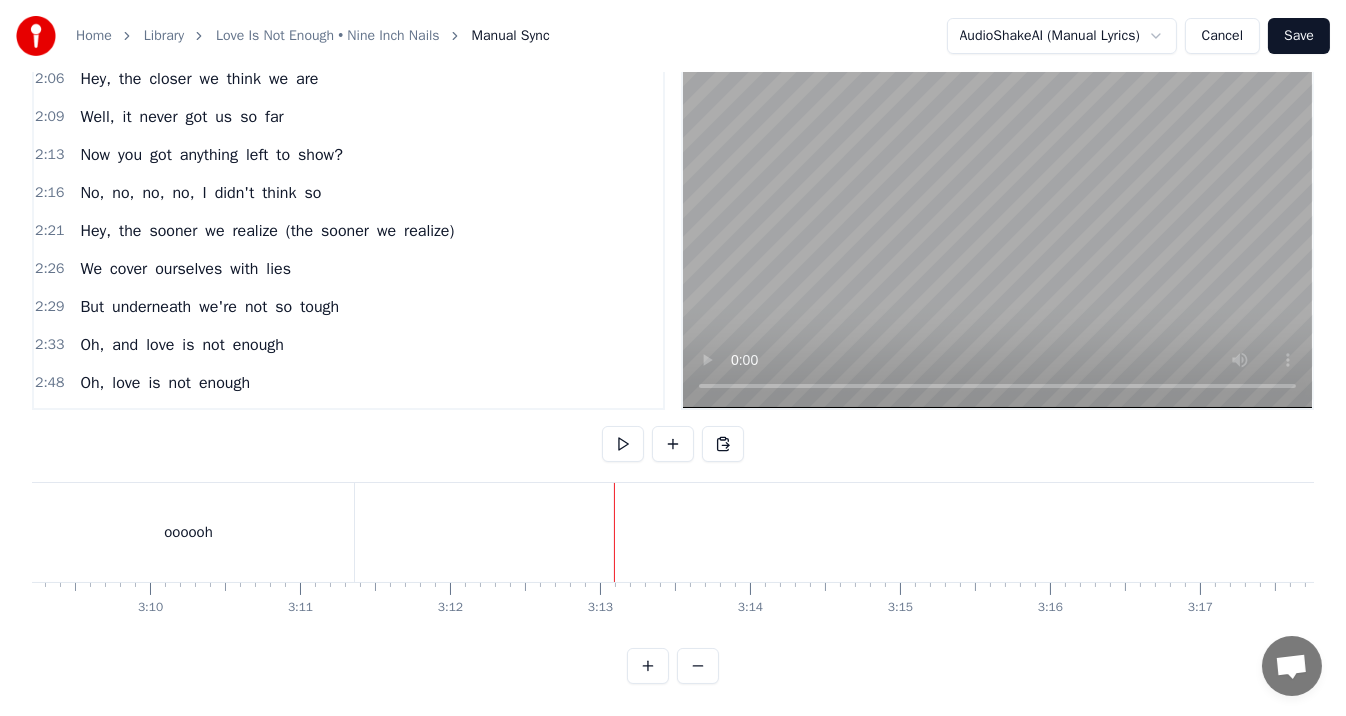 scroll, scrollTop: 0, scrollLeft: 28287, axis: horizontal 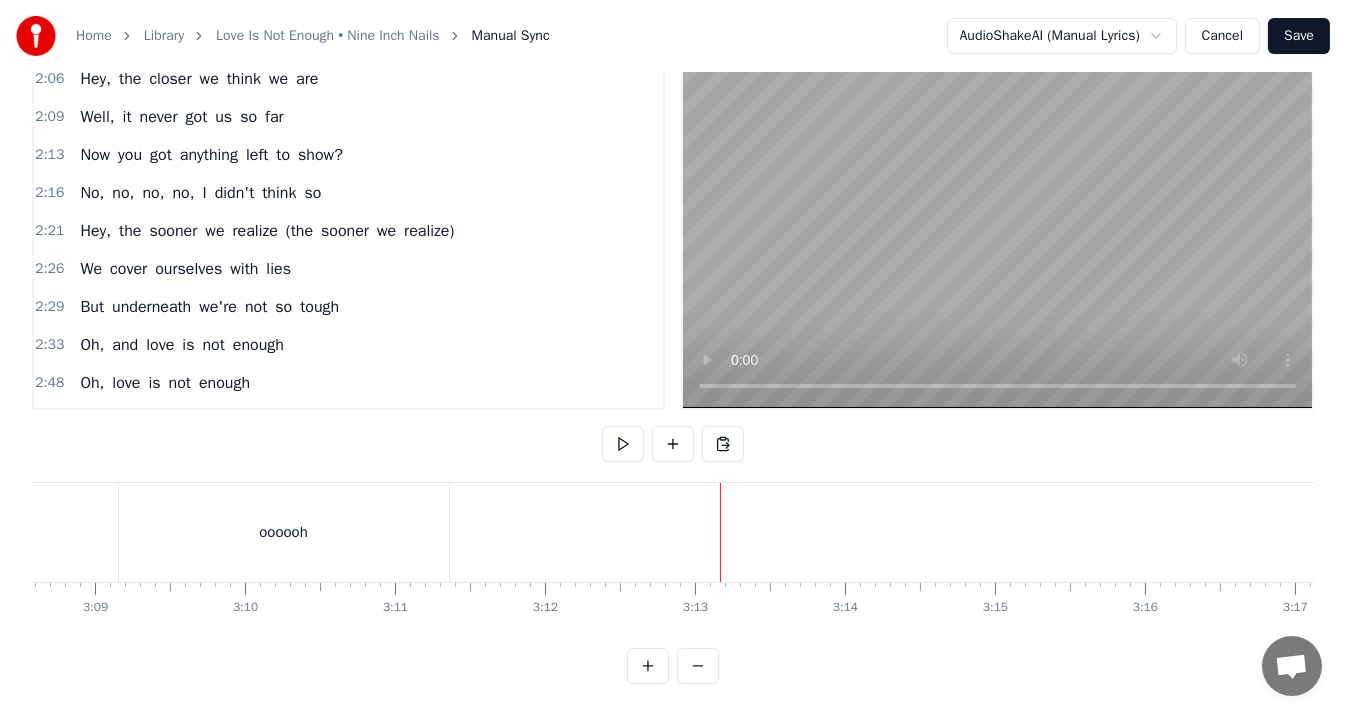 click at bounding box center (-11651, 532) 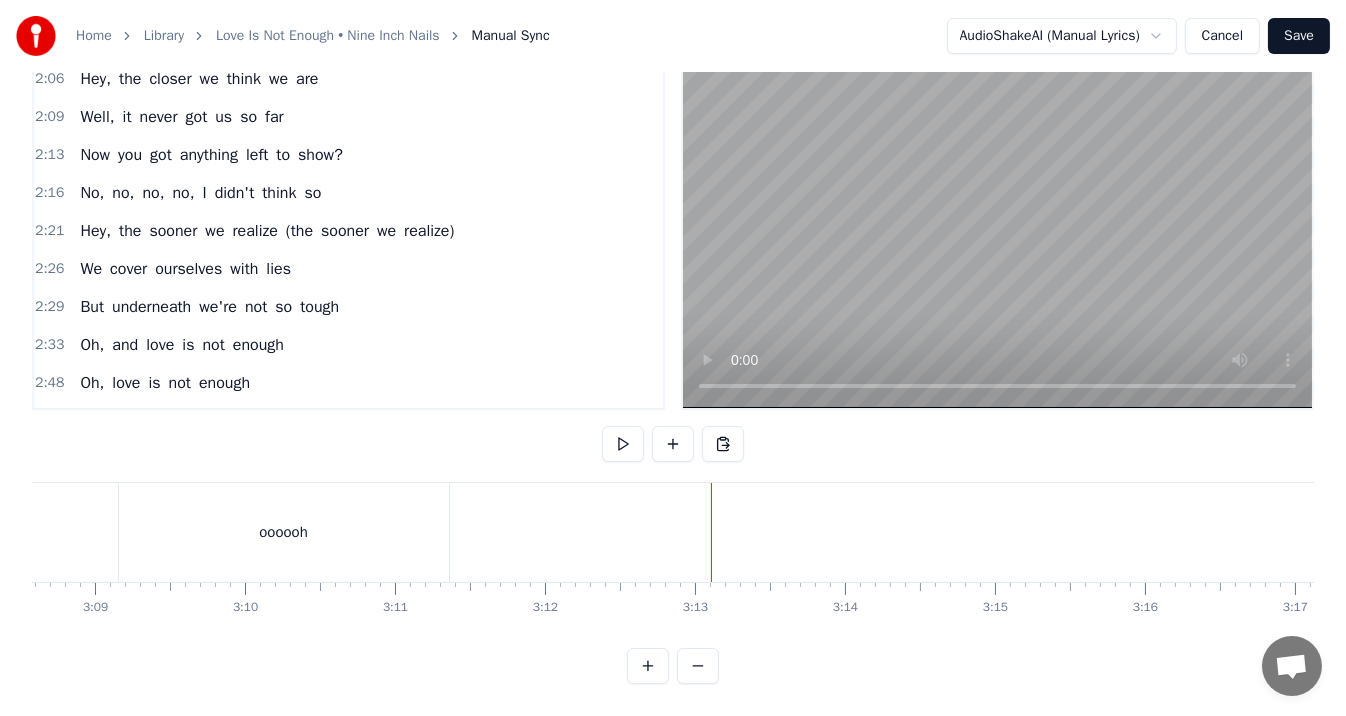 drag, startPoint x: 686, startPoint y: 436, endPoint x: 743, endPoint y: 446, distance: 57.870544 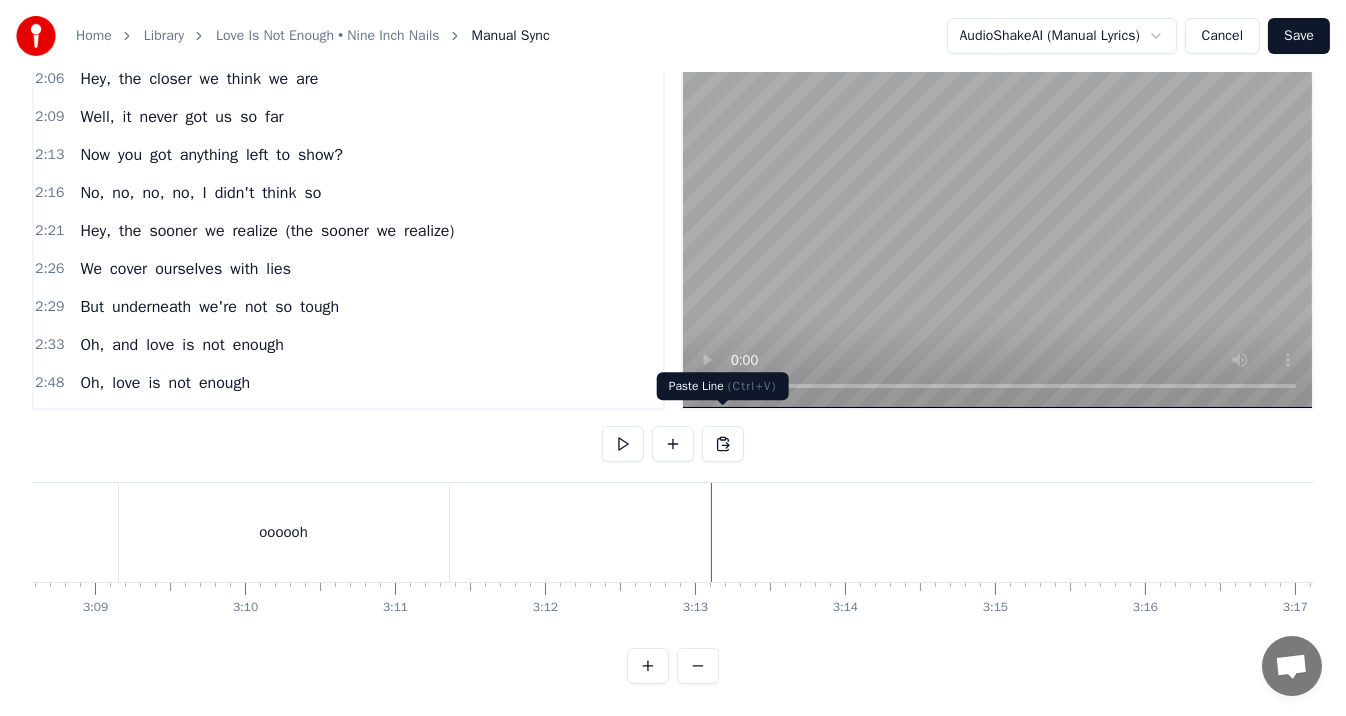 click at bounding box center (723, 444) 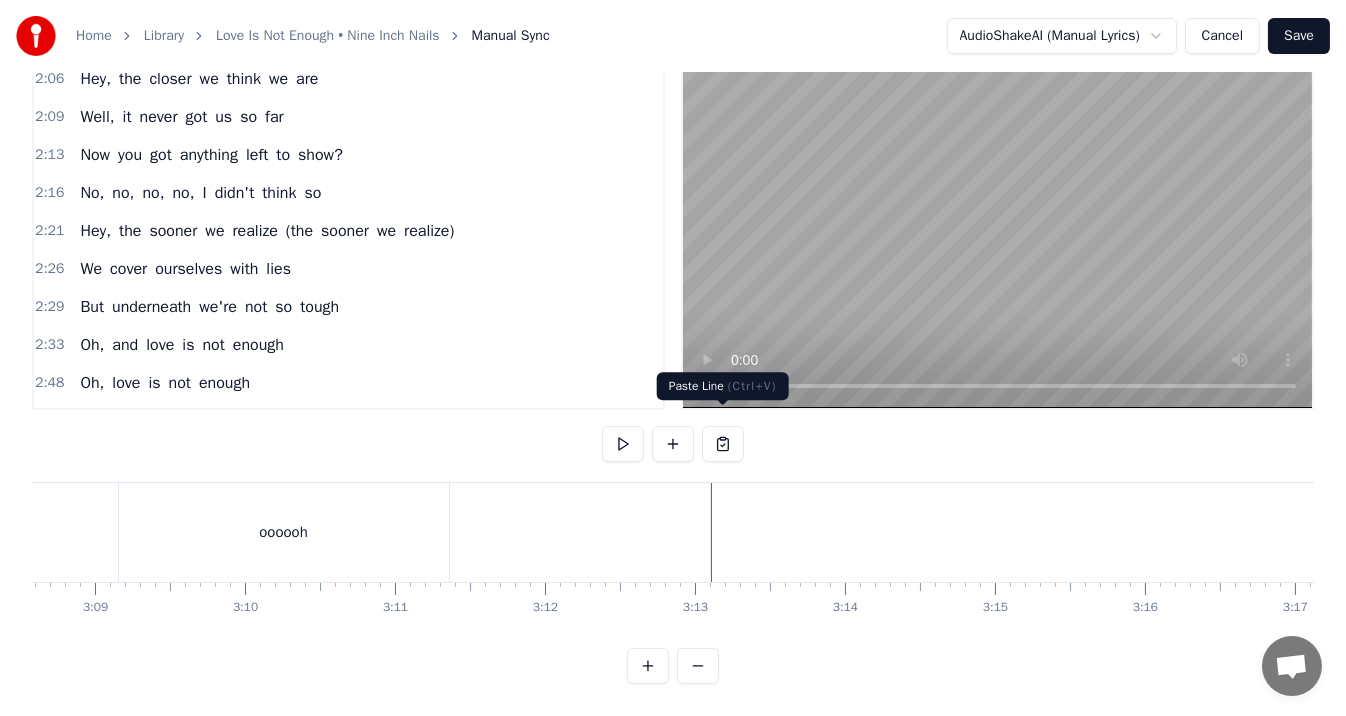click at bounding box center (723, 444) 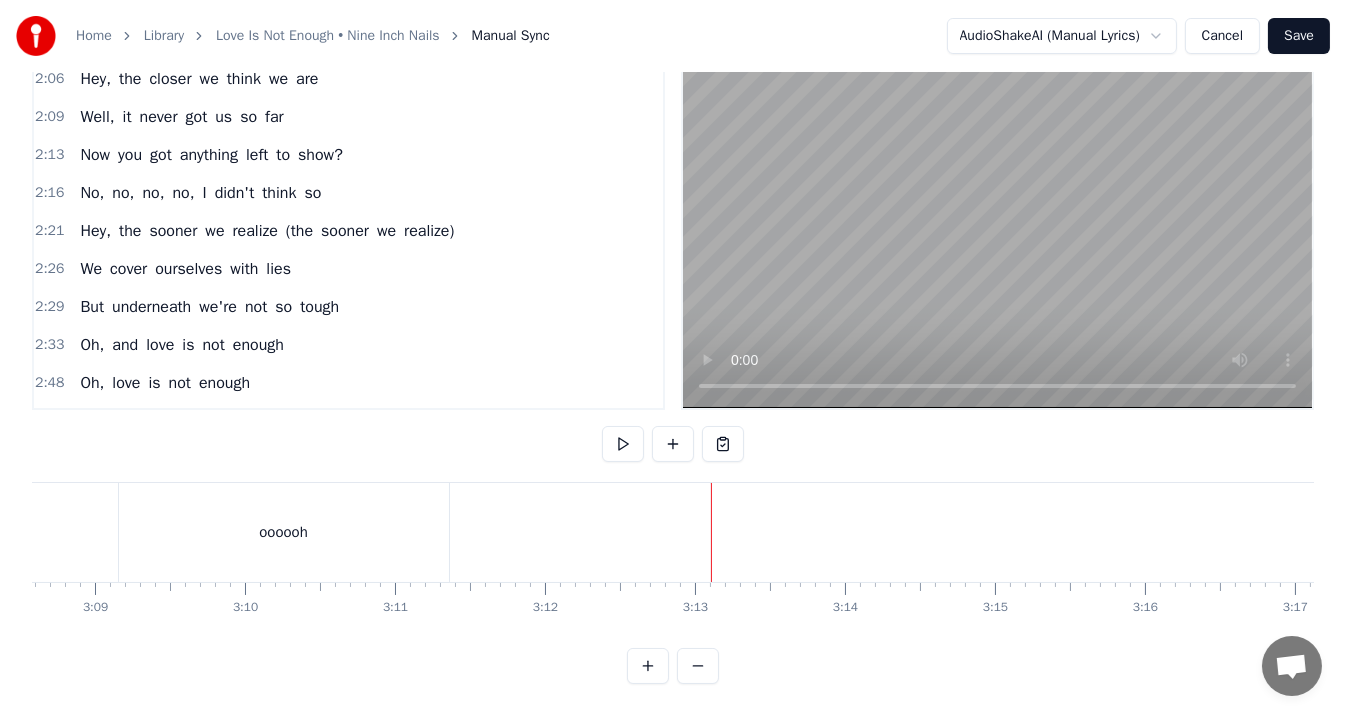 click at bounding box center (723, 444) 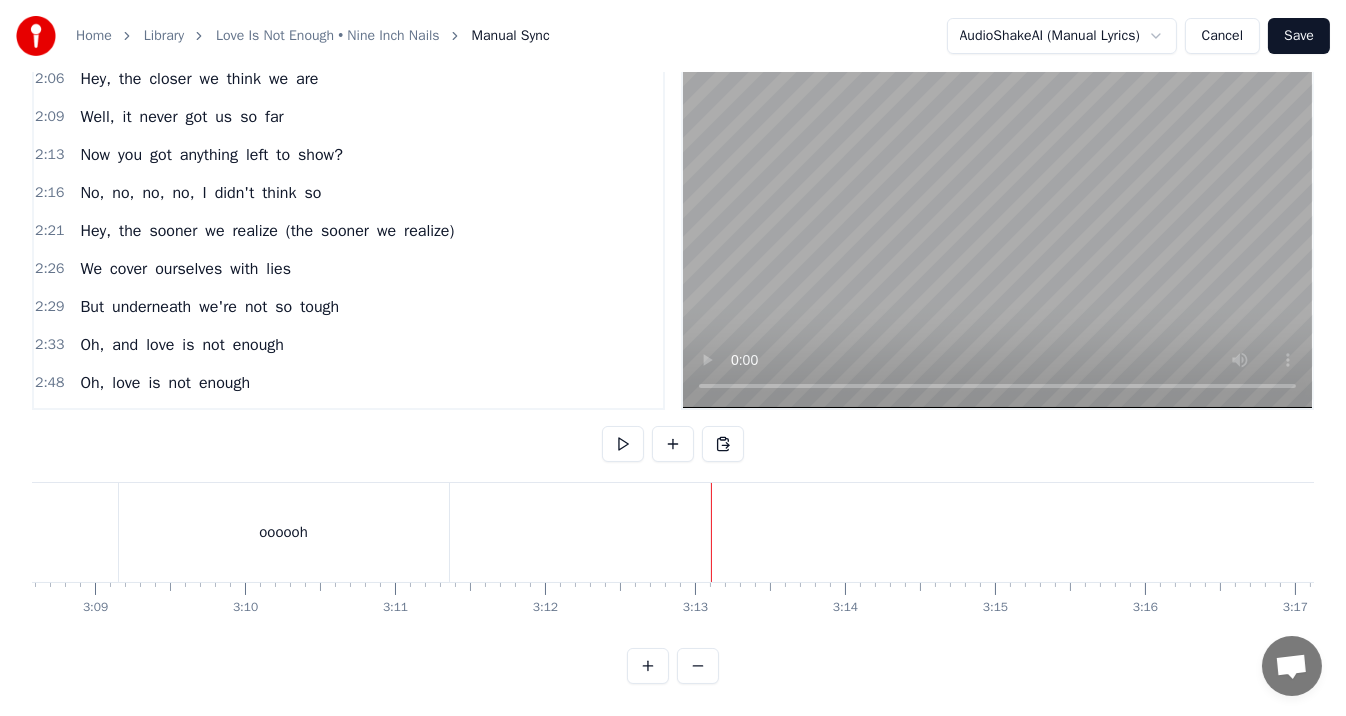click on "oooooh" at bounding box center (284, 532) 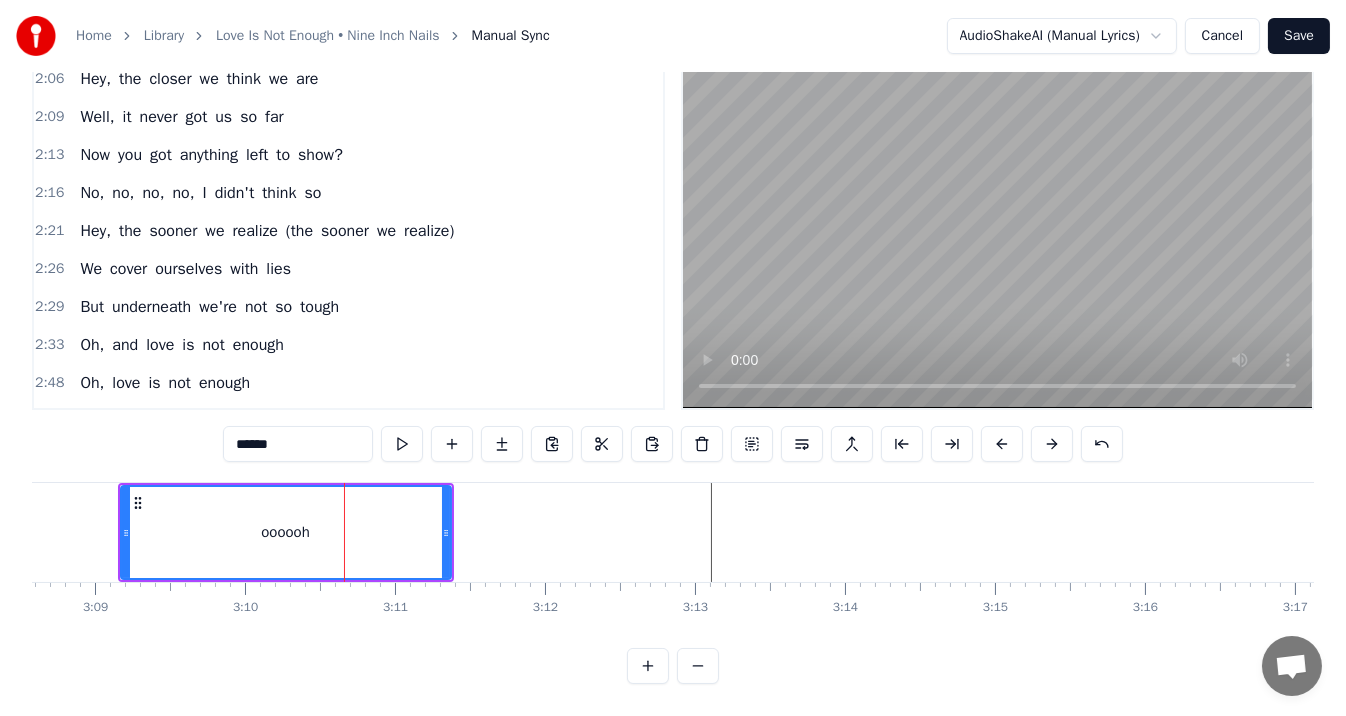 click on "3:09 oooooh" at bounding box center [348, 459] 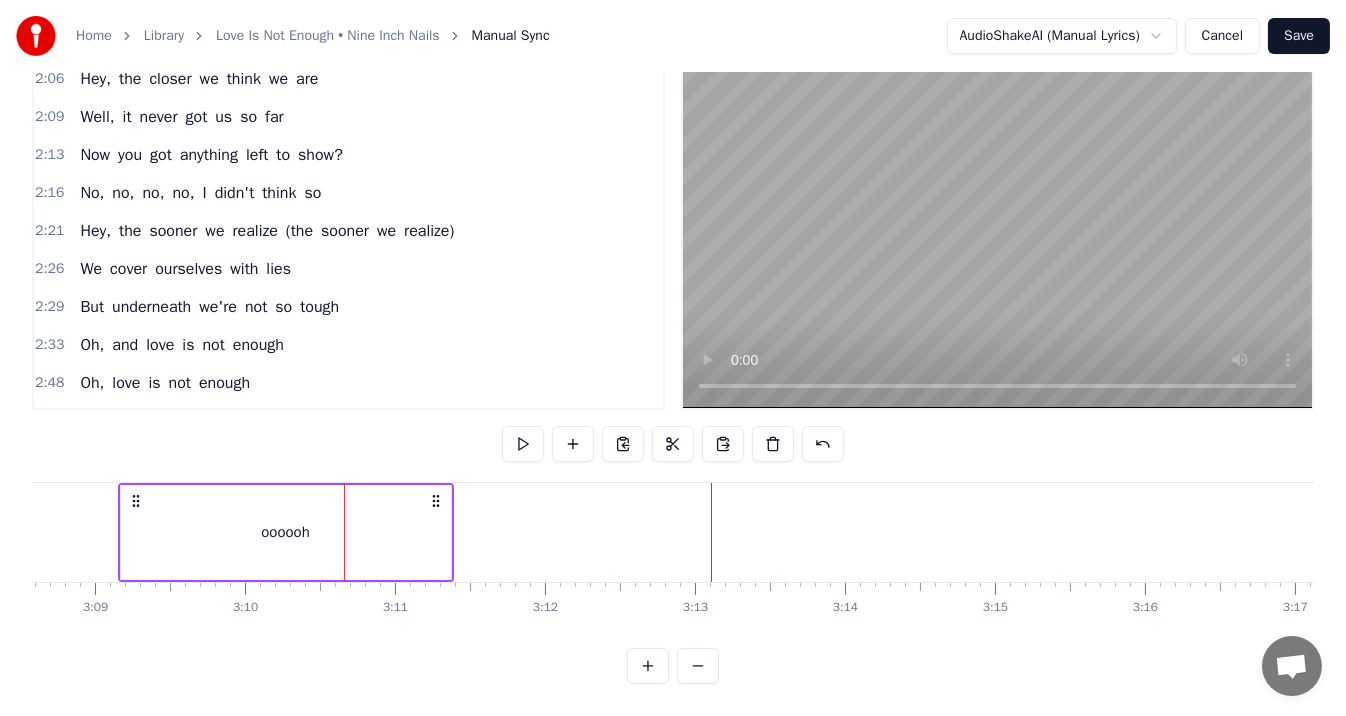 scroll, scrollTop: 0, scrollLeft: 28272, axis: horizontal 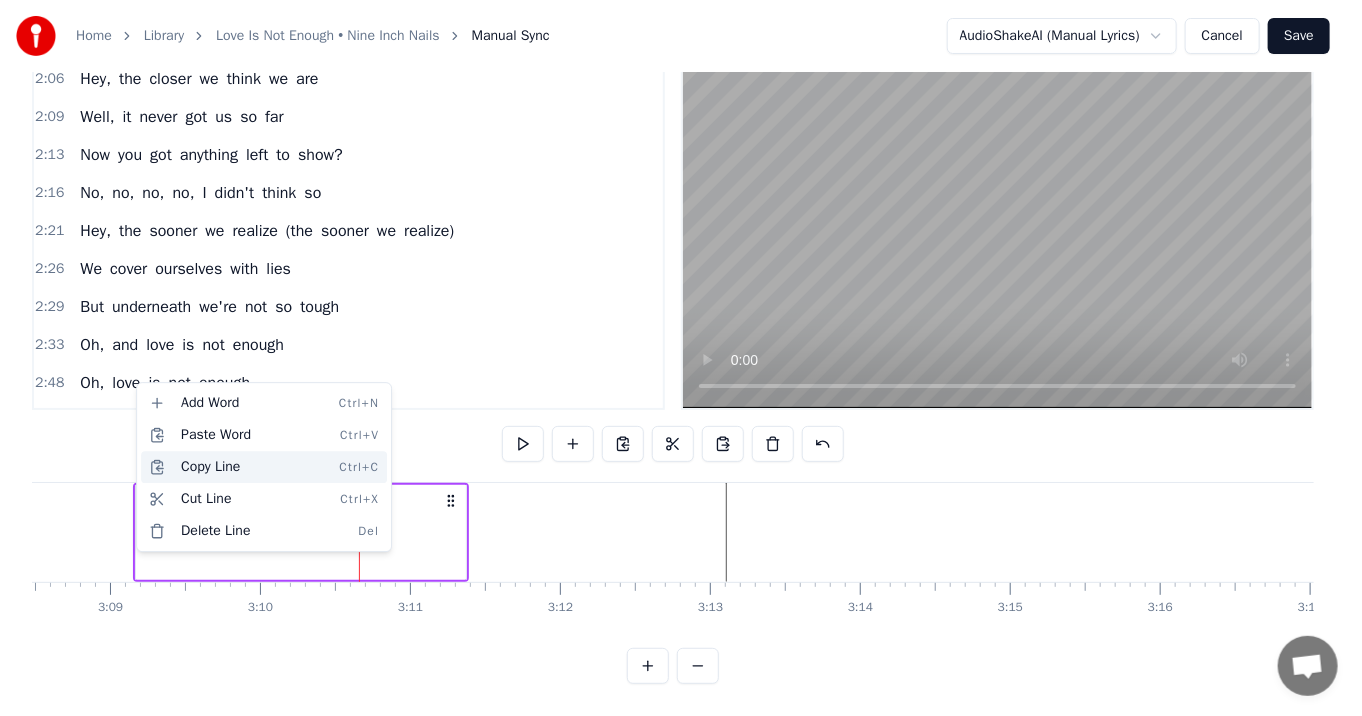 click on "Copy Line Ctrl+C" at bounding box center (264, 467) 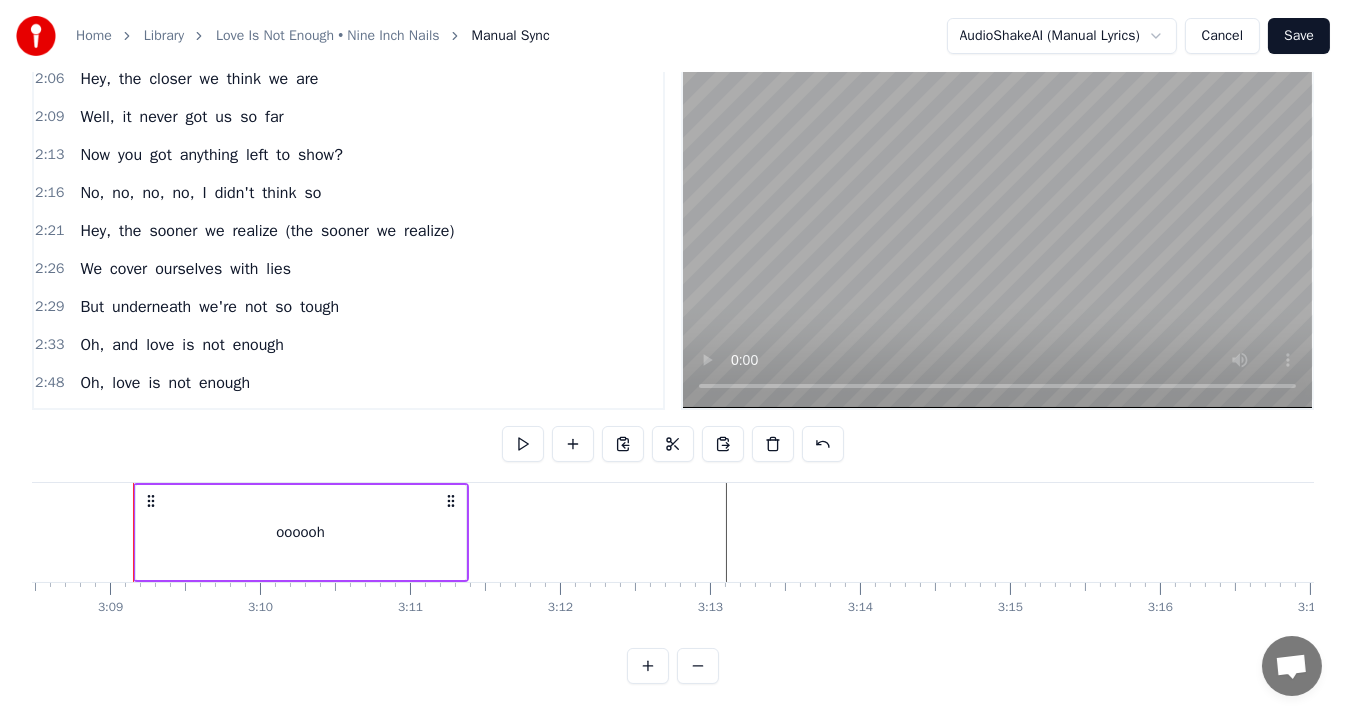 click at bounding box center (-11636, 532) 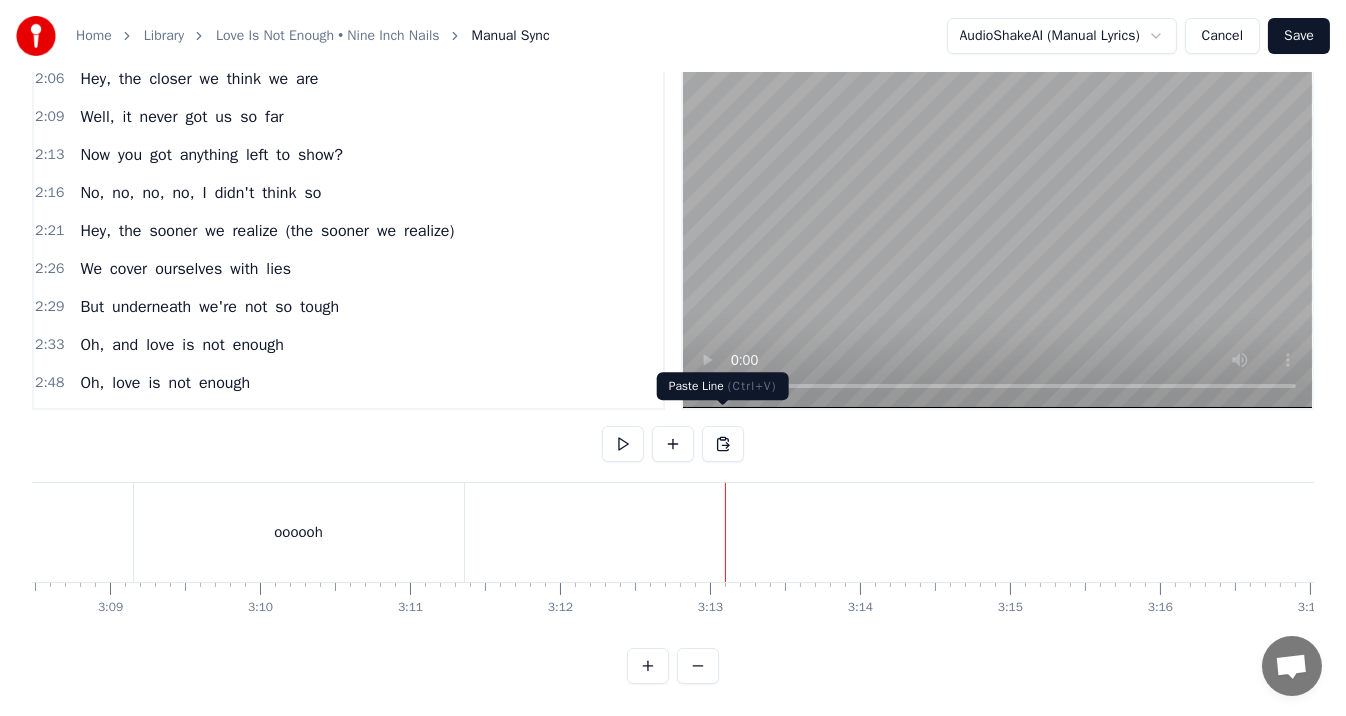 click at bounding box center (723, 444) 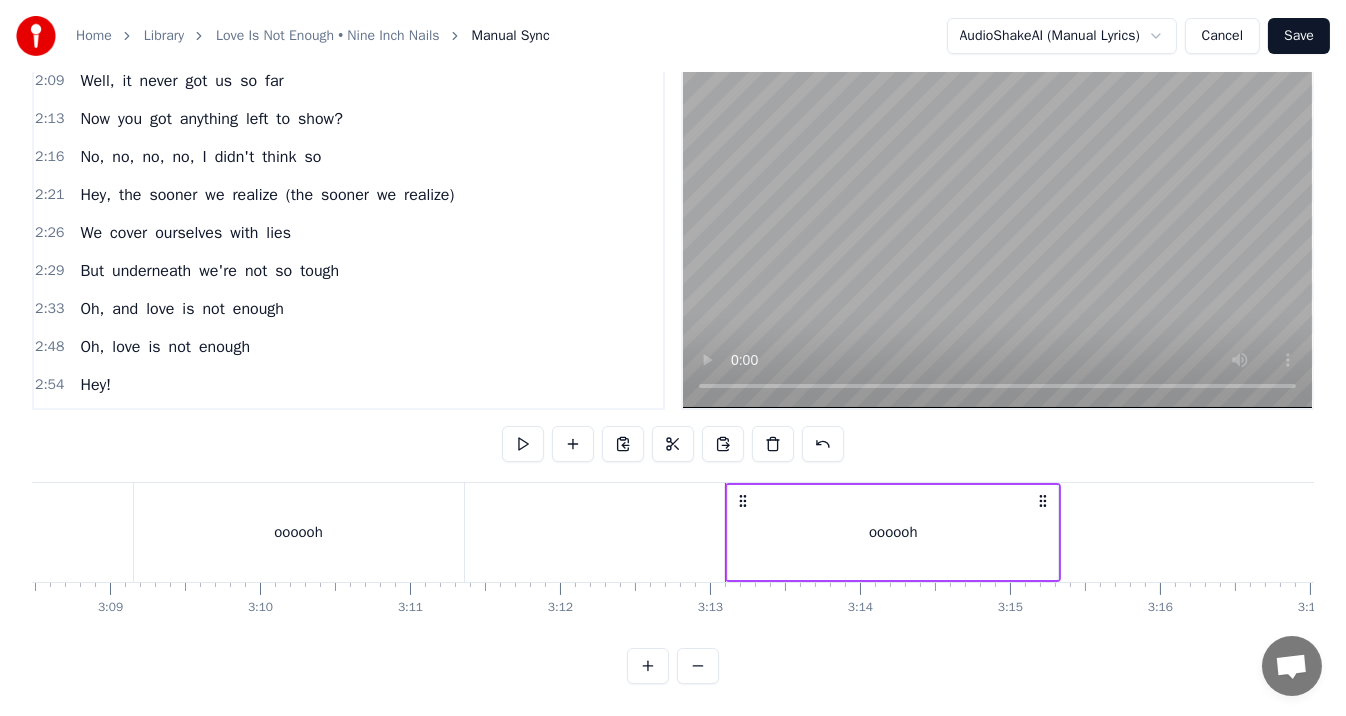 click at bounding box center [-11636, 532] 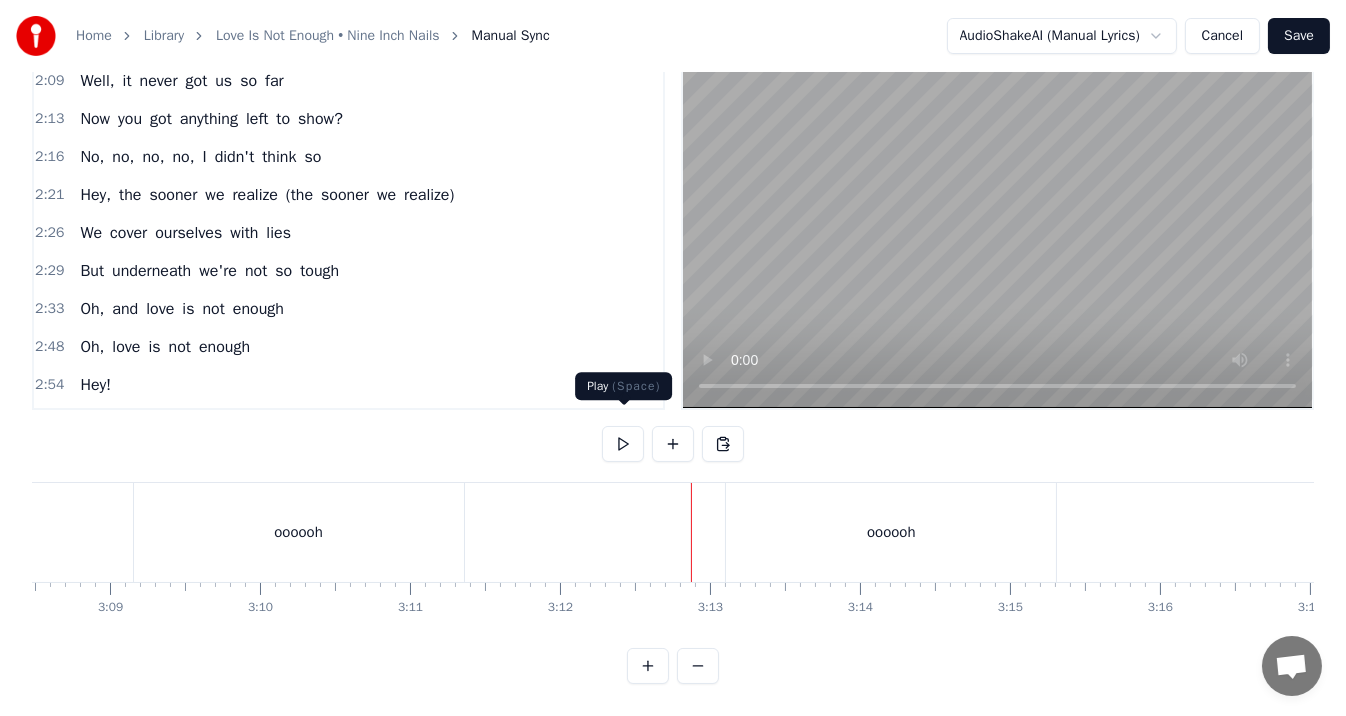 click at bounding box center [623, 444] 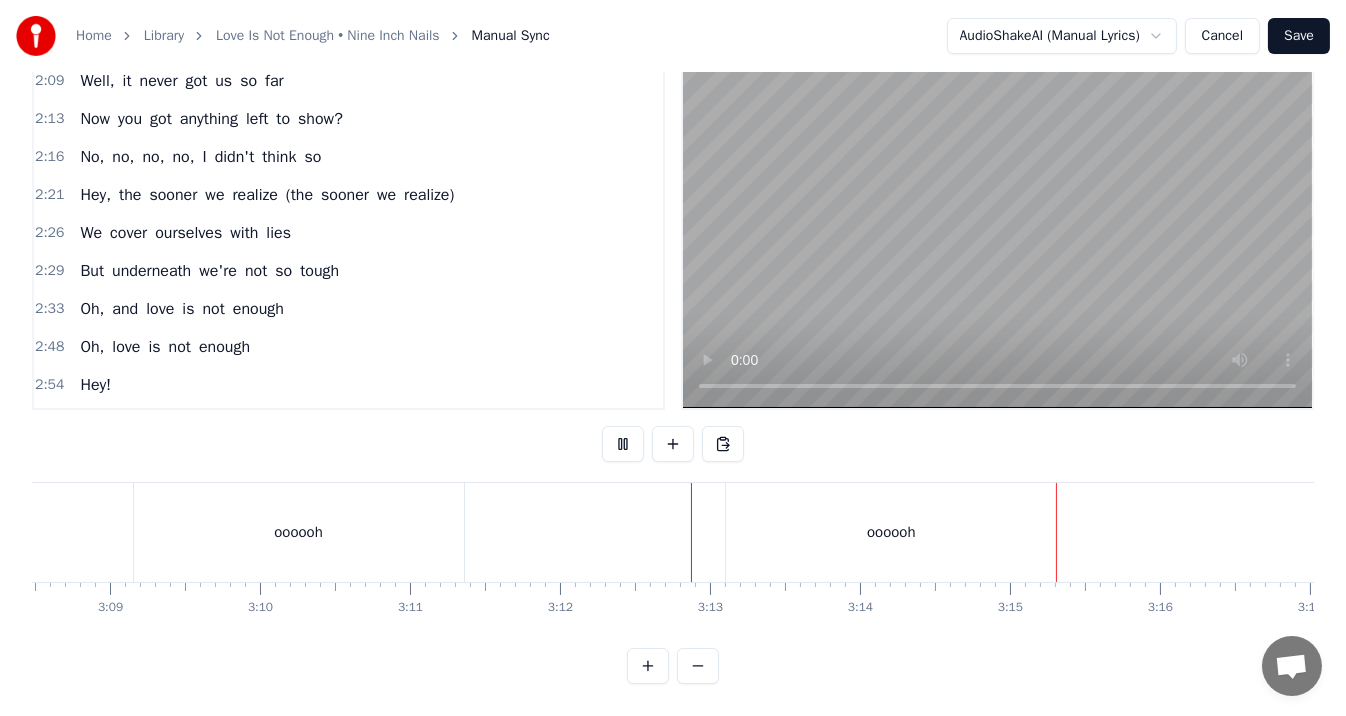 click at bounding box center [623, 444] 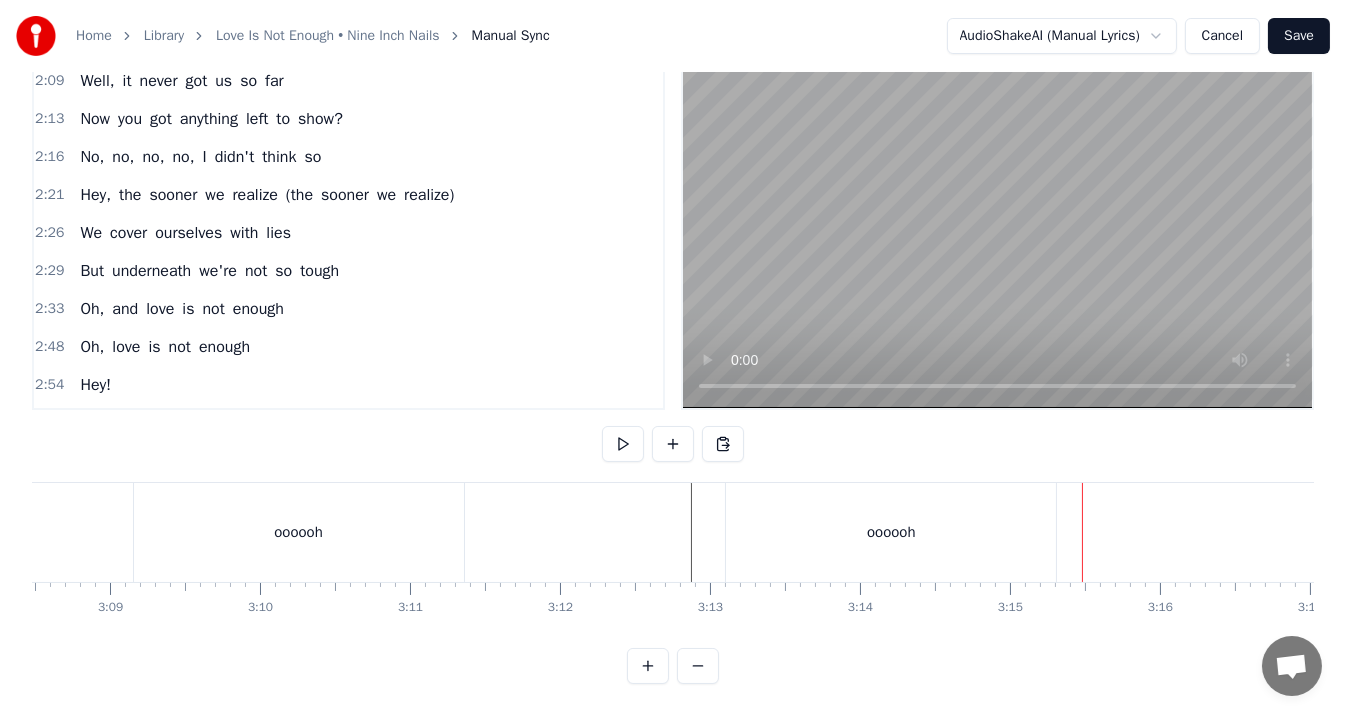 click on "oooooh" at bounding box center [891, 532] 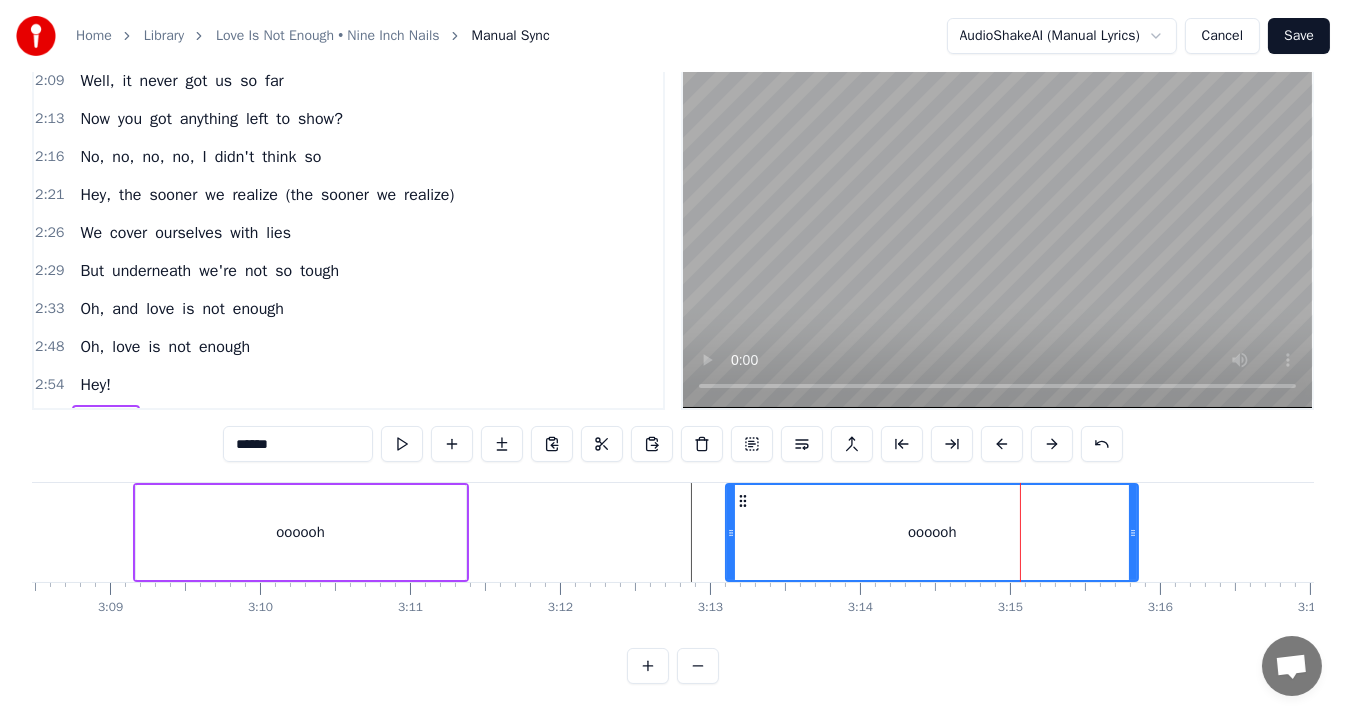 drag, startPoint x: 1052, startPoint y: 514, endPoint x: 1136, endPoint y: 514, distance: 84 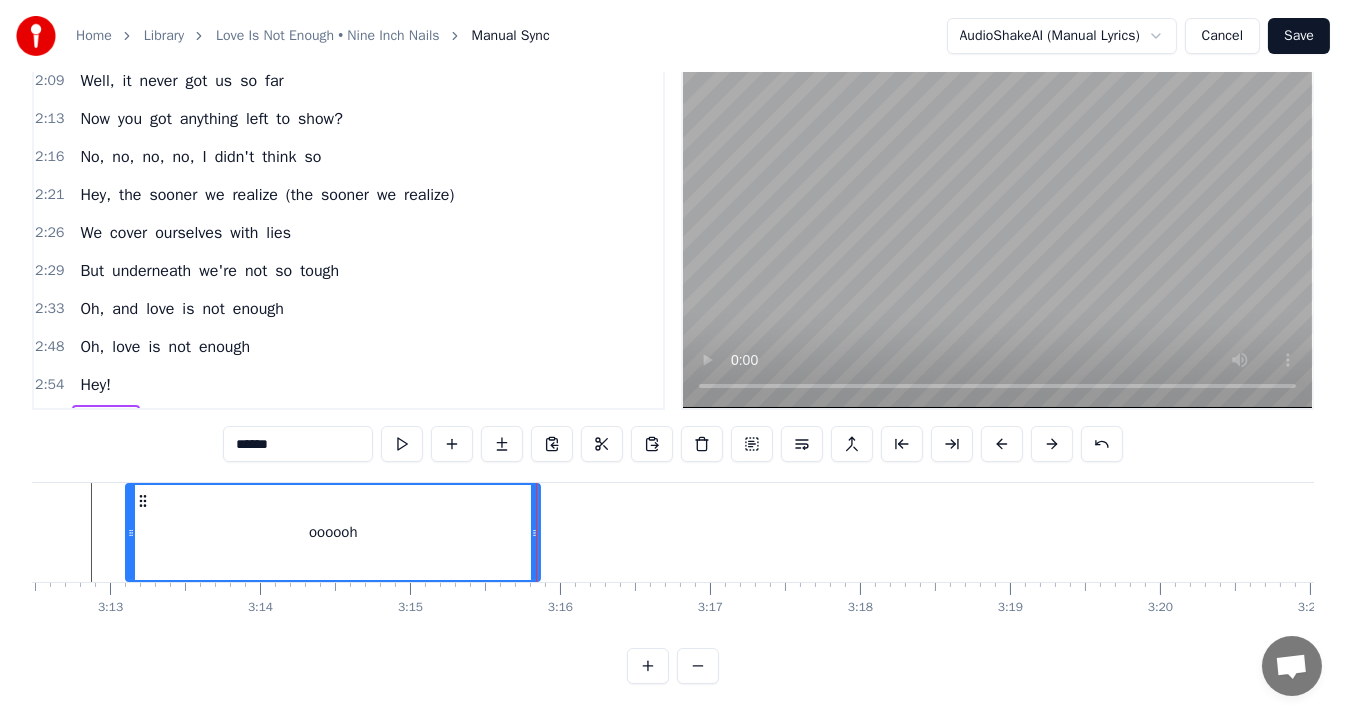 scroll, scrollTop: 0, scrollLeft: 28873, axis: horizontal 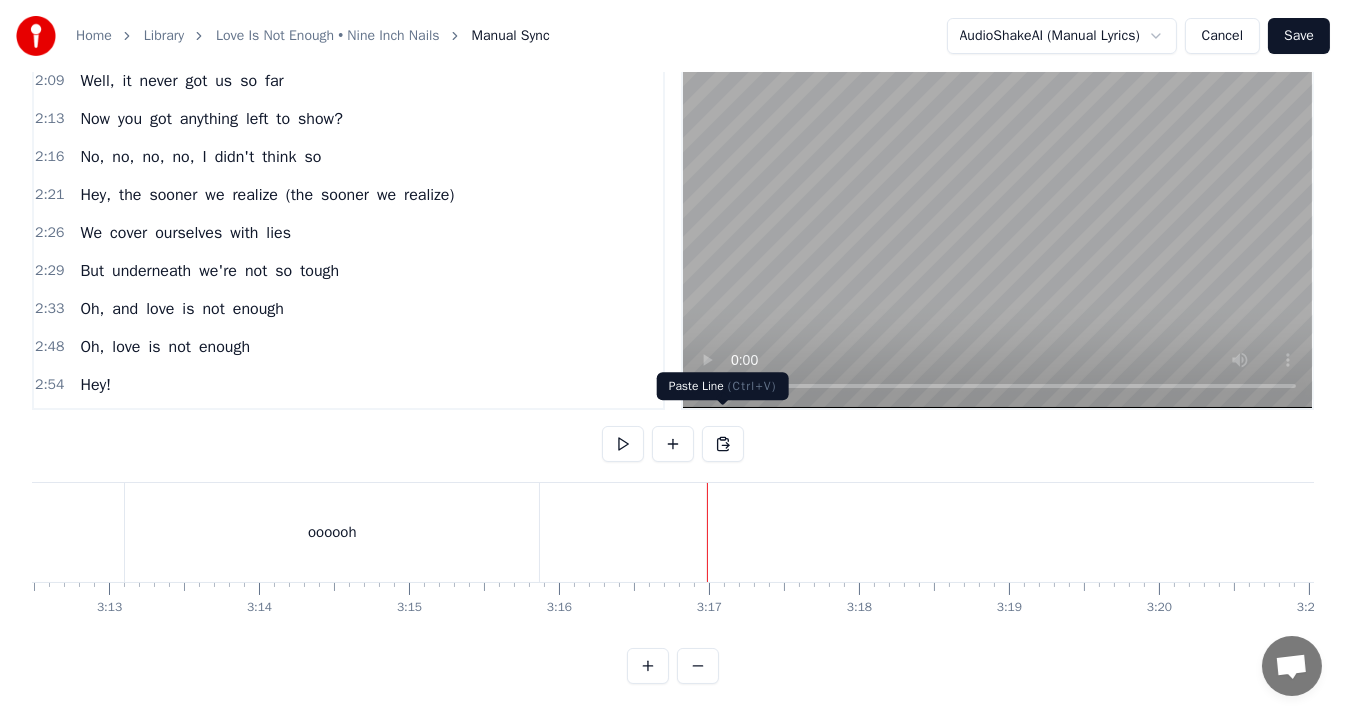 click at bounding box center (723, 444) 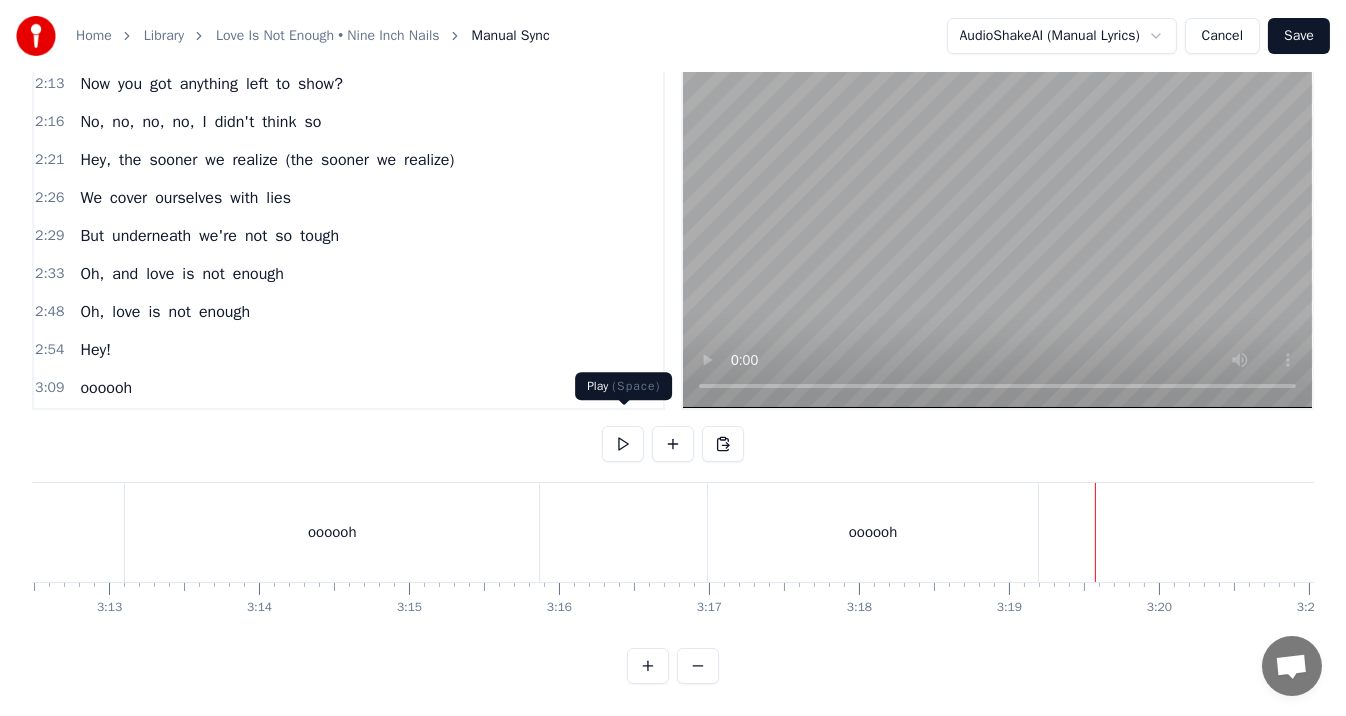 click at bounding box center [623, 444] 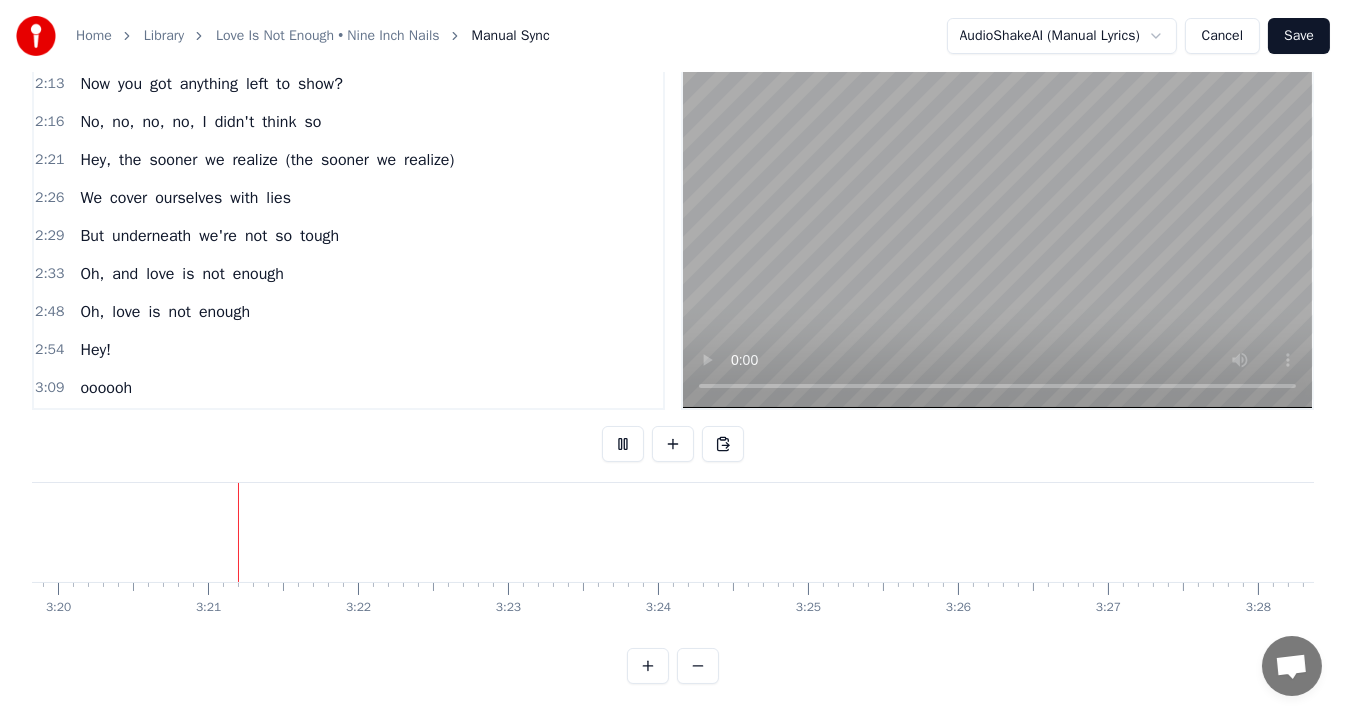 scroll, scrollTop: 0, scrollLeft: 29982, axis: horizontal 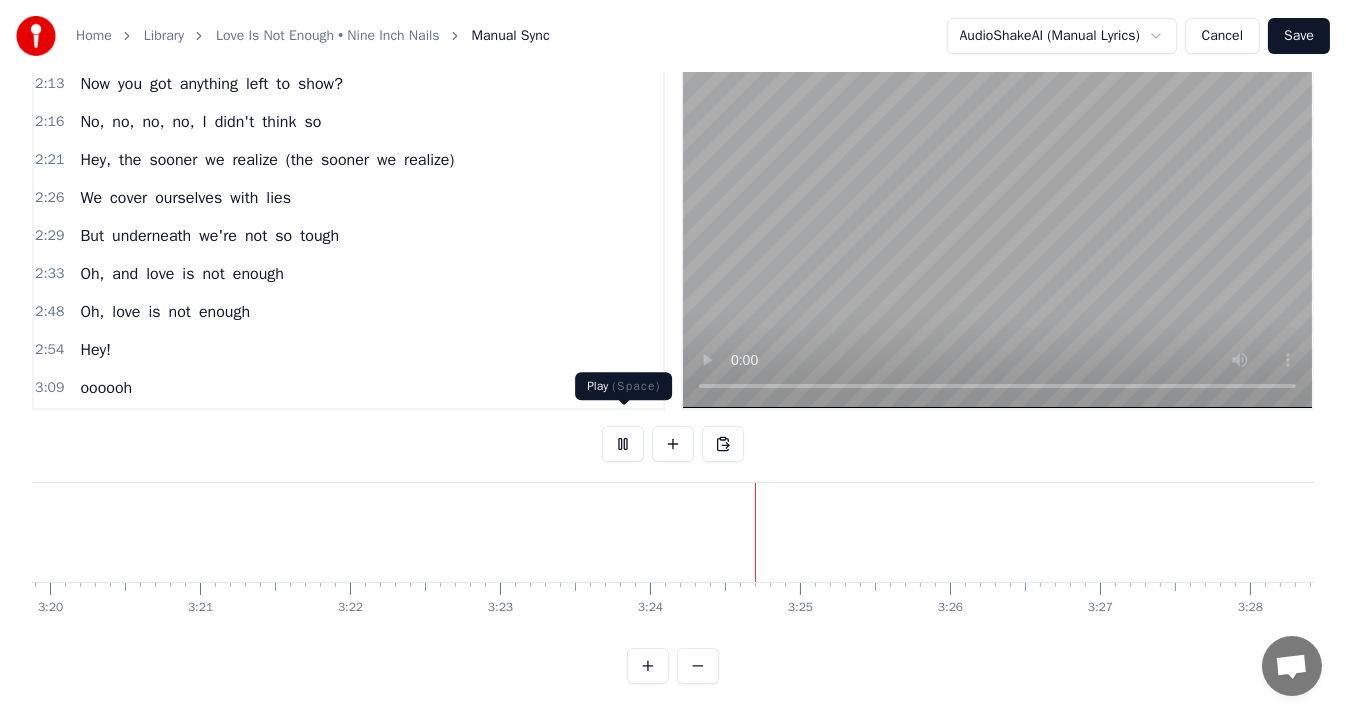click at bounding box center (623, 444) 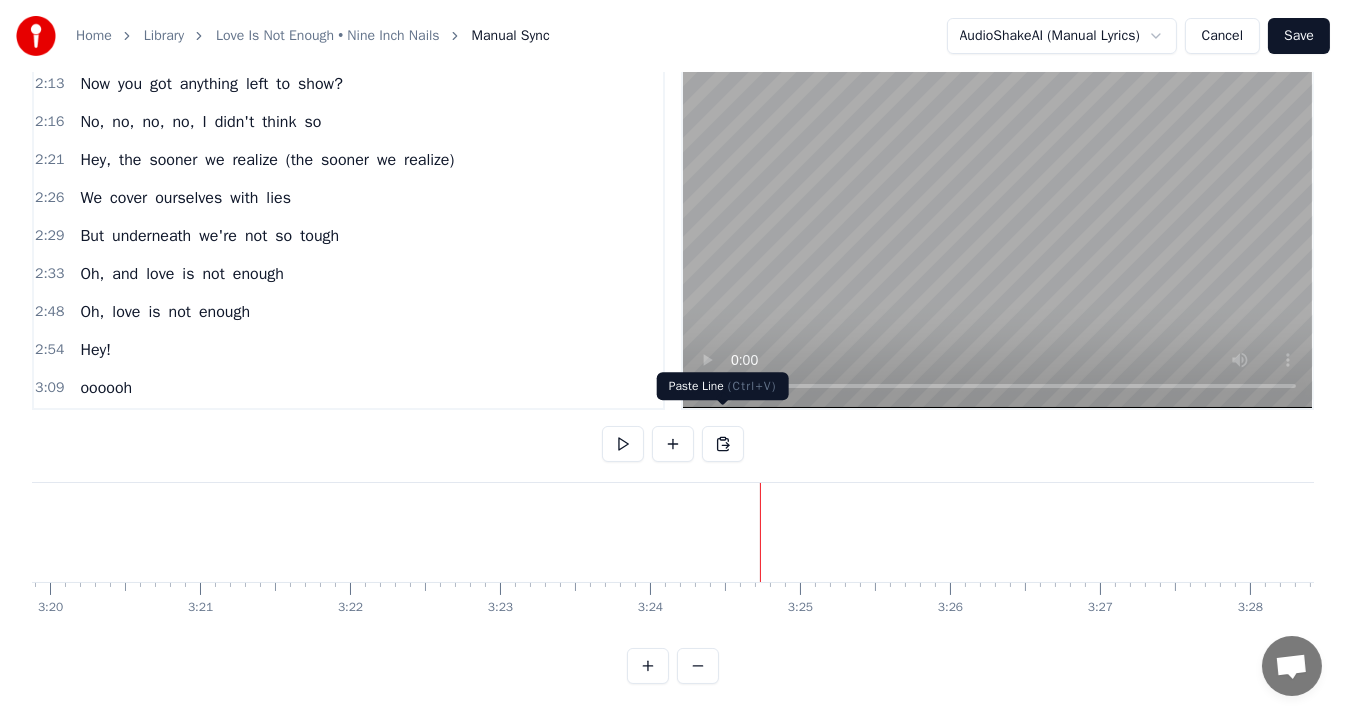 click at bounding box center (723, 444) 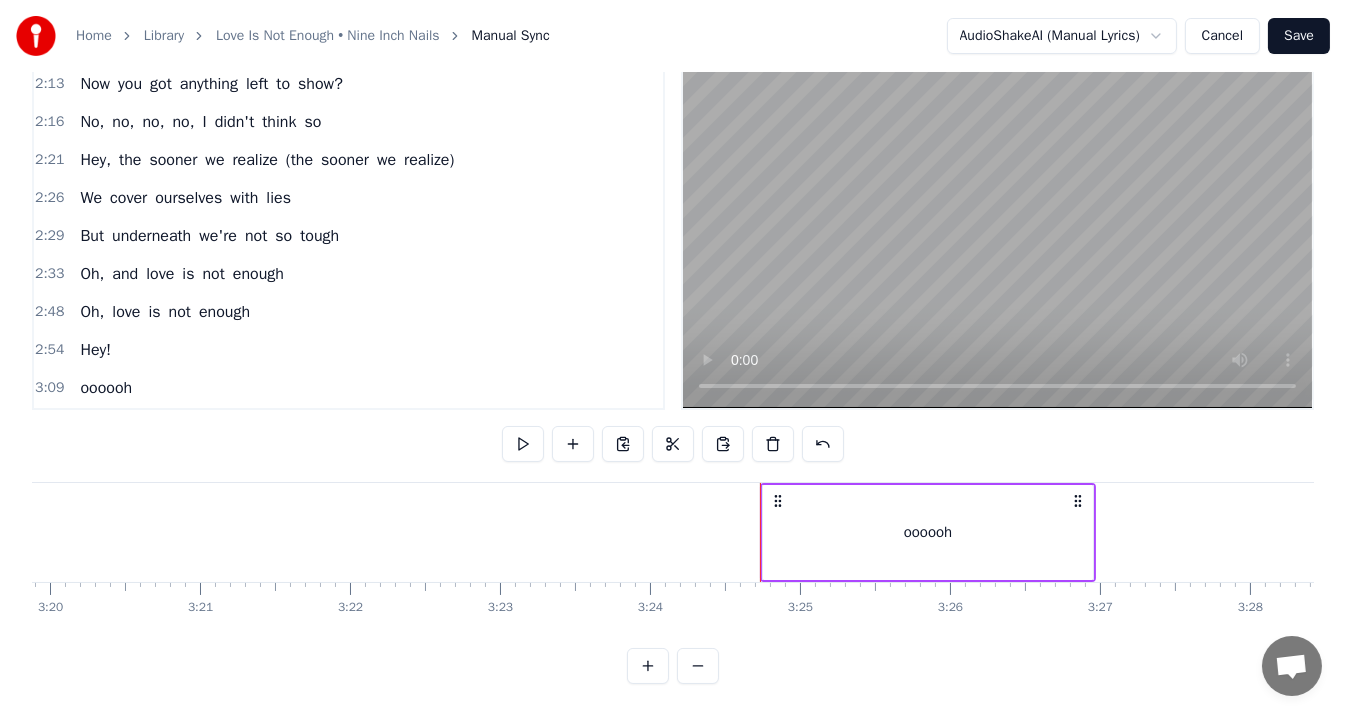 click on "oooooh" at bounding box center (928, 532) 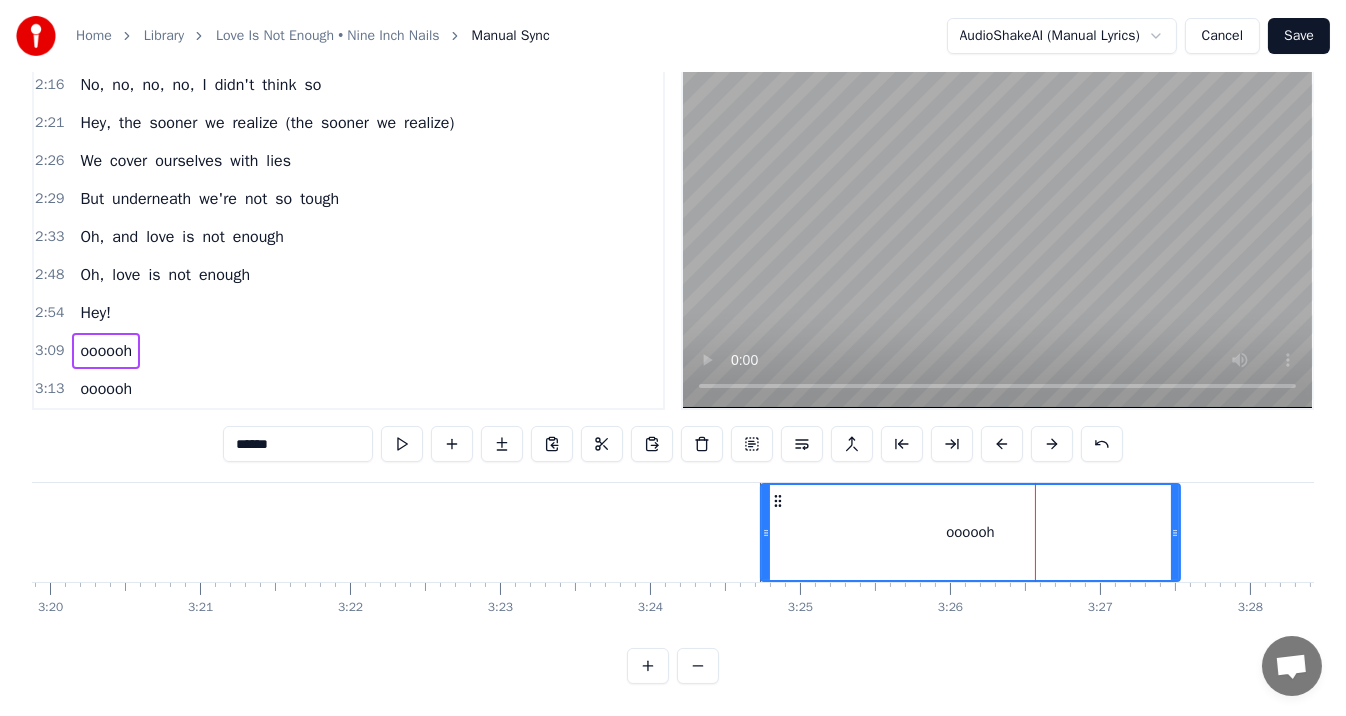 drag, startPoint x: 1087, startPoint y: 513, endPoint x: 1176, endPoint y: 513, distance: 89 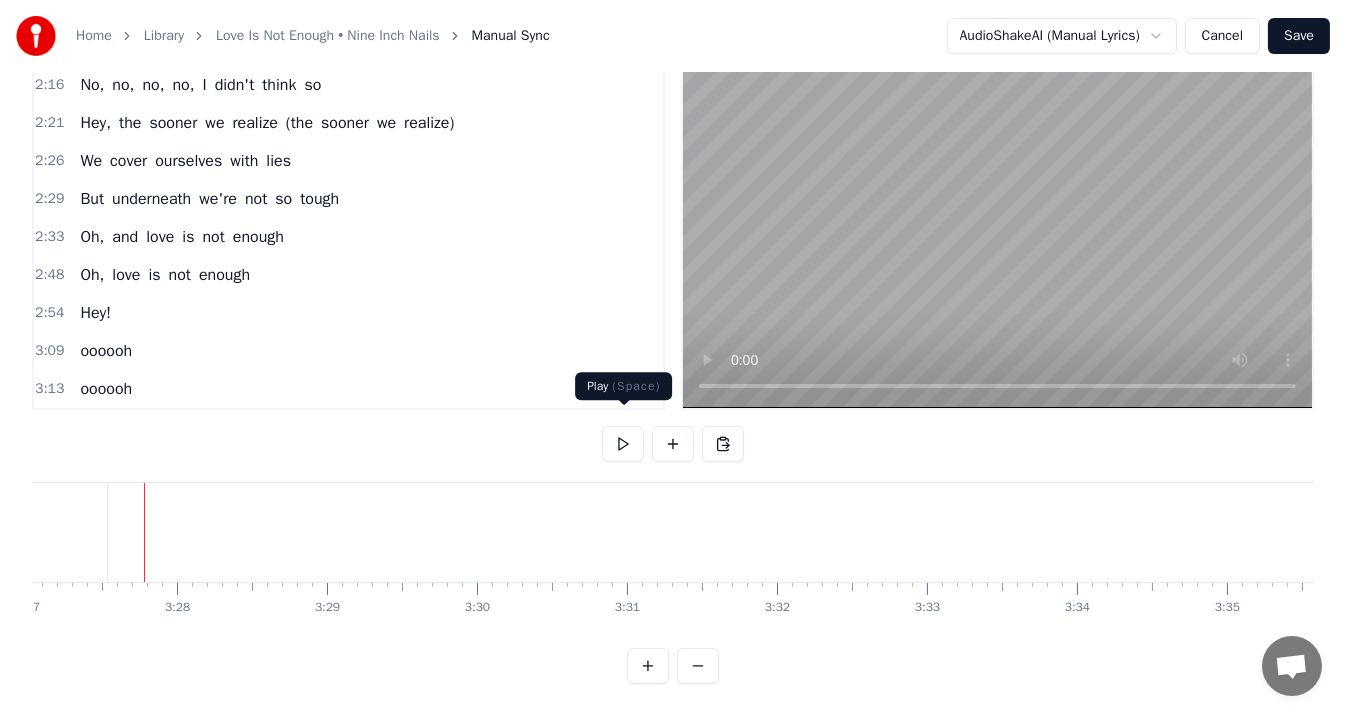 scroll, scrollTop: 0, scrollLeft: 31066, axis: horizontal 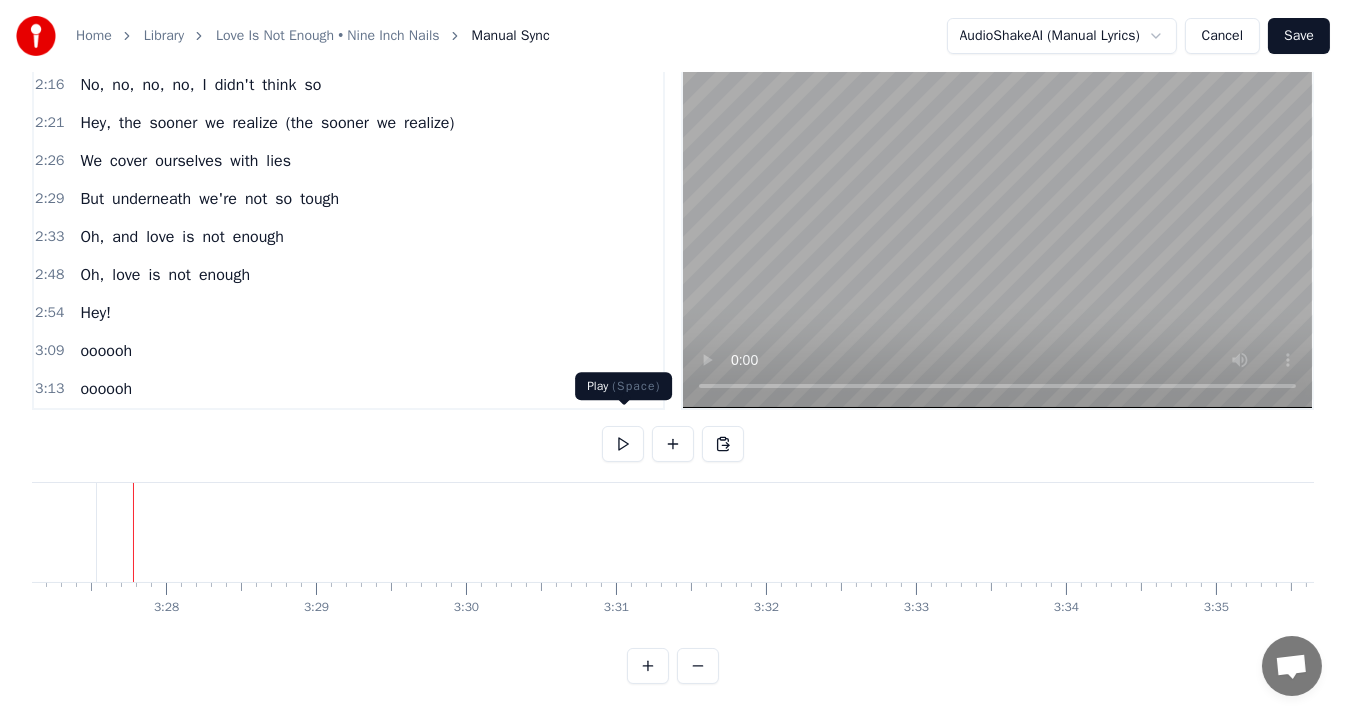click at bounding box center (623, 444) 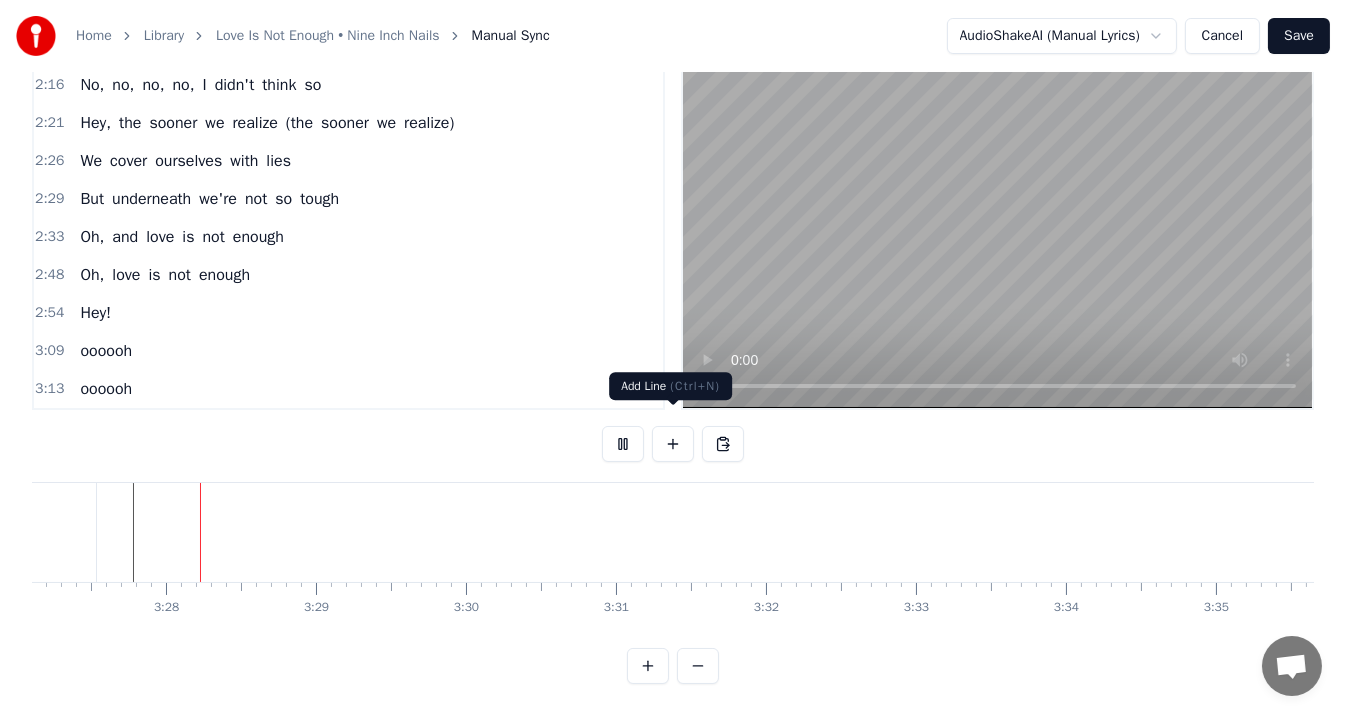 click at bounding box center (673, 444) 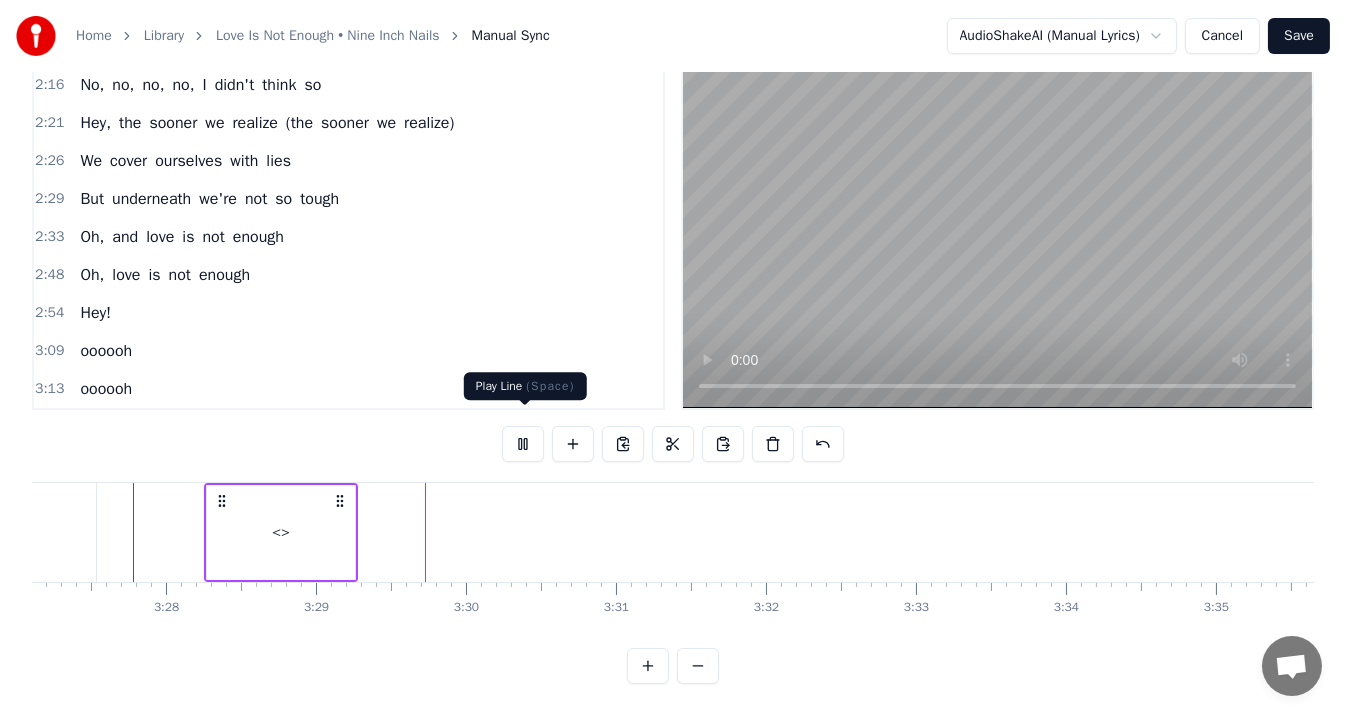 click at bounding box center [523, 444] 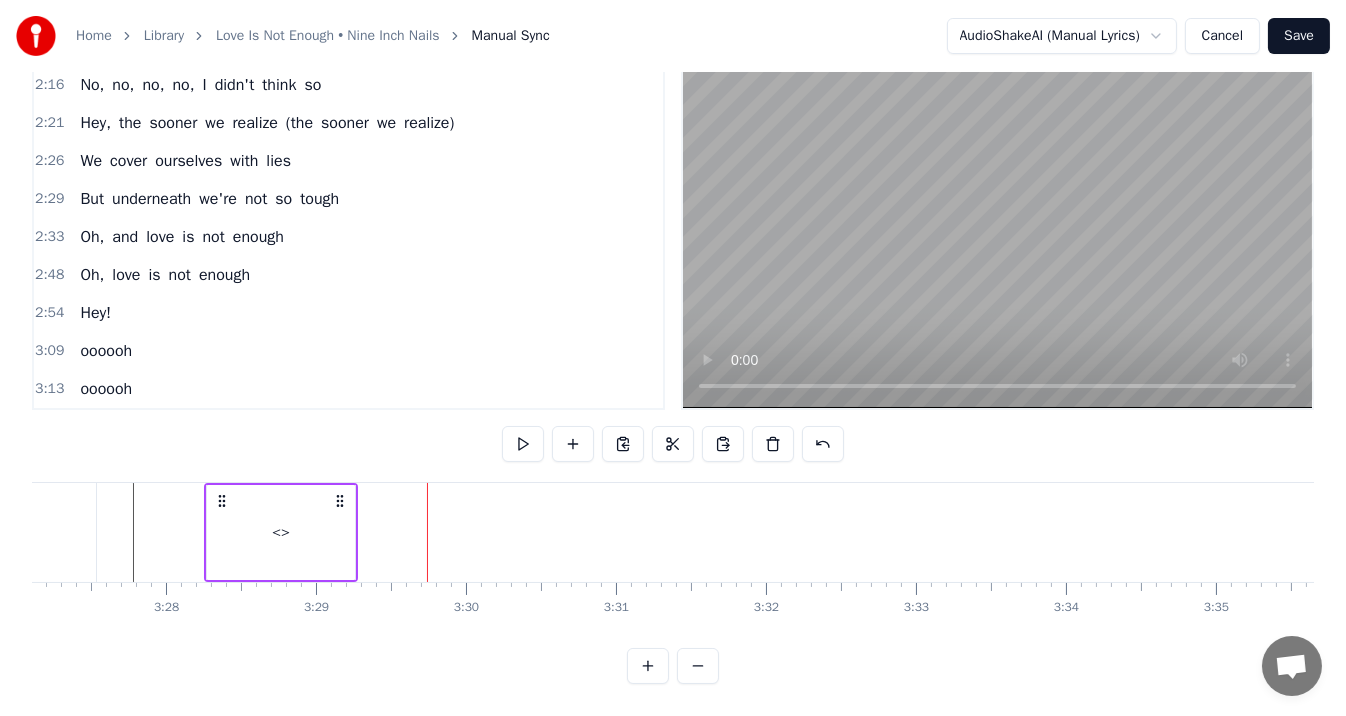 click on "<>" at bounding box center (281, 532) 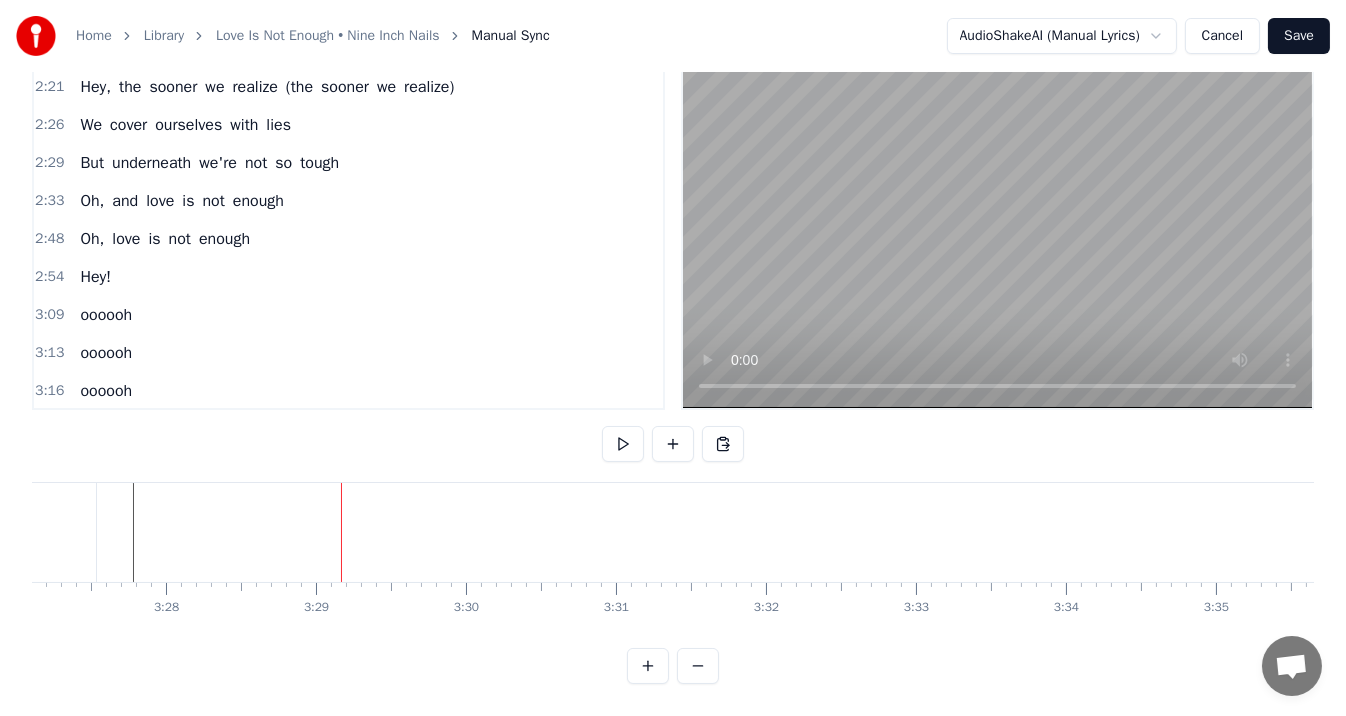 scroll, scrollTop: 1166, scrollLeft: 0, axis: vertical 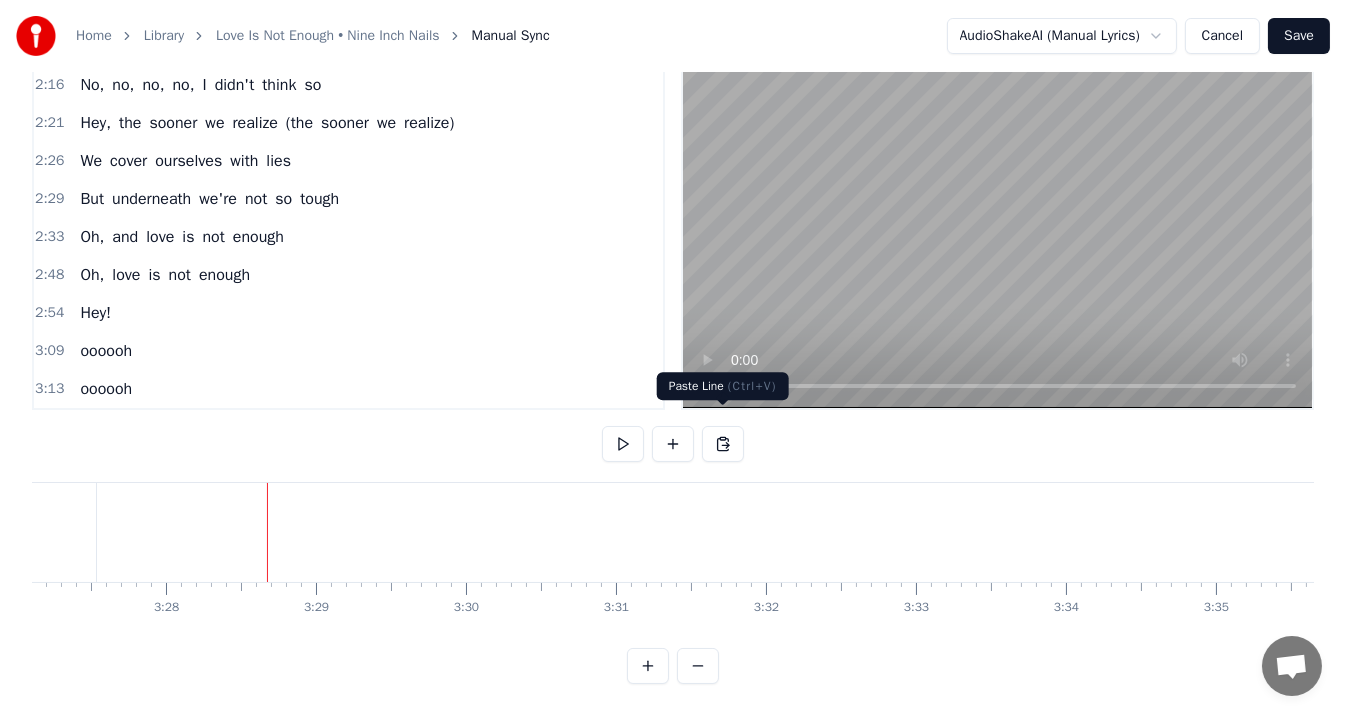 click at bounding box center [723, 444] 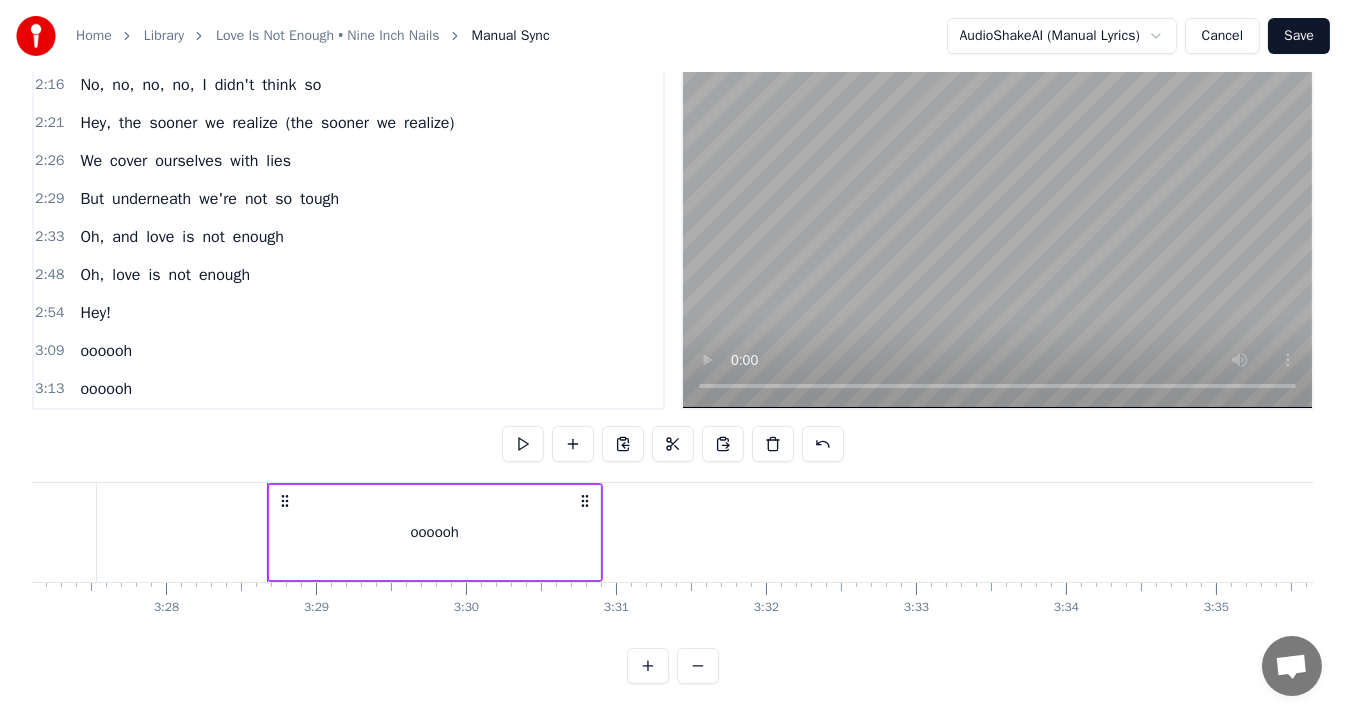 scroll, scrollTop: 1202, scrollLeft: 0, axis: vertical 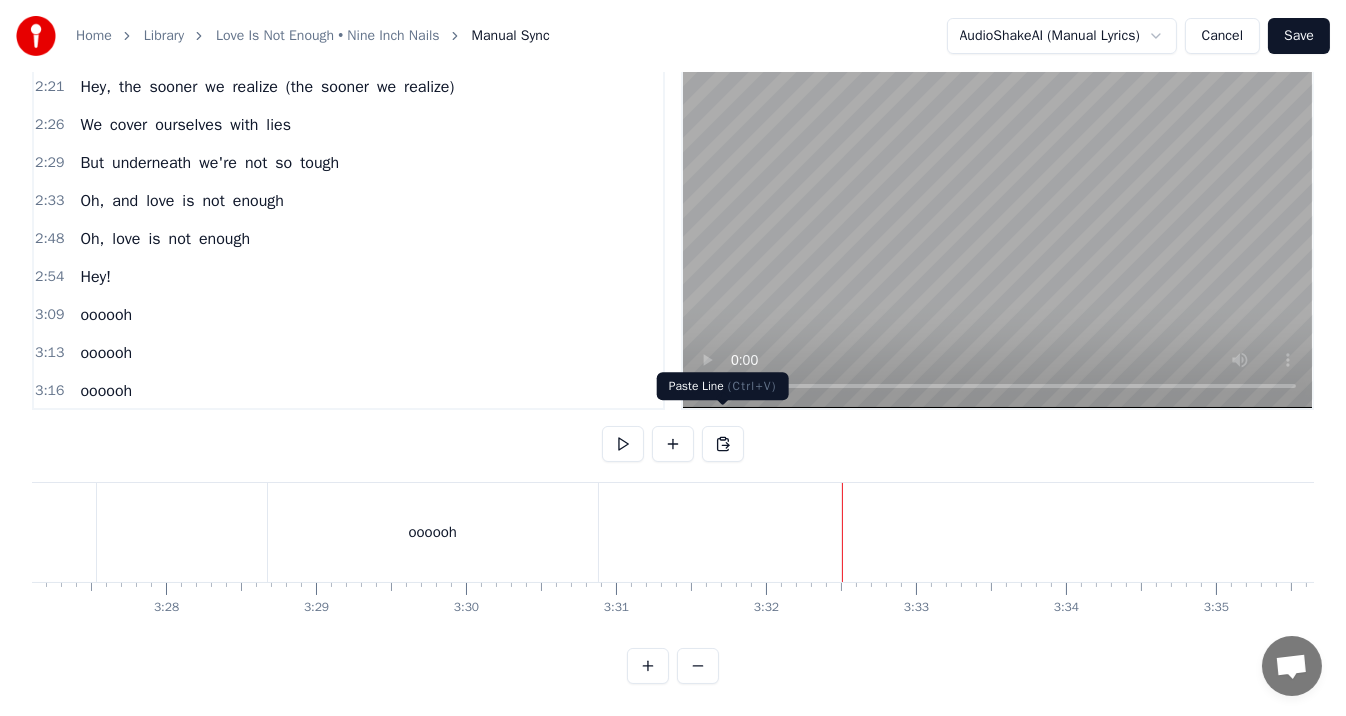 click at bounding box center [723, 444] 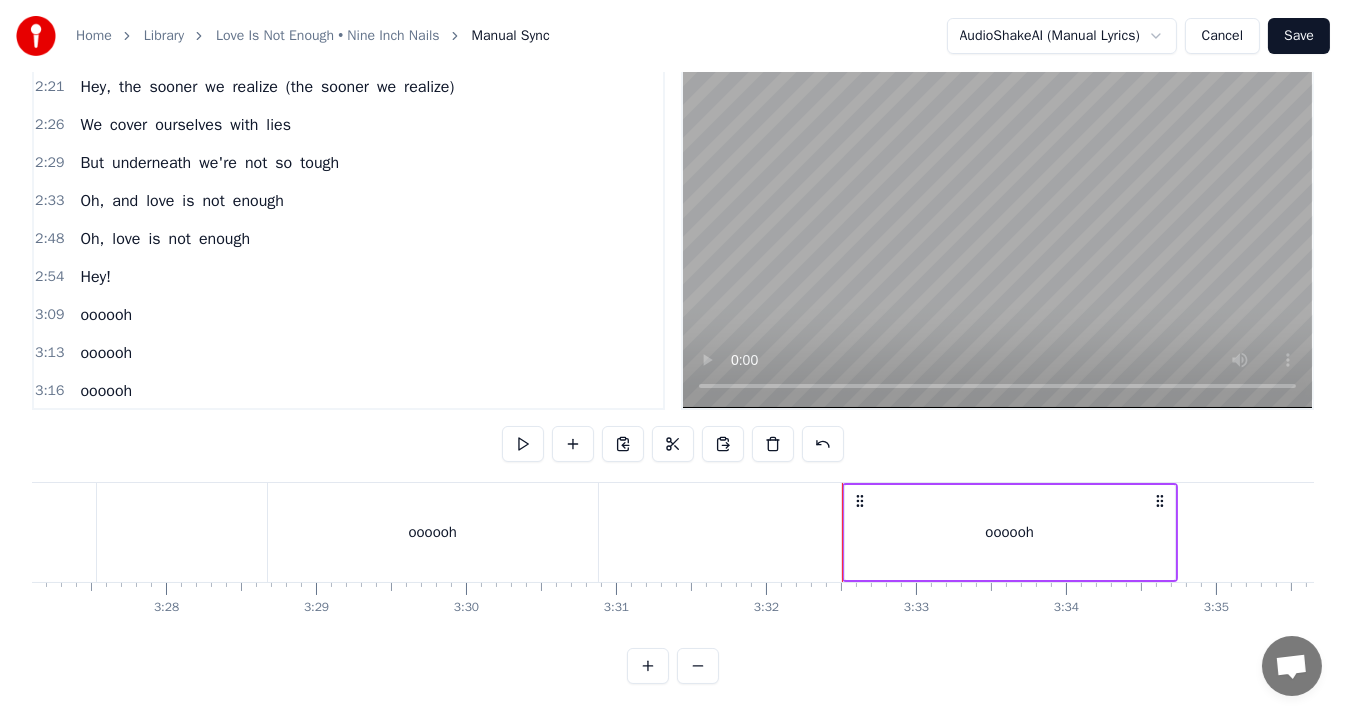 click on "oooooh" at bounding box center [1010, 532] 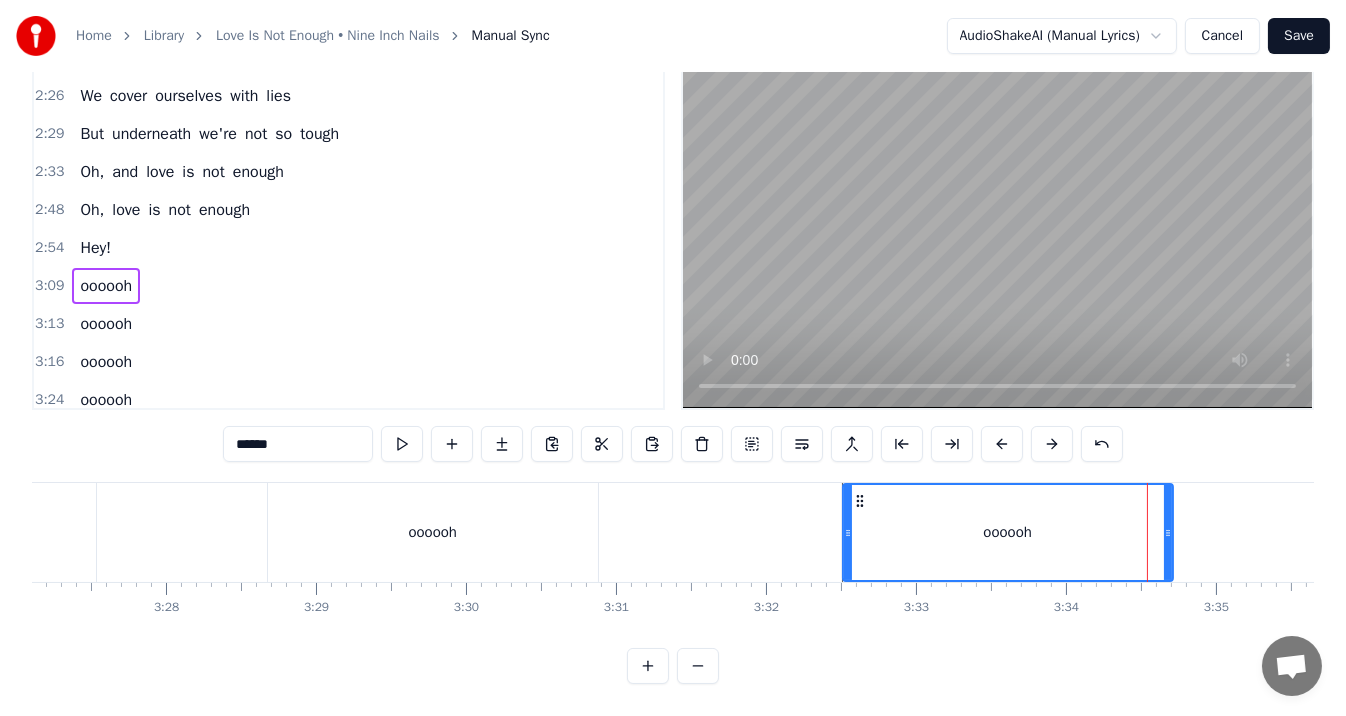 scroll, scrollTop: 1239, scrollLeft: 0, axis: vertical 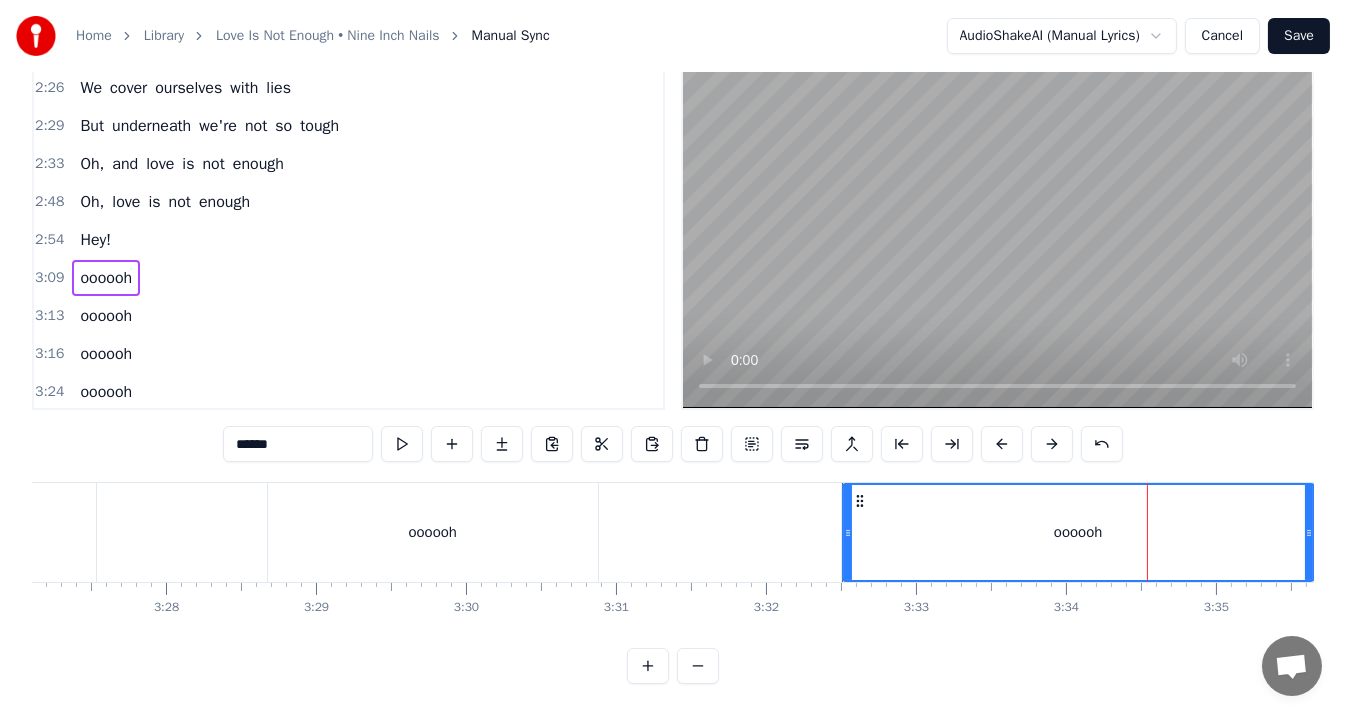drag, startPoint x: 1166, startPoint y: 517, endPoint x: 1307, endPoint y: 517, distance: 141 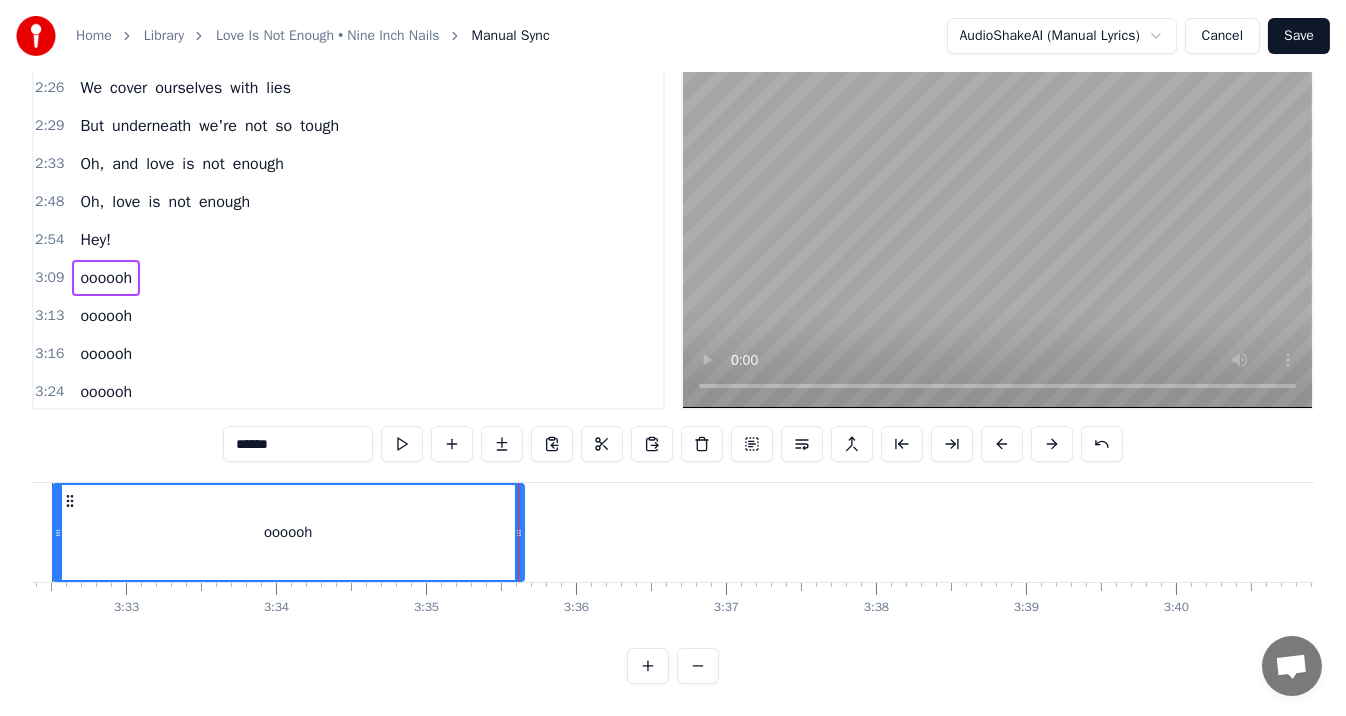 scroll, scrollTop: 0, scrollLeft: 31925, axis: horizontal 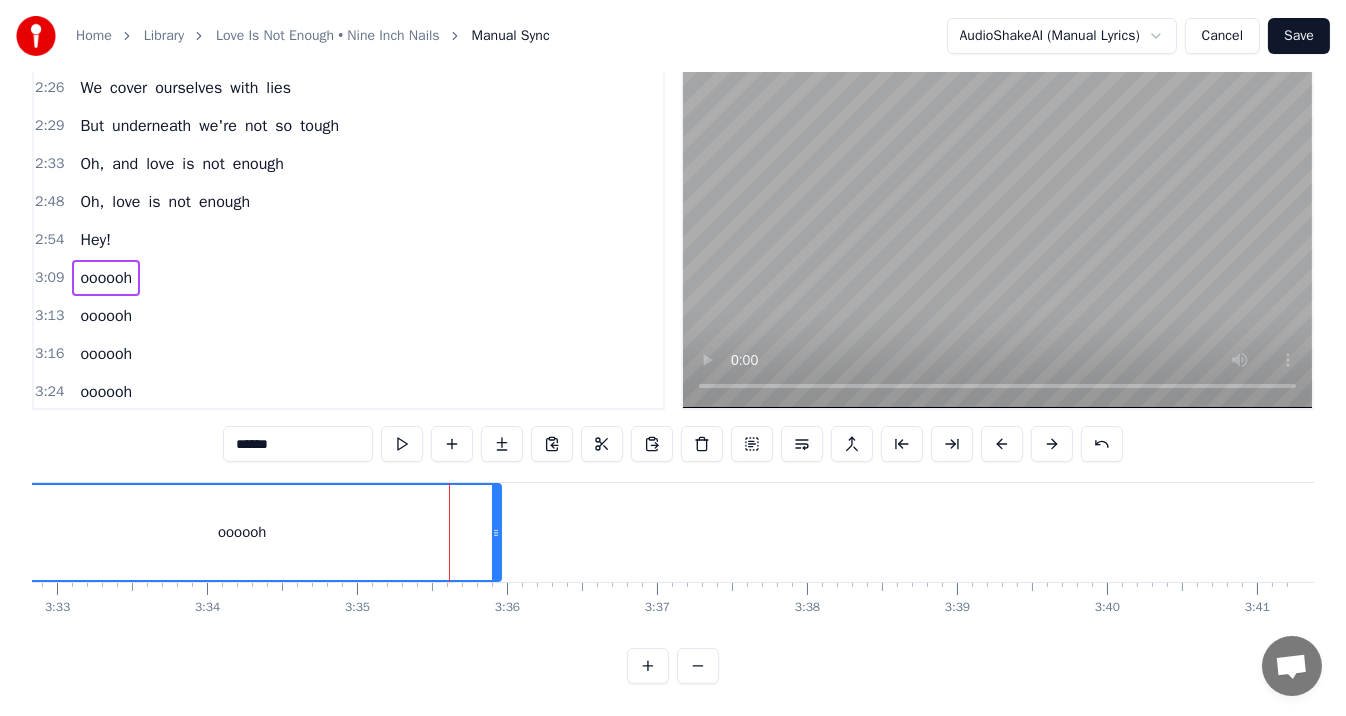 drag, startPoint x: 451, startPoint y: 513, endPoint x: 497, endPoint y: 514, distance: 46.010868 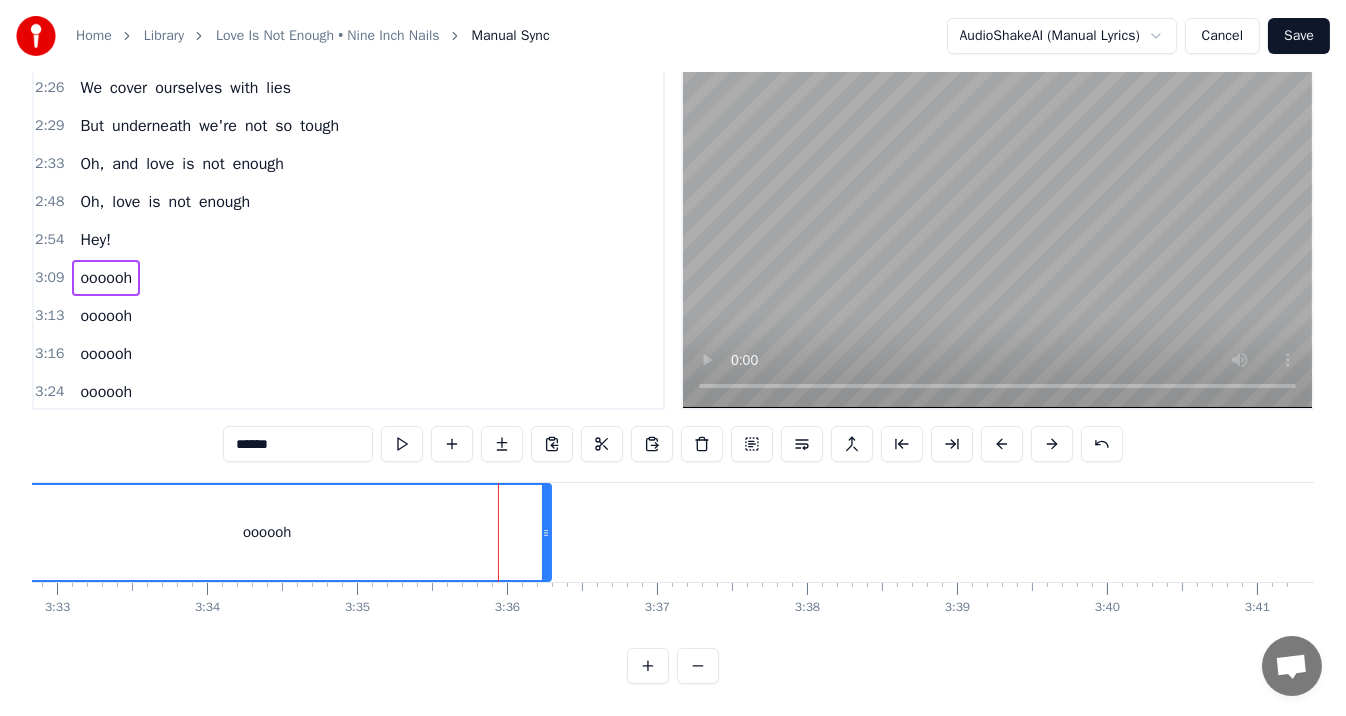 drag, startPoint x: 495, startPoint y: 513, endPoint x: 545, endPoint y: 513, distance: 50 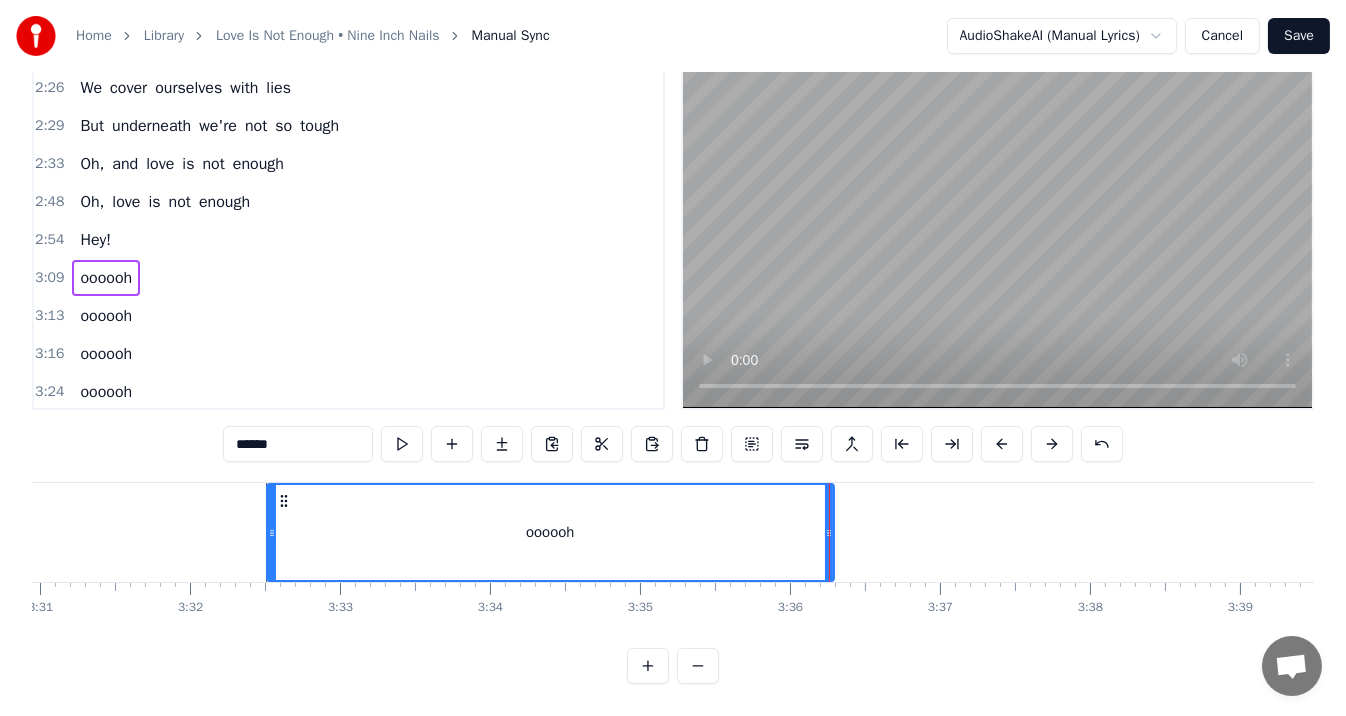 scroll, scrollTop: 0, scrollLeft: 31548, axis: horizontal 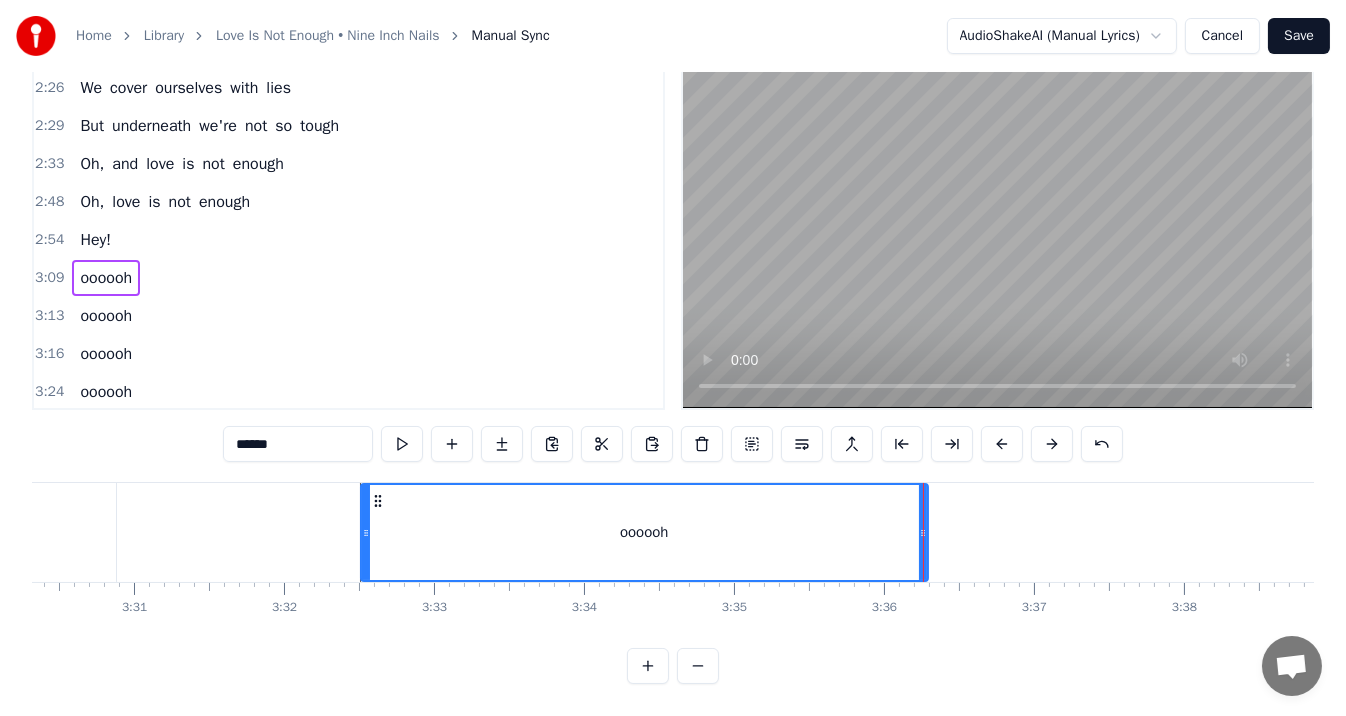 click at bounding box center (-14912, 532) 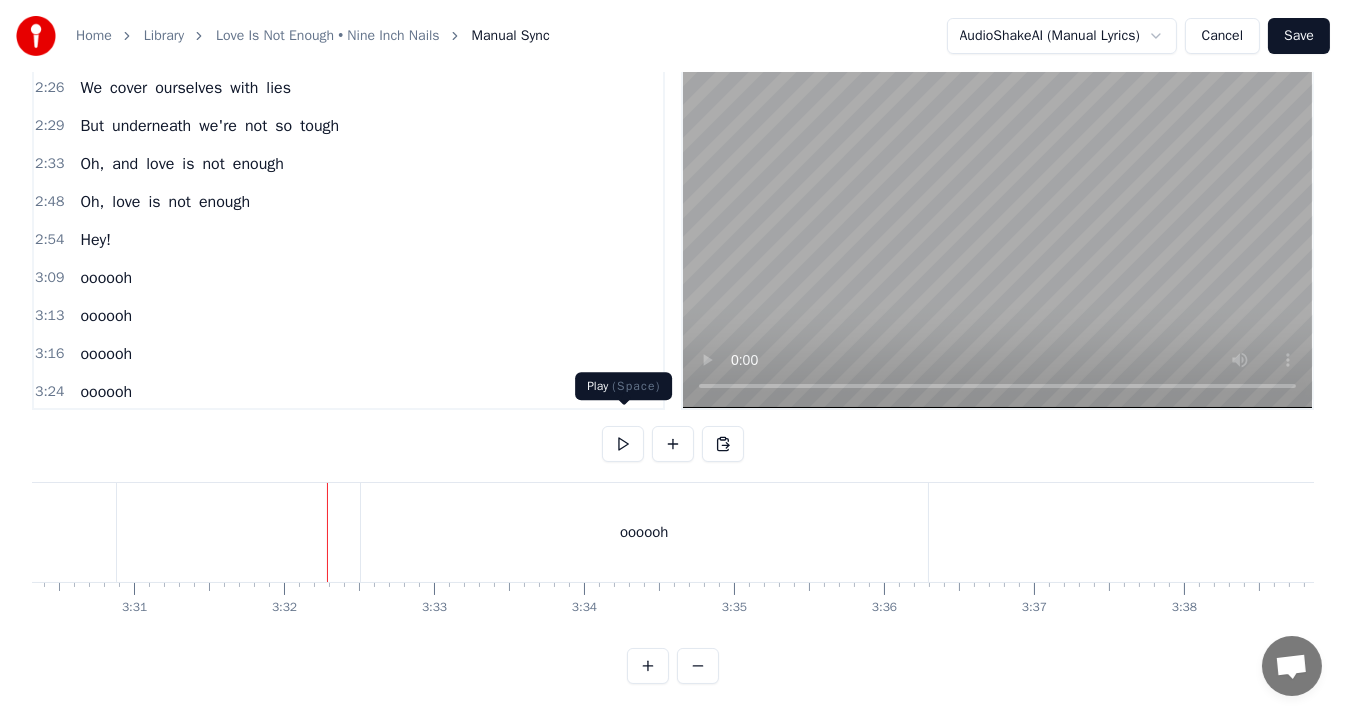 click at bounding box center (623, 444) 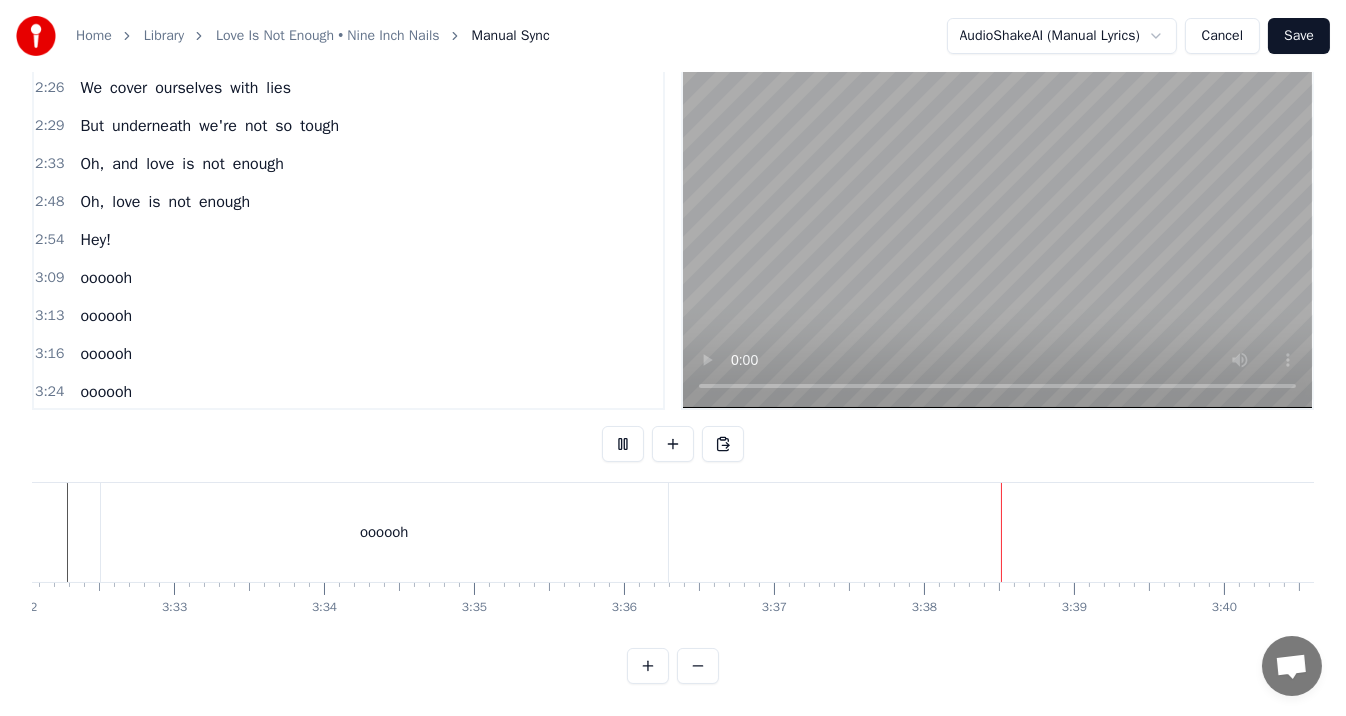 scroll, scrollTop: 0, scrollLeft: 31925, axis: horizontal 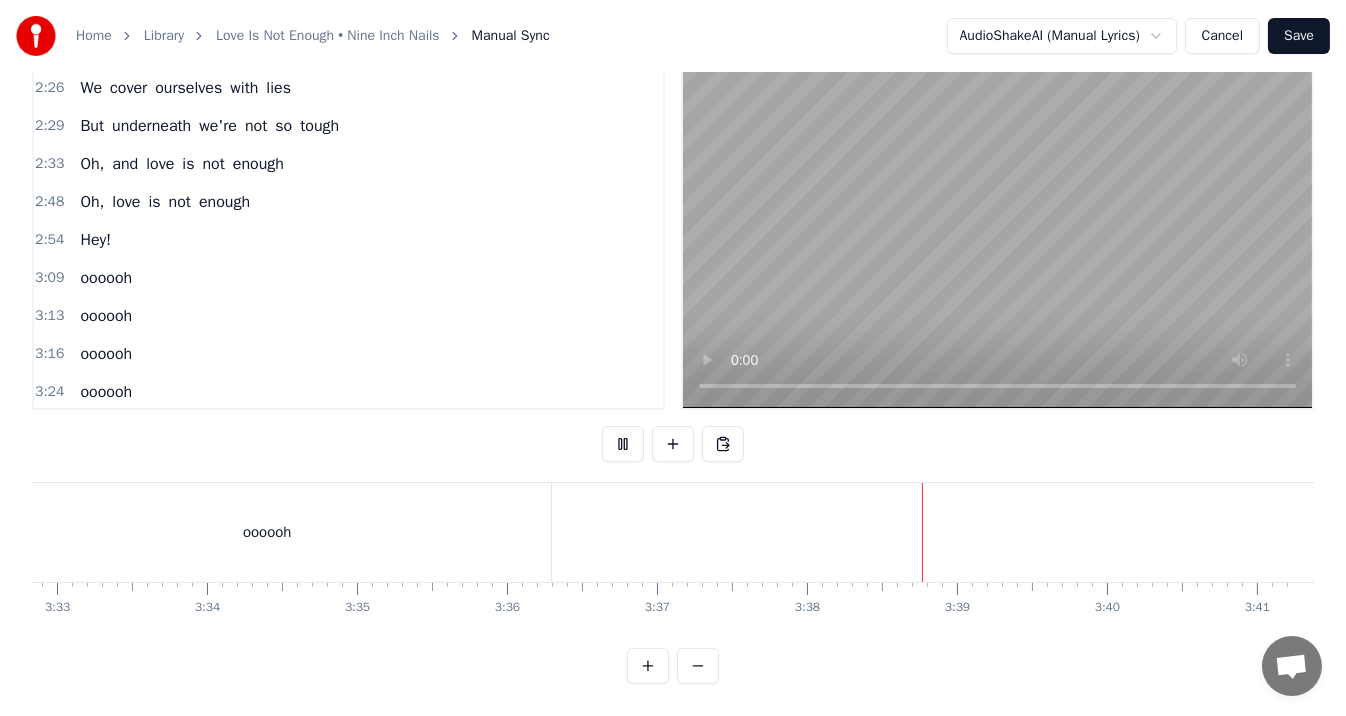click on "Save" at bounding box center [1299, 36] 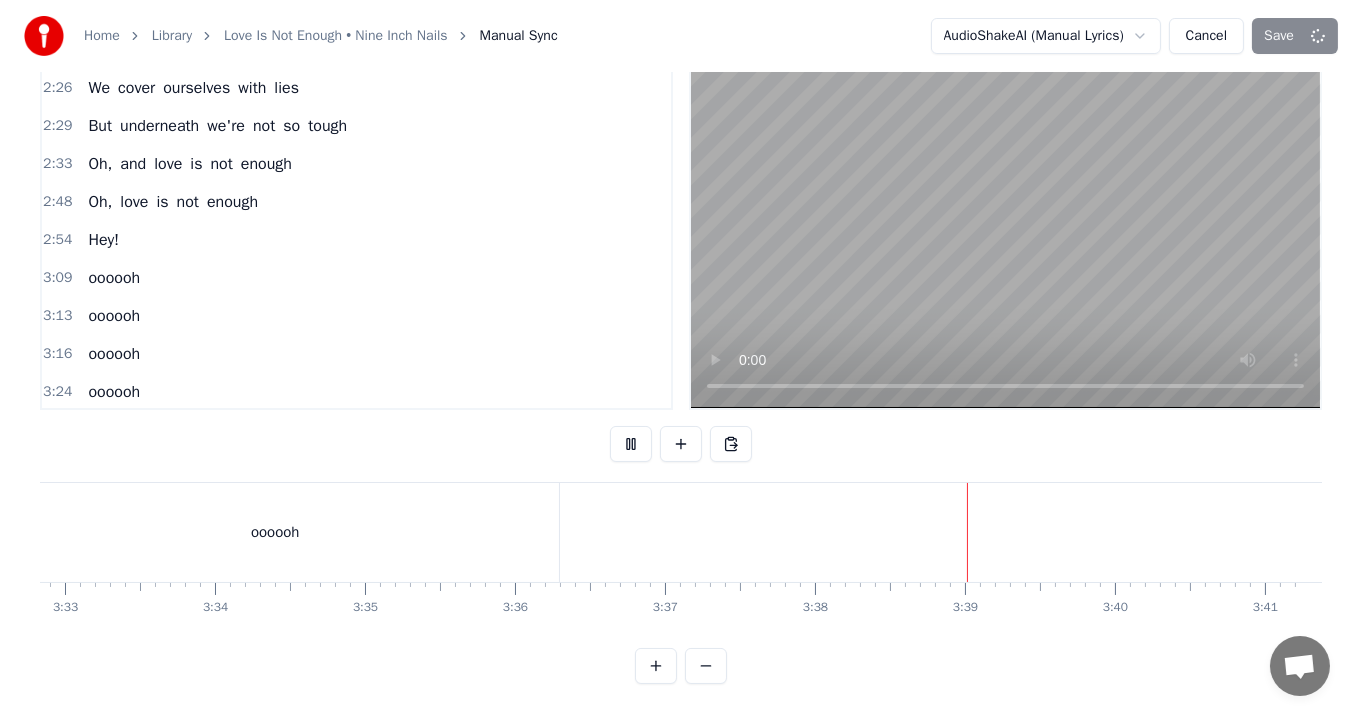 scroll, scrollTop: 12, scrollLeft: 0, axis: vertical 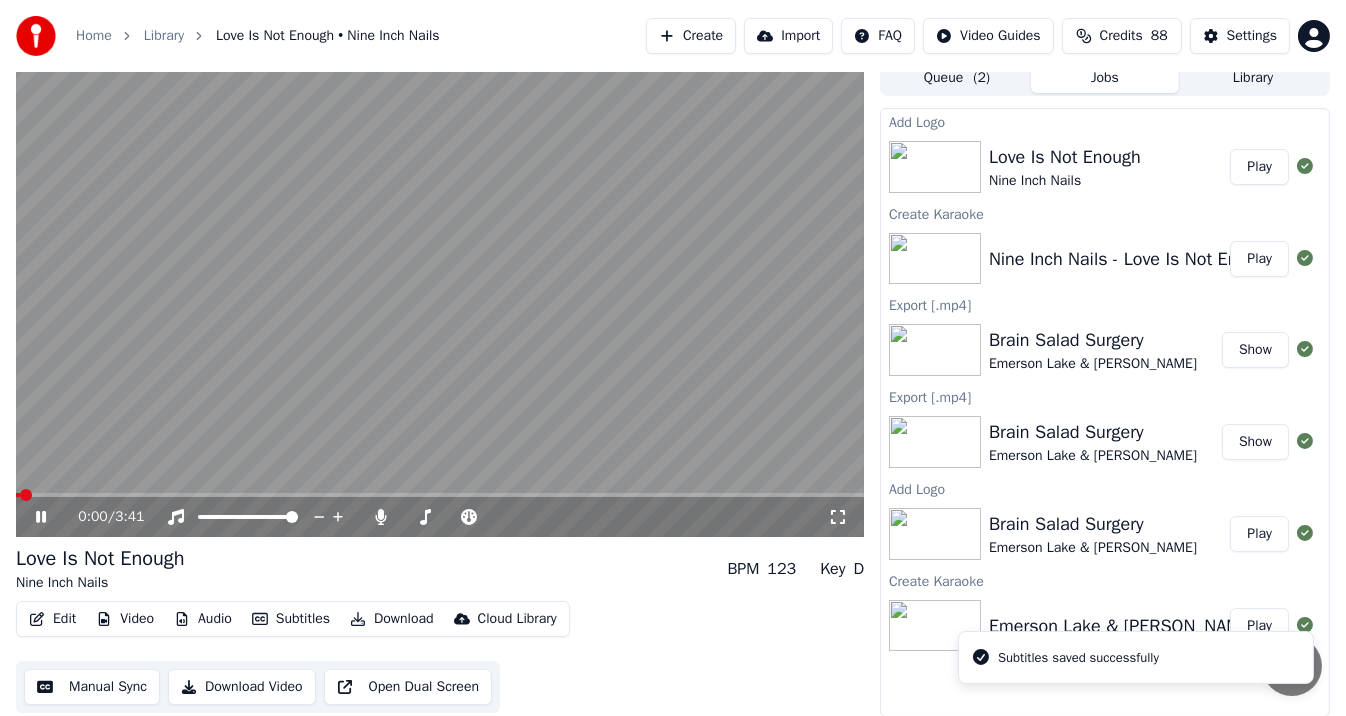 click at bounding box center [440, 298] 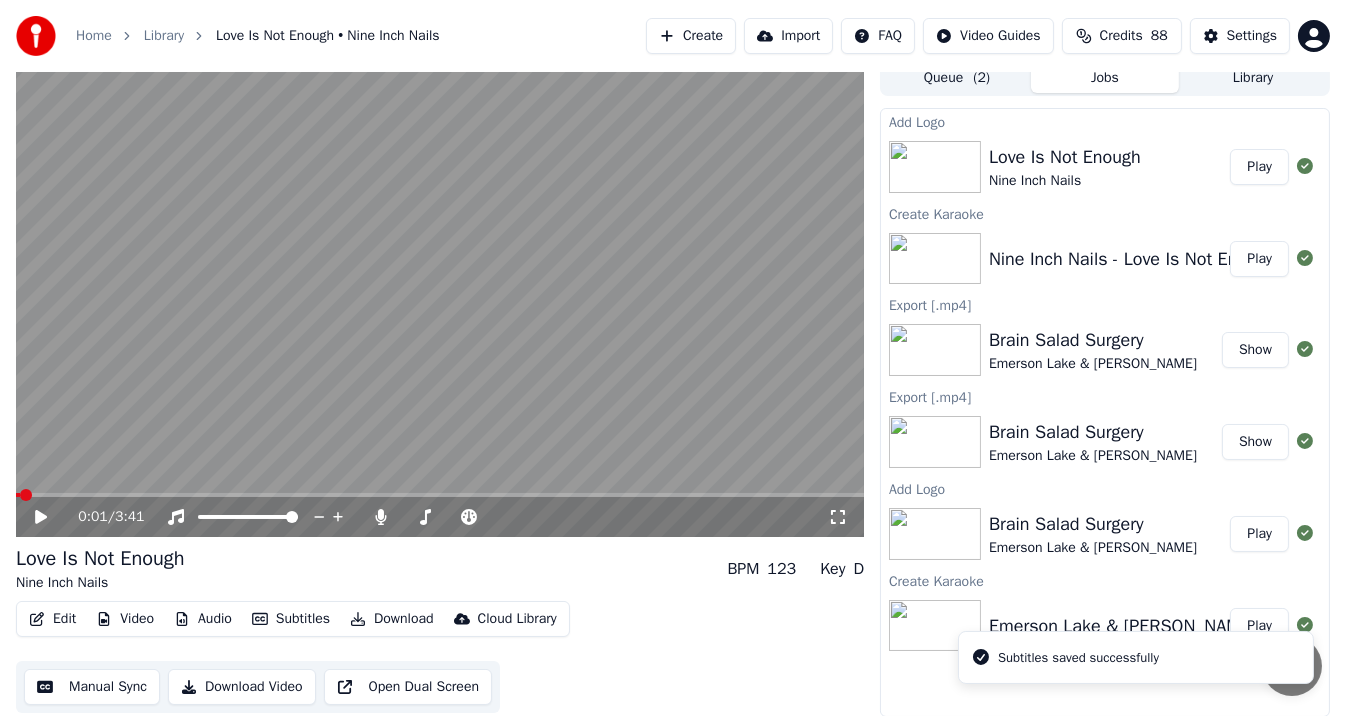 click on "Download" at bounding box center [392, 619] 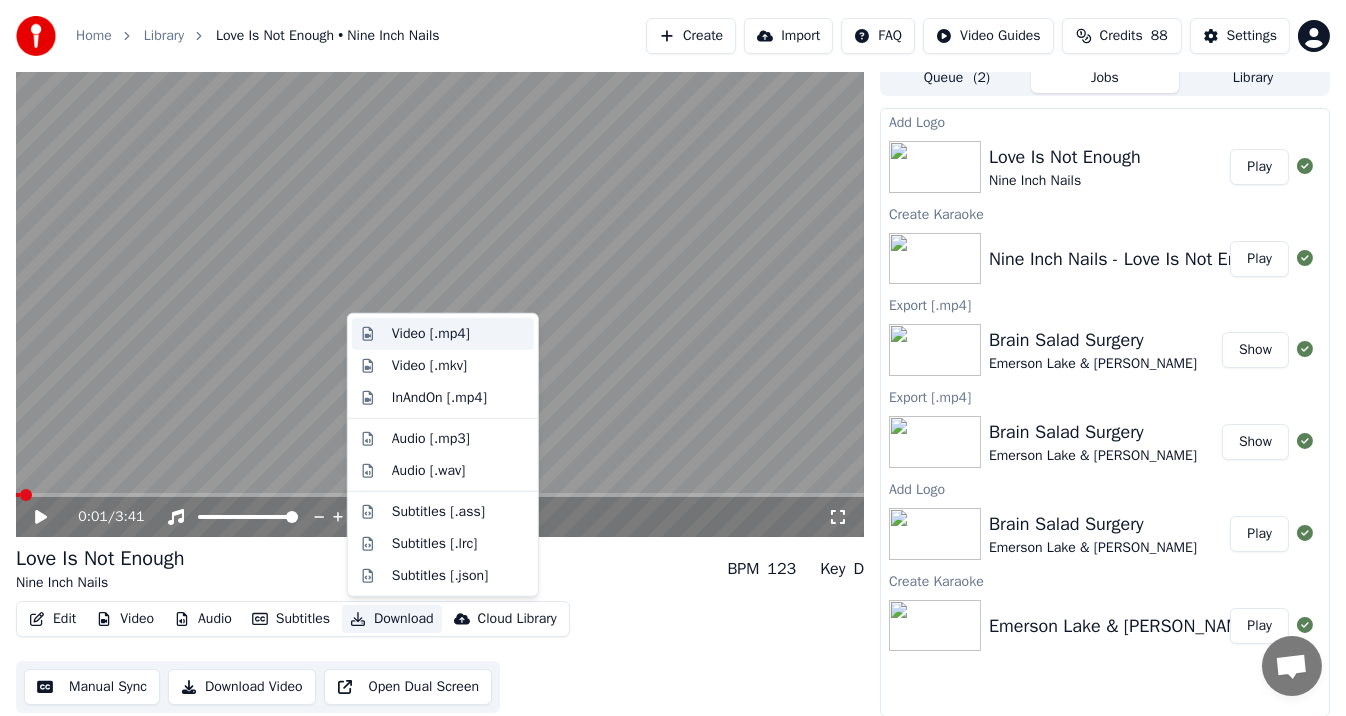 click on "Video [.mp4]" at bounding box center (431, 334) 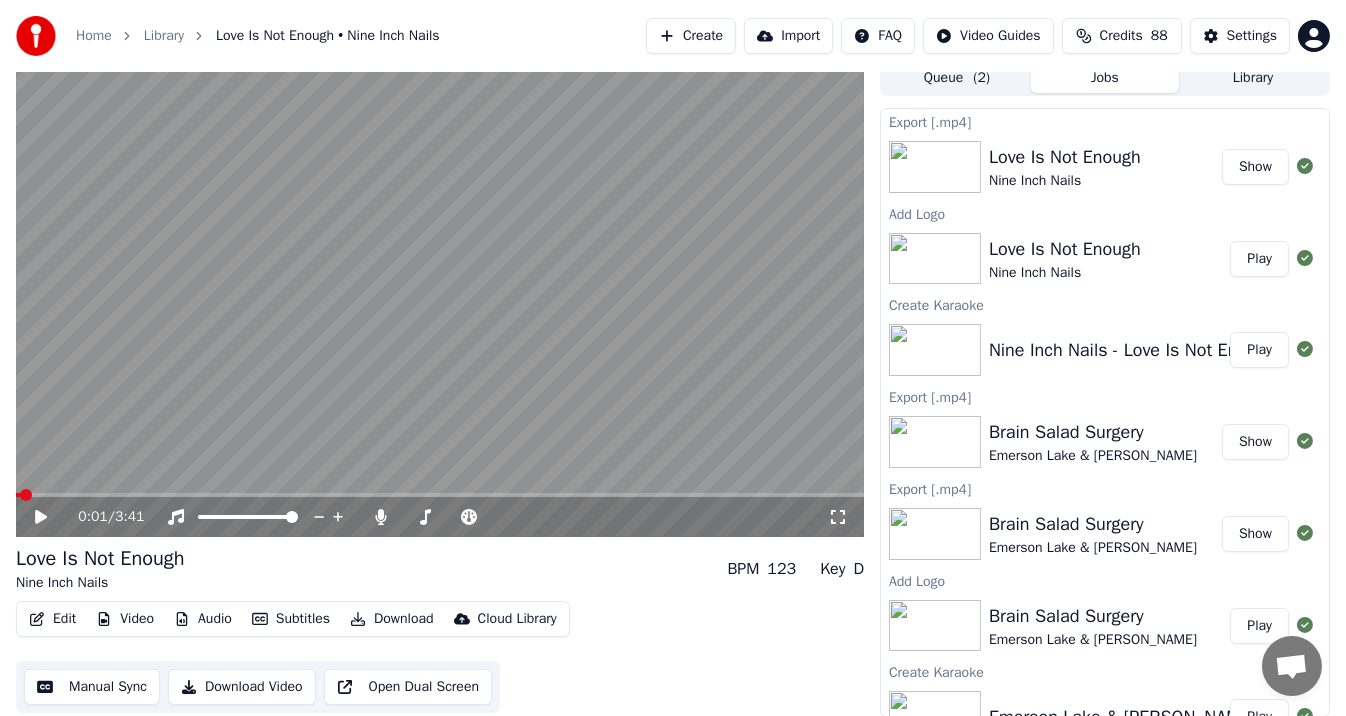 click on "Show" at bounding box center [1255, 167] 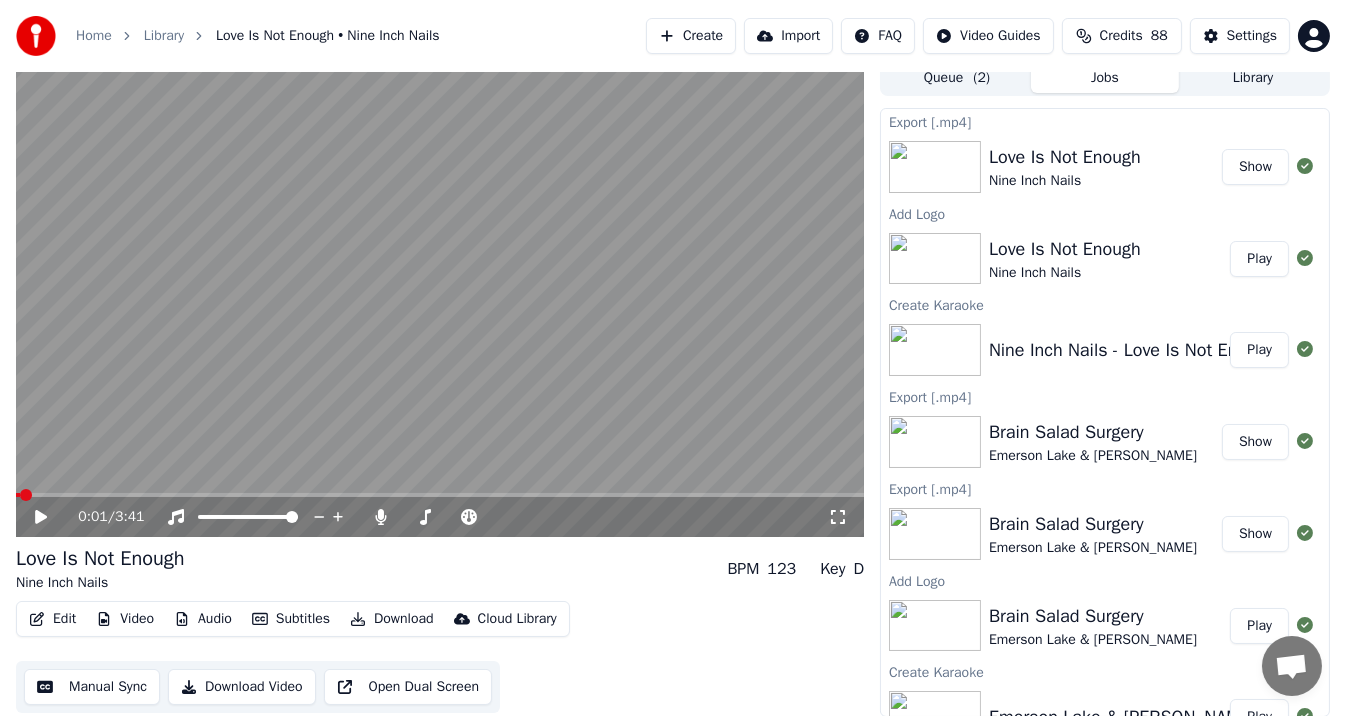 click on "Create" at bounding box center (691, 36) 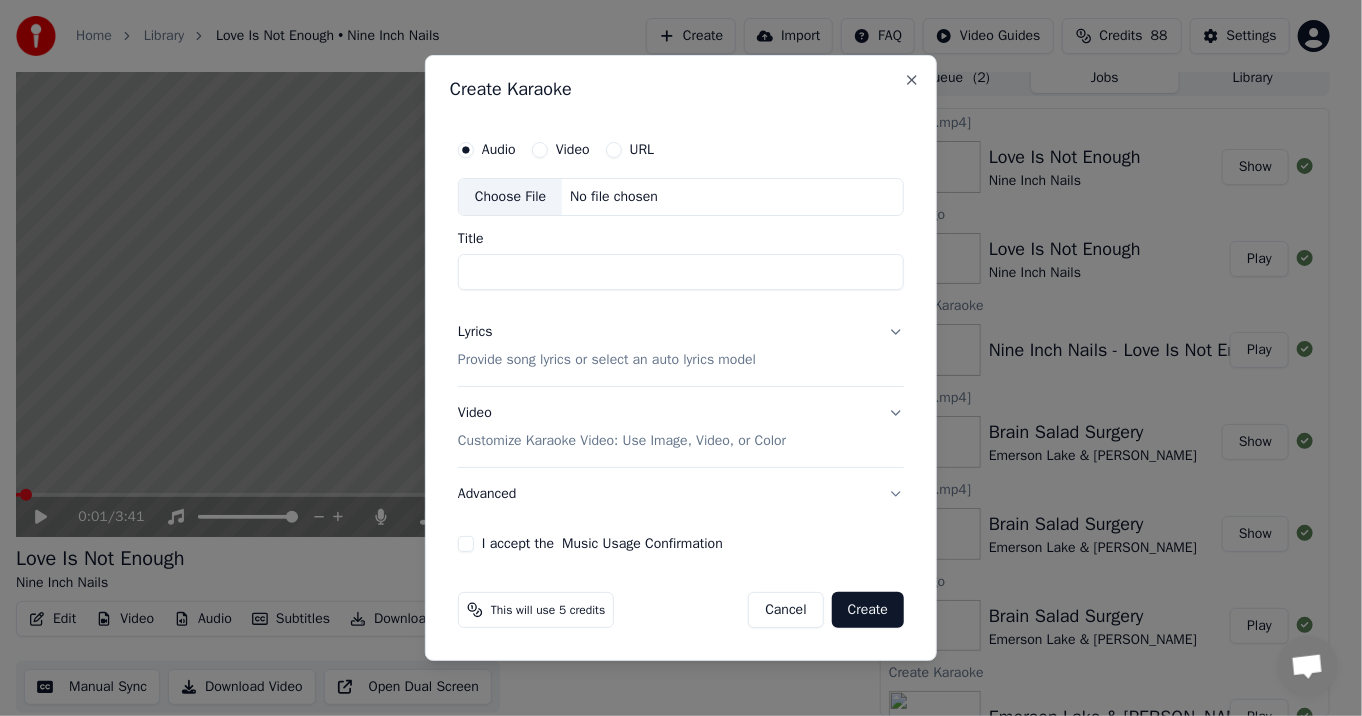 click on "Choose File" at bounding box center [510, 197] 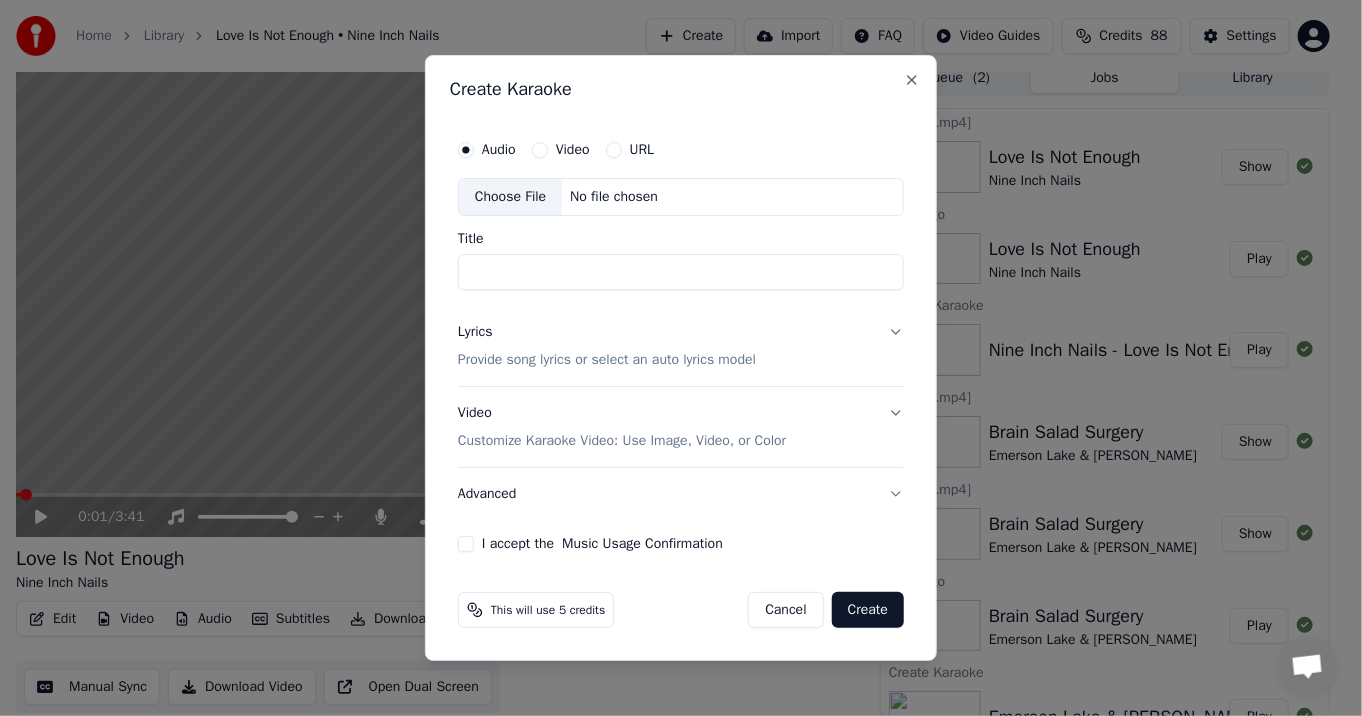 type on "**********" 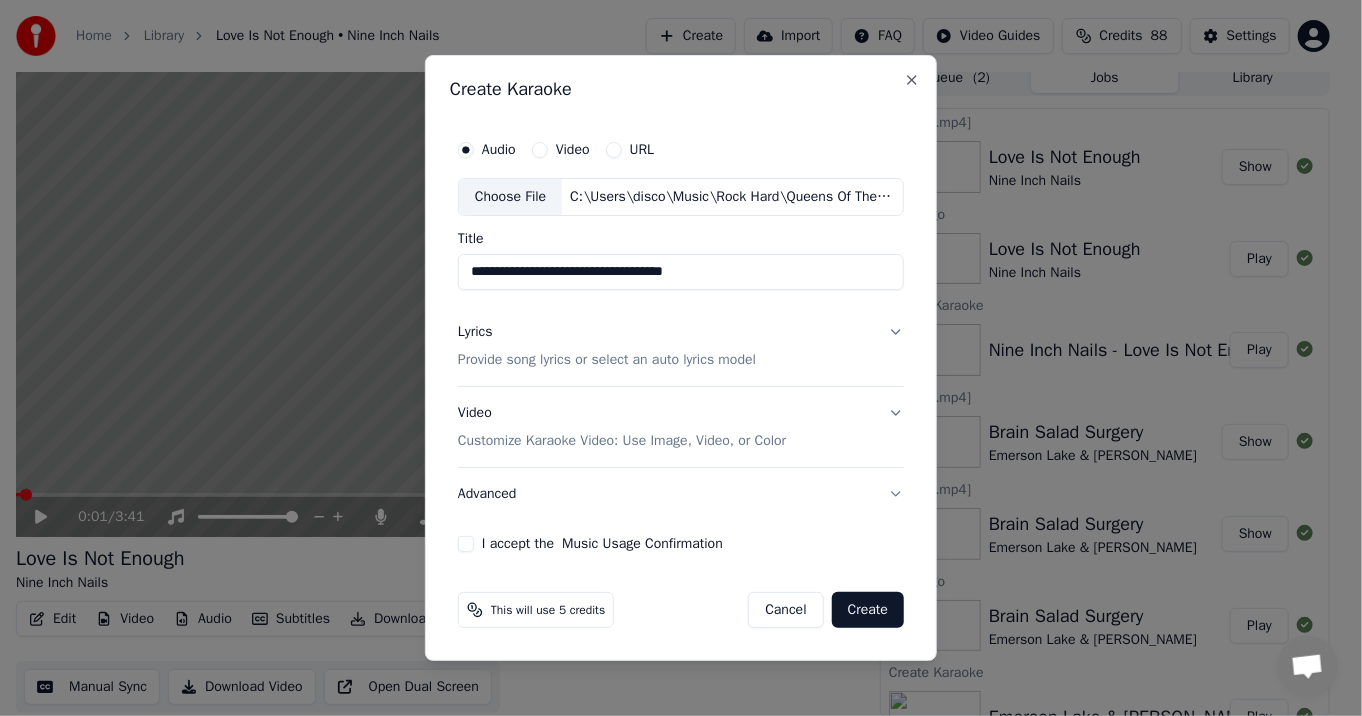 click on "Lyrics Provide song lyrics or select an auto lyrics model" at bounding box center [681, 346] 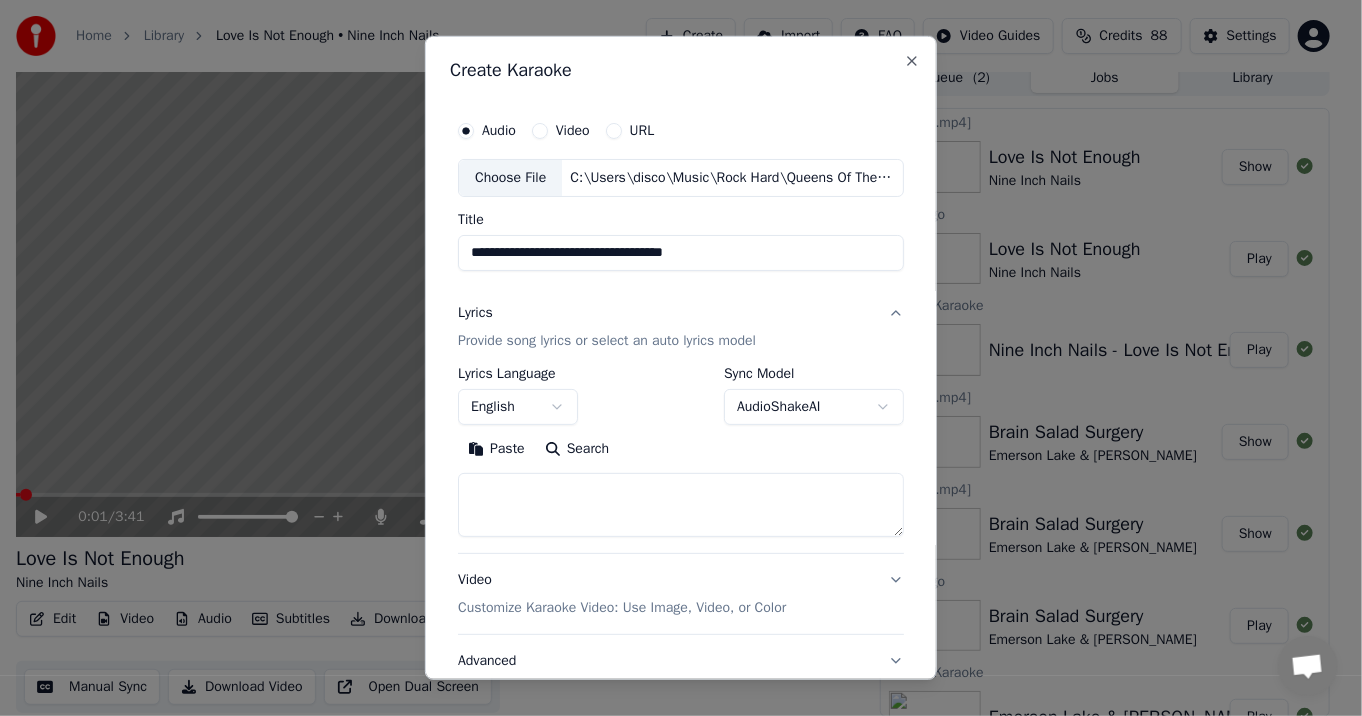click on "Search" at bounding box center [577, 449] 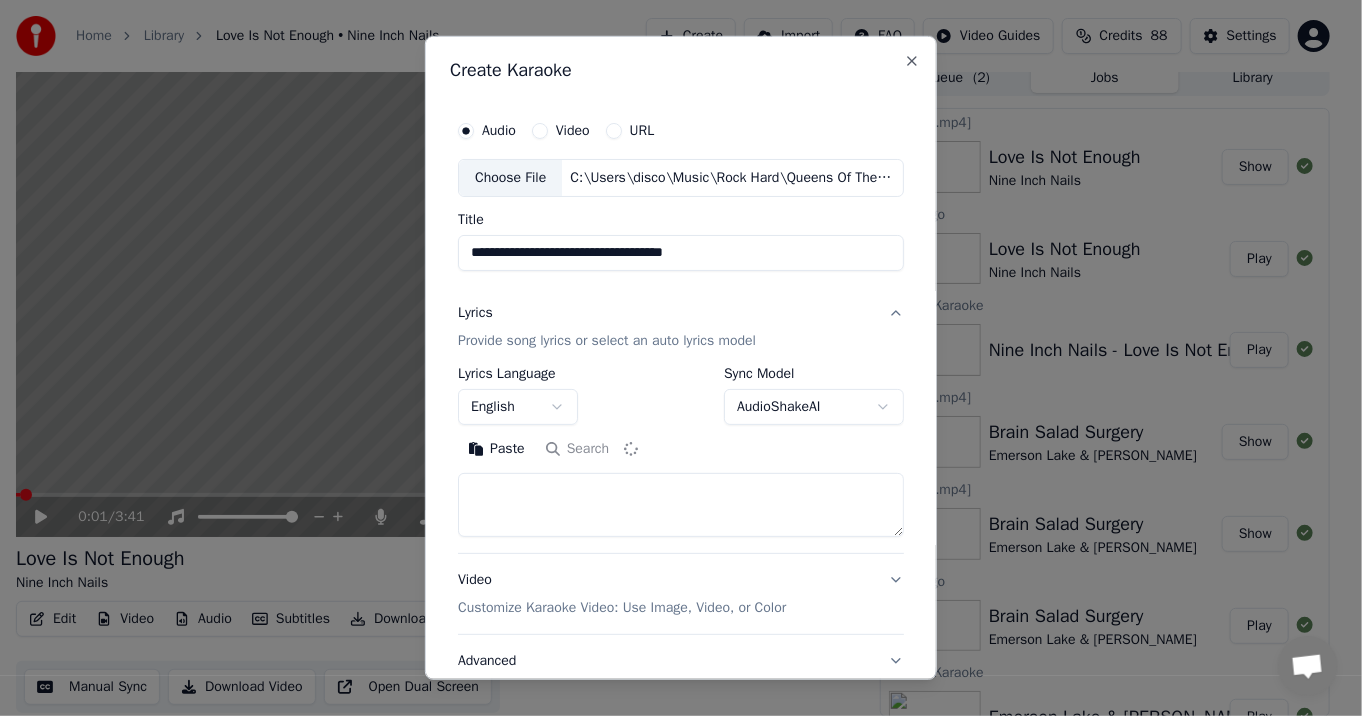 type on "**********" 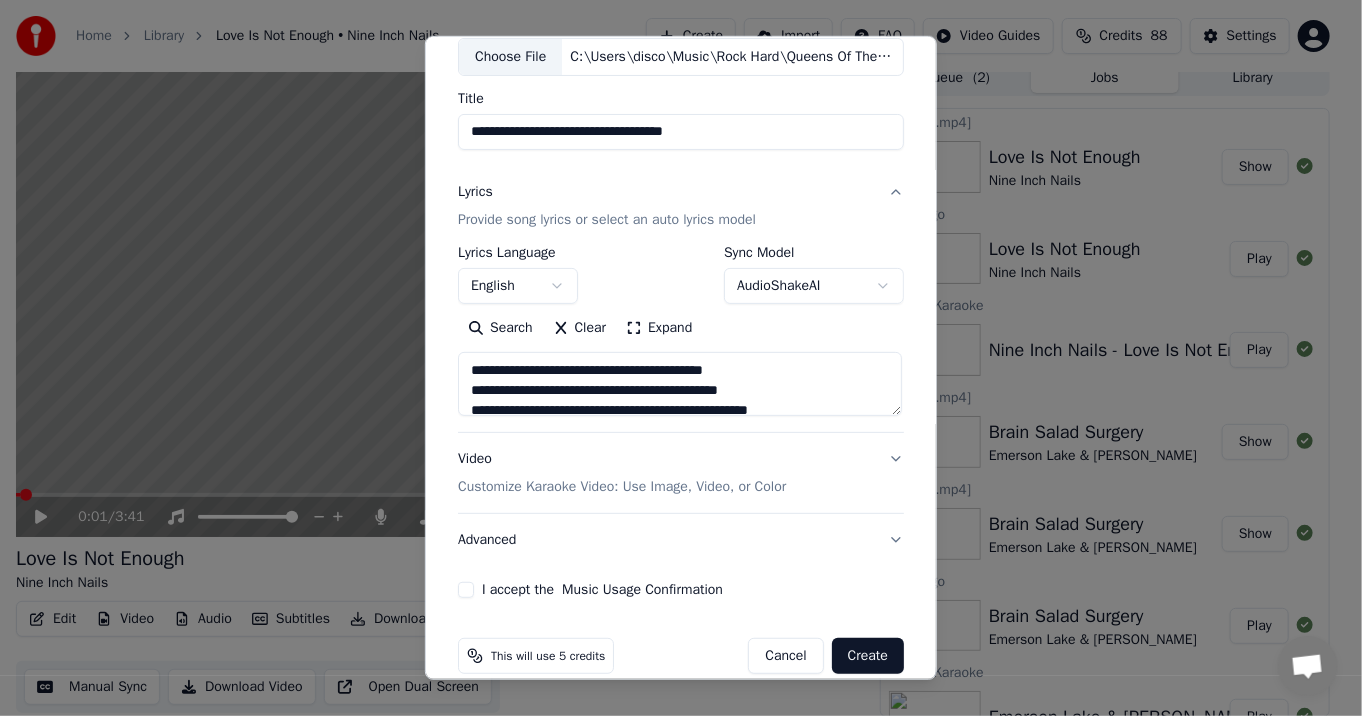 scroll, scrollTop: 145, scrollLeft: 0, axis: vertical 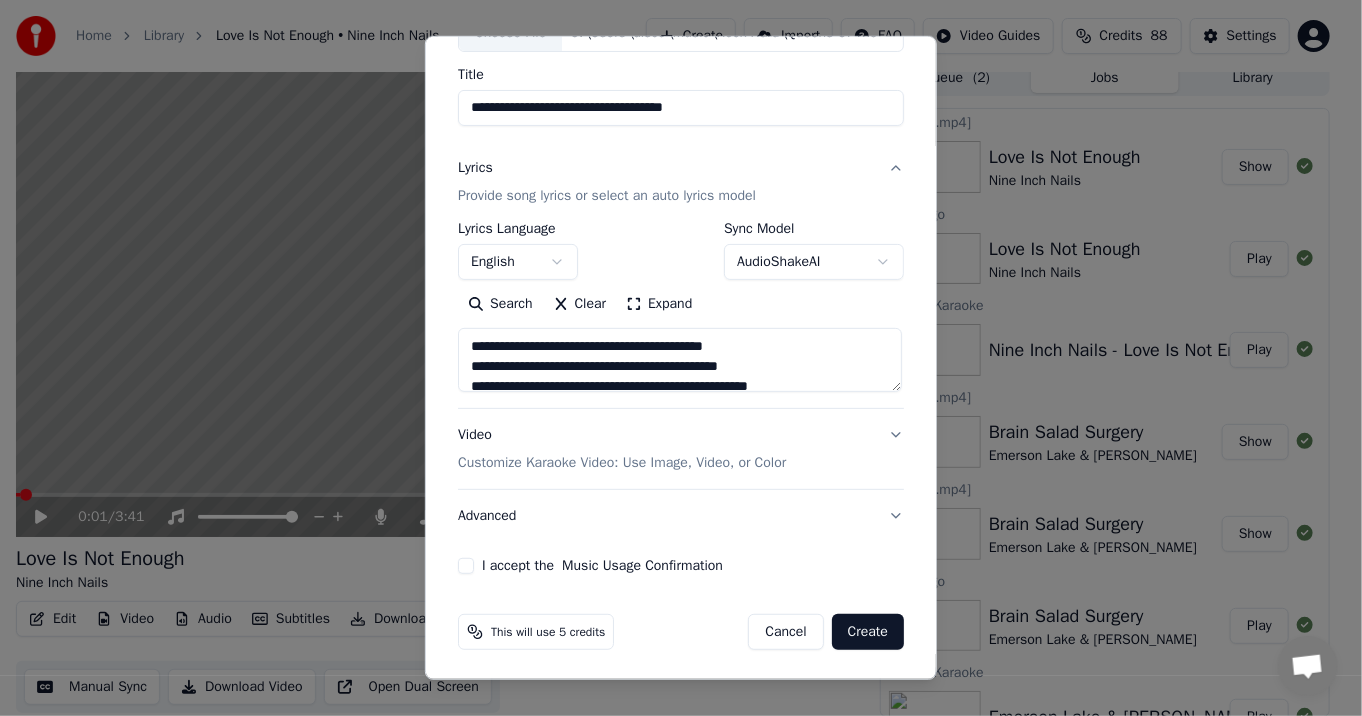click on "Video Customize Karaoke Video: Use Image, Video, or Color" at bounding box center [681, 449] 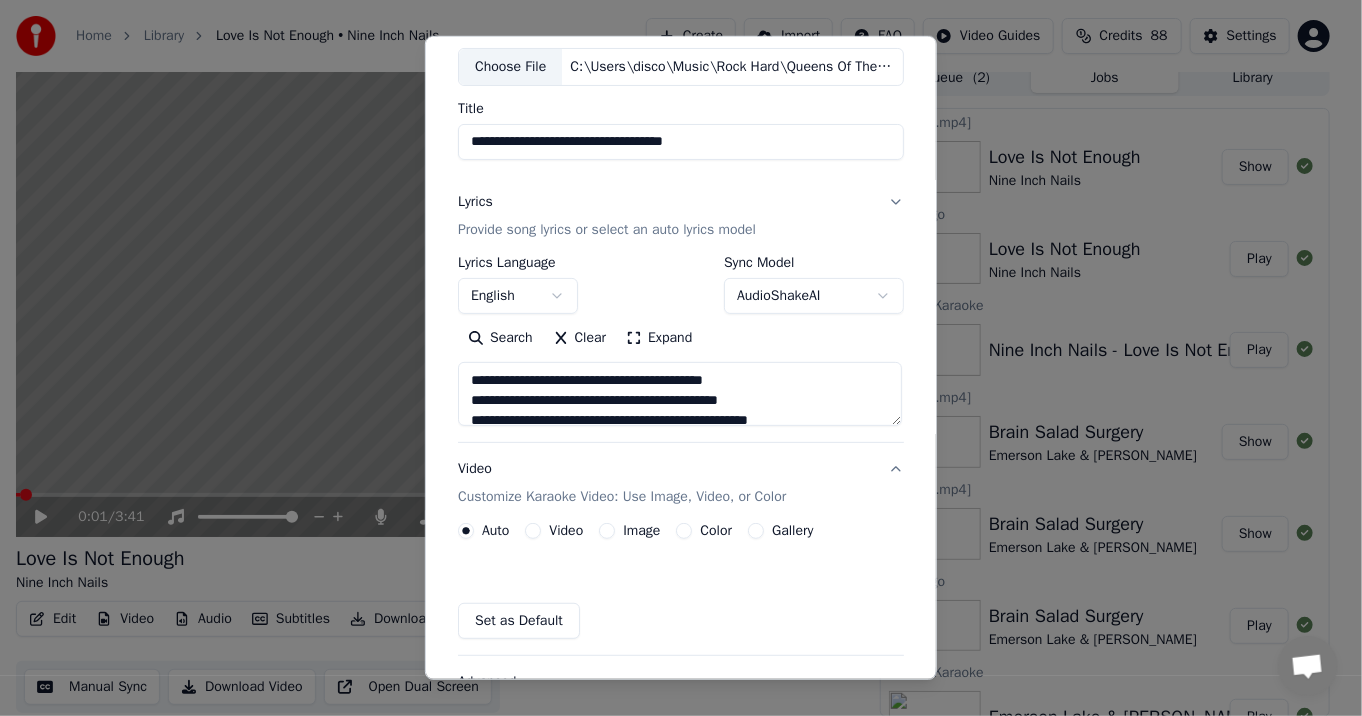 scroll, scrollTop: 91, scrollLeft: 0, axis: vertical 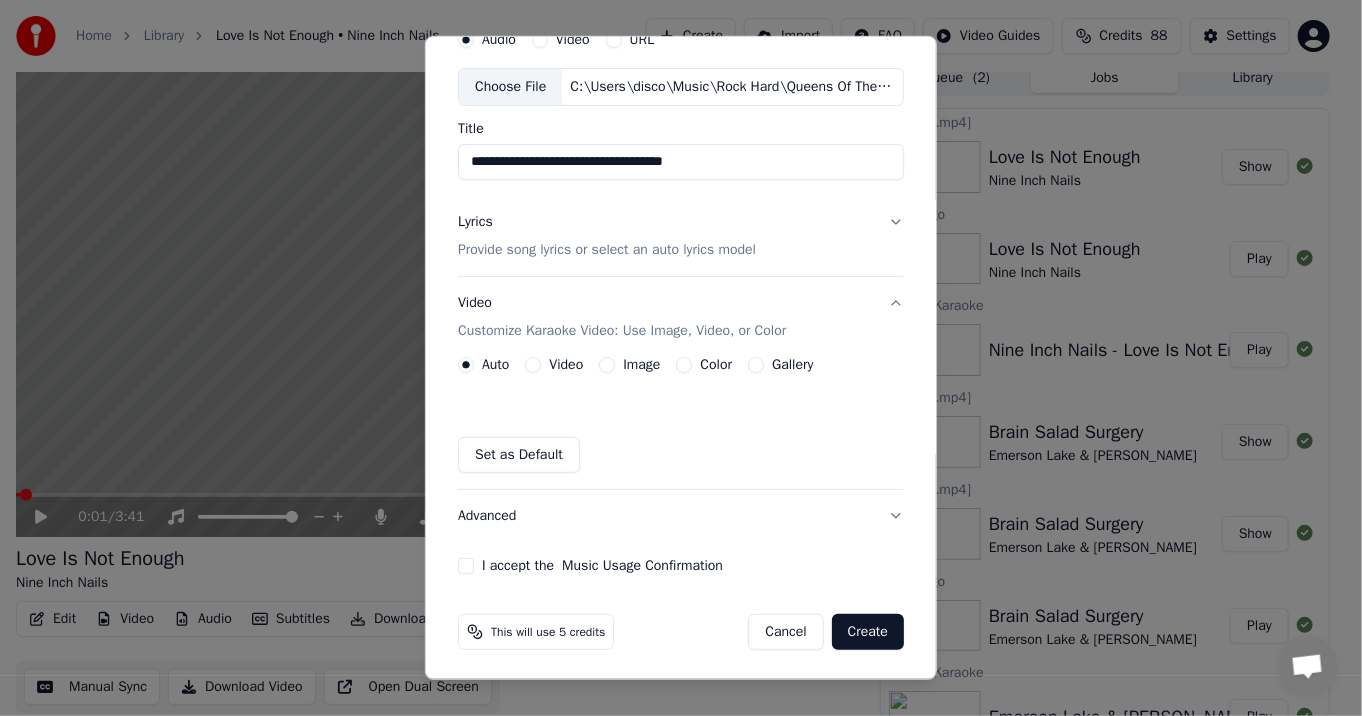 click on "Image" at bounding box center (607, 365) 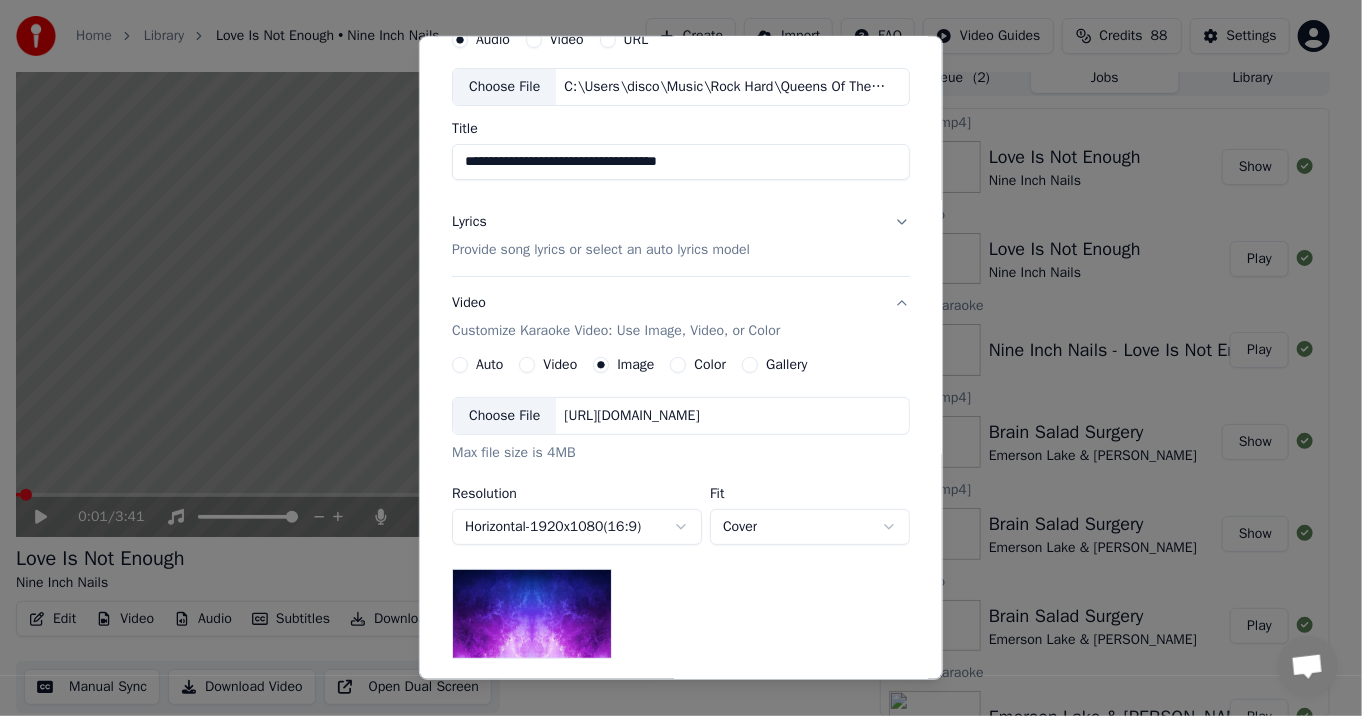 click on "Choose File" at bounding box center (504, 416) 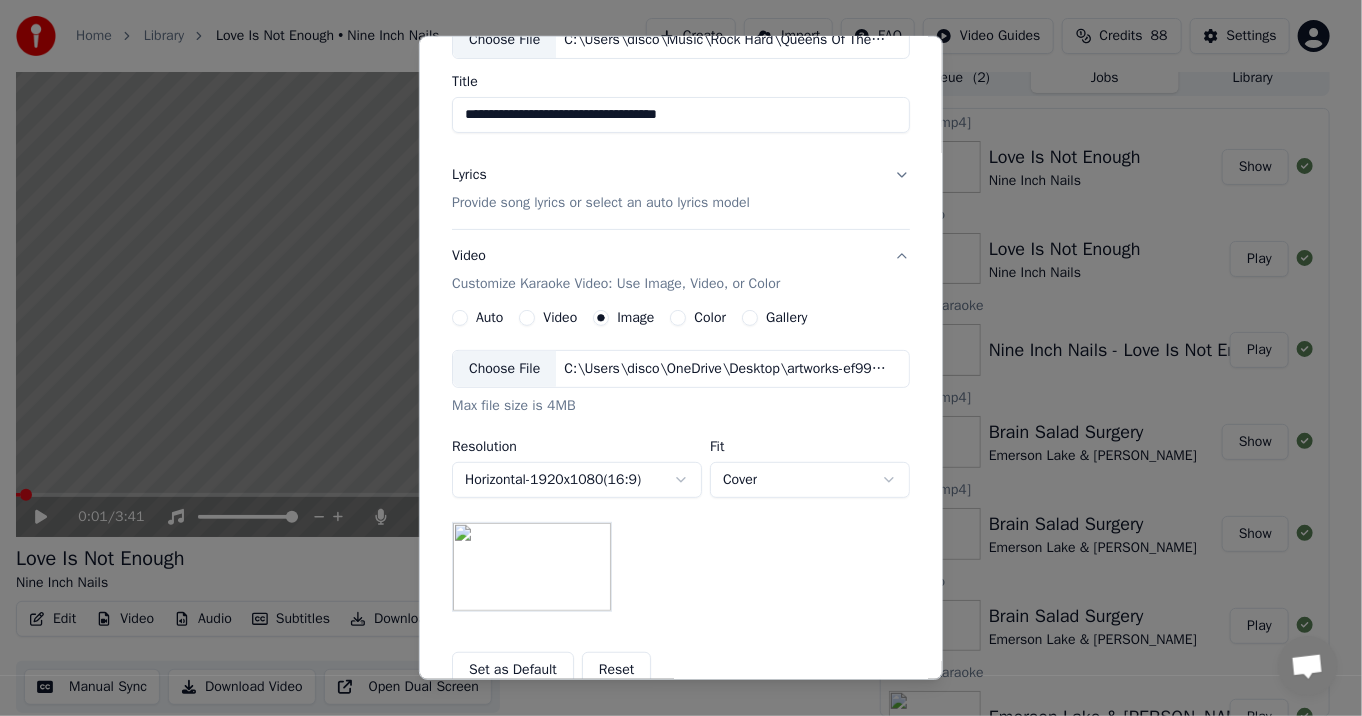 scroll, scrollTop: 352, scrollLeft: 0, axis: vertical 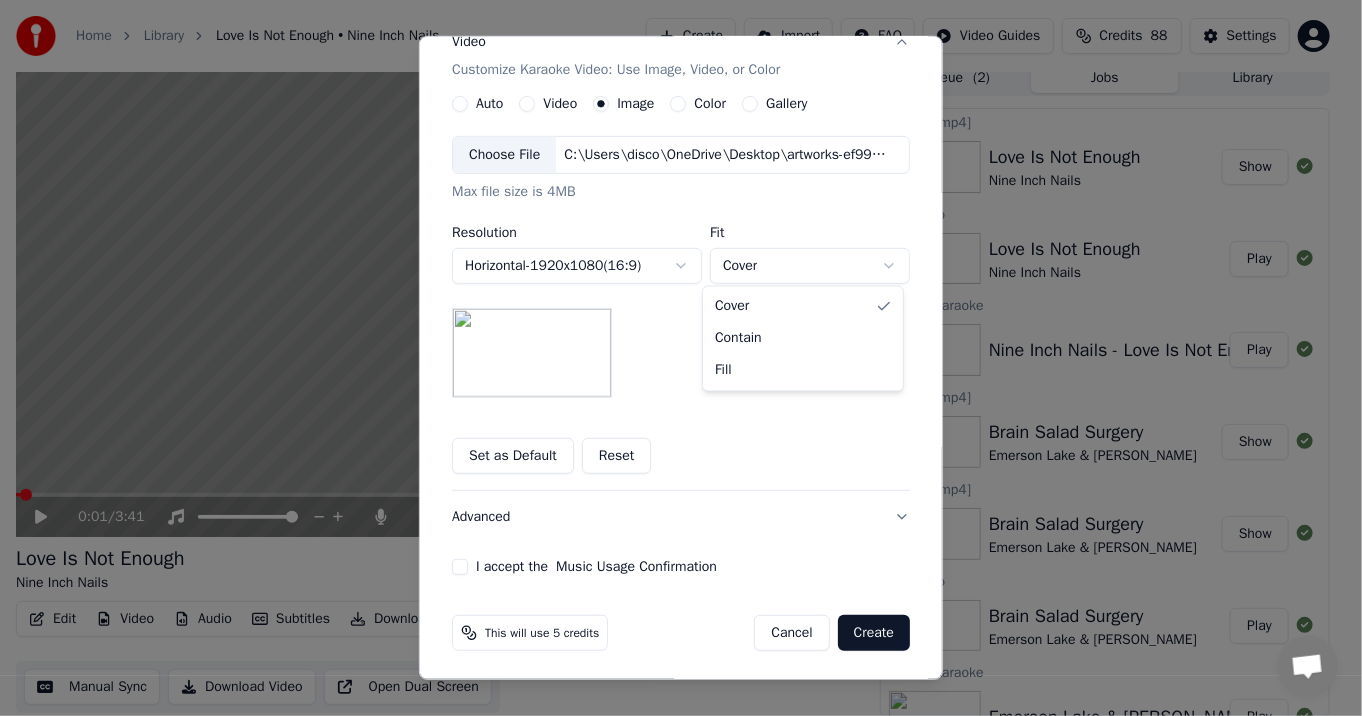 click on "**********" at bounding box center (673, 346) 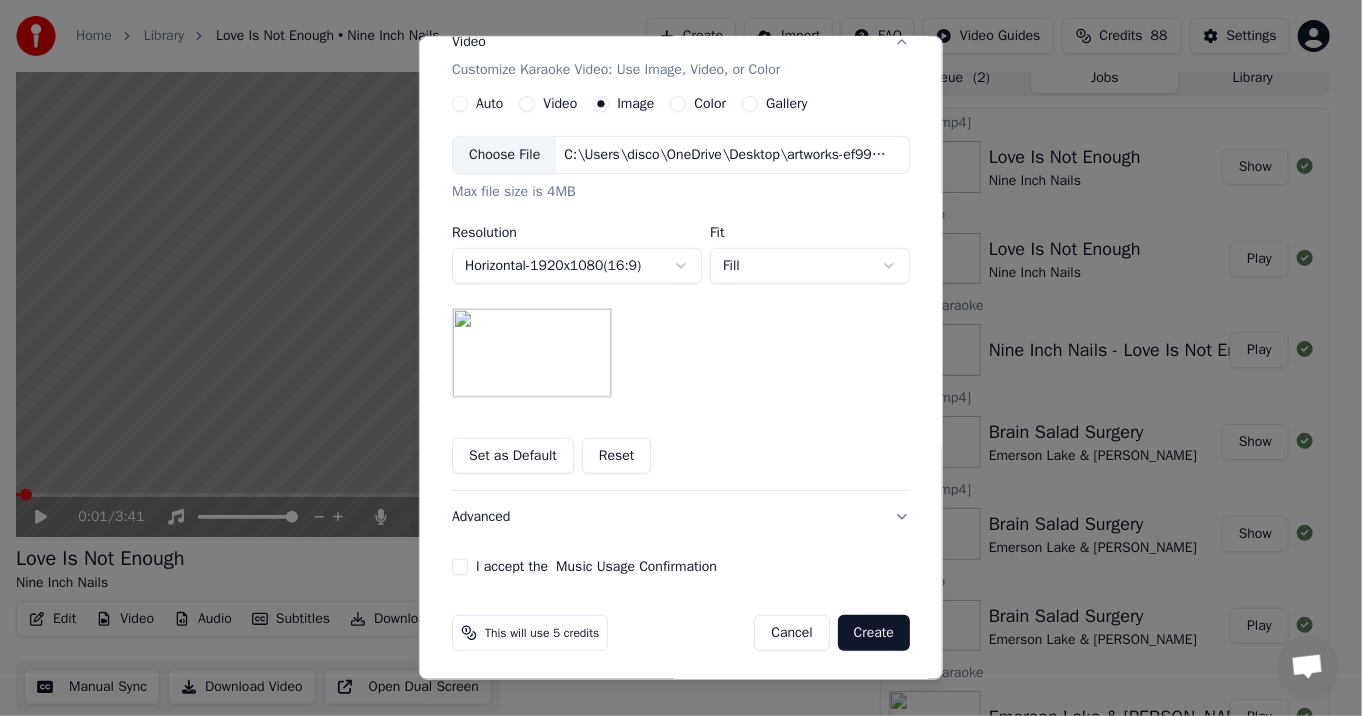 click on "I accept the   Music Usage Confirmation" at bounding box center [460, 567] 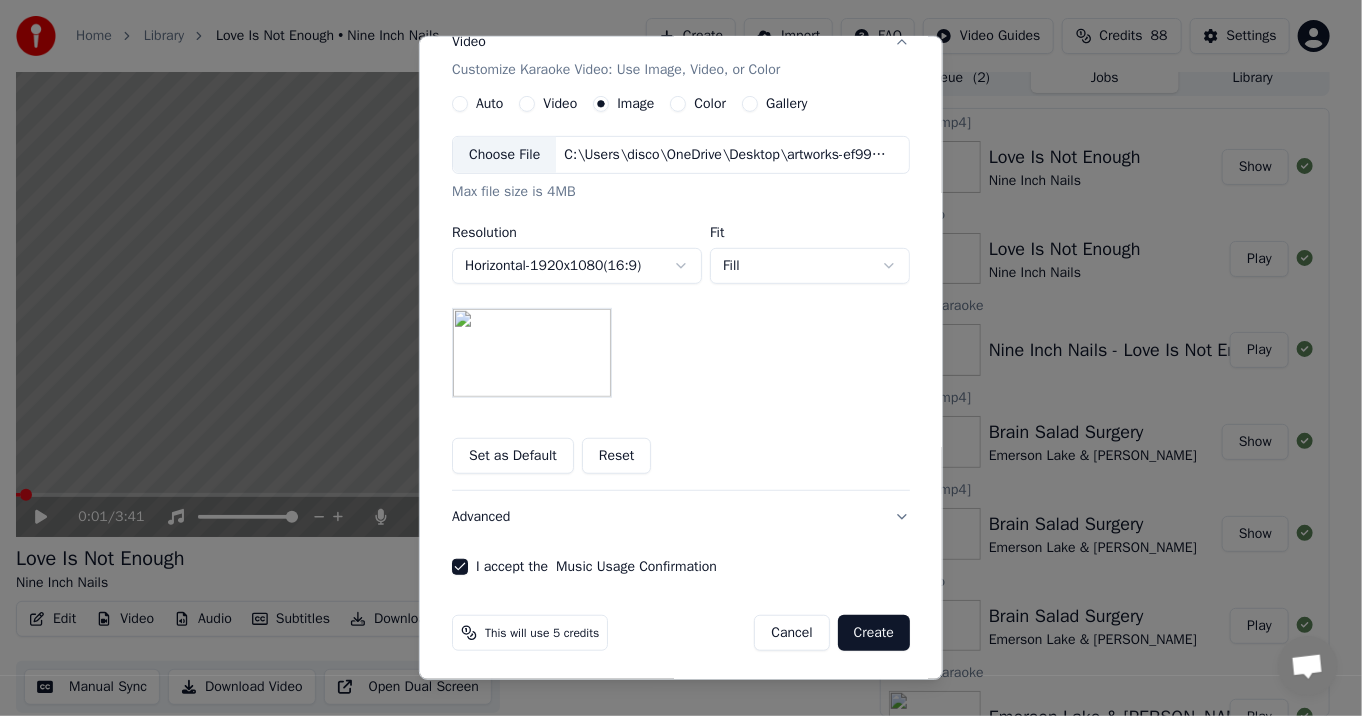 click on "Advanced" at bounding box center [681, 517] 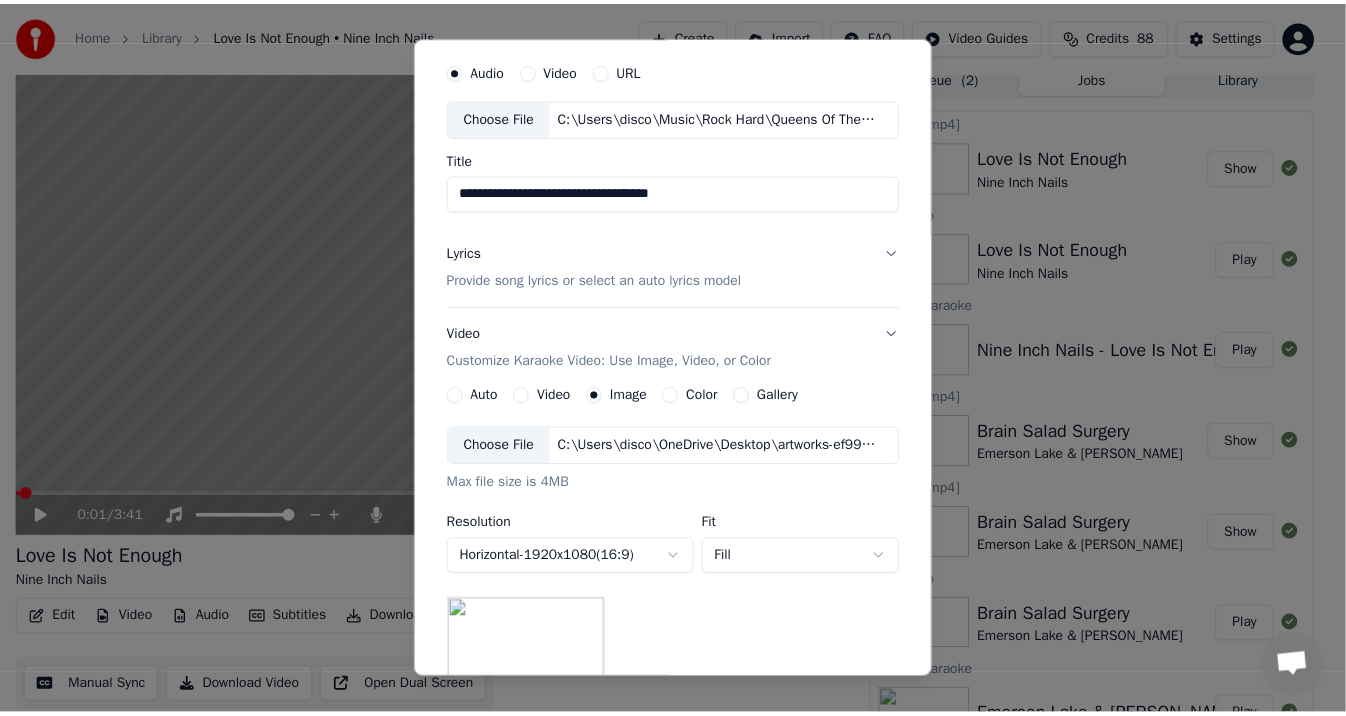 scroll, scrollTop: 33, scrollLeft: 0, axis: vertical 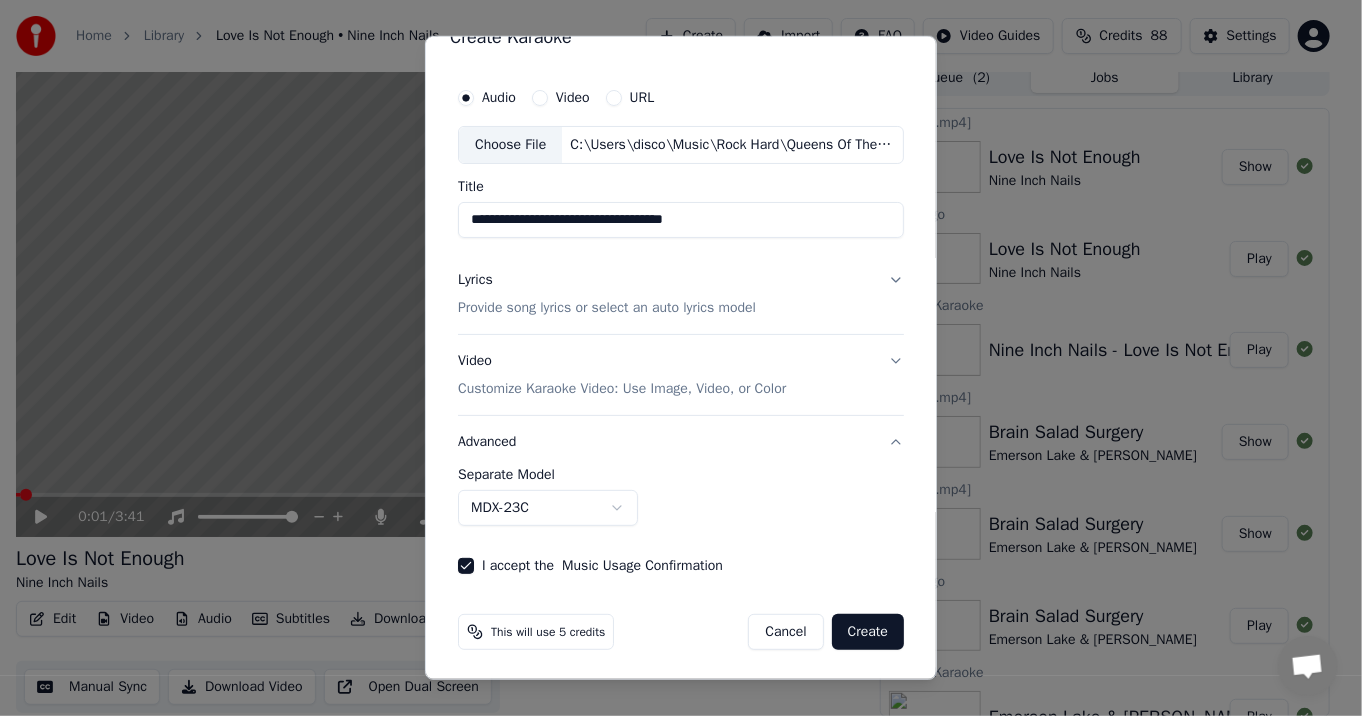 click on "**********" at bounding box center [673, 346] 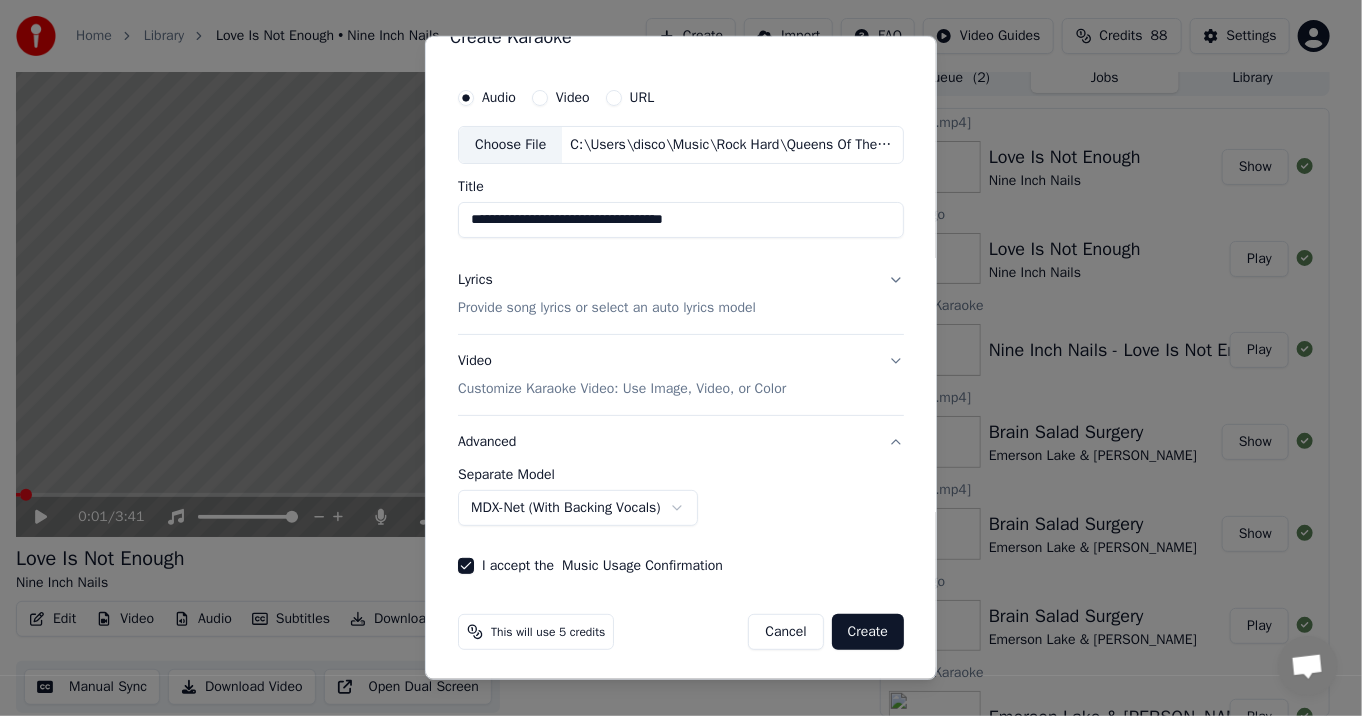 click on "Create" at bounding box center [868, 632] 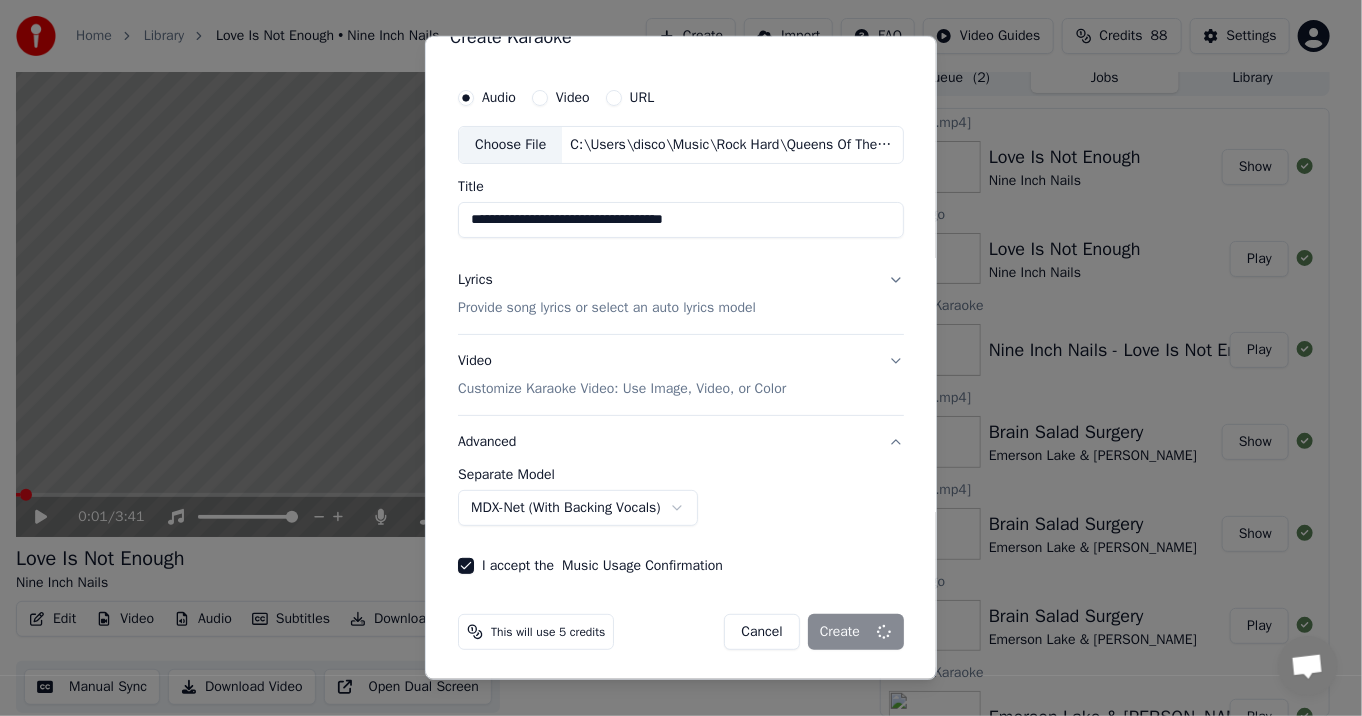 select on "******" 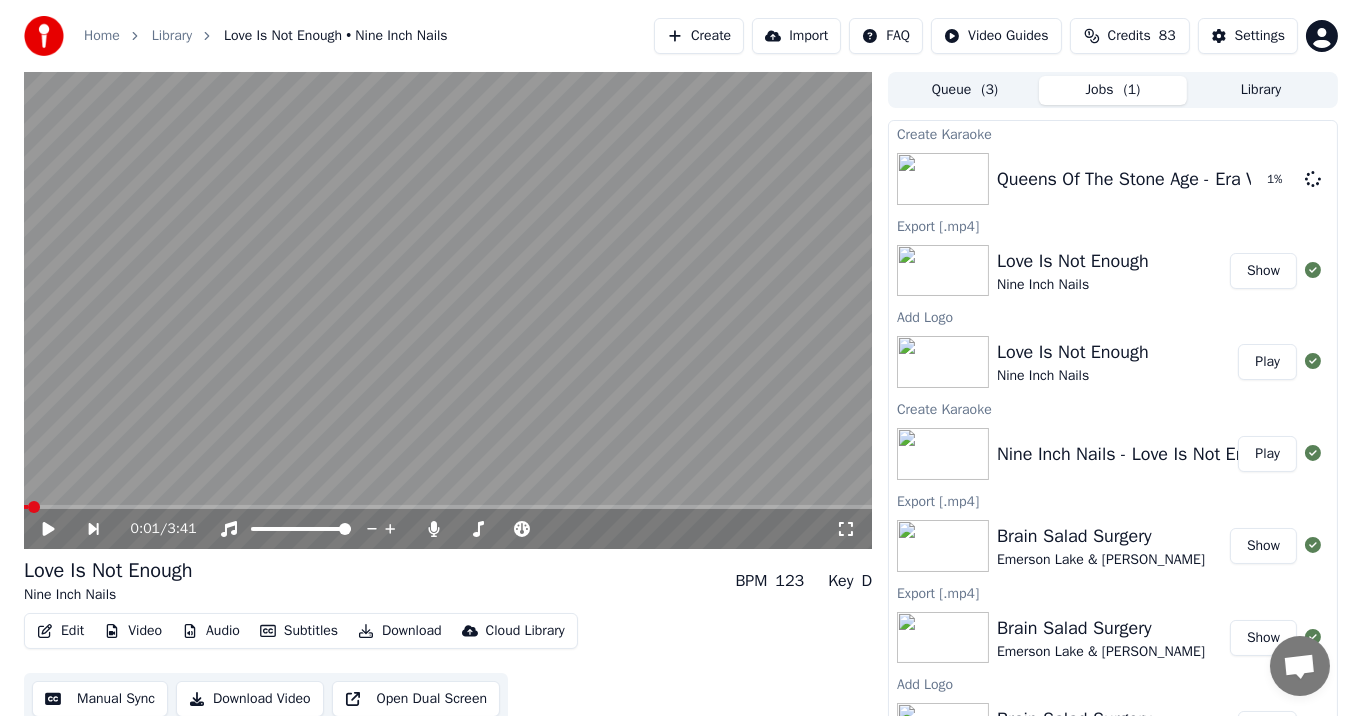 scroll, scrollTop: 0, scrollLeft: 0, axis: both 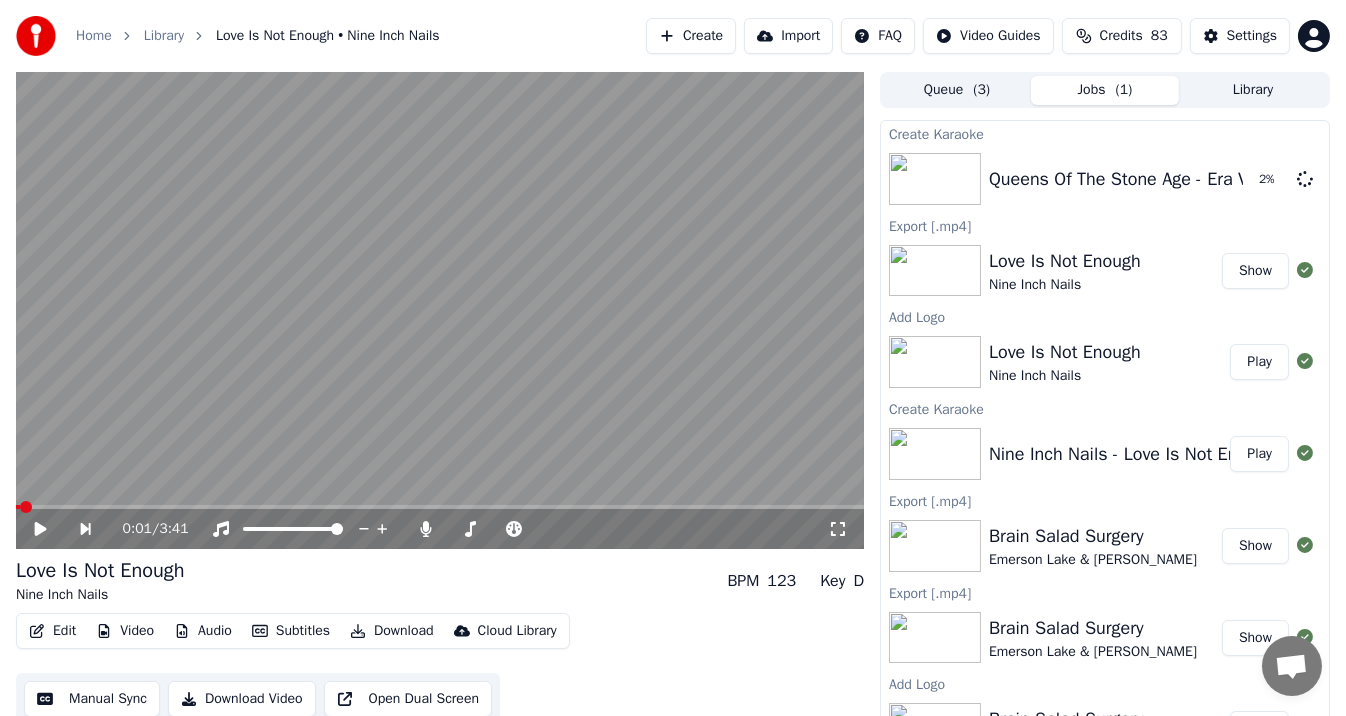 click on "Library" at bounding box center [1253, 90] 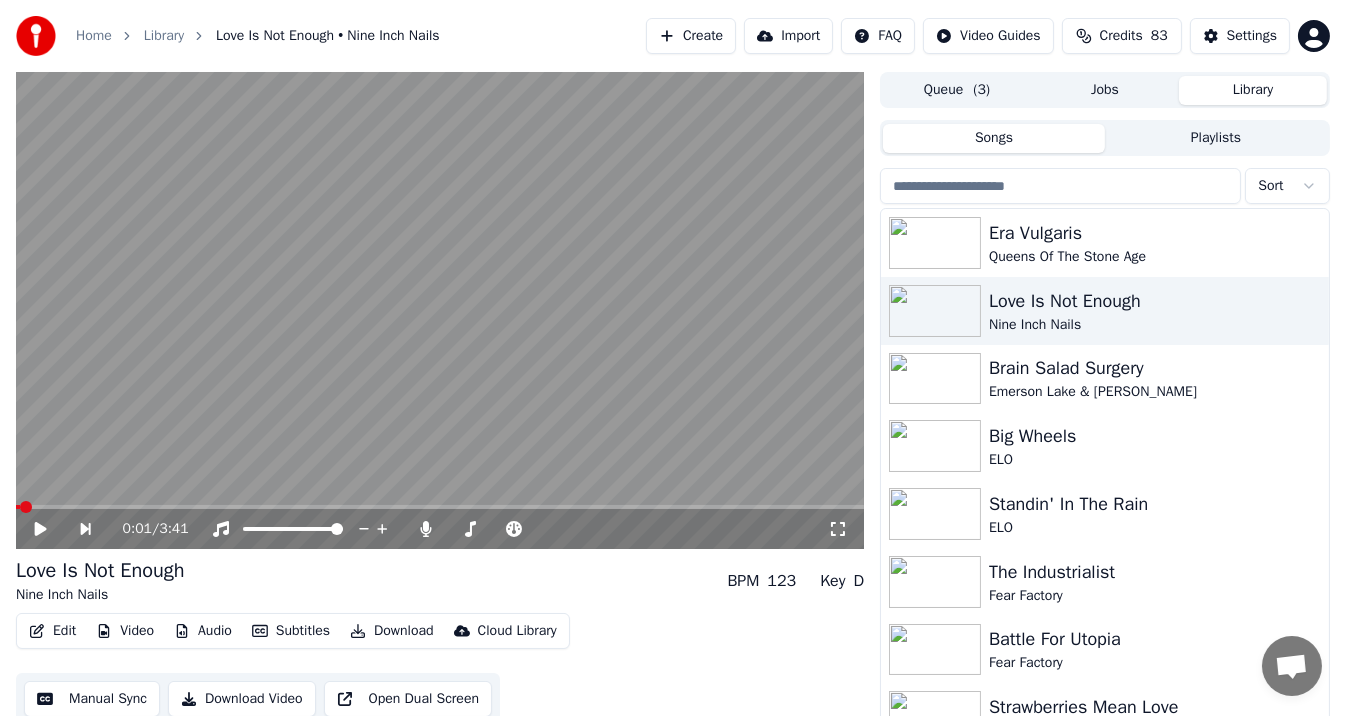 click at bounding box center [1105, 206] 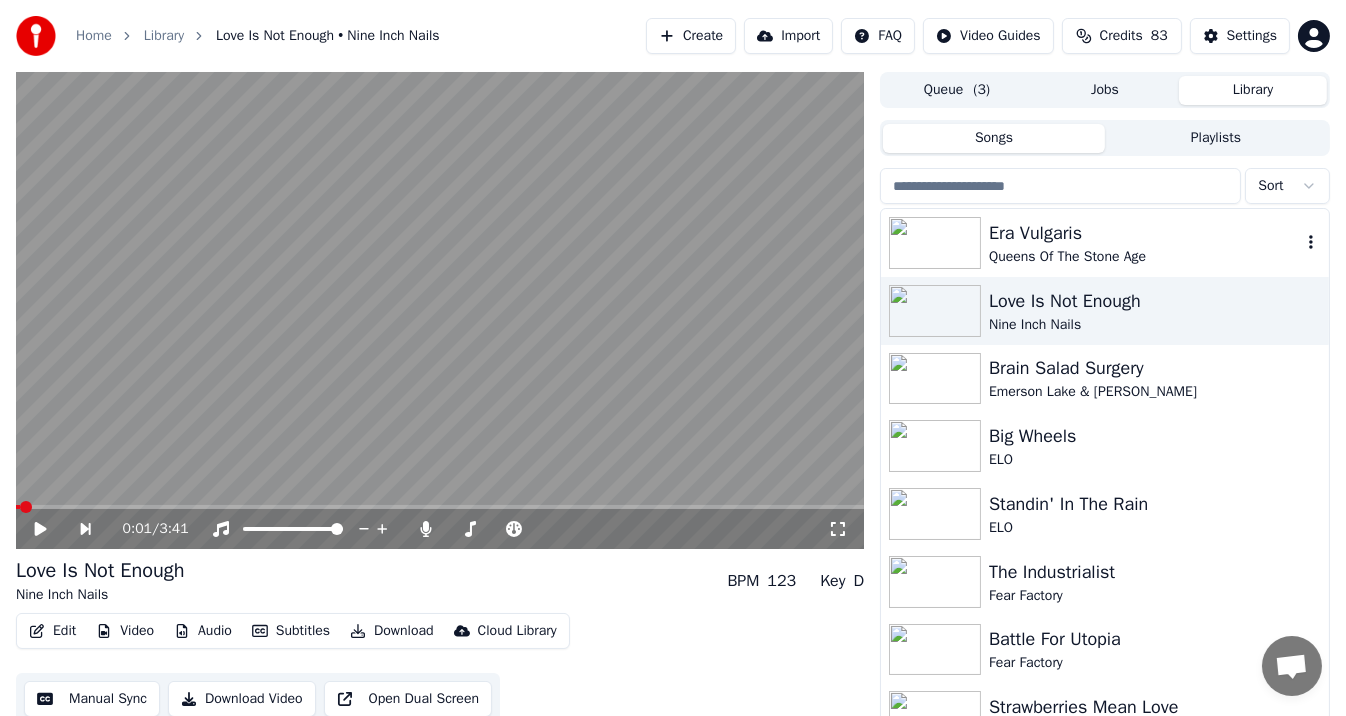 click on "Era Vulgaris" at bounding box center (1145, 233) 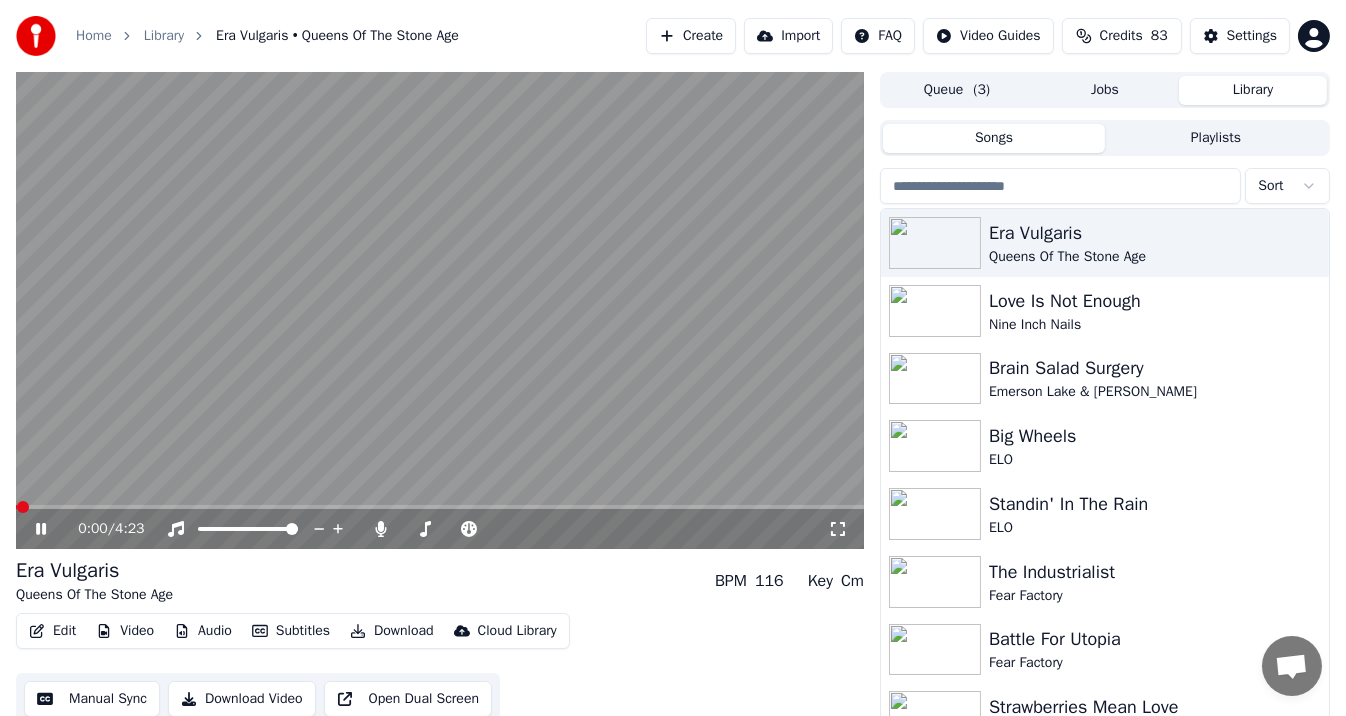 click at bounding box center [440, 310] 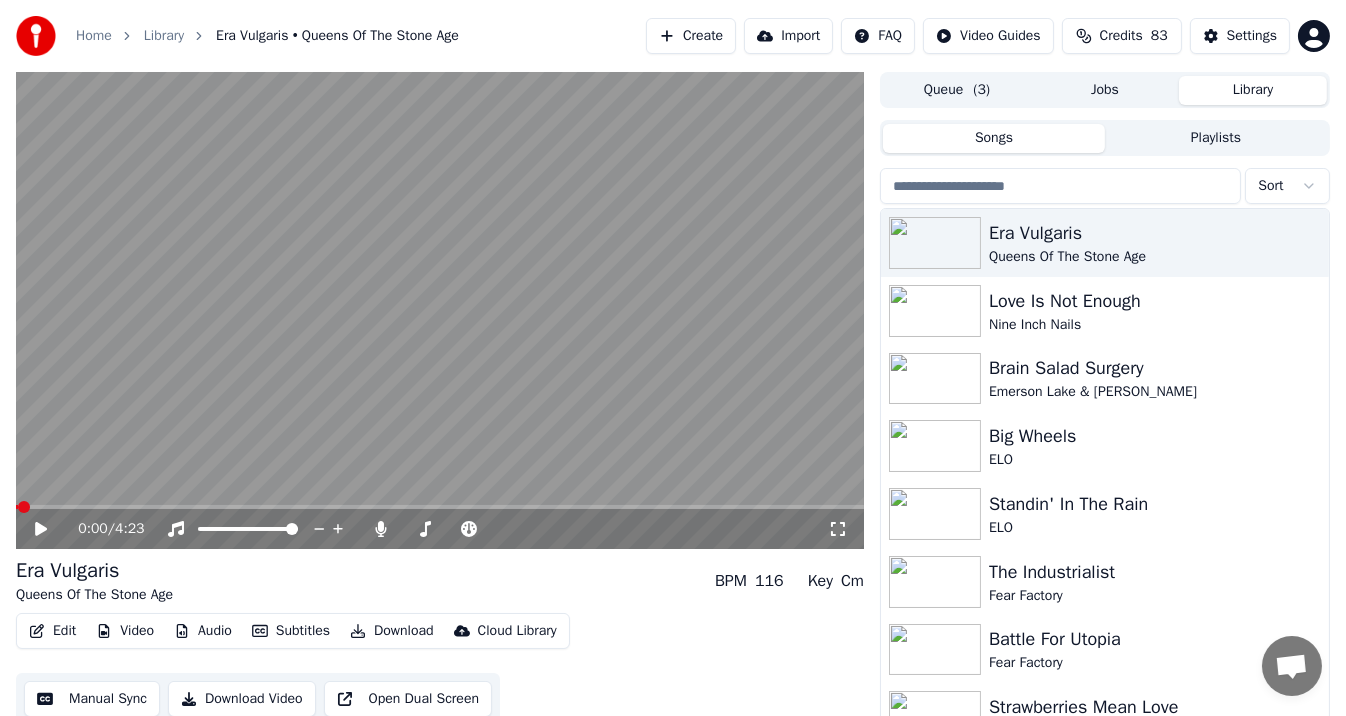 click on "Video" at bounding box center [125, 631] 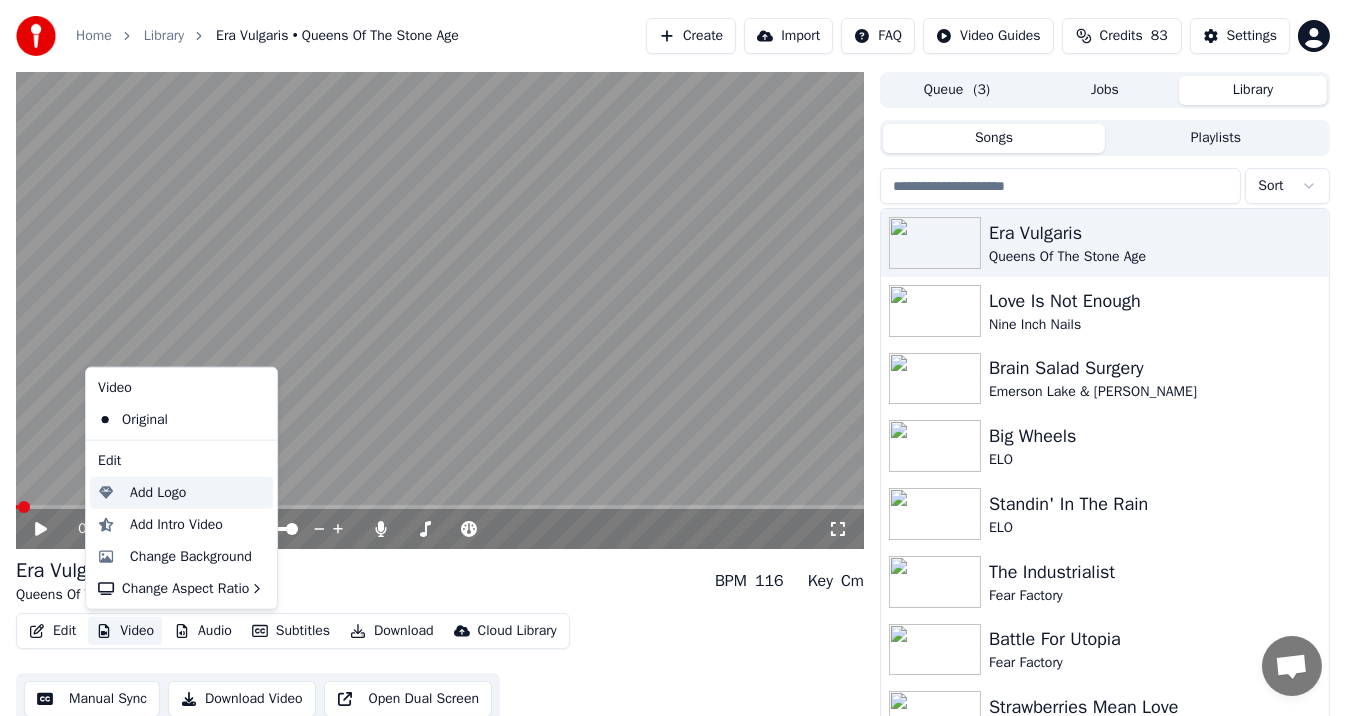 click on "Add Logo" at bounding box center (158, 493) 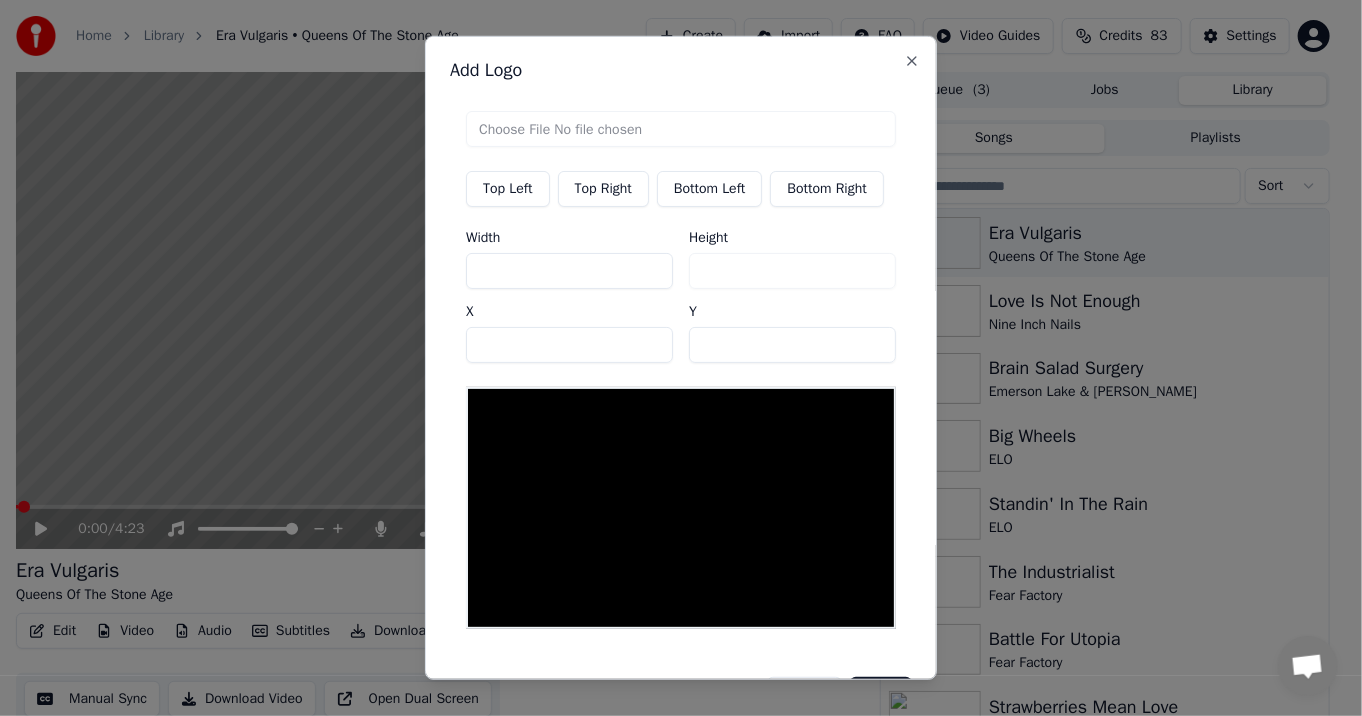 click at bounding box center [681, 129] 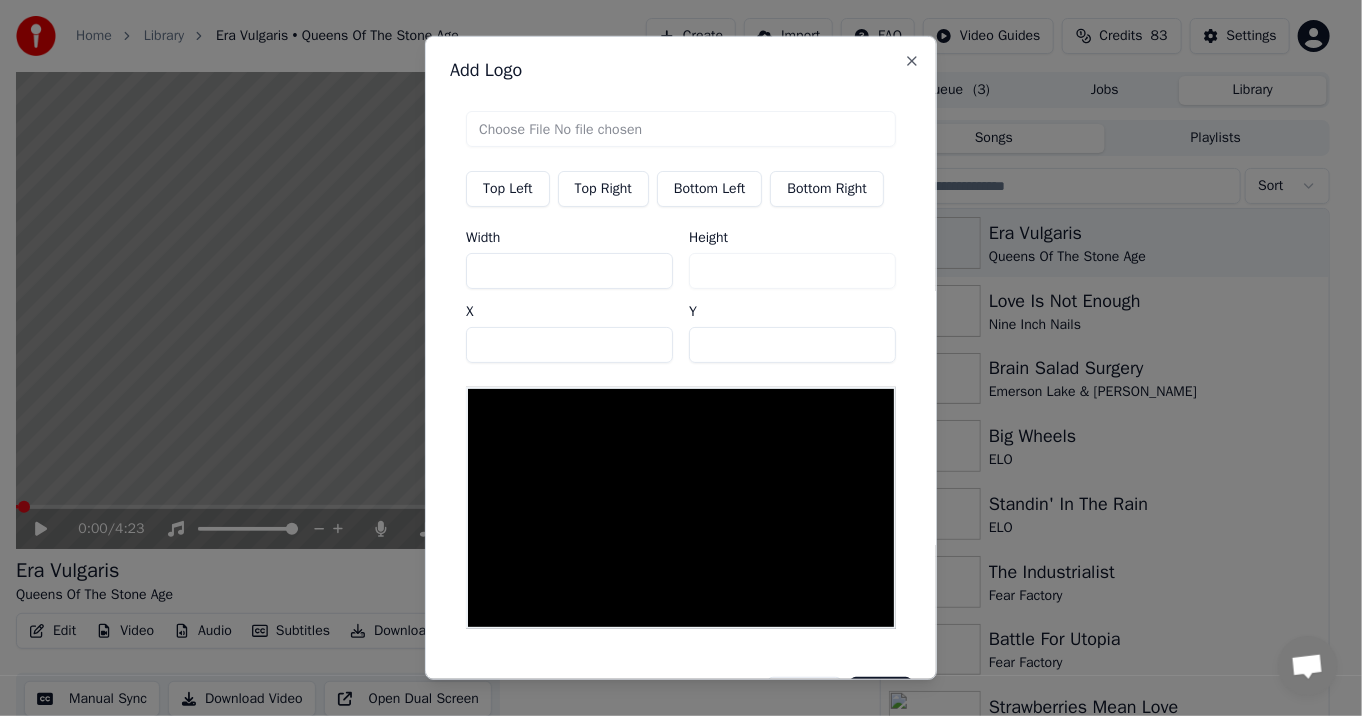 type on "**********" 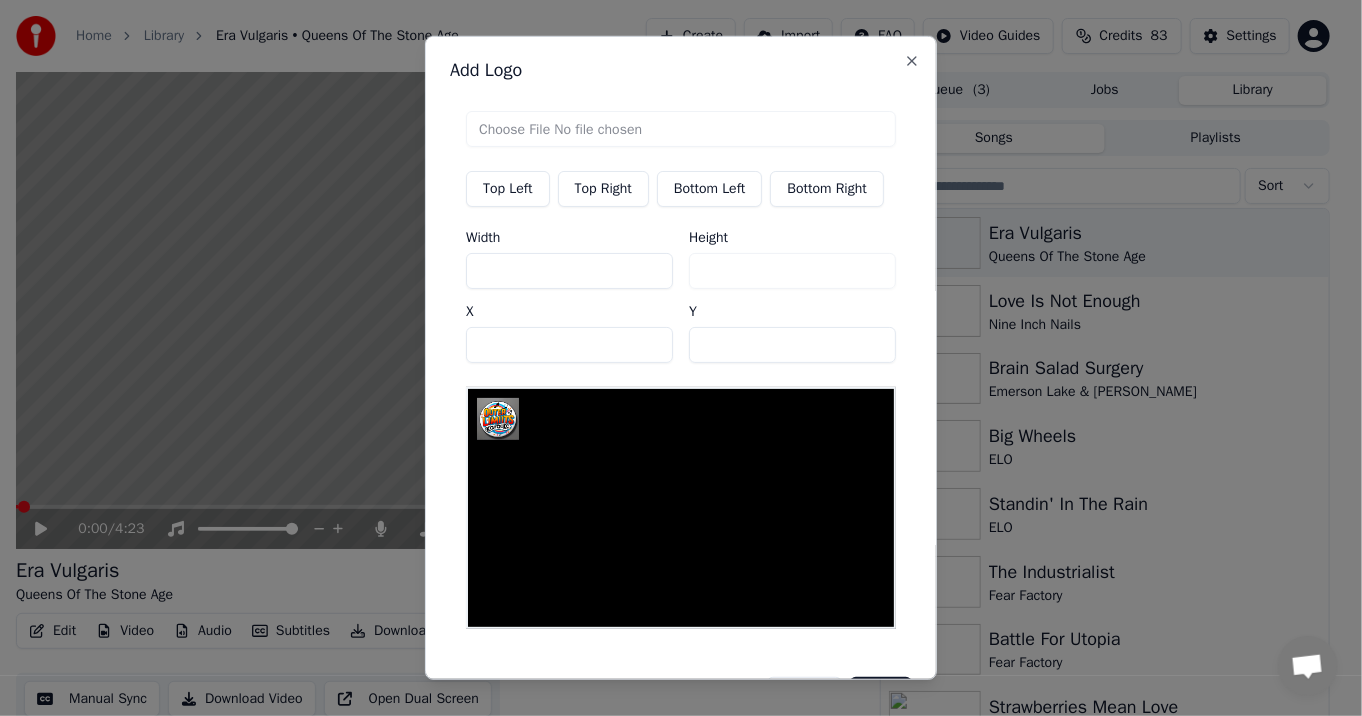 click on "Top Right" at bounding box center (603, 189) 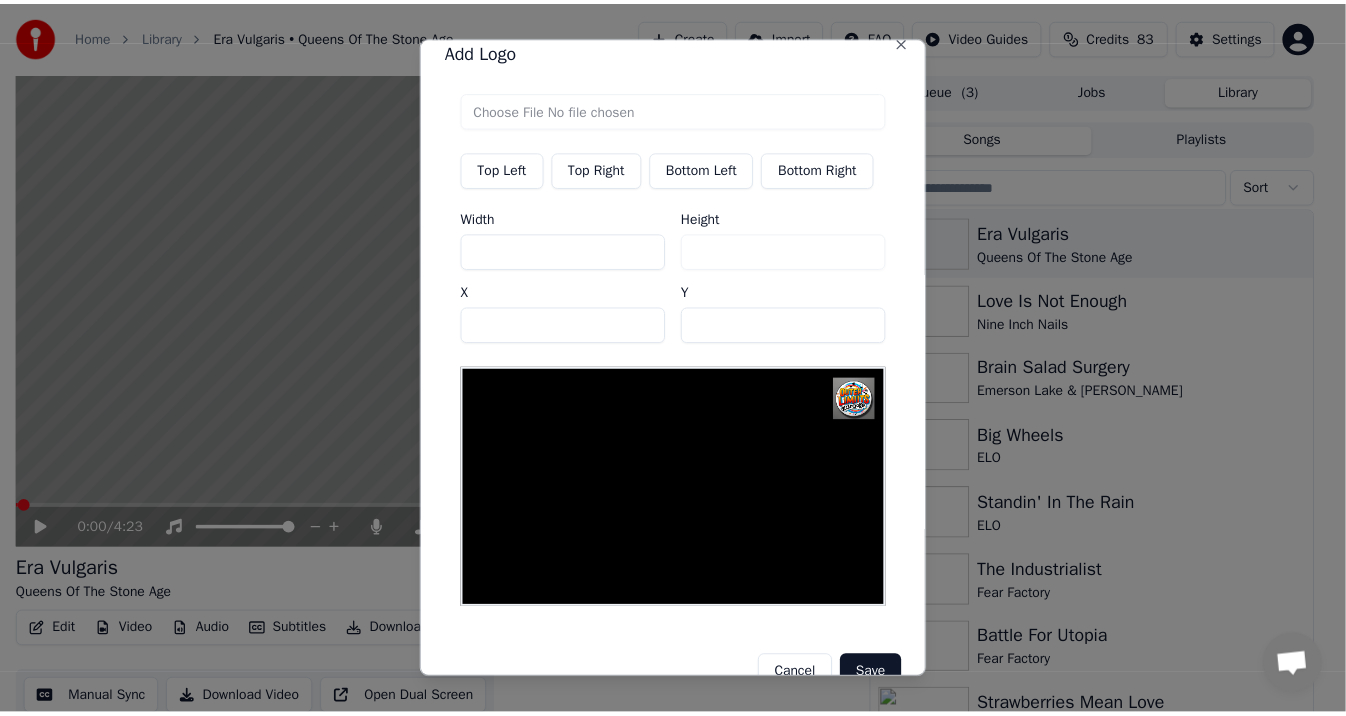 scroll, scrollTop: 57, scrollLeft: 0, axis: vertical 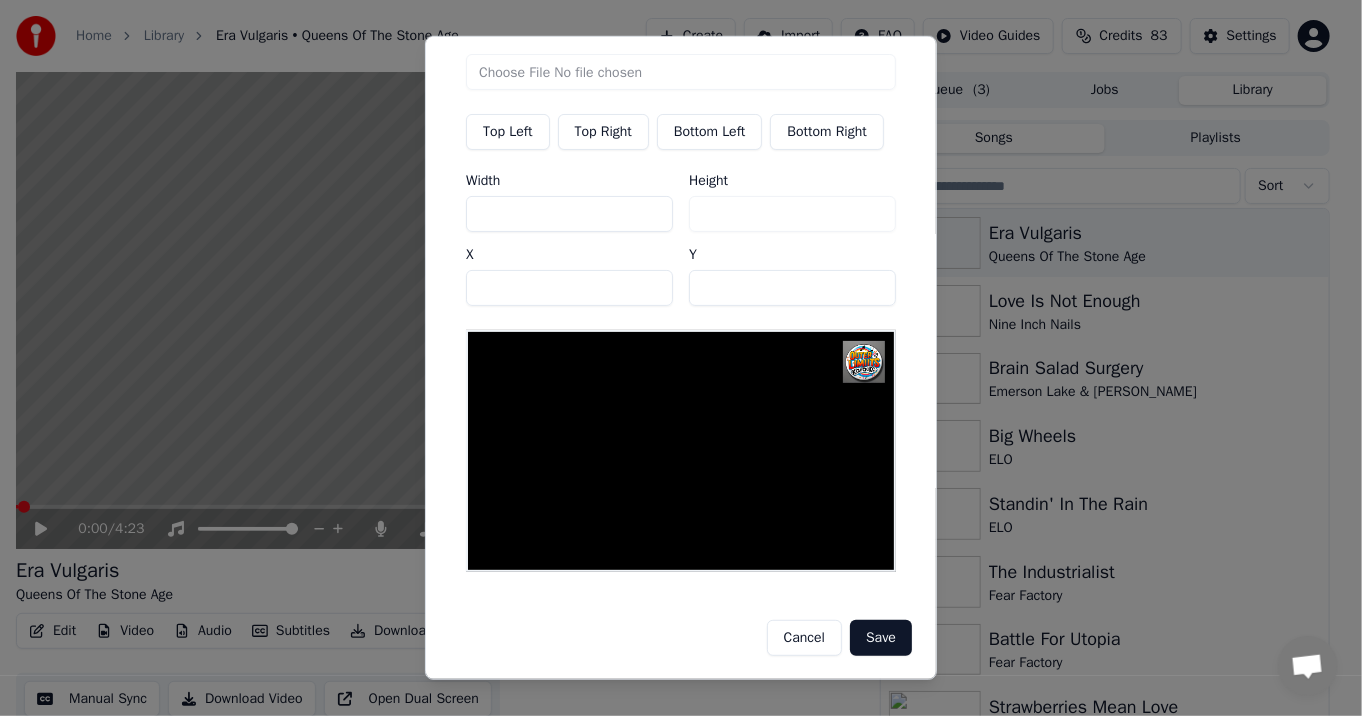 click on "Save" at bounding box center [881, 638] 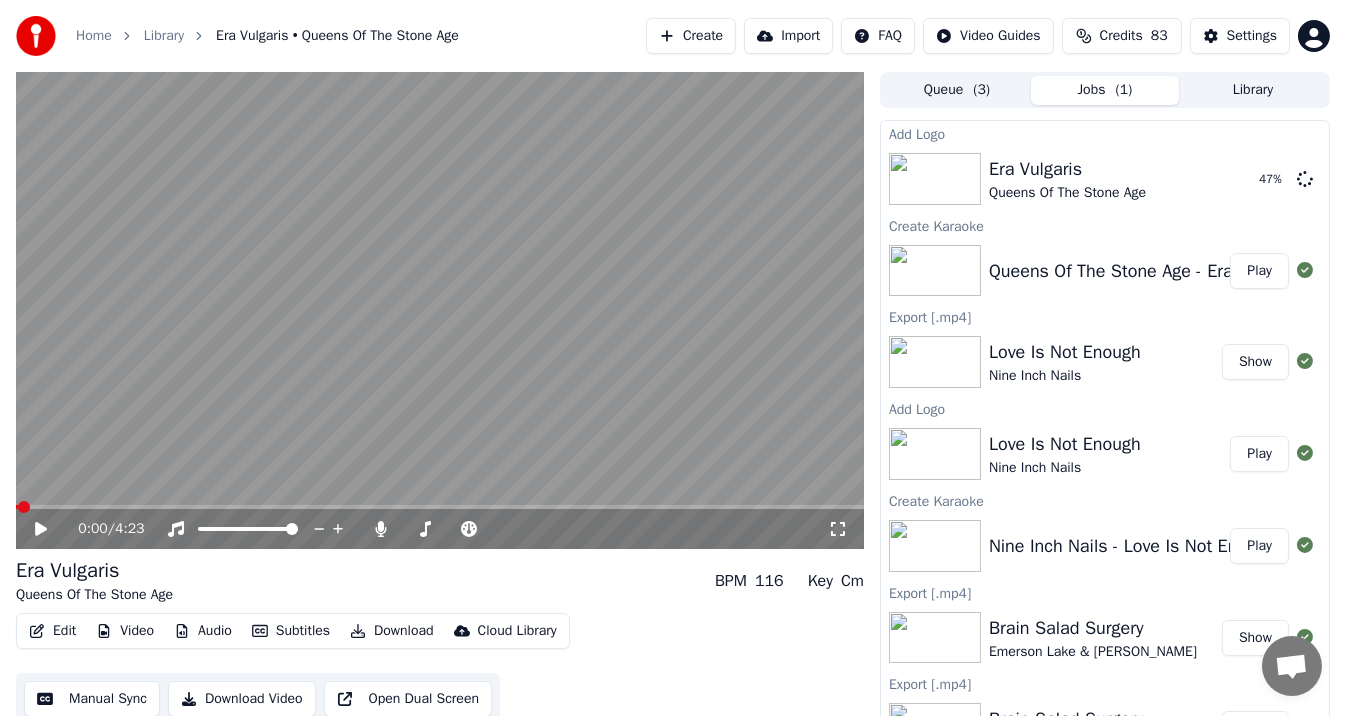 click on "0:00  /  4:23" at bounding box center [453, 529] 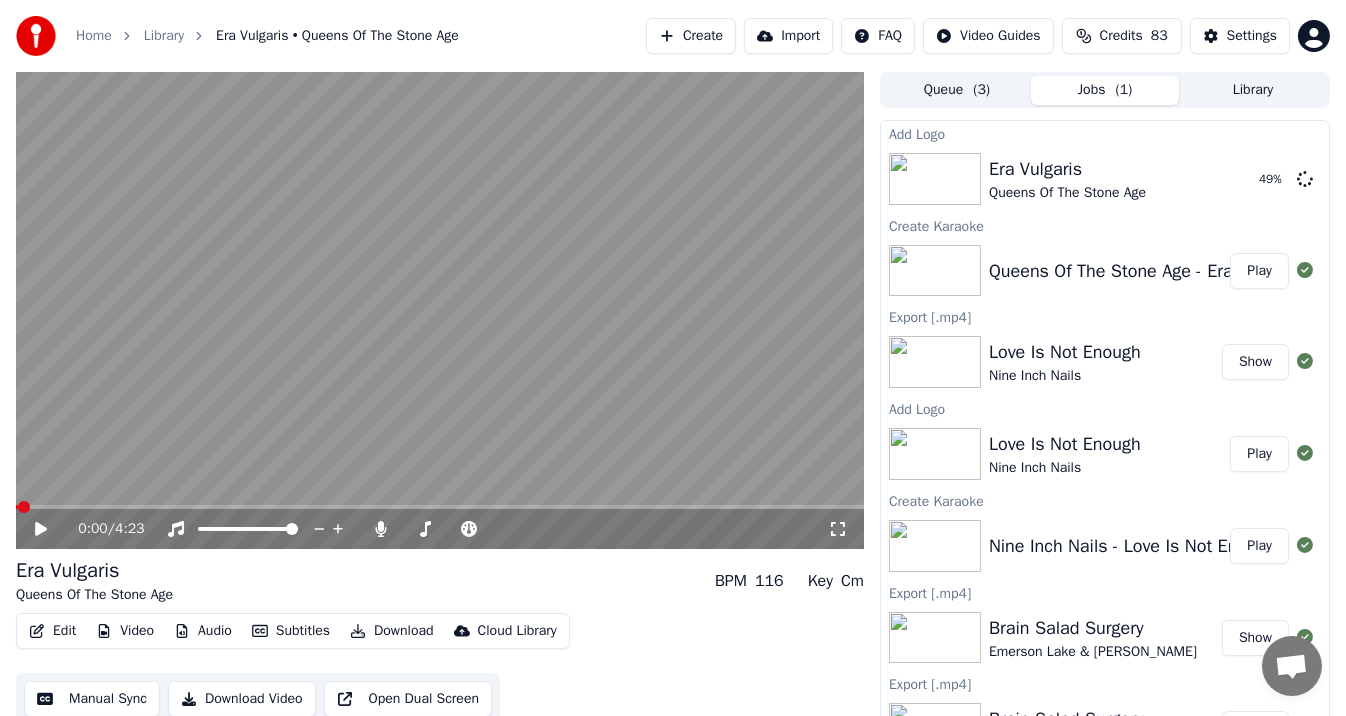 click 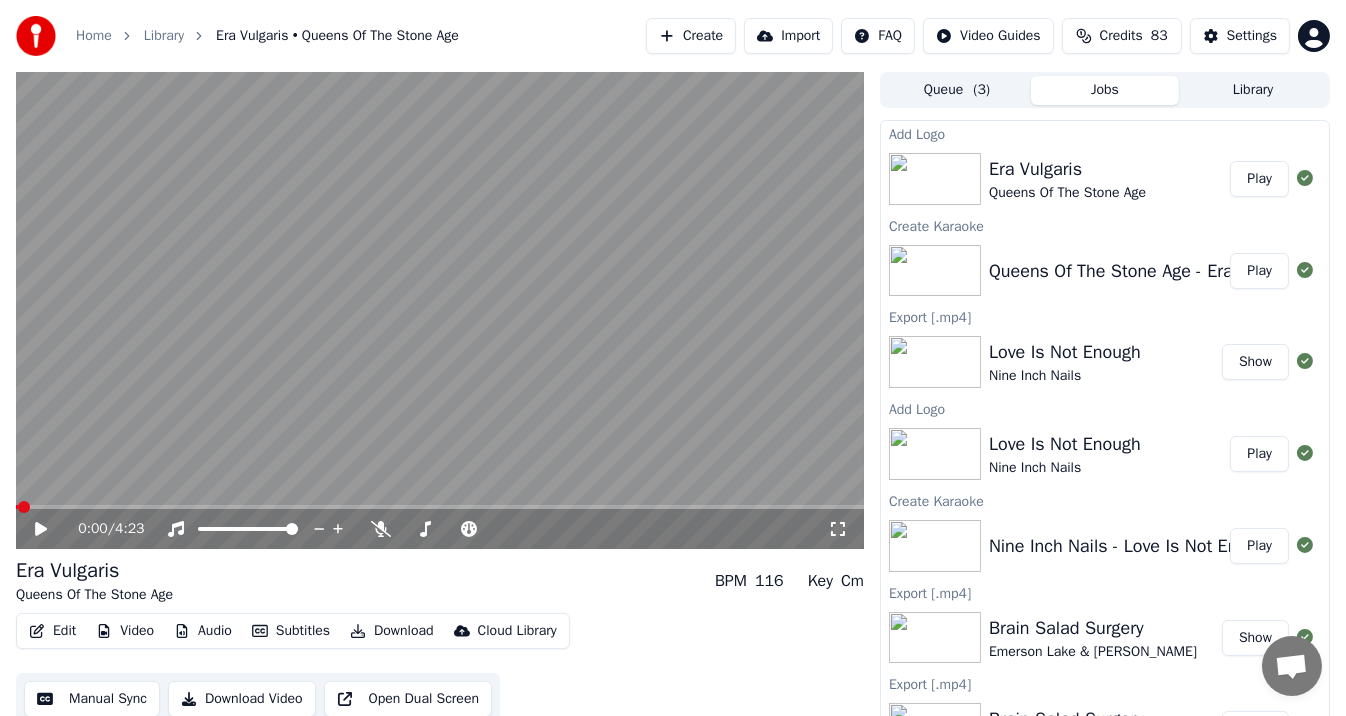 click on "Video" at bounding box center [125, 631] 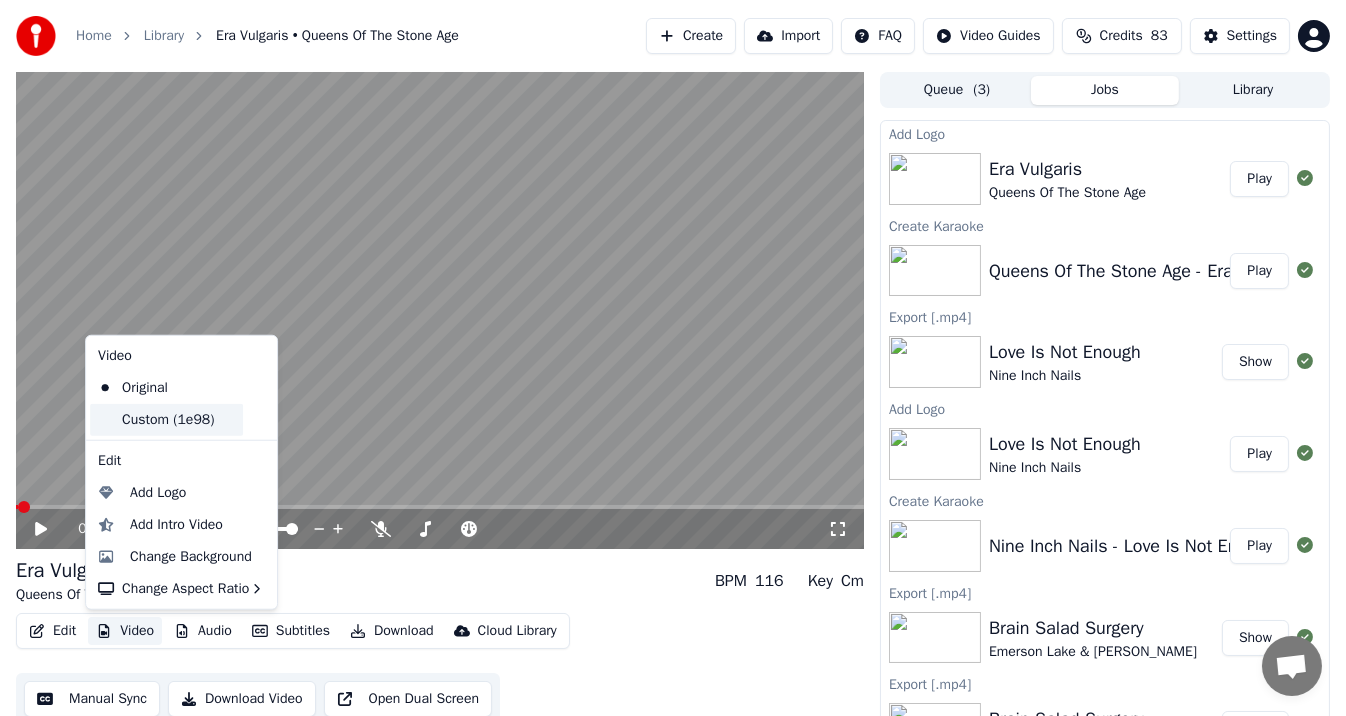 click on "Custom (1e98)" at bounding box center (166, 420) 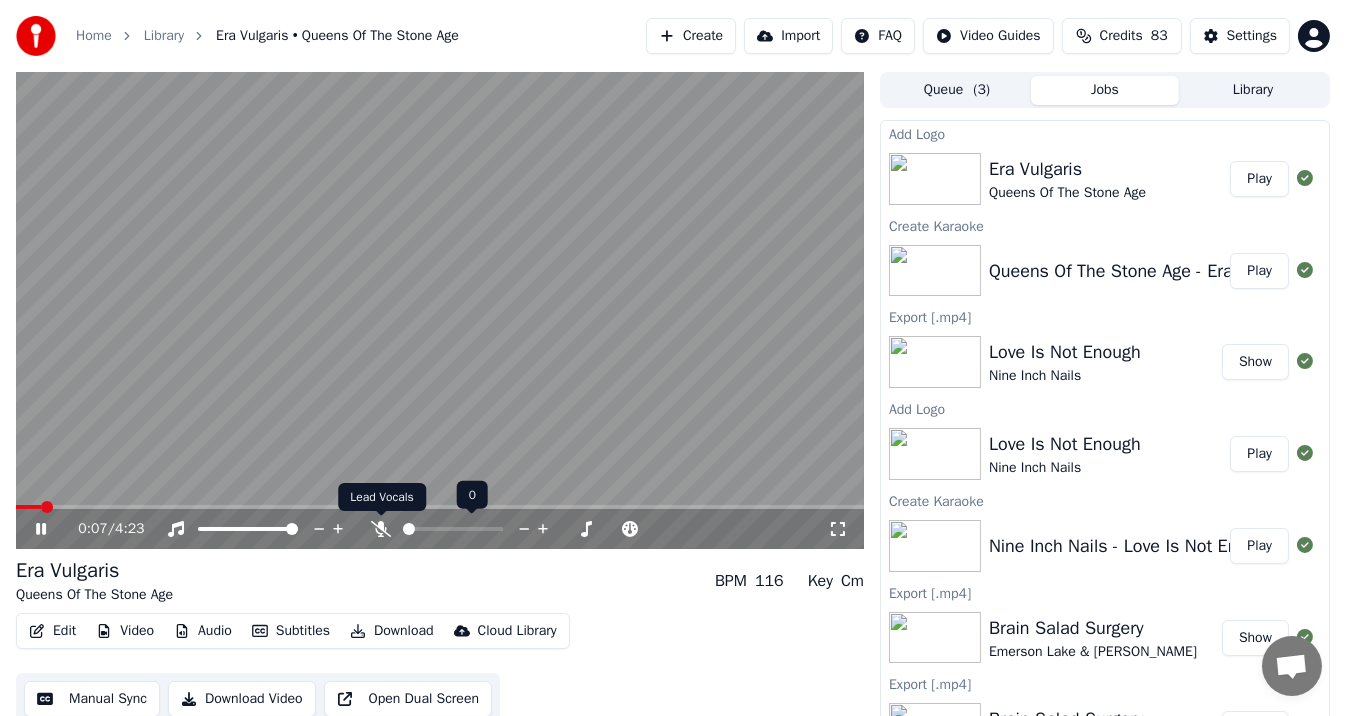 click 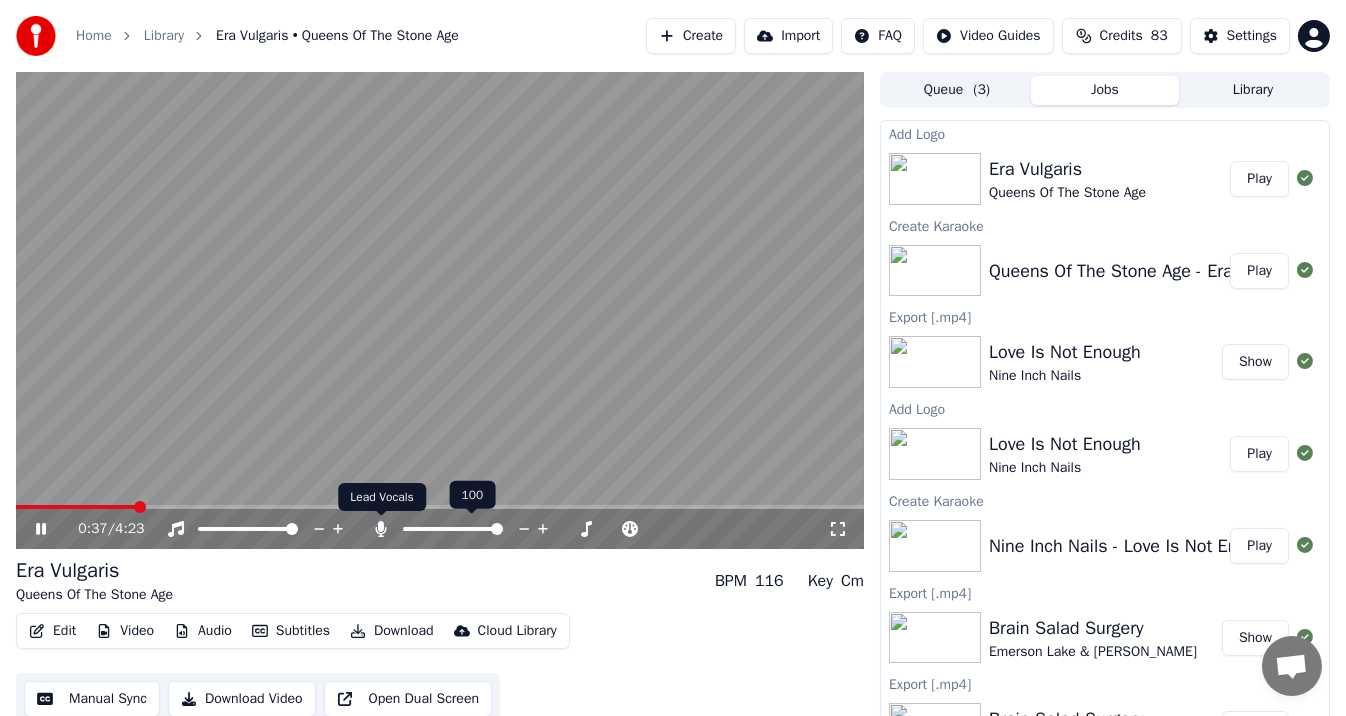 click 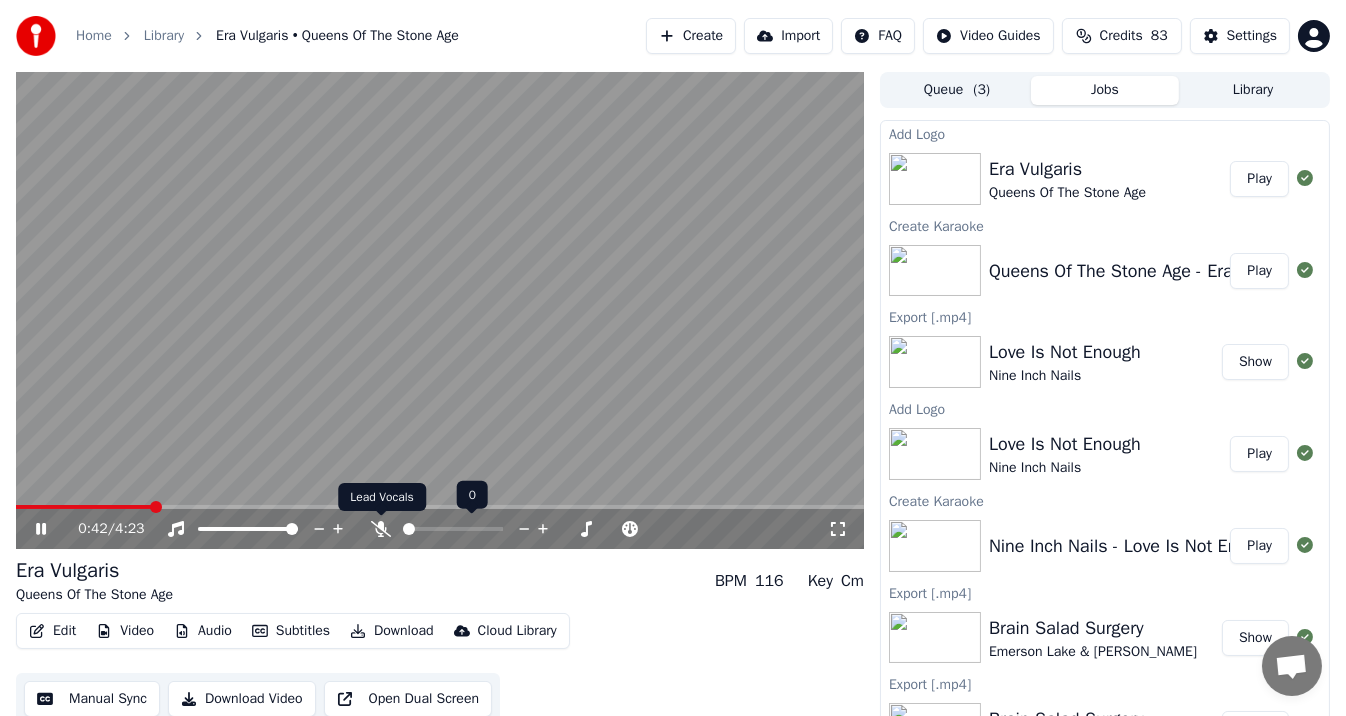 click 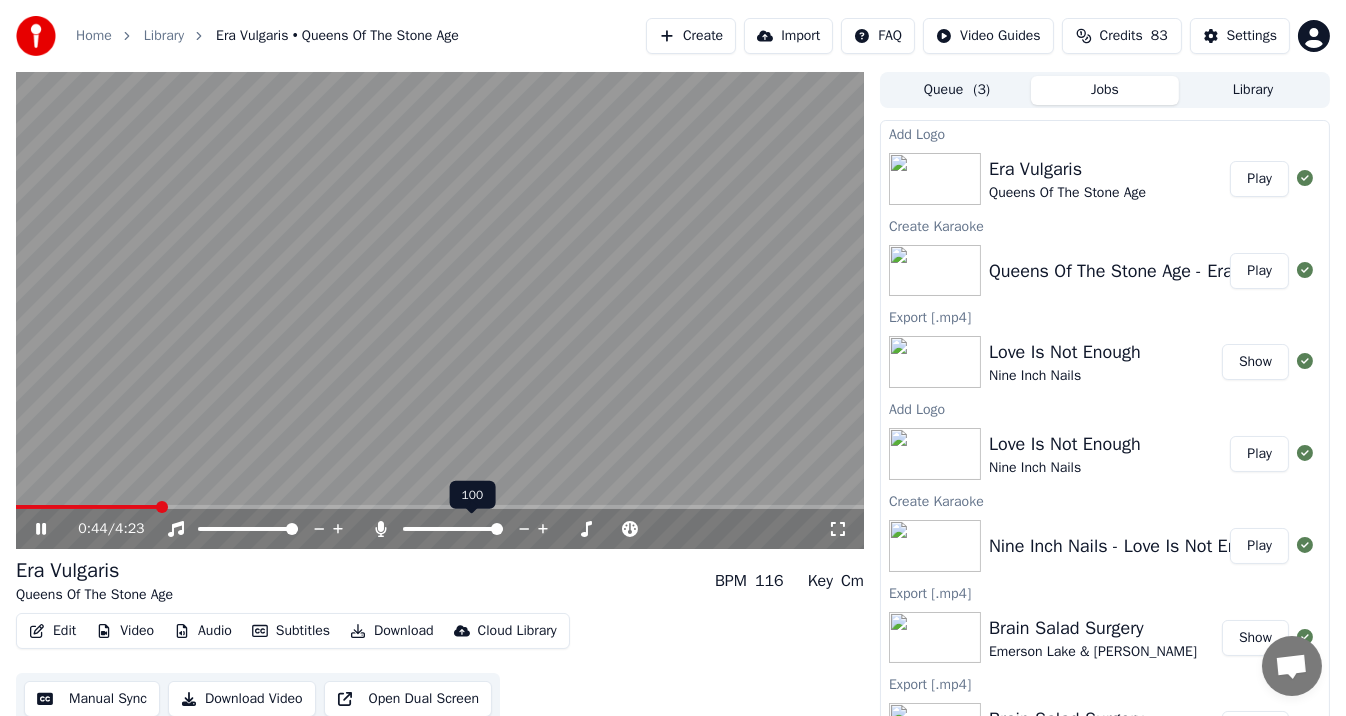 click 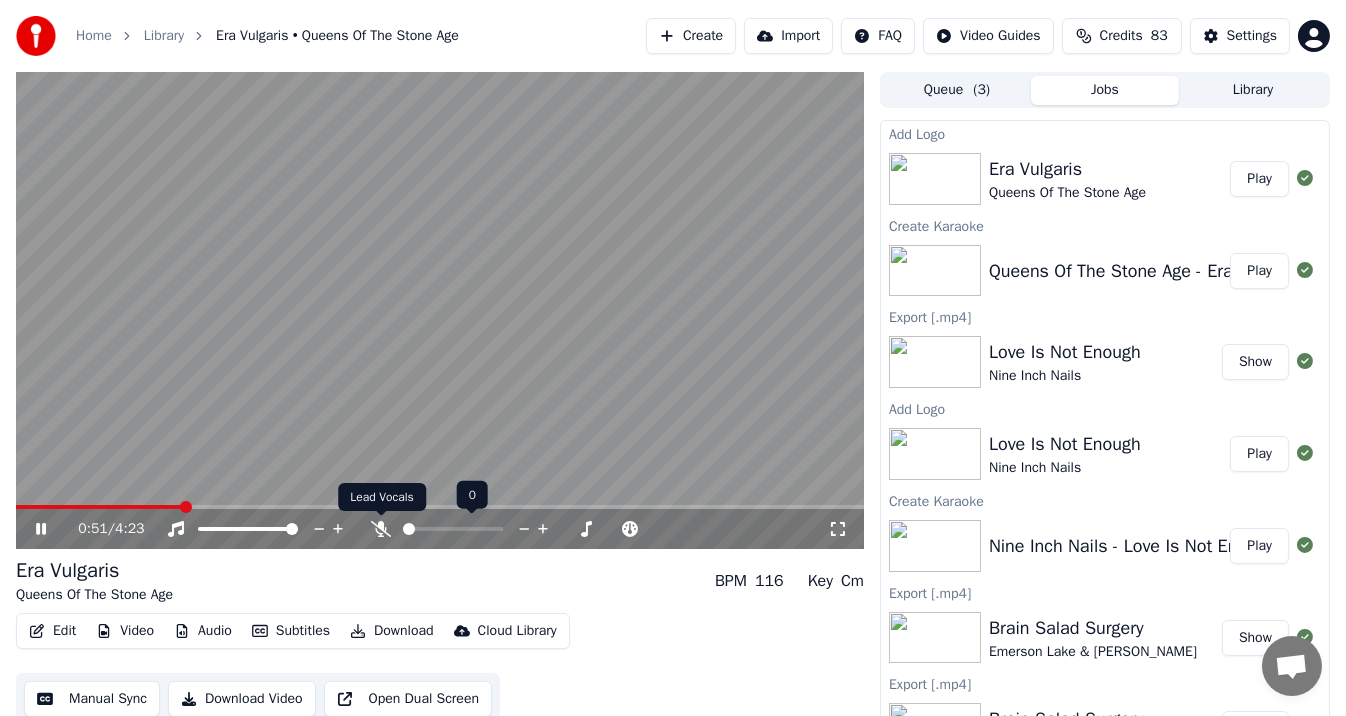 click 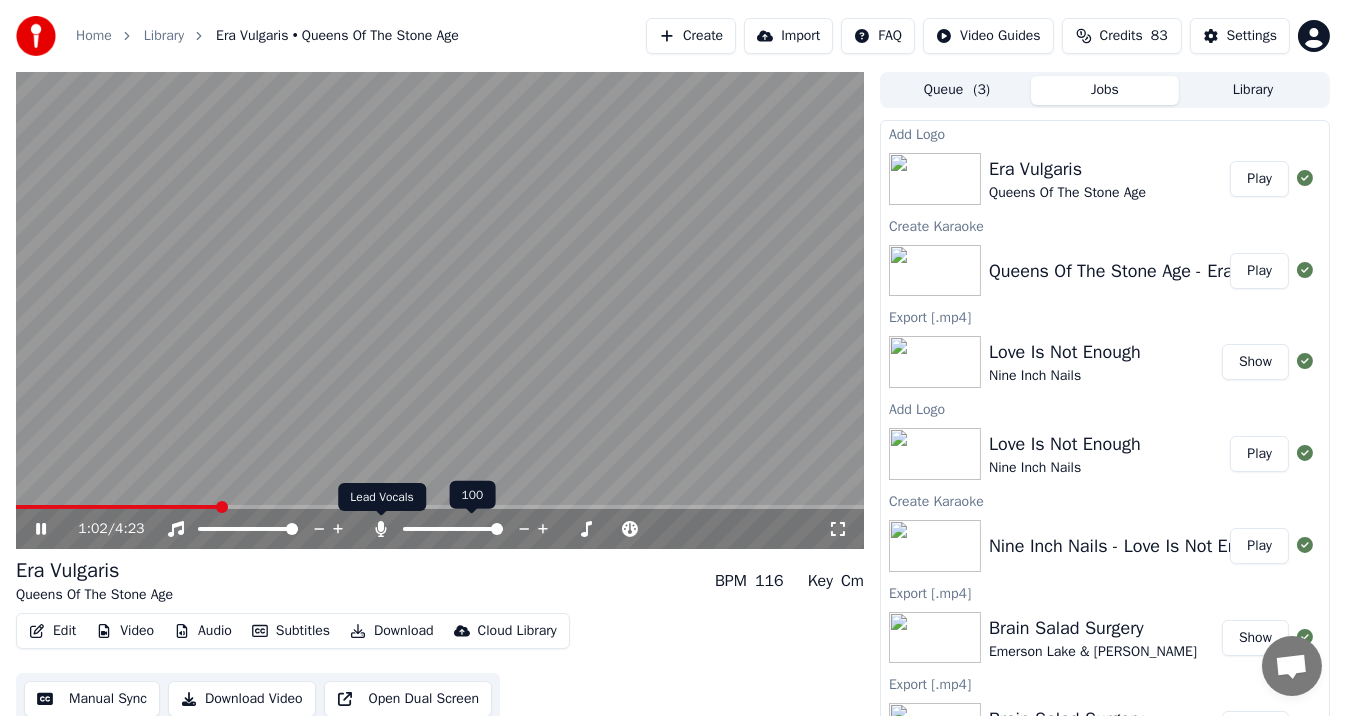 click 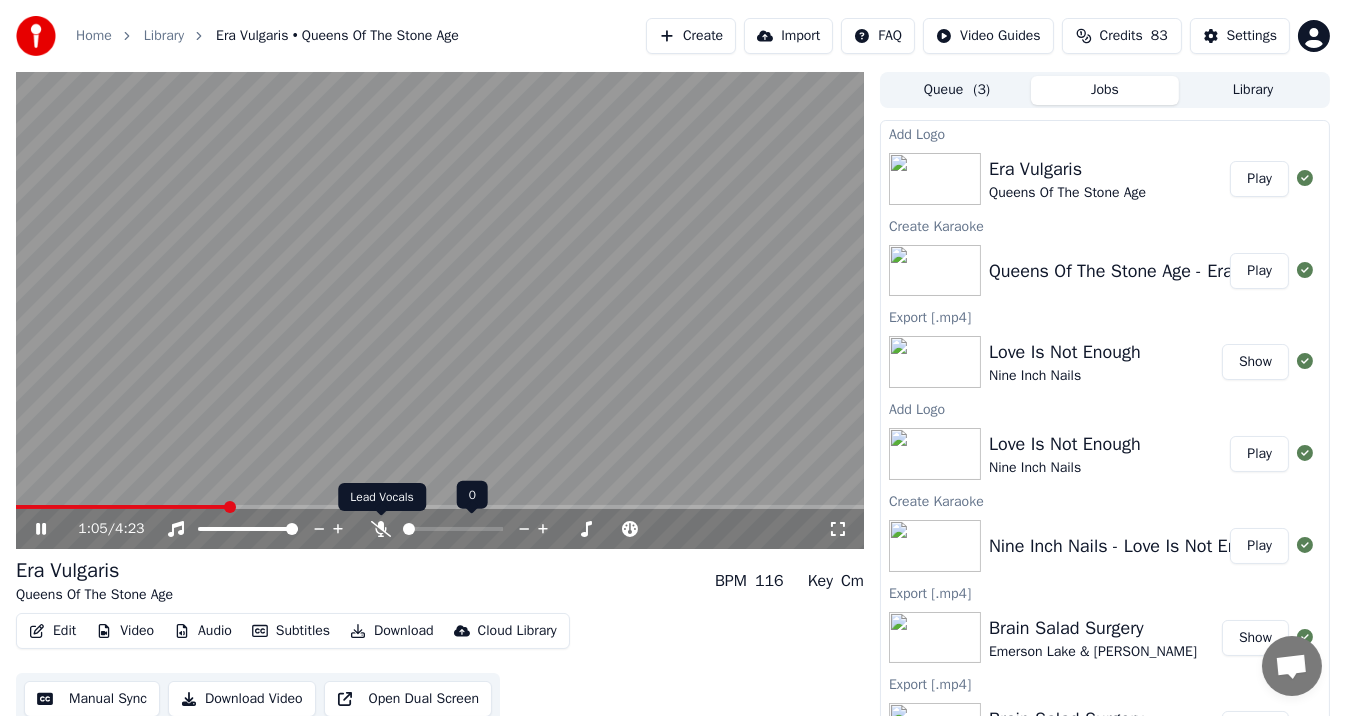 click 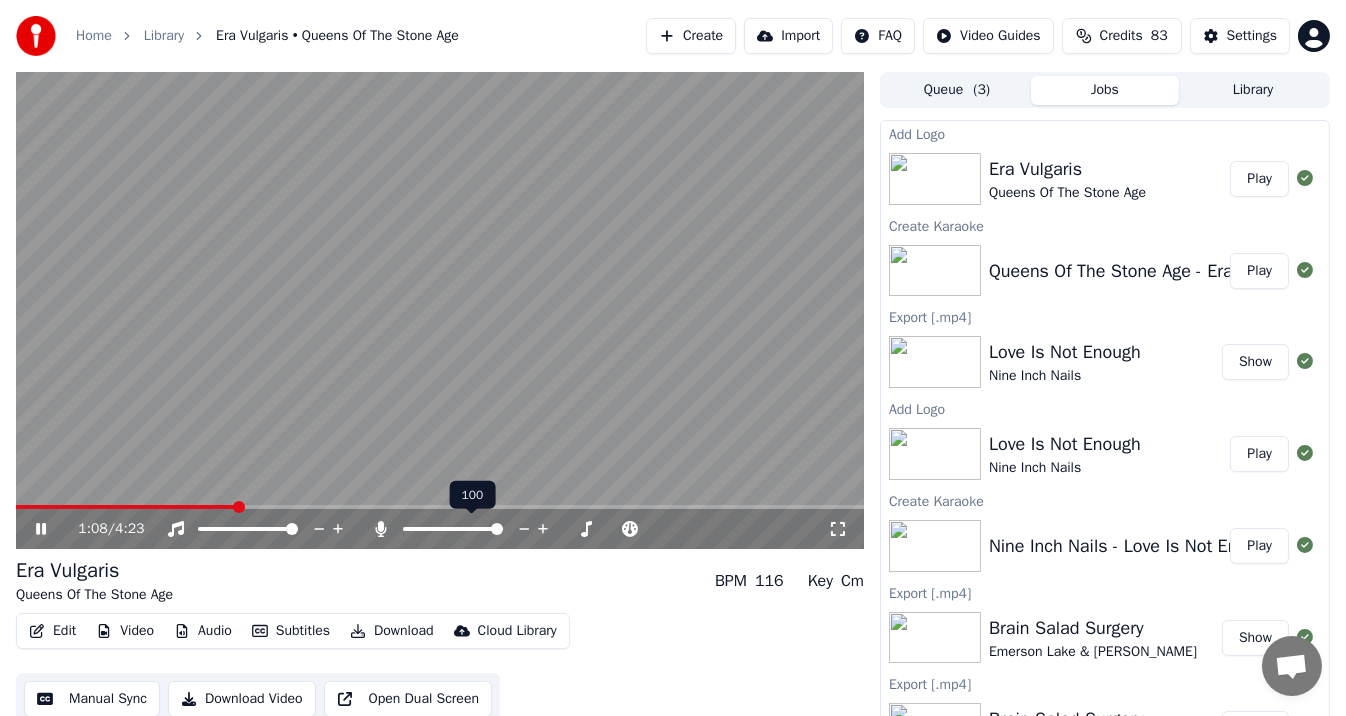 click 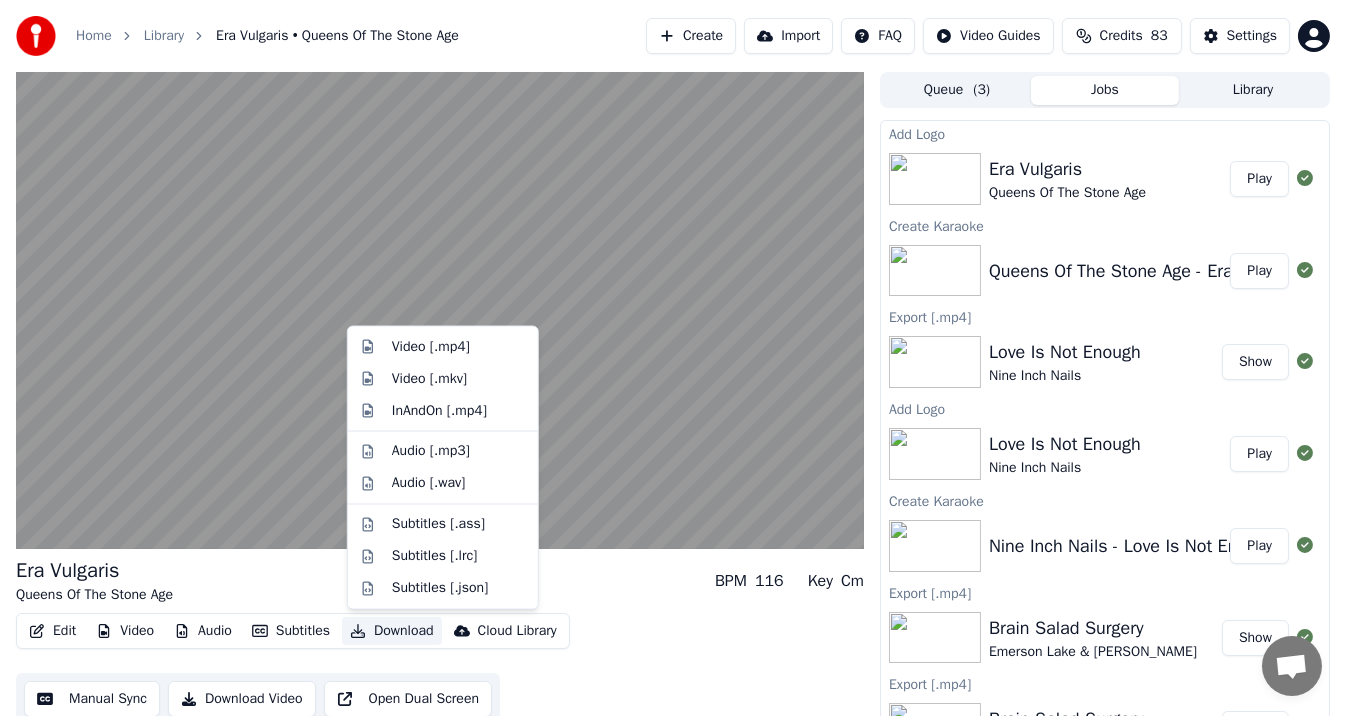 click on "Download" at bounding box center [392, 631] 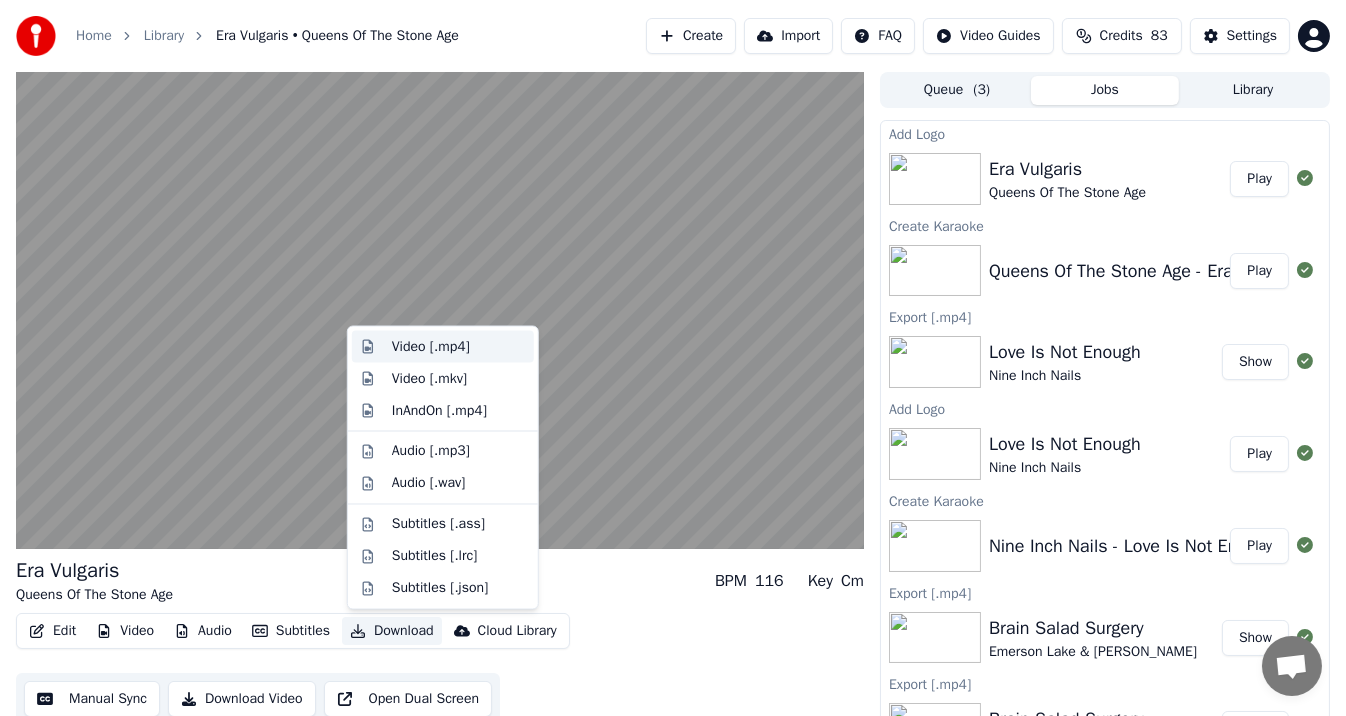 click on "Video [.mp4]" at bounding box center (459, 347) 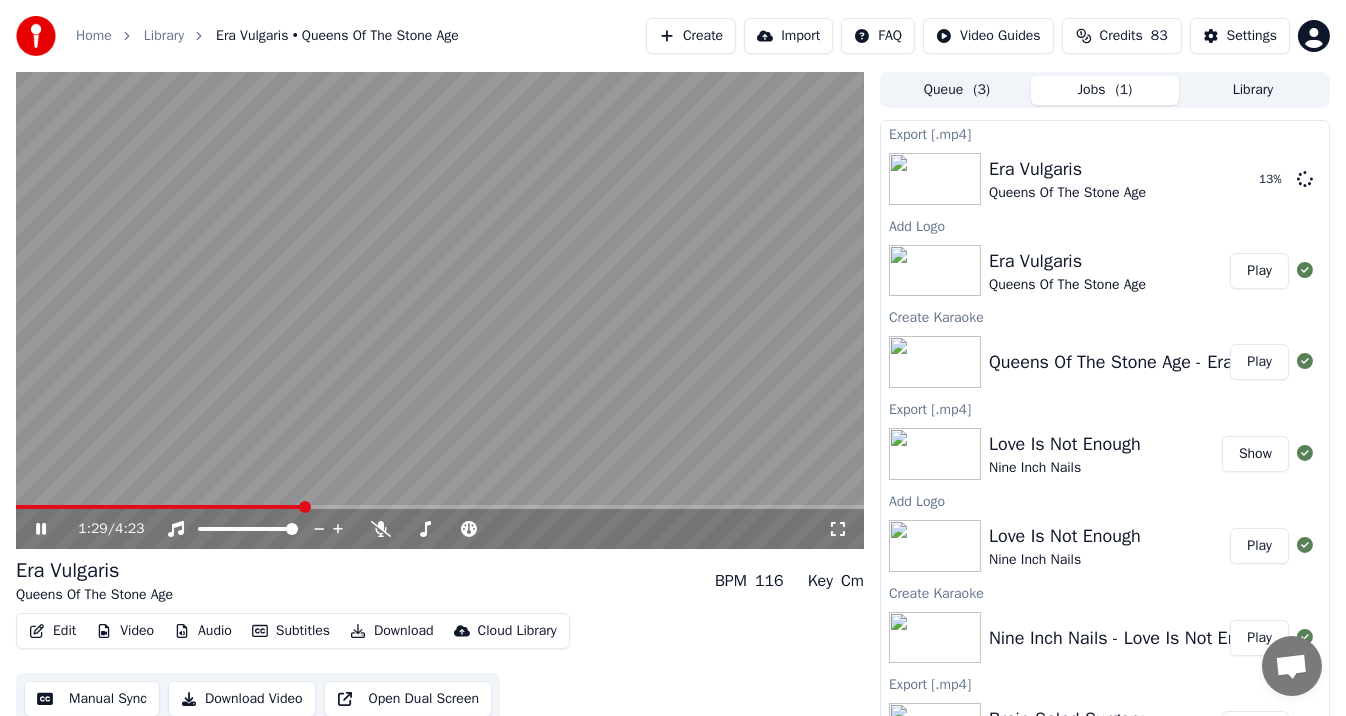 click at bounding box center (440, 310) 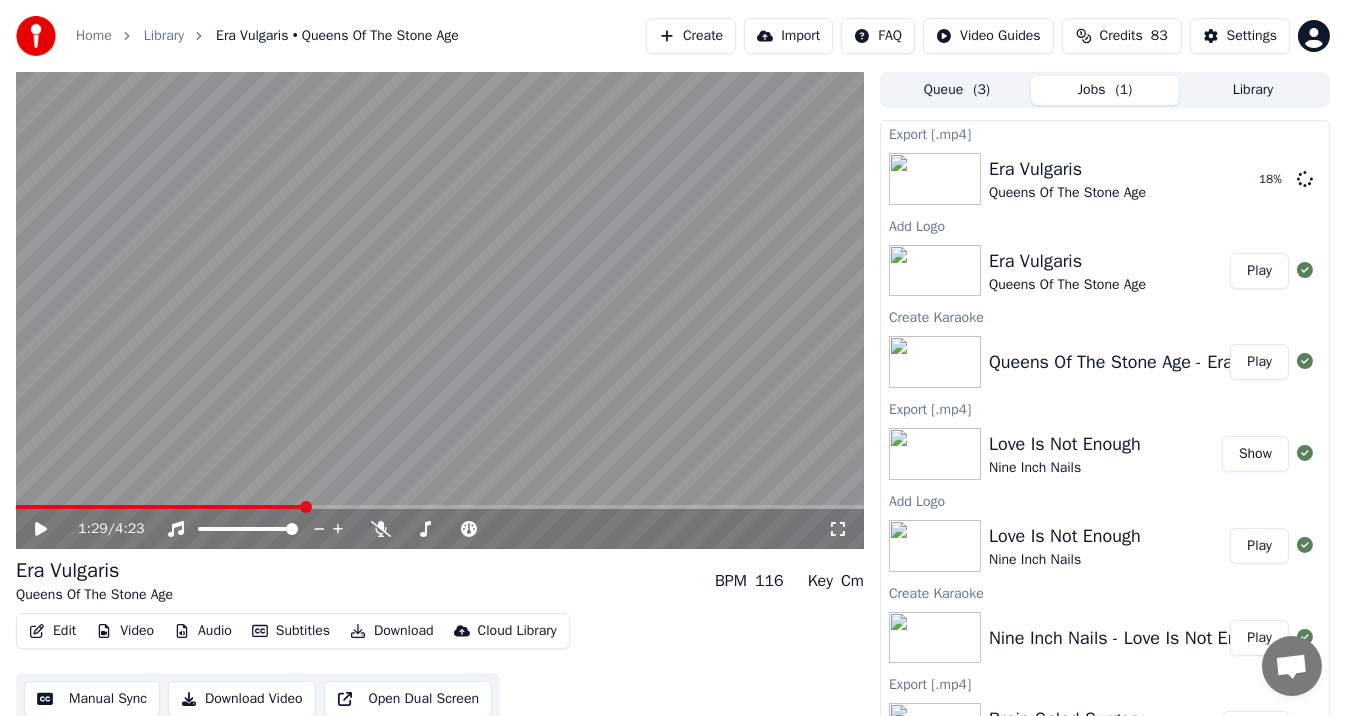 click on "Love Is Not Enough" at bounding box center (1065, 444) 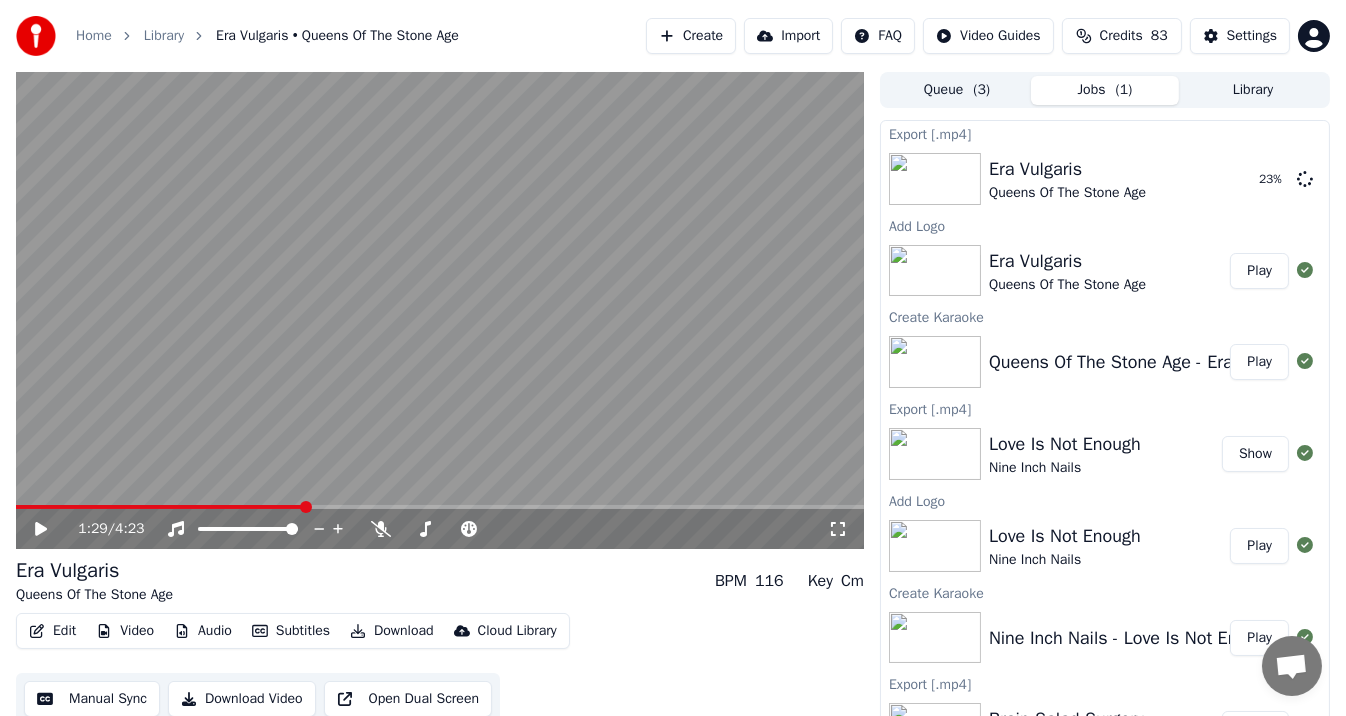click on "Home Library Era Vulgaris • Queens Of The Stone Age Create Import FAQ Video Guides Credits 83 Settings 1:29  /  4:23 Era Vulgaris Queens Of The Stone Age BPM 116 Key Cm Edit Video Audio Subtitles Download Cloud Library Manual Sync Download Video Open Dual Screen Queue ( 3 ) Jobs ( 1 ) Library Export [.mp4] Era Vulgaris Queens Of The Stone Age [DEMOGRAPHIC_DATA] % Add Logo Era Vulgaris Queens Of The Stone Age Play Create Karaoke Queens Of The Stone Age - Era Vulgaris Play Export [.mp4] Love Is Not Enough Nine Inch Nails Show Add Logo Love Is Not Enough Nine Inch Nails Play Create Karaoke Nine Inch Nails - Love Is Not Enough Play Export [.mp4] Brain Salad Surgery Emerson Lake & [PERSON_NAME] Show Export [.mp4] Brain Salad Surgery Emerson Lake & [PERSON_NAME] Show Add Logo Brain Salad Surgery Emerson Lake & [PERSON_NAME] Play Create Karaoke Emerson Lake & [PERSON_NAME] - Brain Salad Surgery Play" at bounding box center [673, 358] 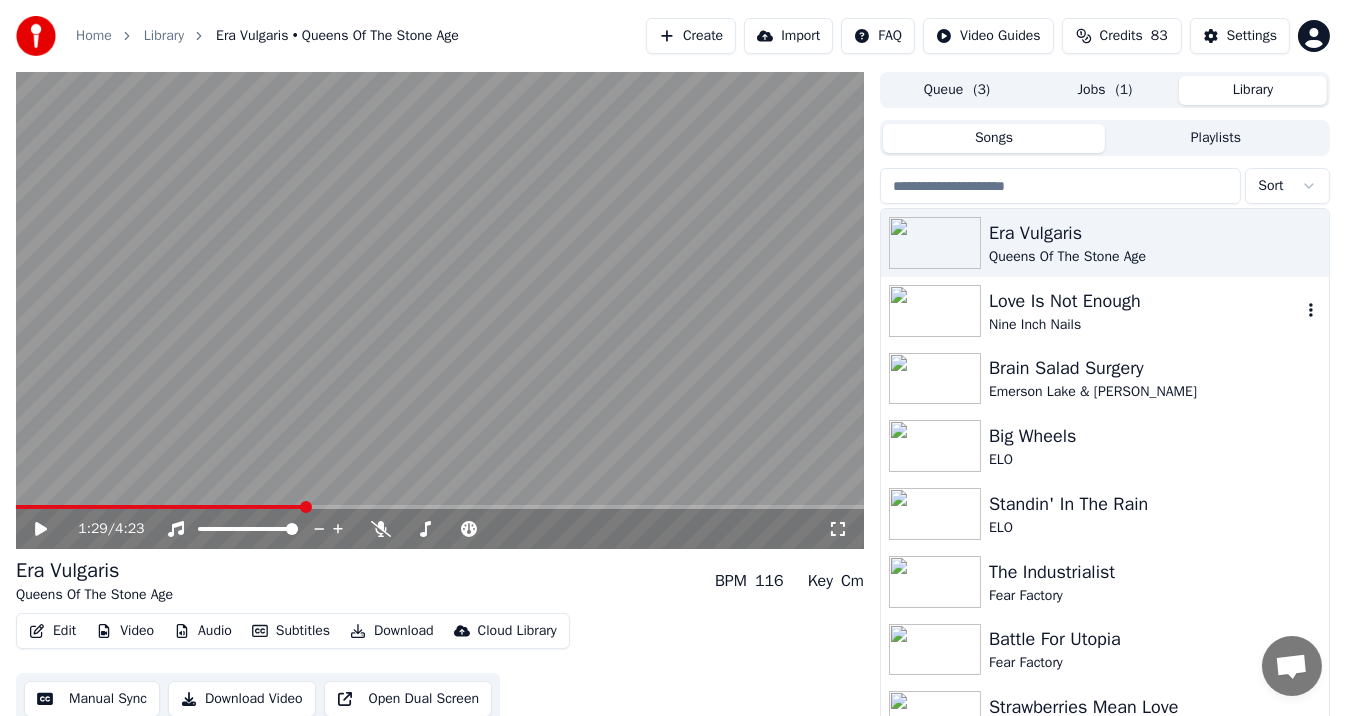 click on "Love Is Not Enough" at bounding box center (1145, 301) 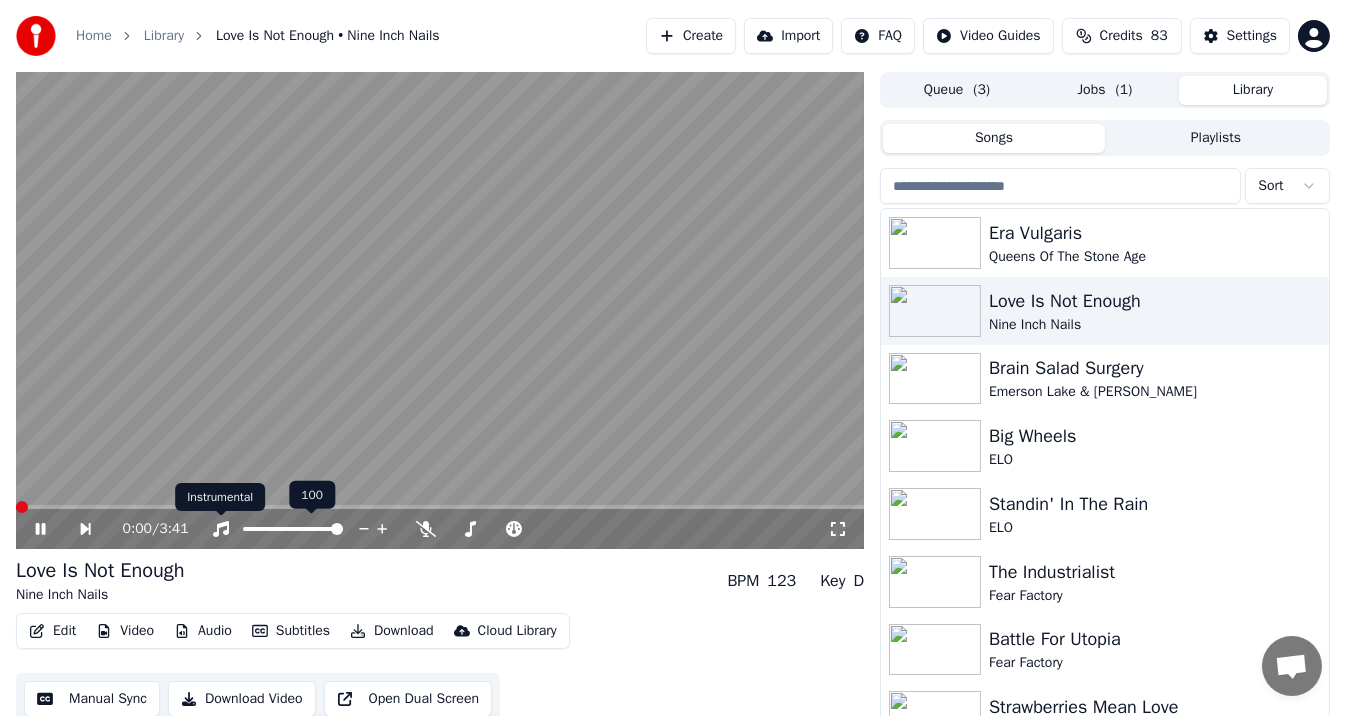 click at bounding box center (440, 310) 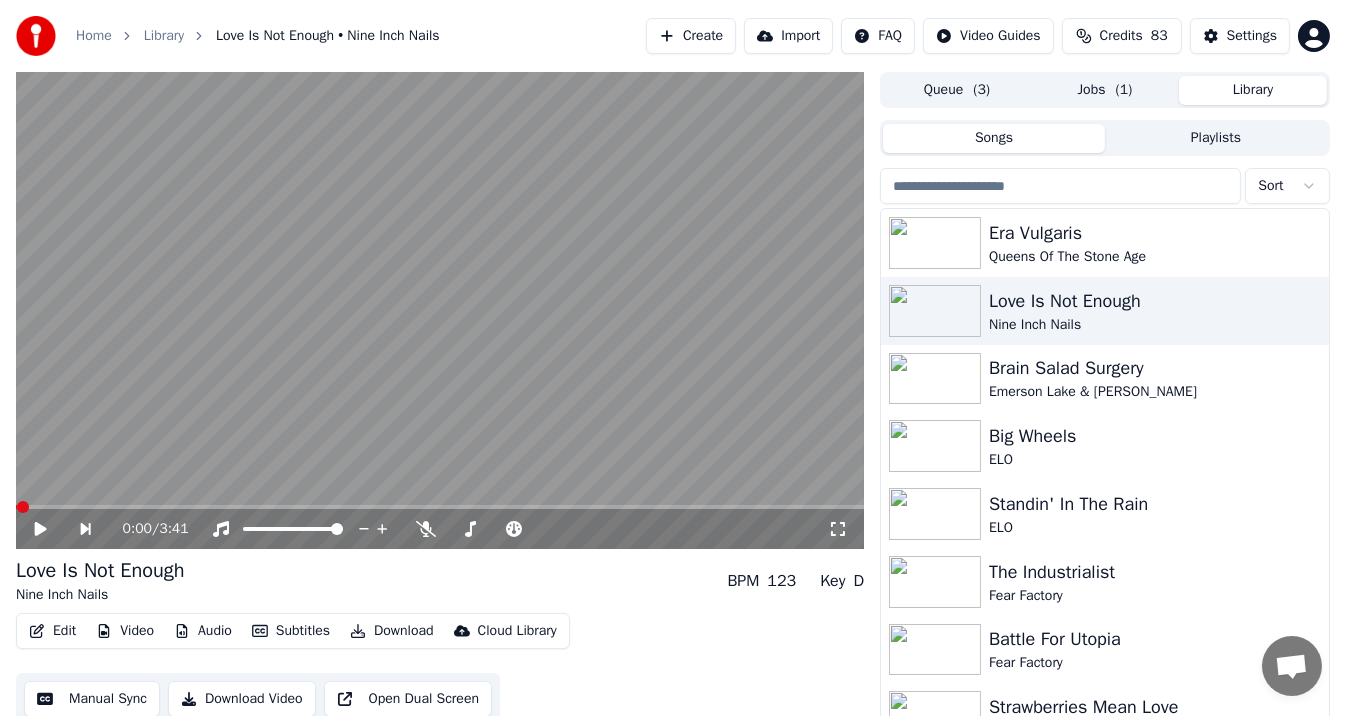 click at bounding box center (440, 310) 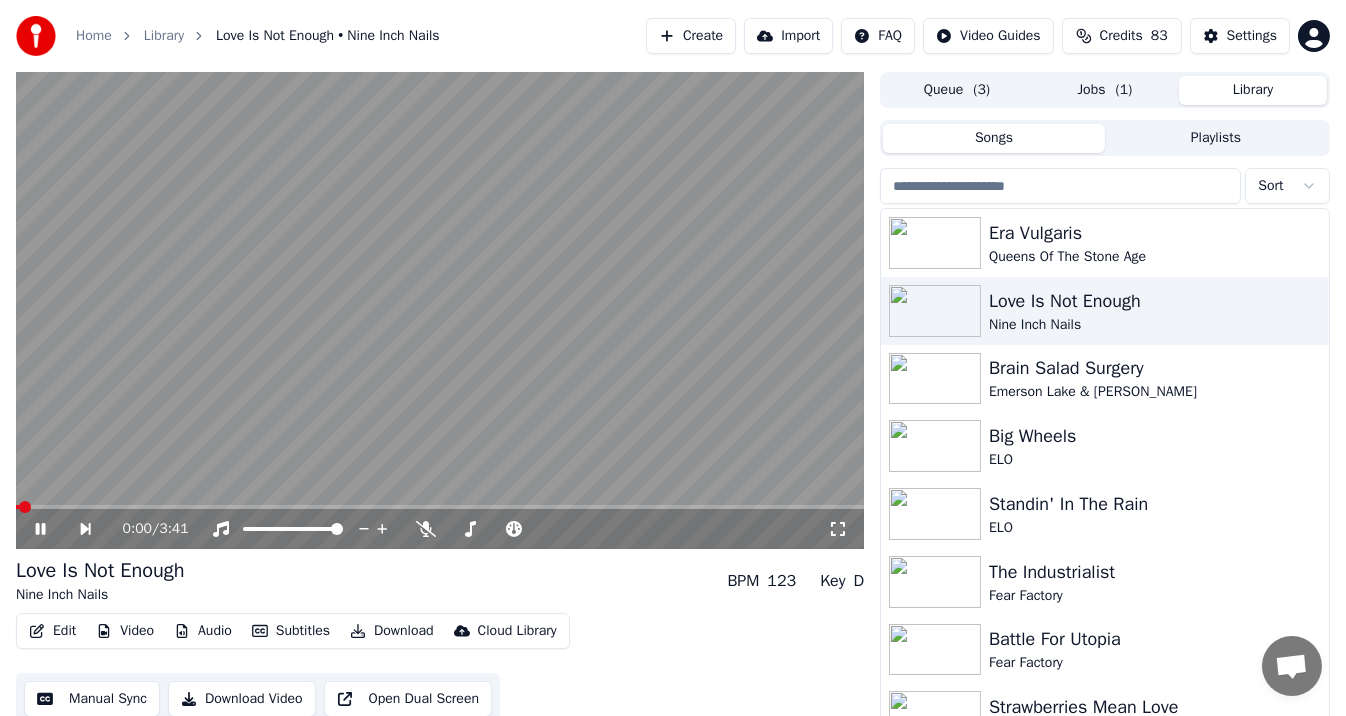 click at bounding box center [440, 310] 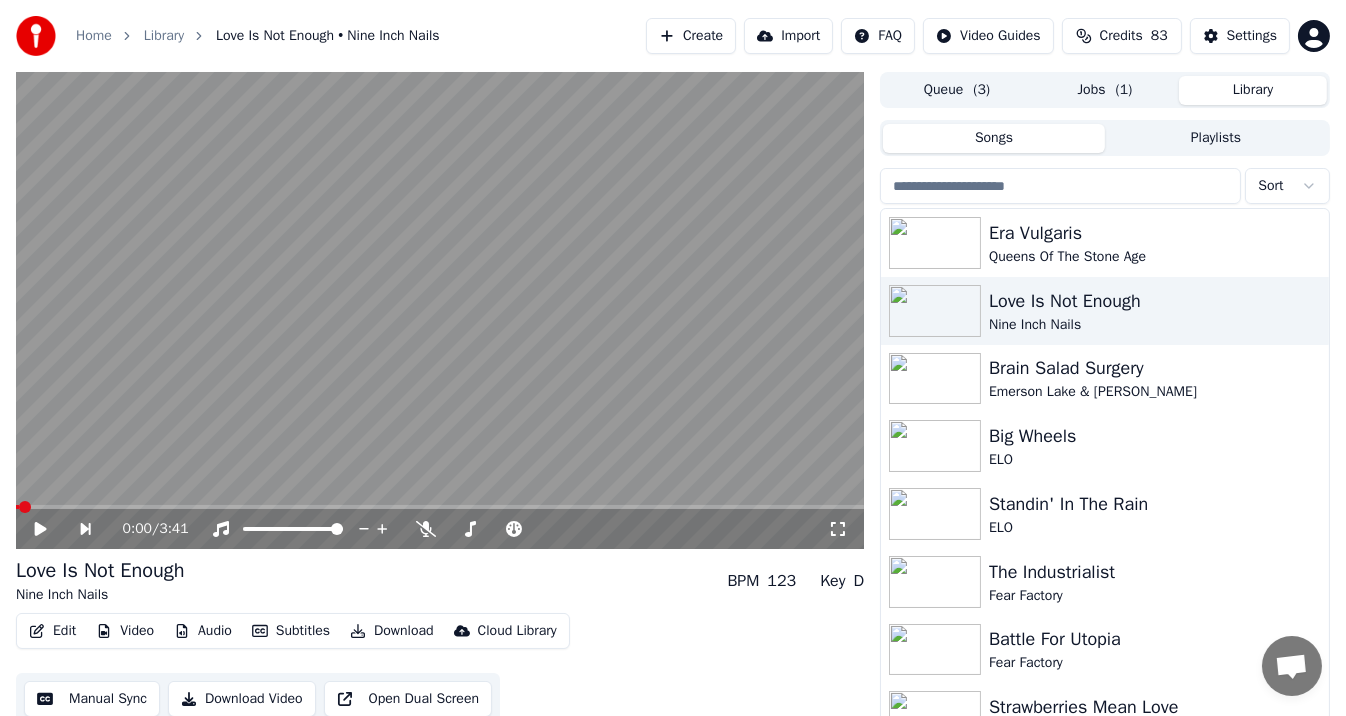 click on "0:00  /  3:41" at bounding box center (440, 529) 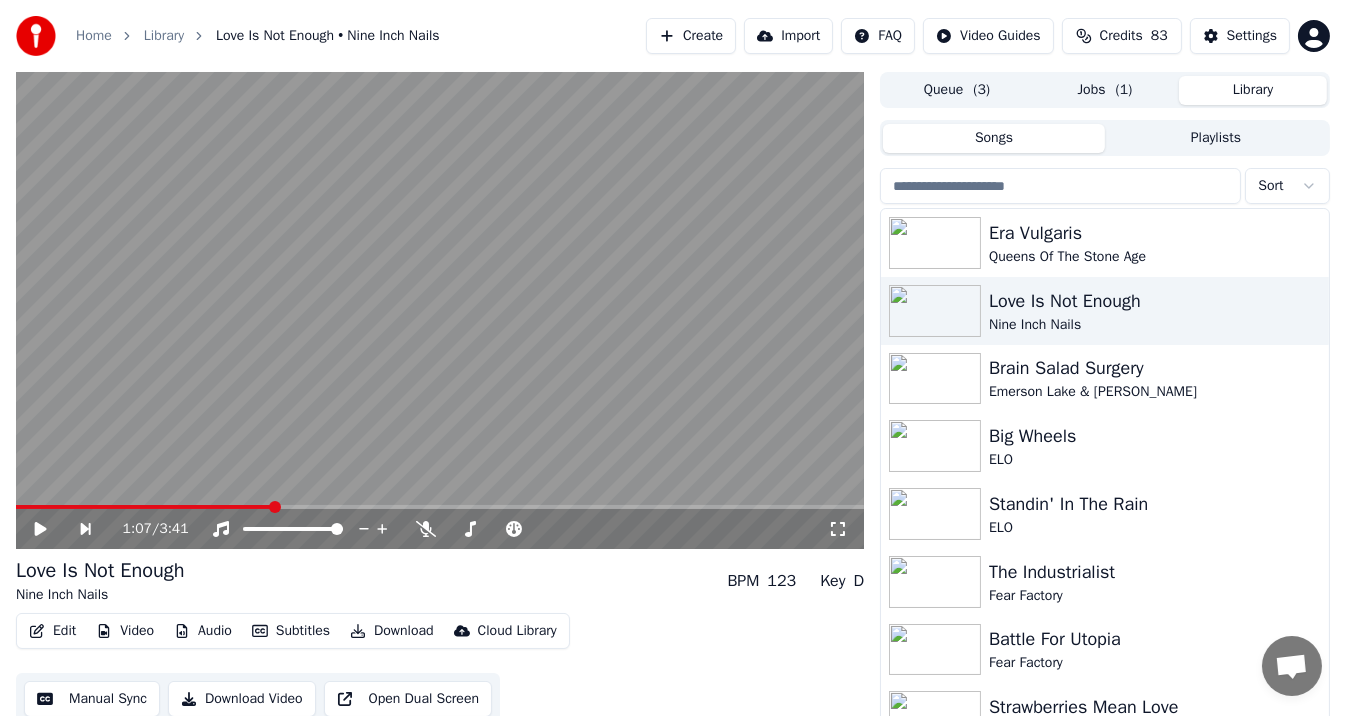 click at bounding box center [440, 507] 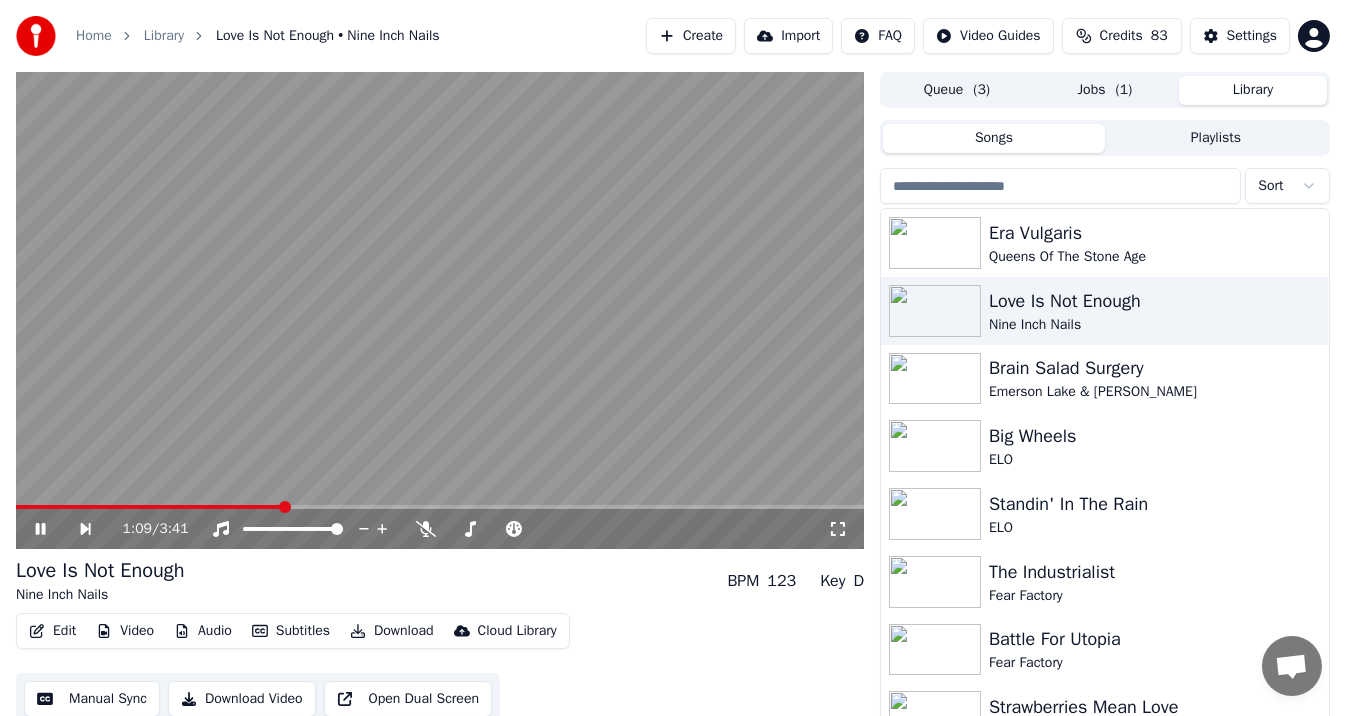 click on "Download" at bounding box center [392, 631] 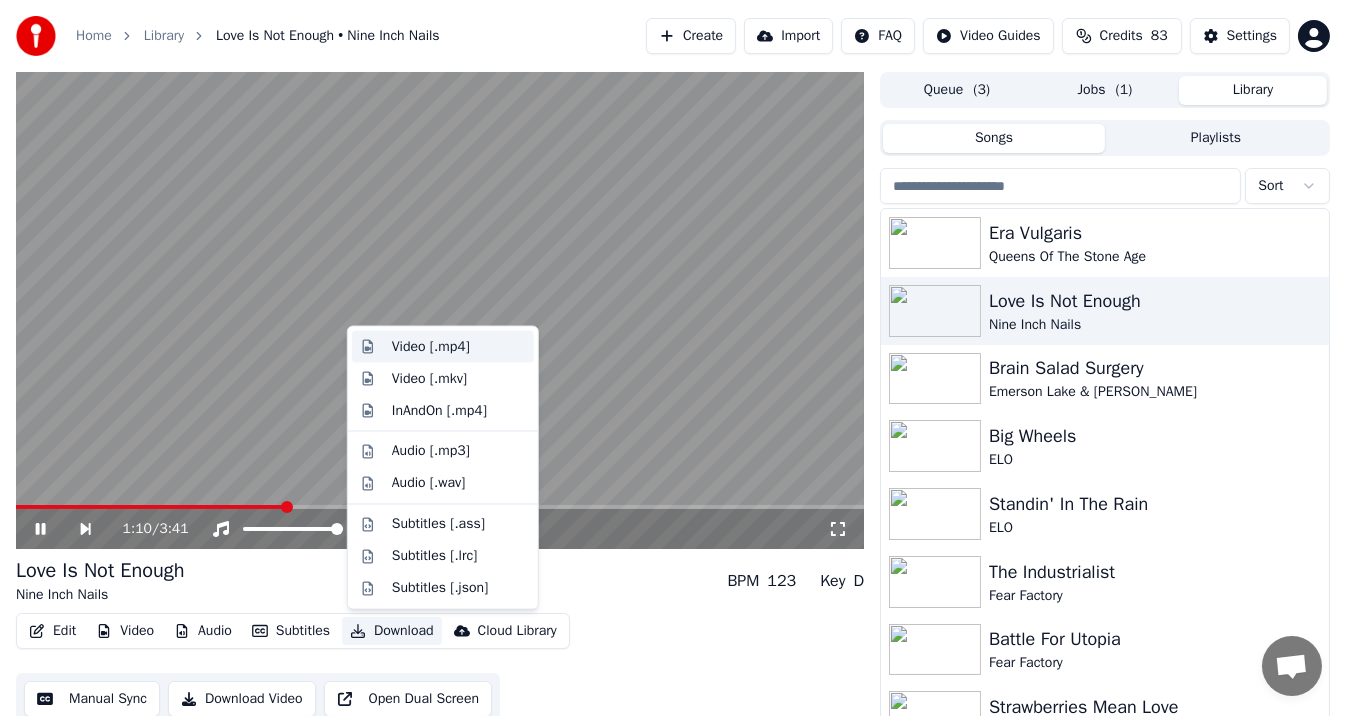 click on "Video [.mp4]" at bounding box center (459, 347) 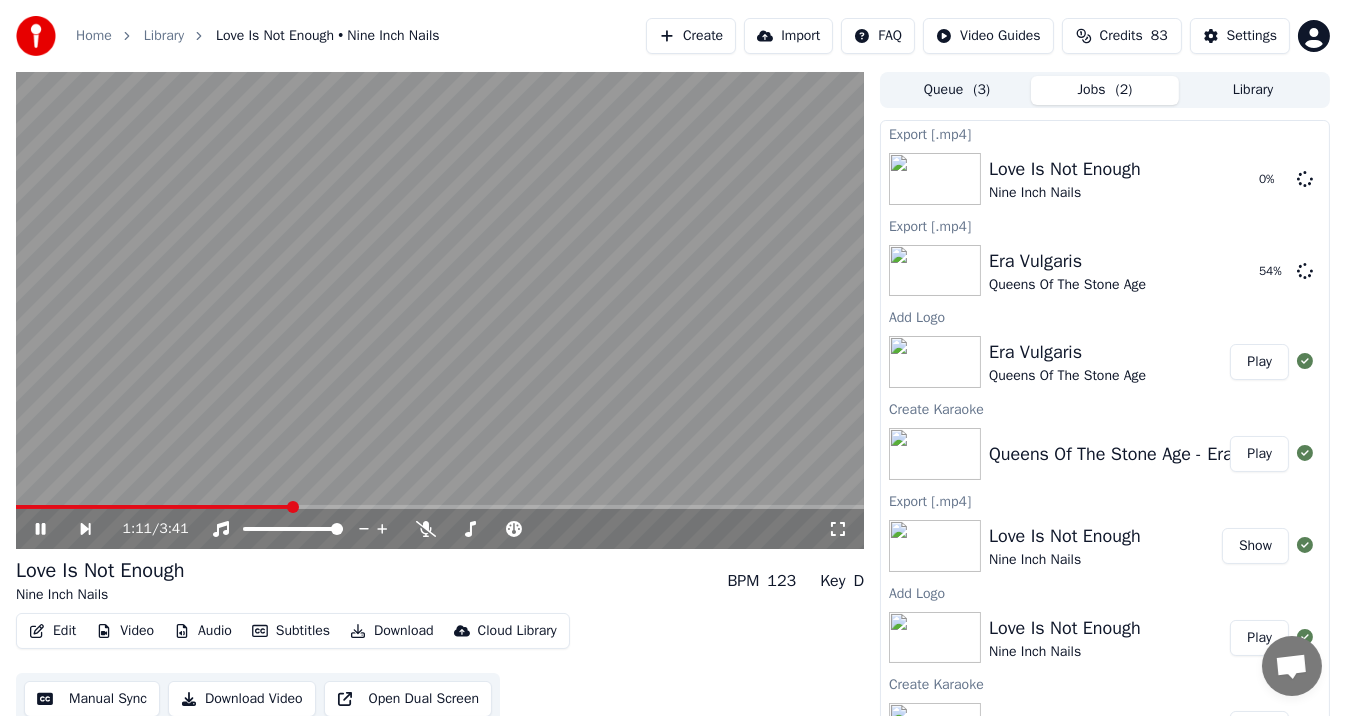 click at bounding box center [440, 310] 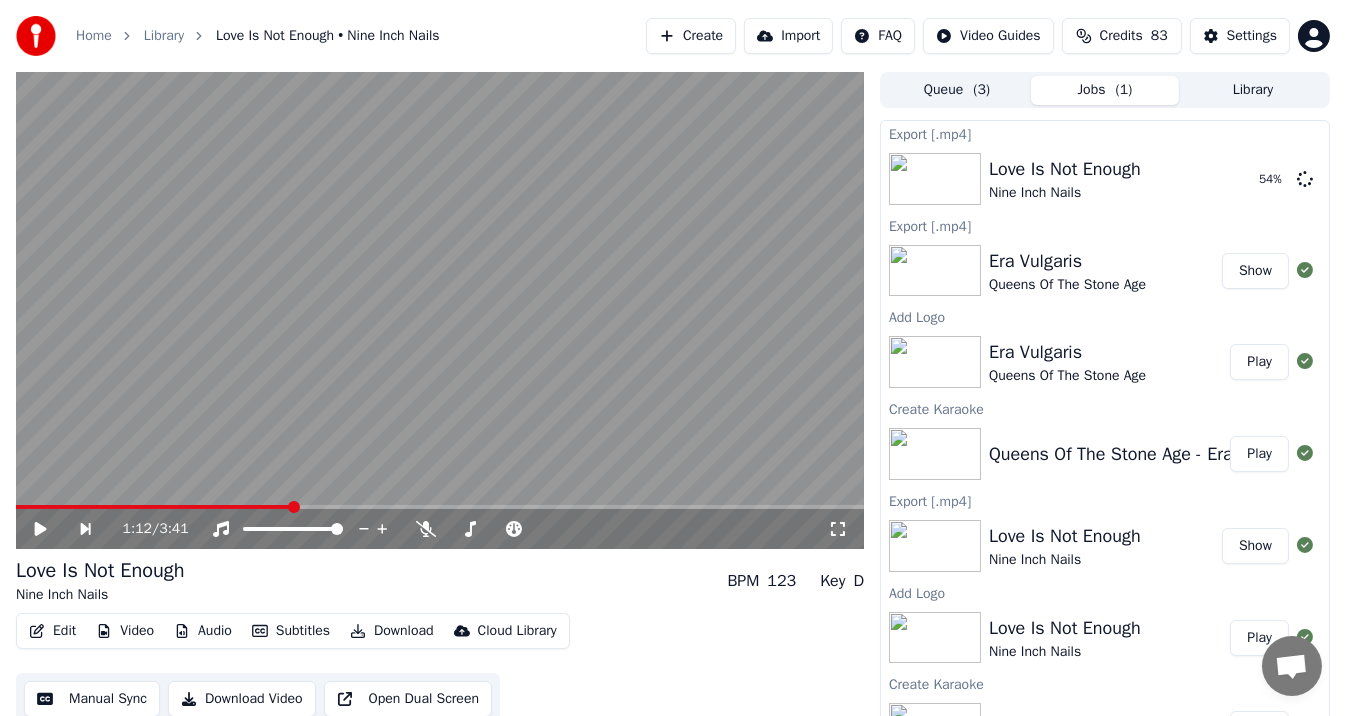 click on "Show" at bounding box center [1255, 271] 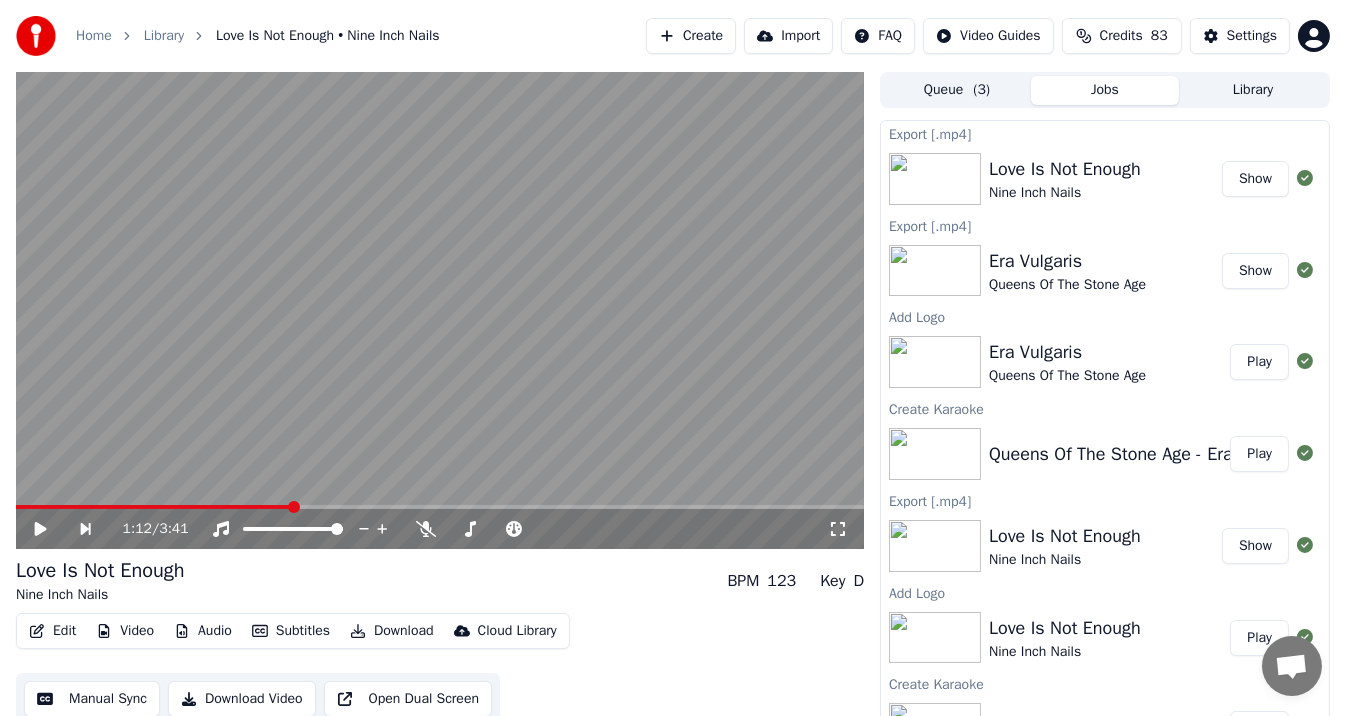 click on "Show" at bounding box center [1255, 179] 